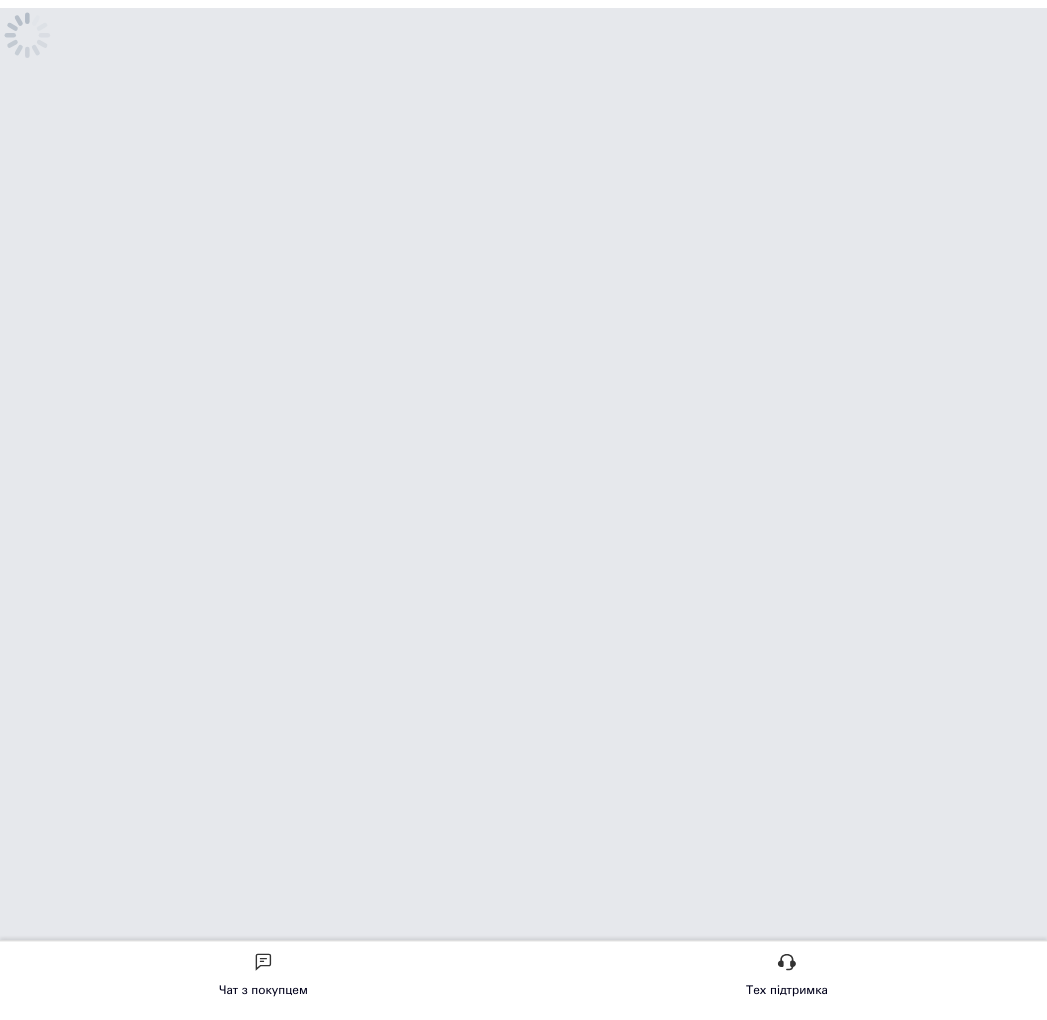 scroll, scrollTop: 0, scrollLeft: 0, axis: both 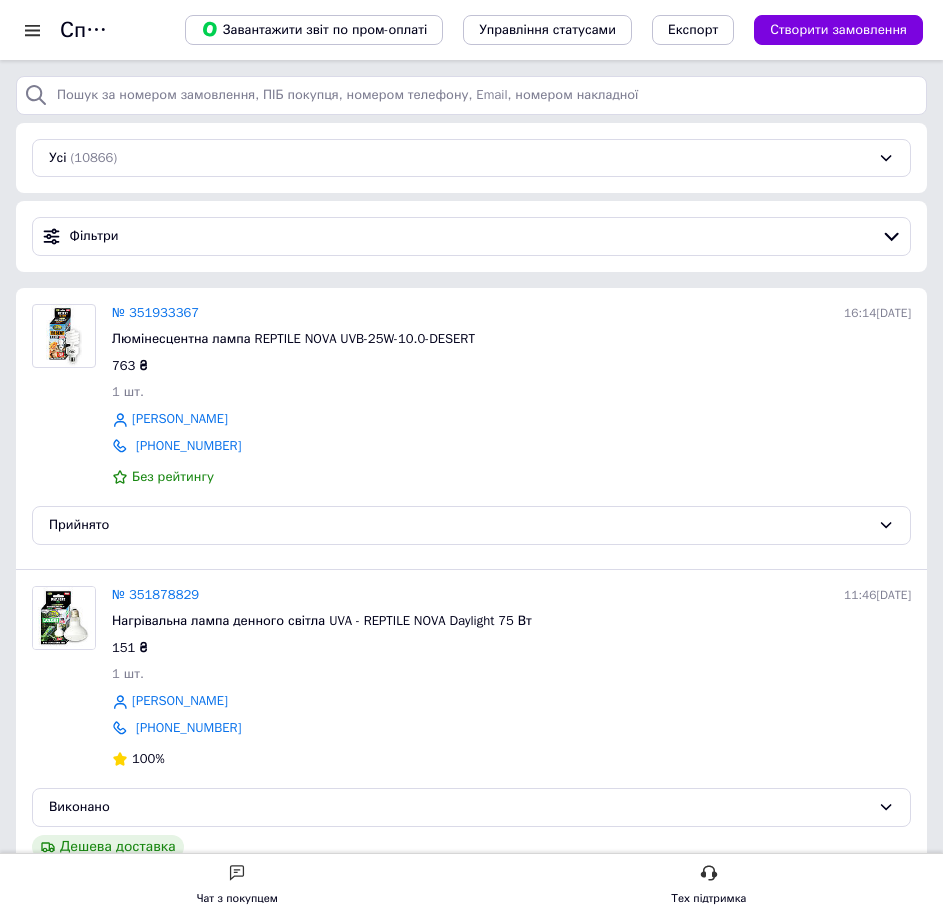 click at bounding box center [40, 30] 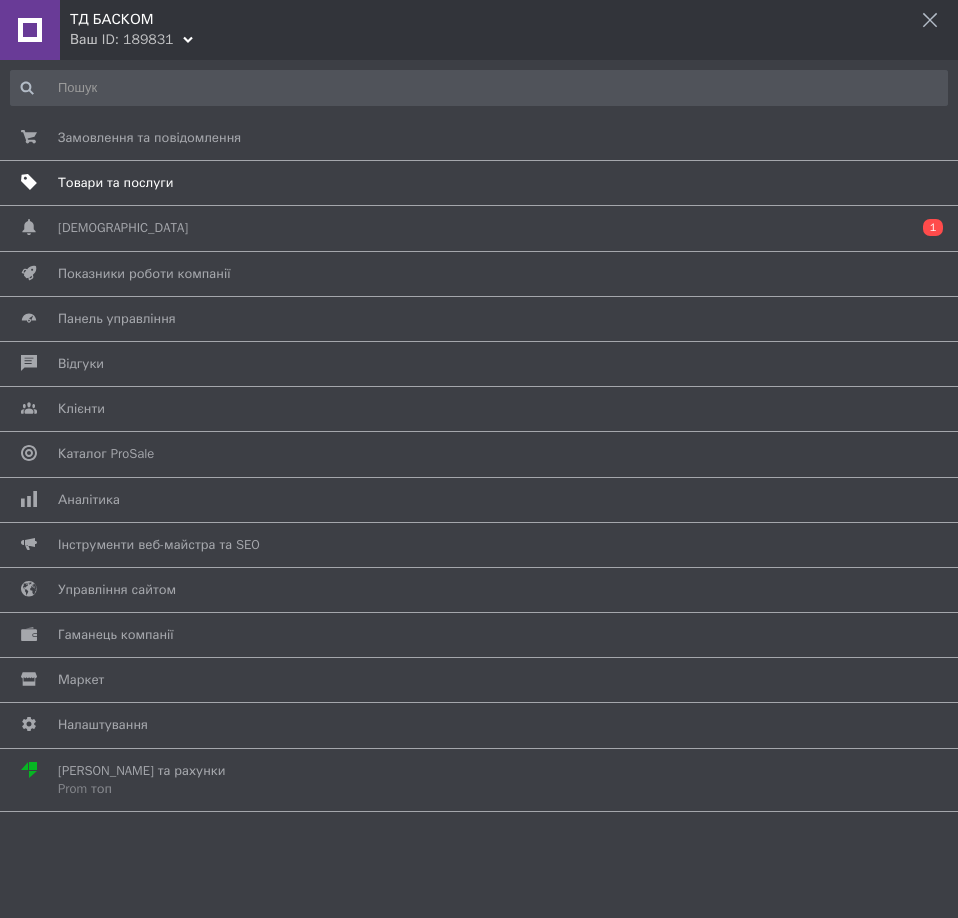 click on "Товари та послуги" at bounding box center [115, 183] 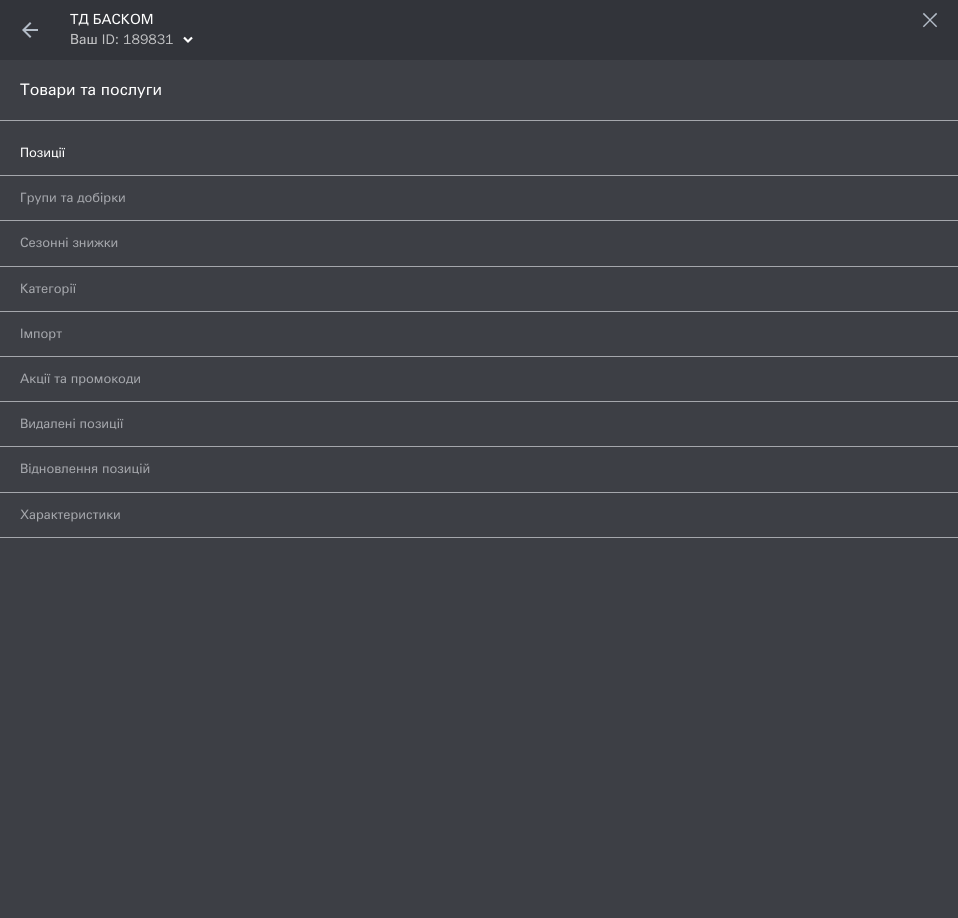 click on "Позиції" at bounding box center [456, 153] 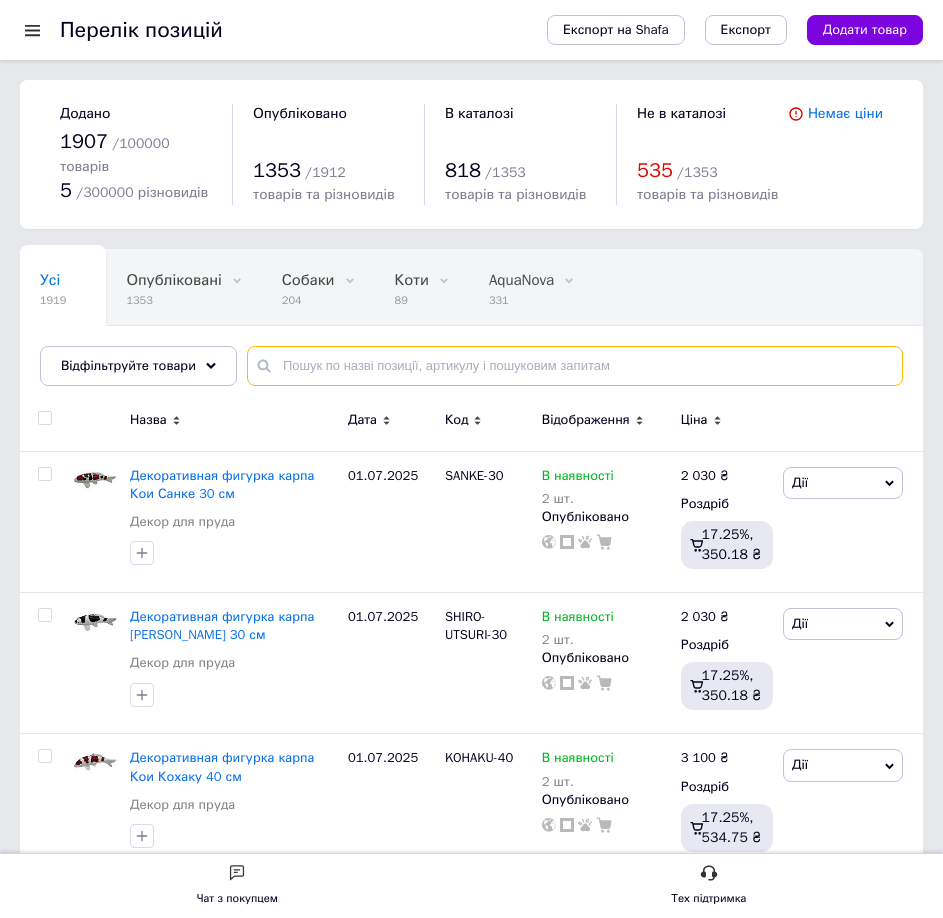 click at bounding box center (575, 366) 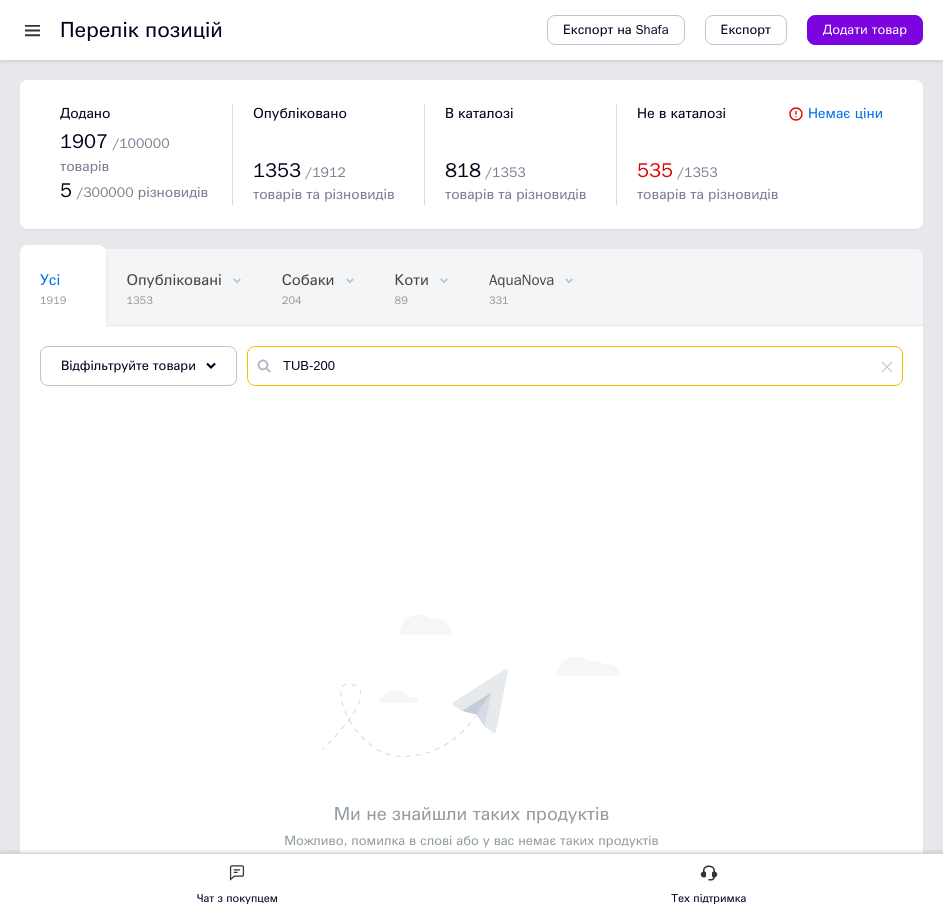 drag, startPoint x: 259, startPoint y: 327, endPoint x: 232, endPoint y: 327, distance: 27 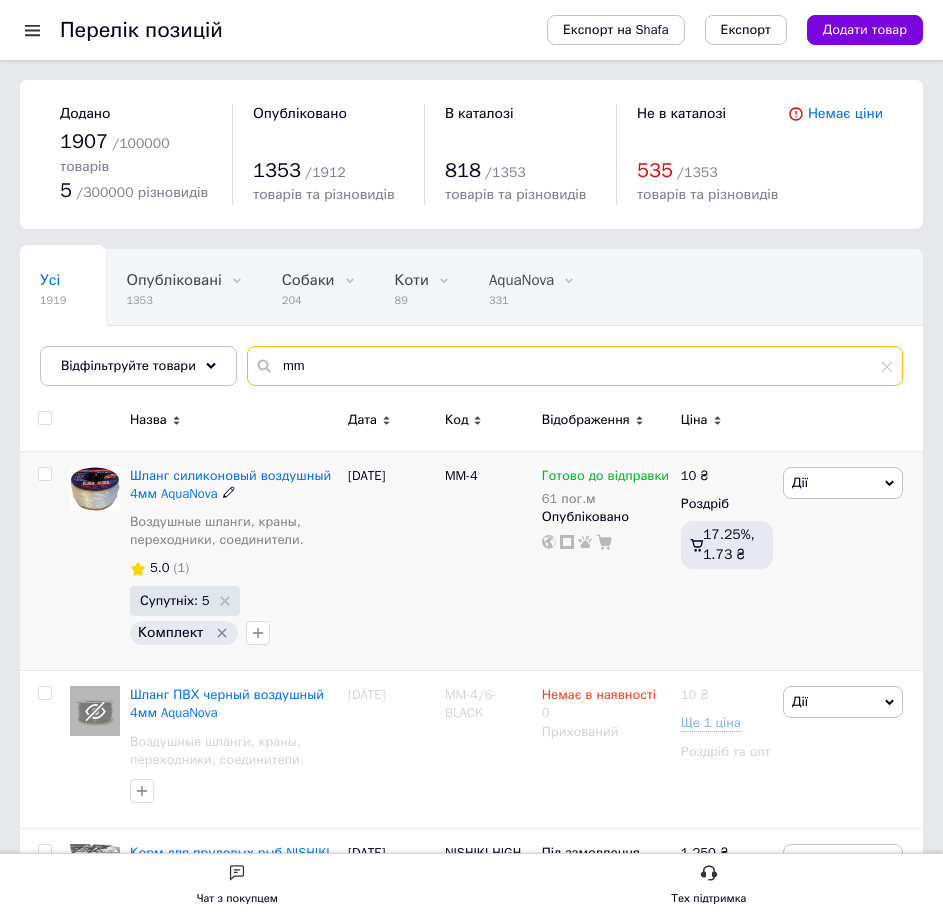 type on "mm" 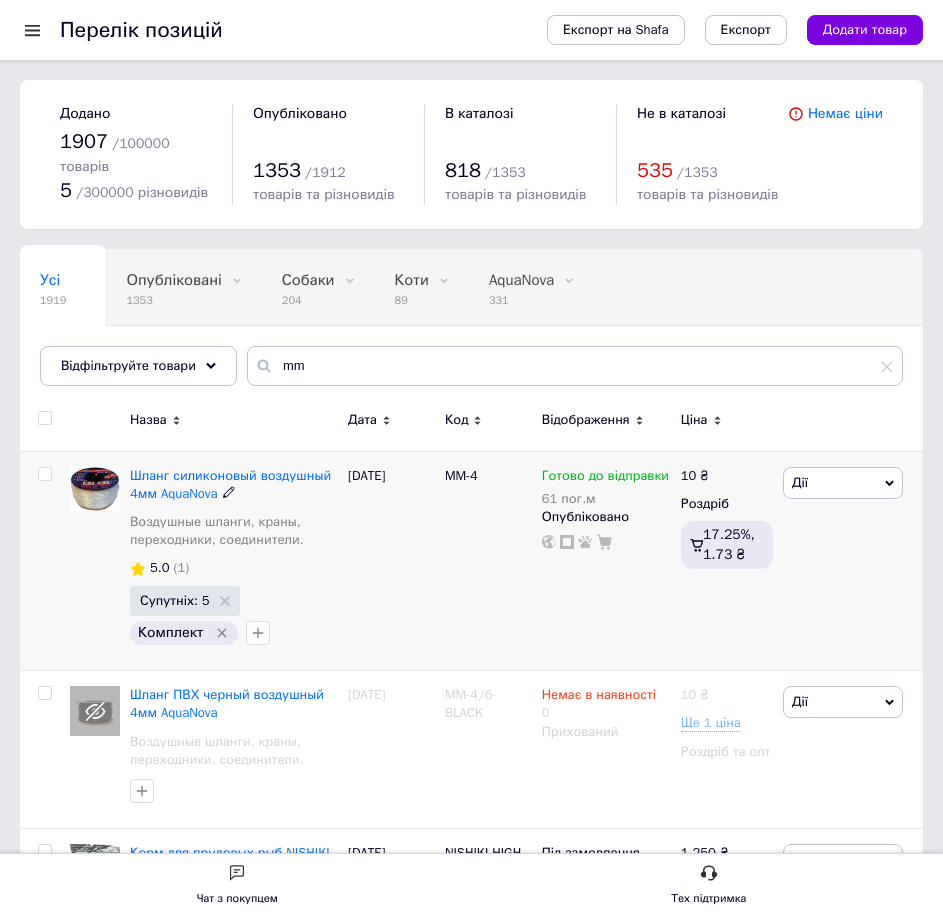 click on "61 пог.м" at bounding box center (606, 499) 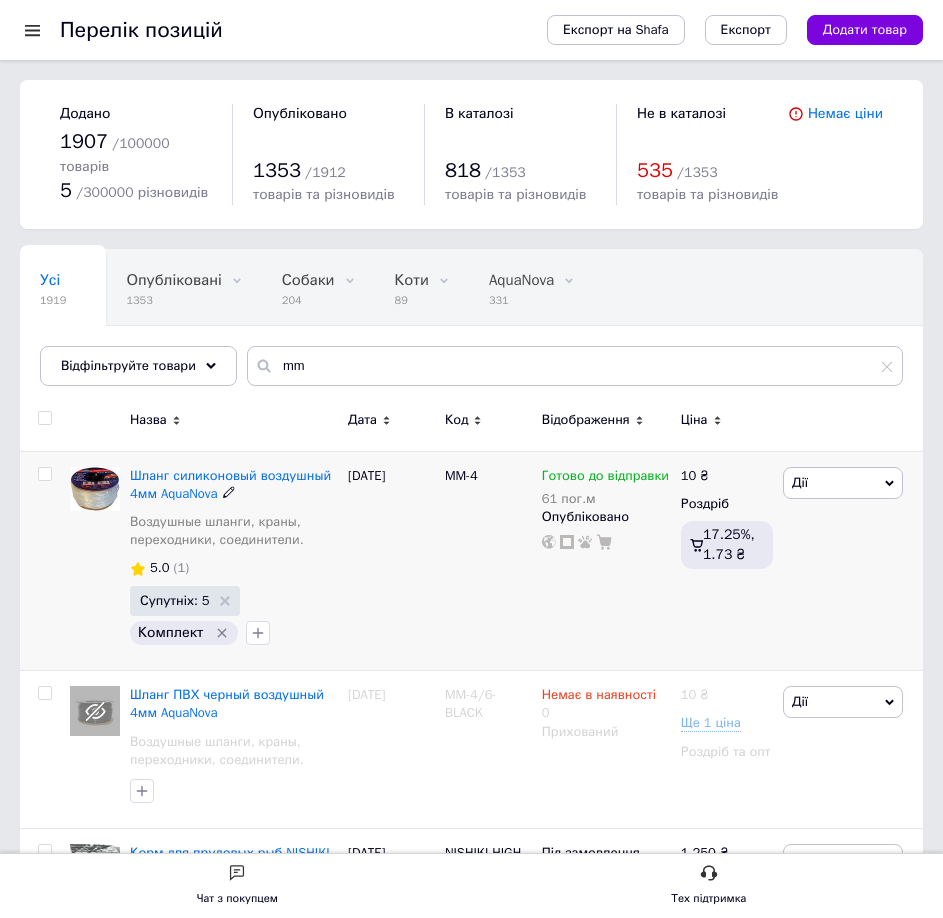 drag, startPoint x: 555, startPoint y: 480, endPoint x: 527, endPoint y: 481, distance: 28.01785 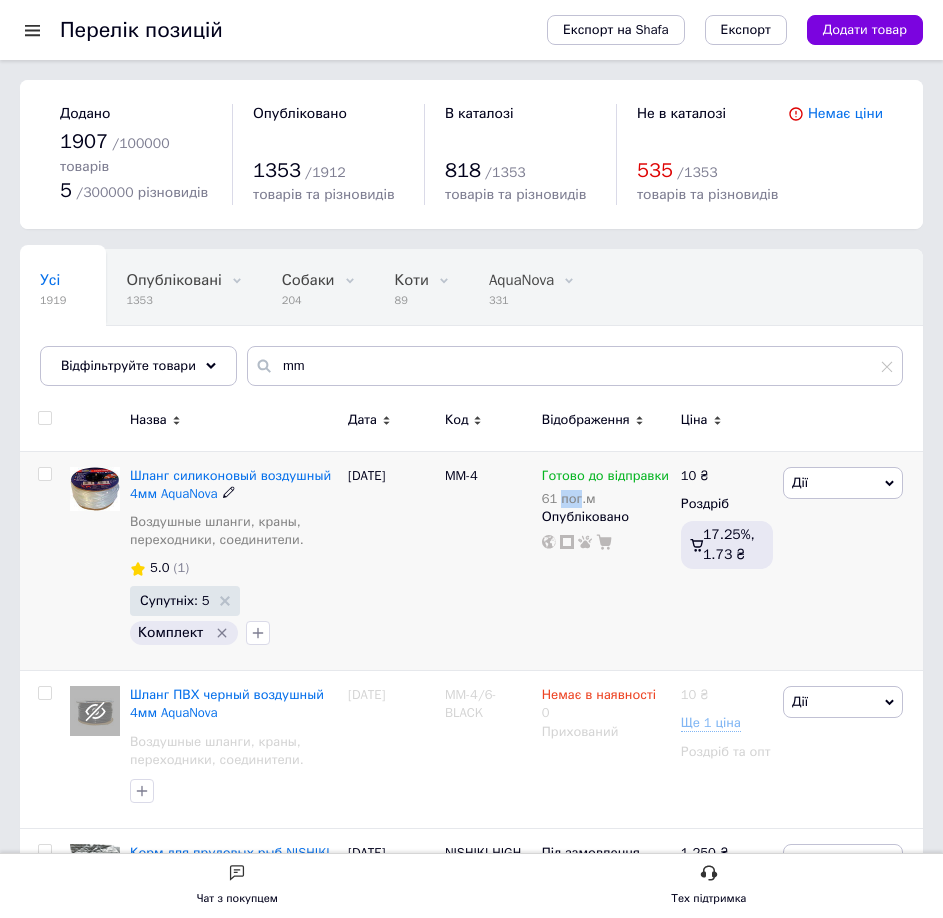 click on "61 пог.м" at bounding box center [606, 499] 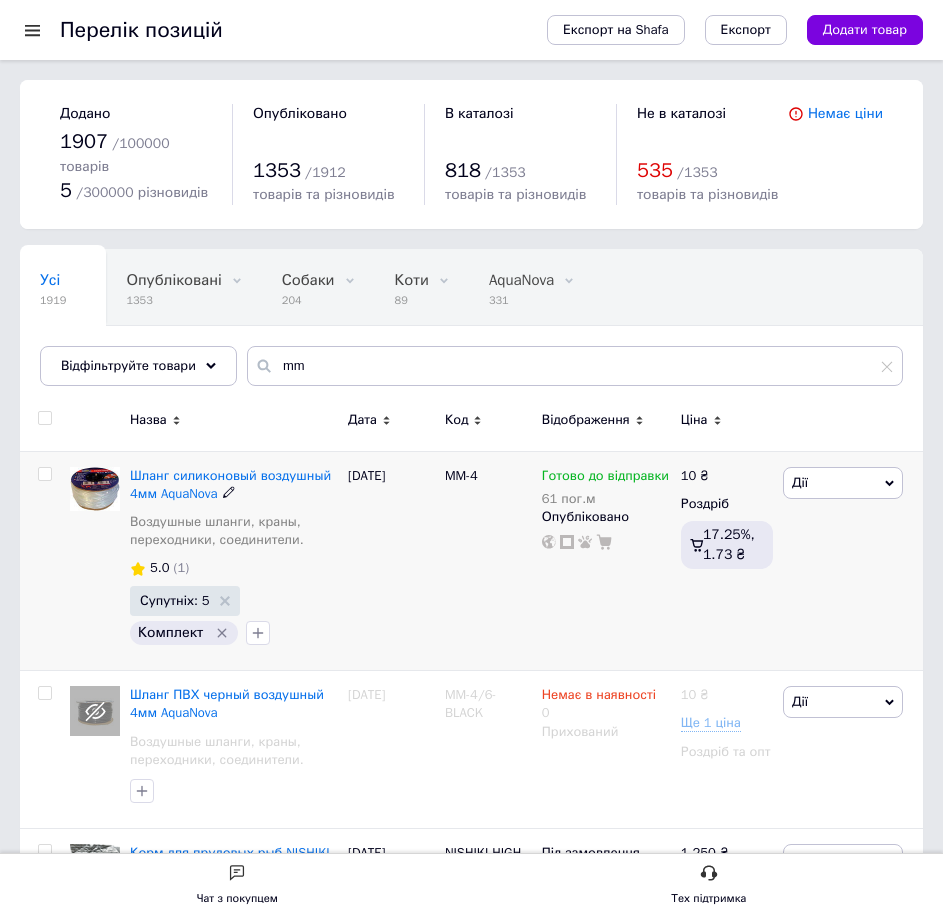 click on "61 пог.м" at bounding box center (606, 499) 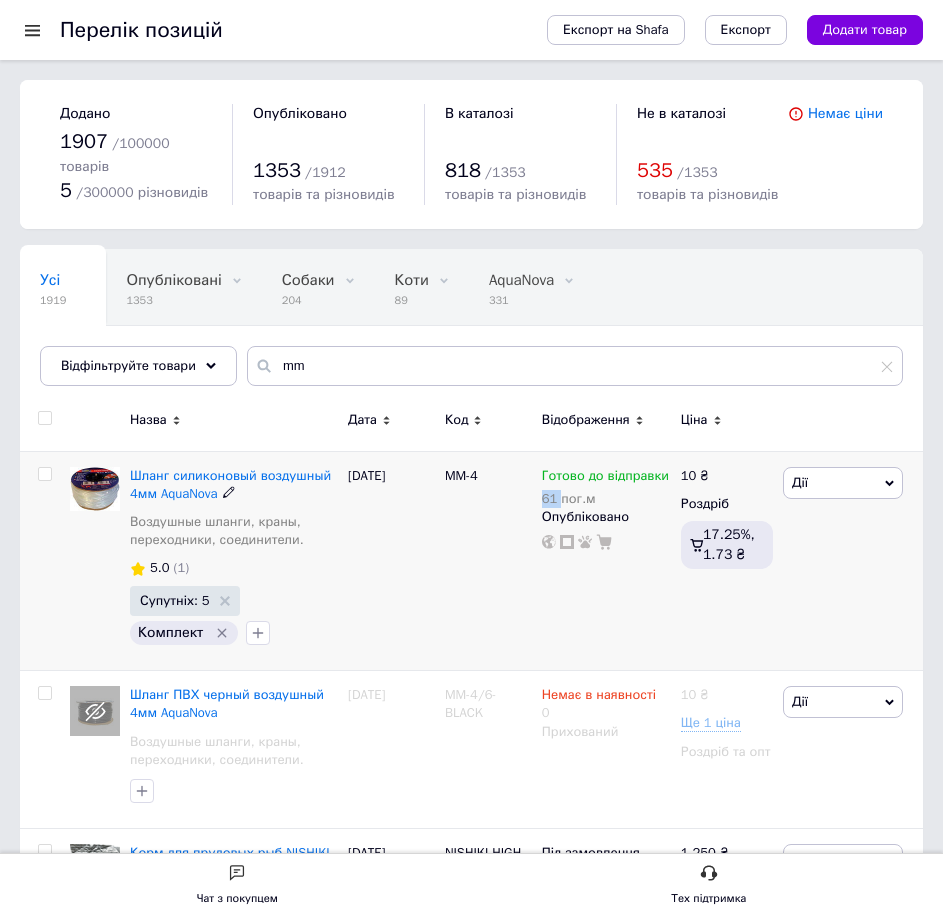 click on "61 пог.м" at bounding box center (606, 499) 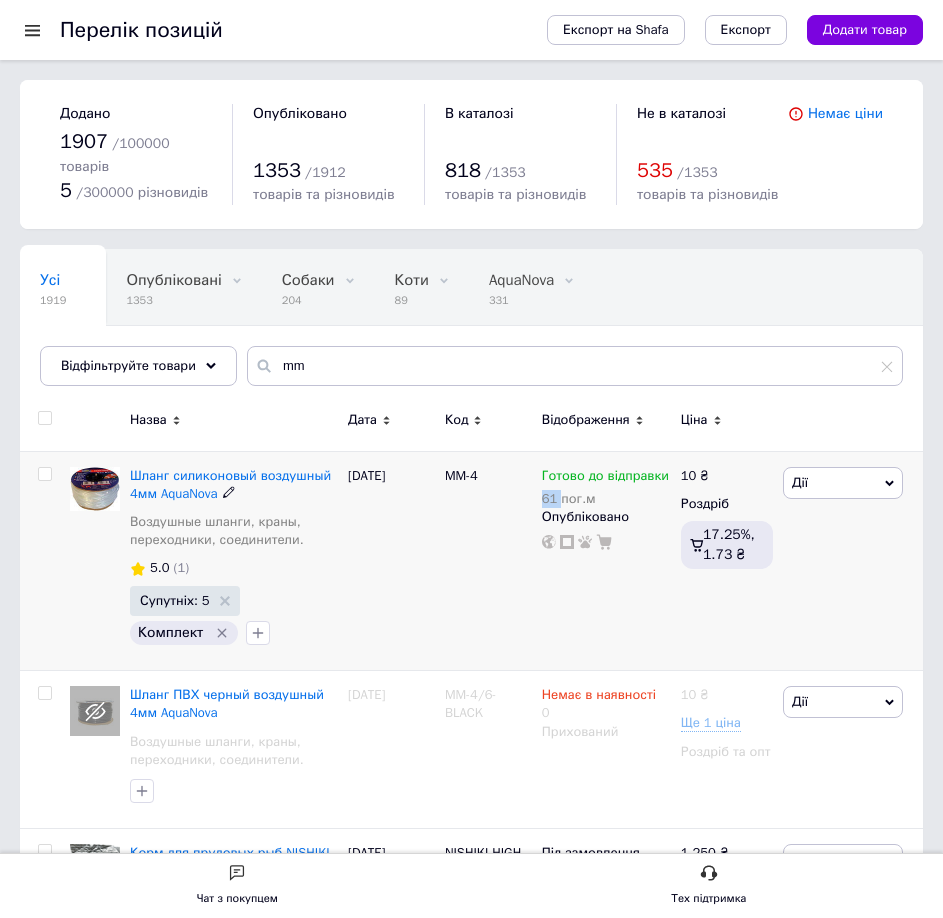 click on "61 пог.м" at bounding box center (606, 499) 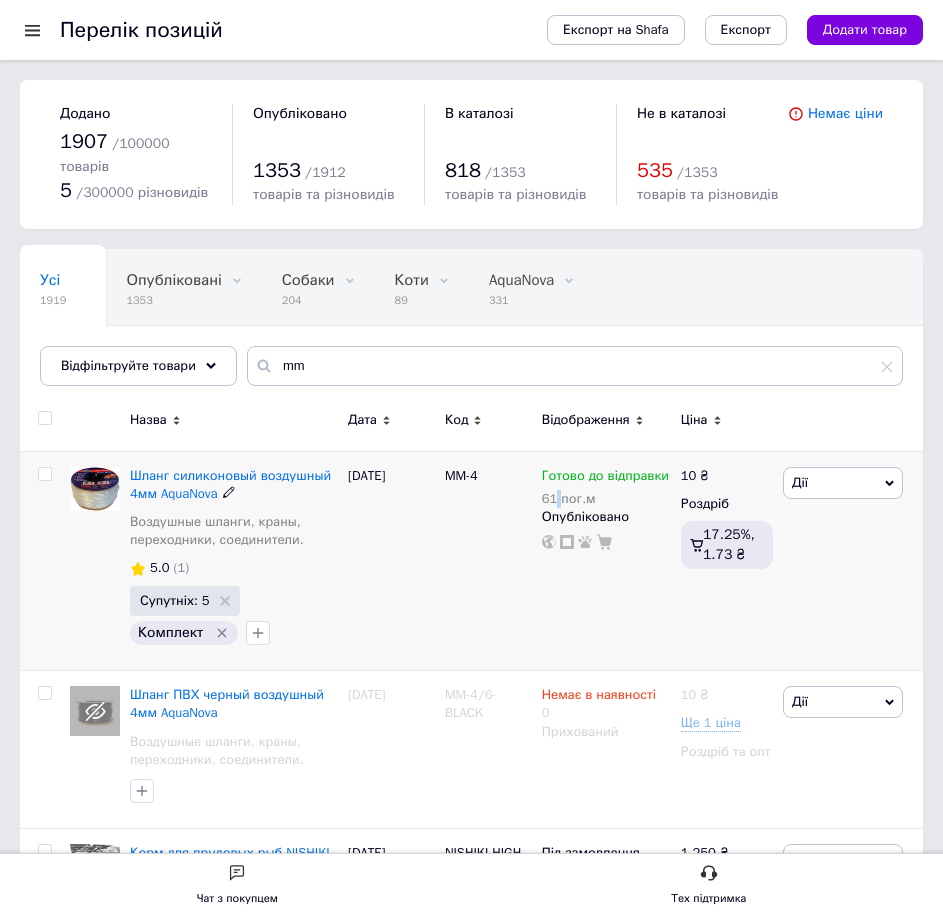 click on "61 пог.м" at bounding box center [606, 499] 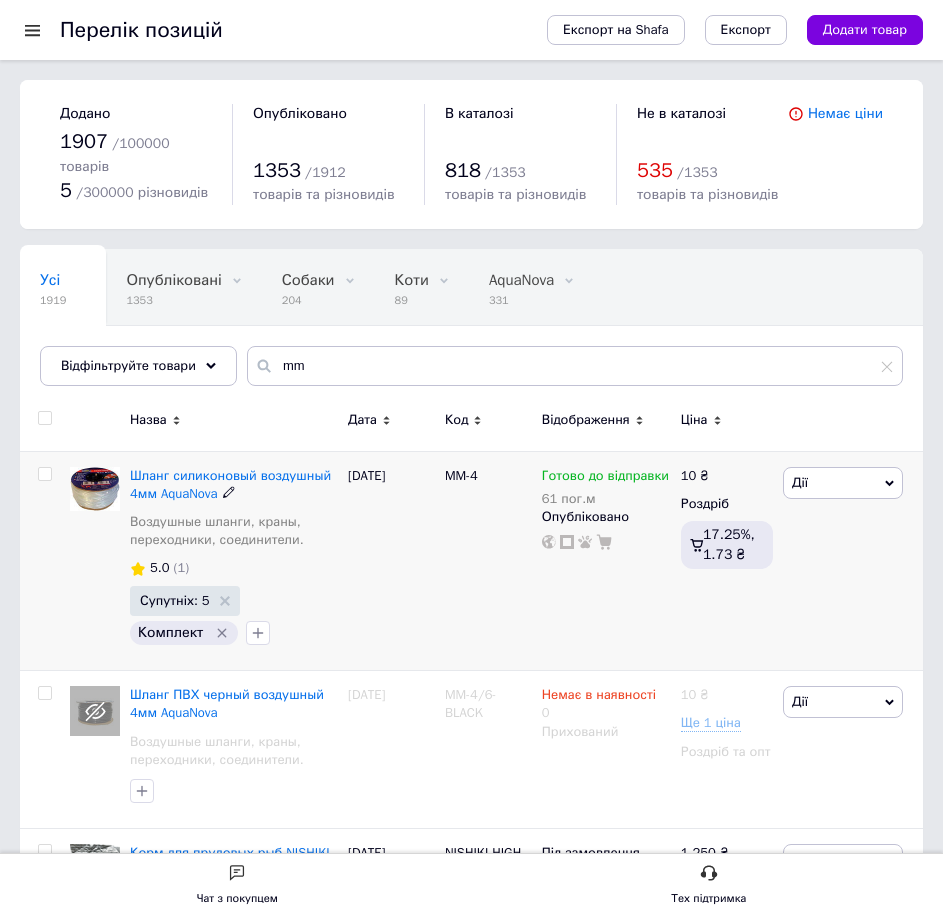 click on "61 пог.м" at bounding box center [606, 499] 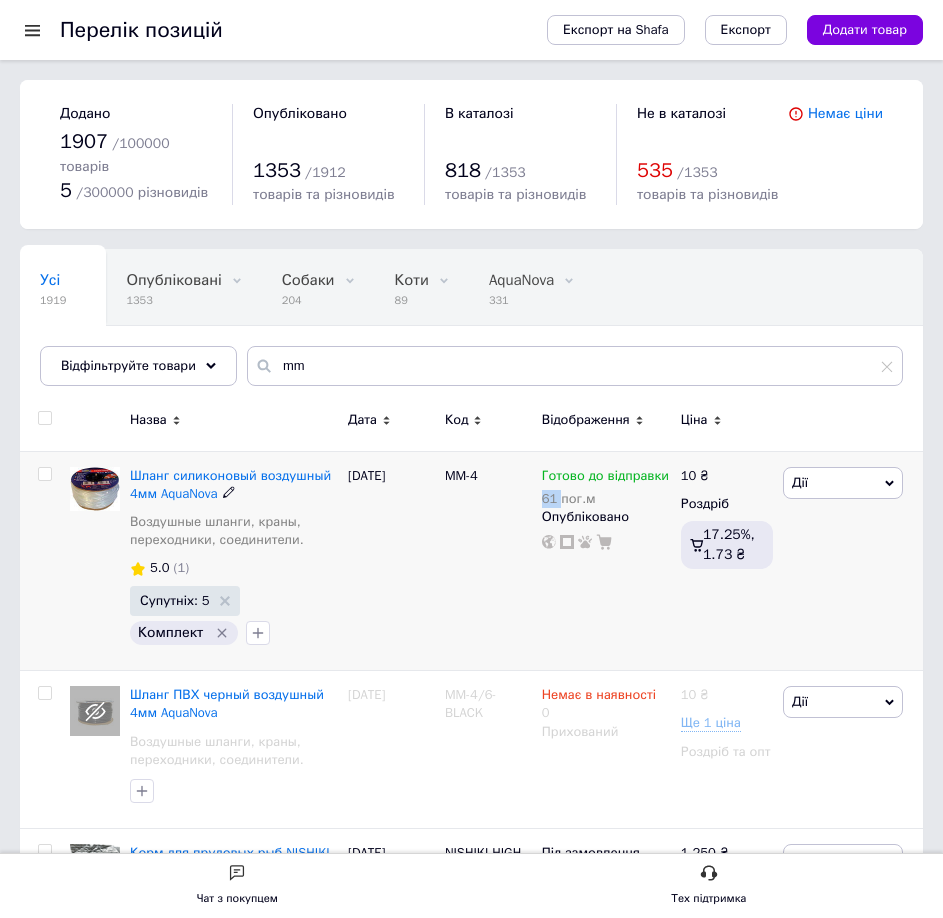 click on "61 пог.м" at bounding box center [606, 499] 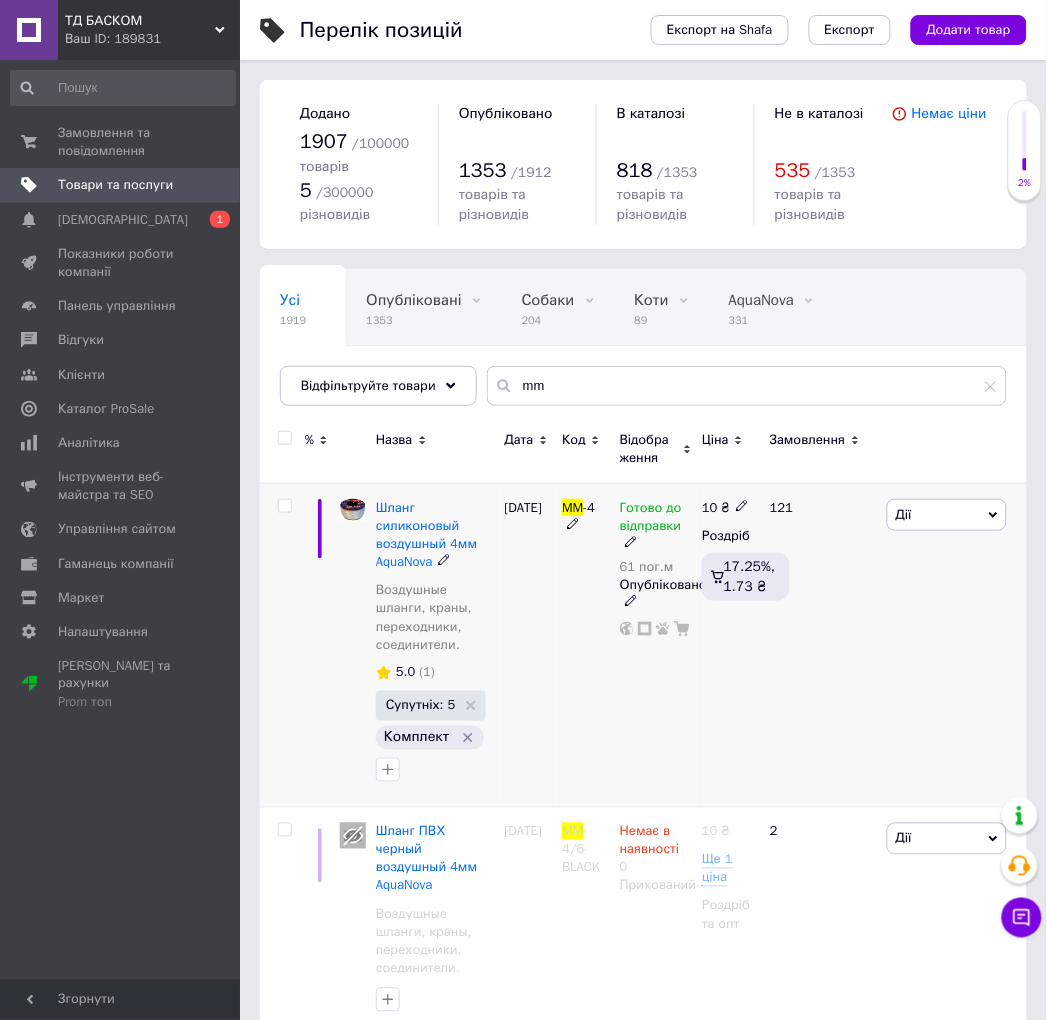 click on "61 пог.м" at bounding box center (656, 567) 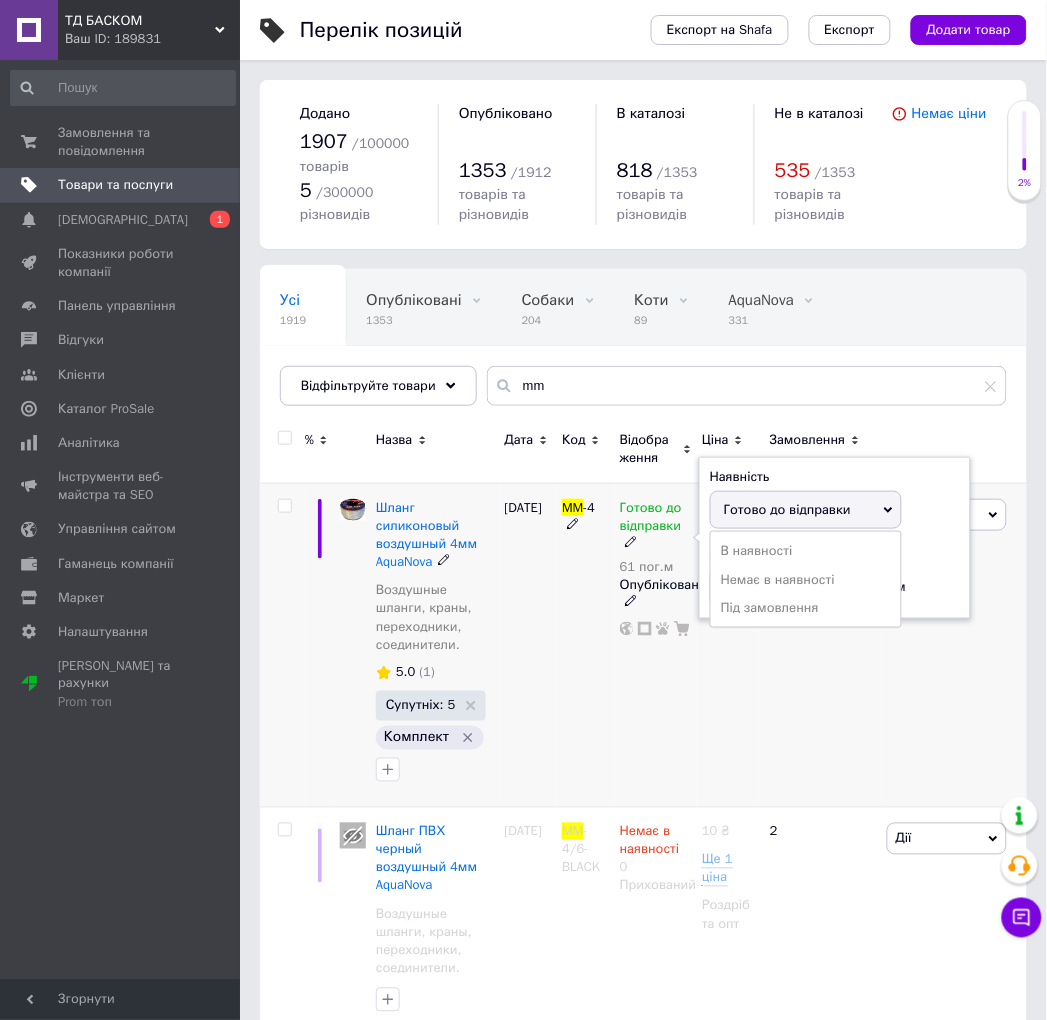 click on "61 пог.м" at bounding box center [656, 567] 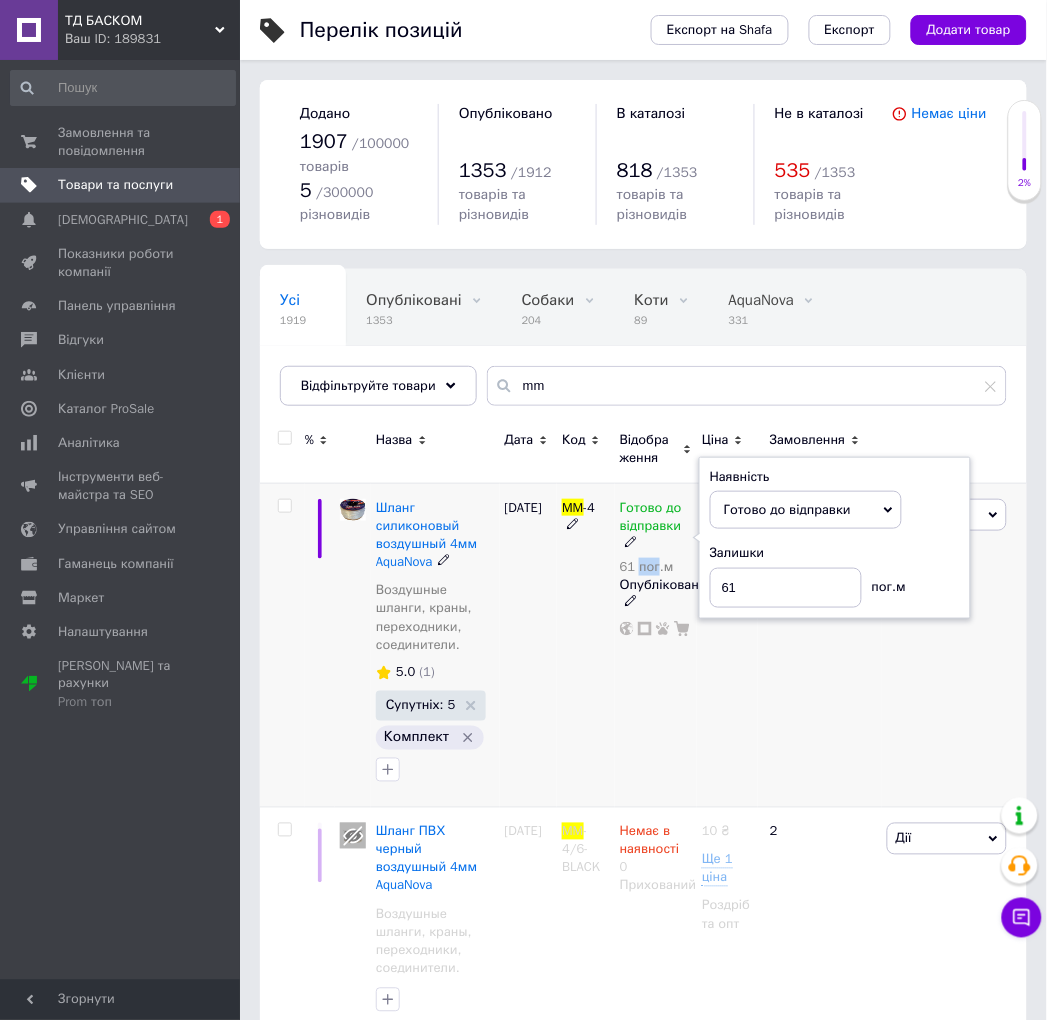 click on "61 пог.м" at bounding box center [656, 567] 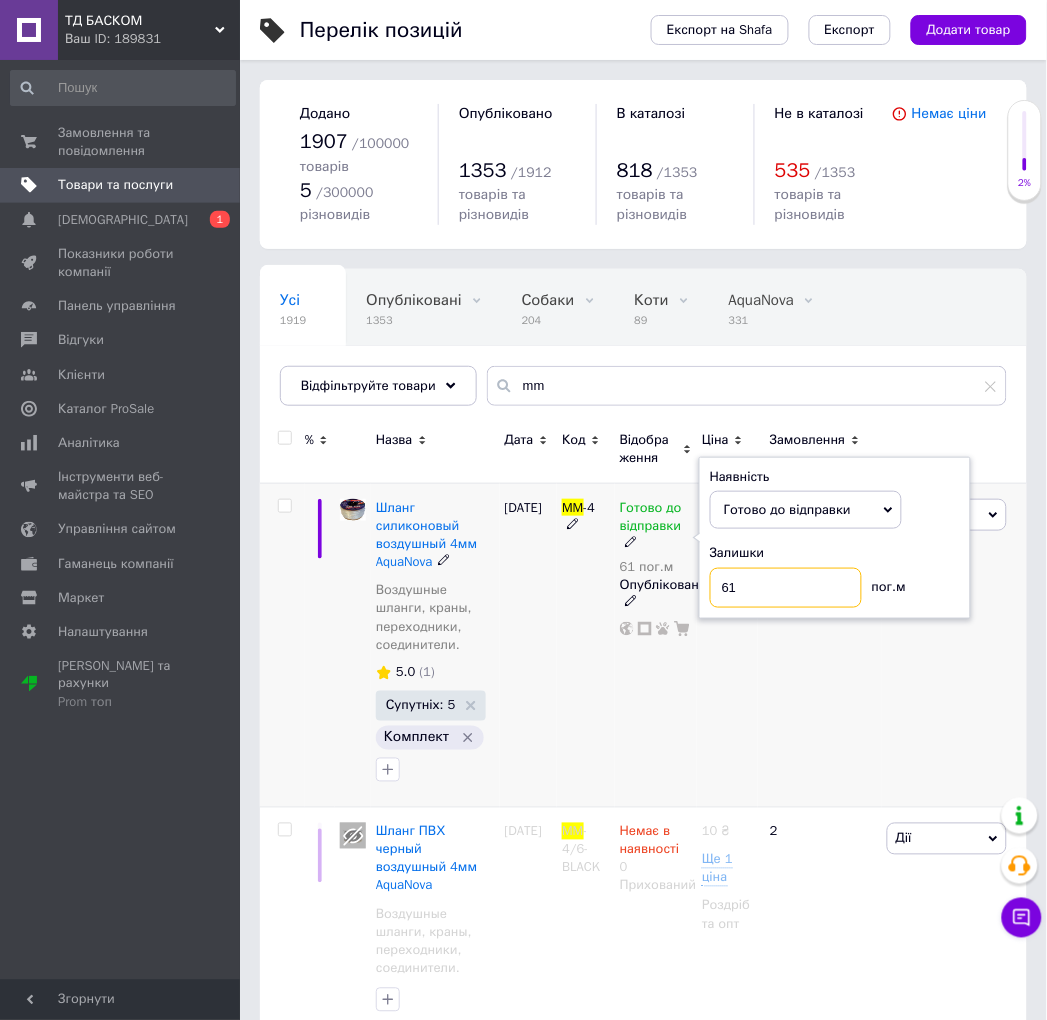 drag, startPoint x: 737, startPoint y: 598, endPoint x: 711, endPoint y: 597, distance: 26.019224 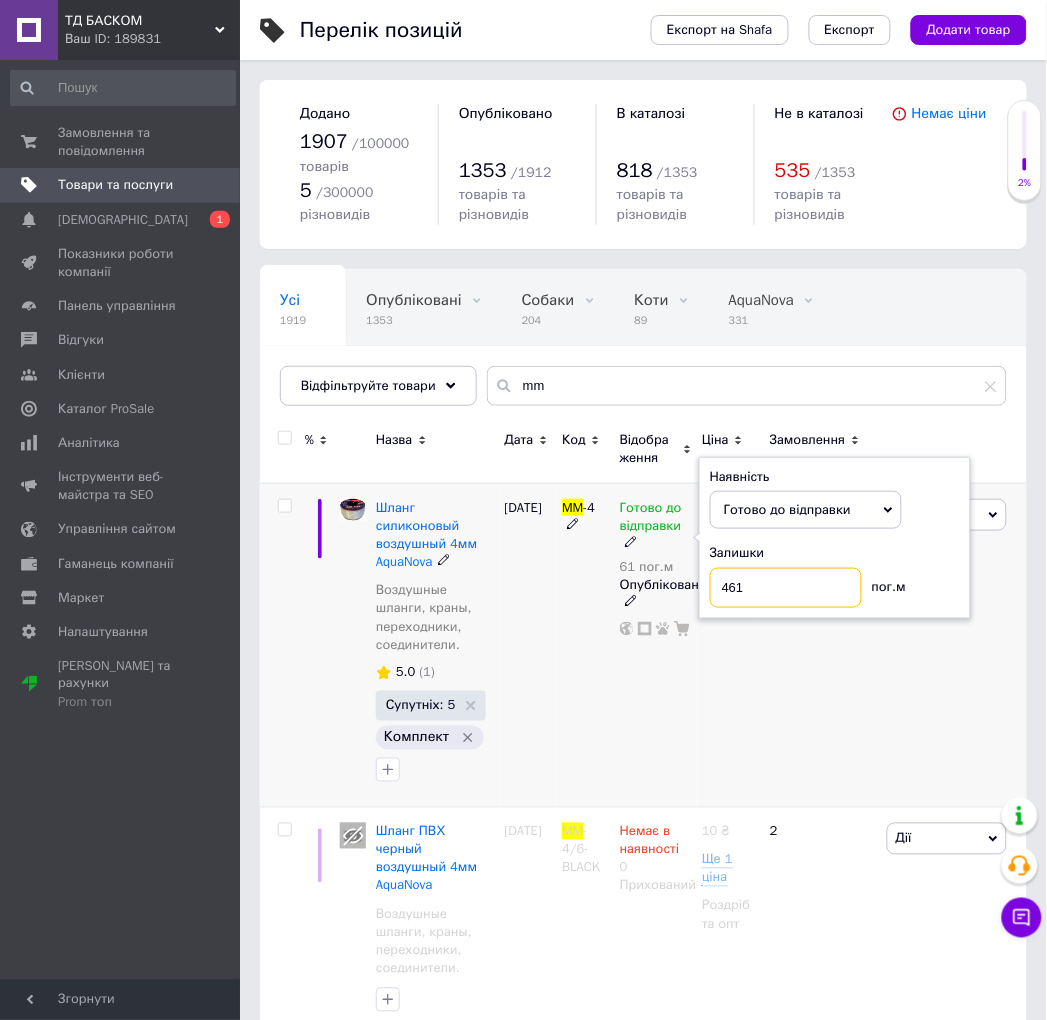 type on "461" 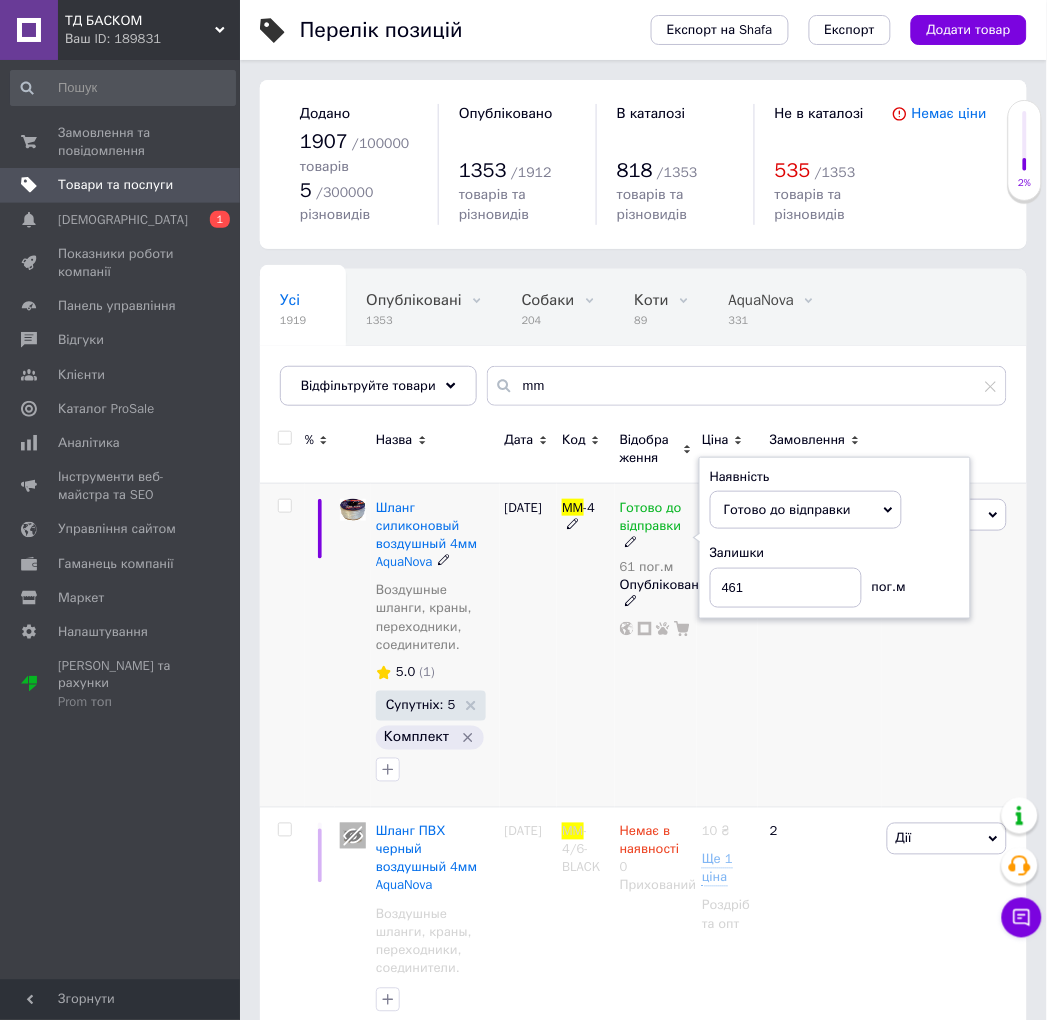 click on "121" at bounding box center [820, 645] 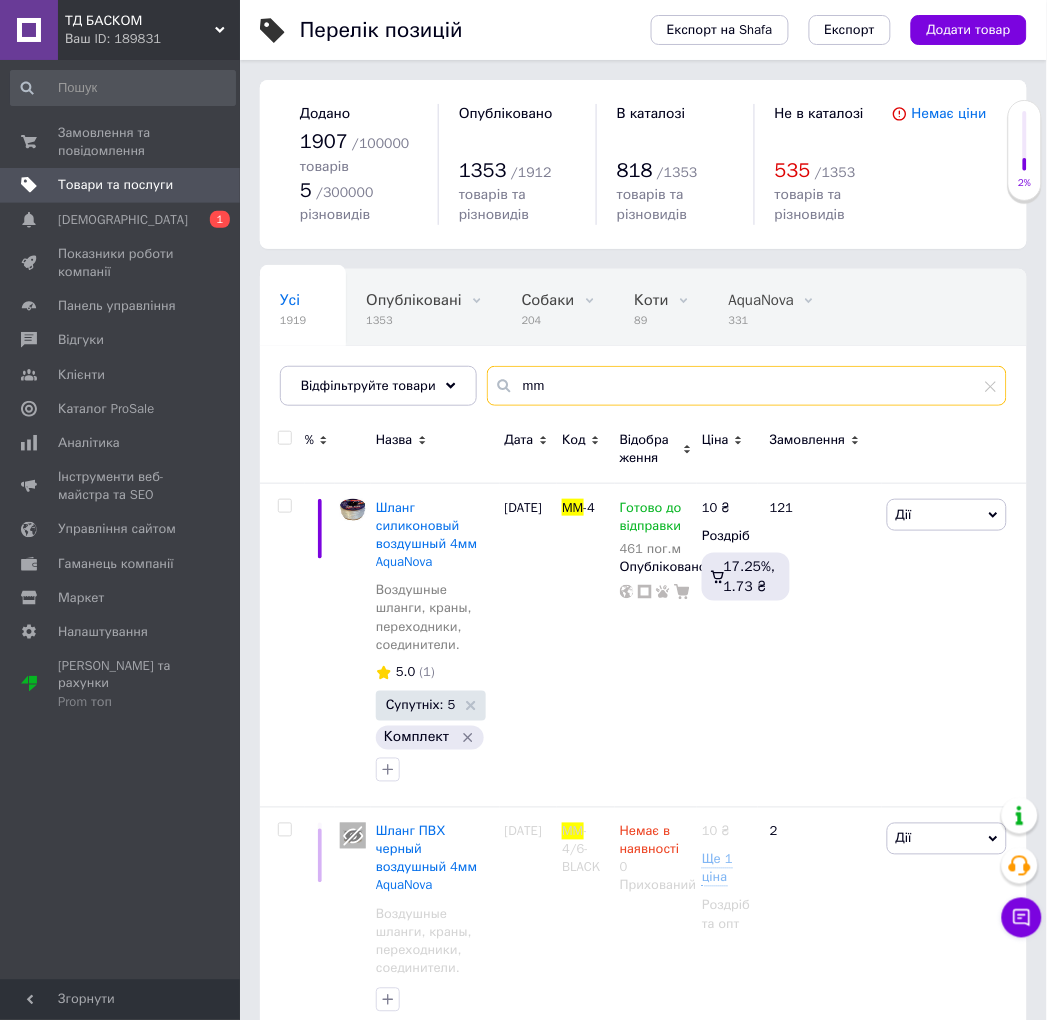drag, startPoint x: 541, startPoint y: 386, endPoint x: 436, endPoint y: 360, distance: 108.17116 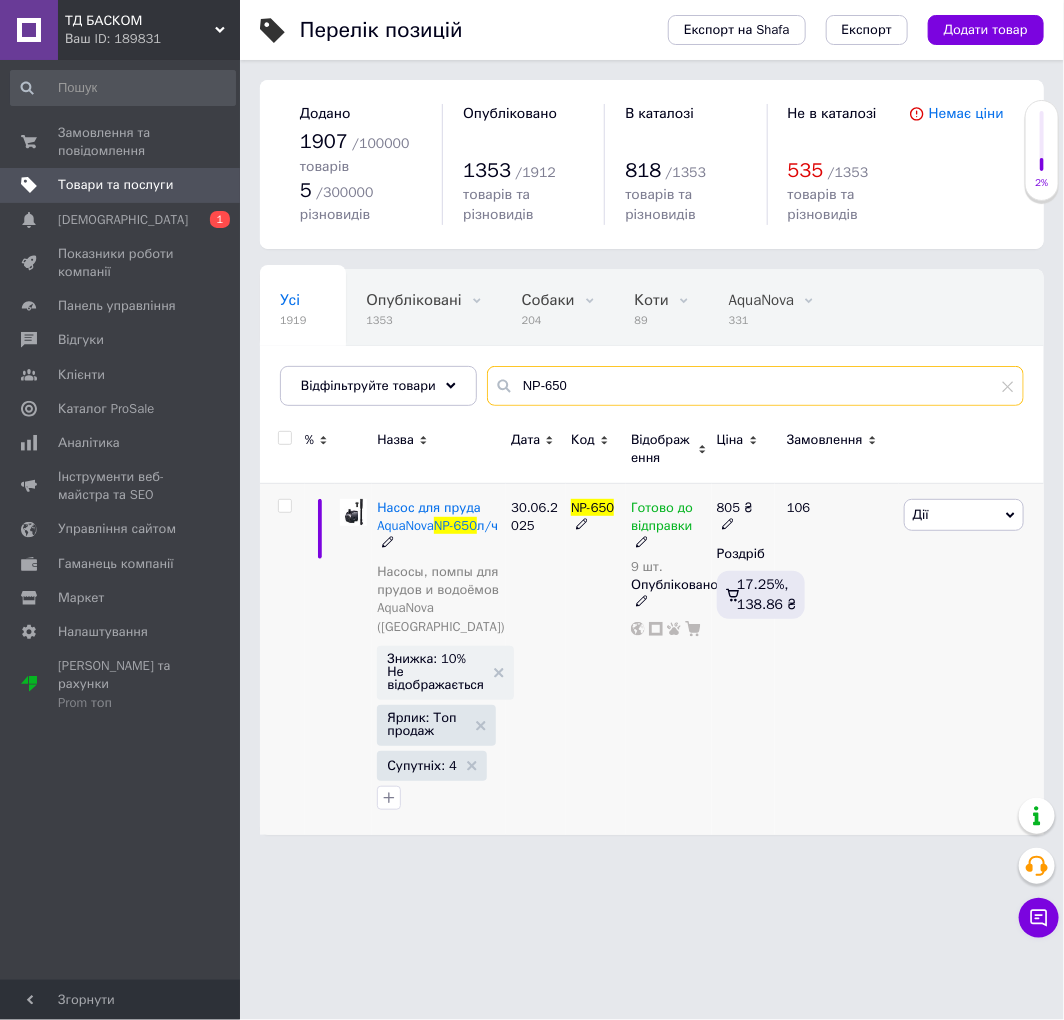 type on "NP-650" 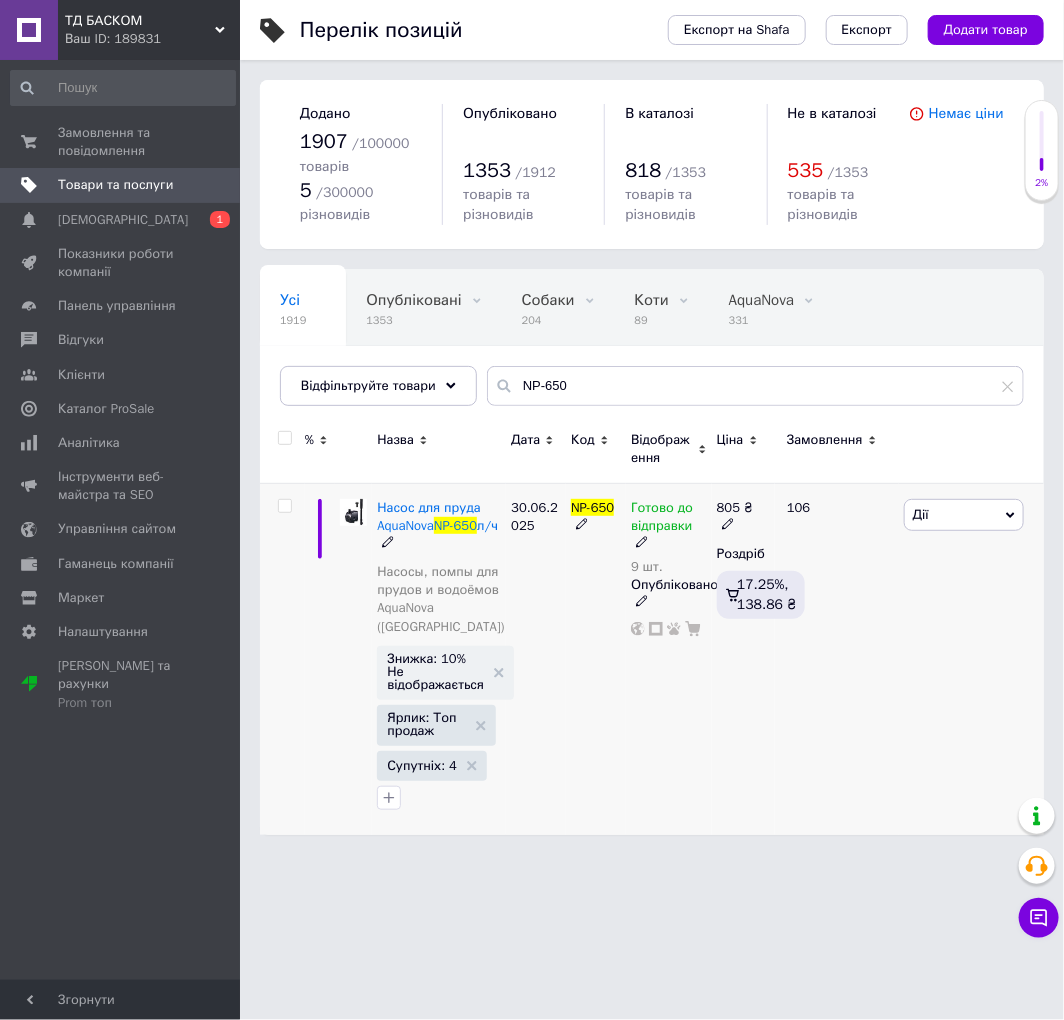 click on "9 шт." at bounding box center [669, 567] 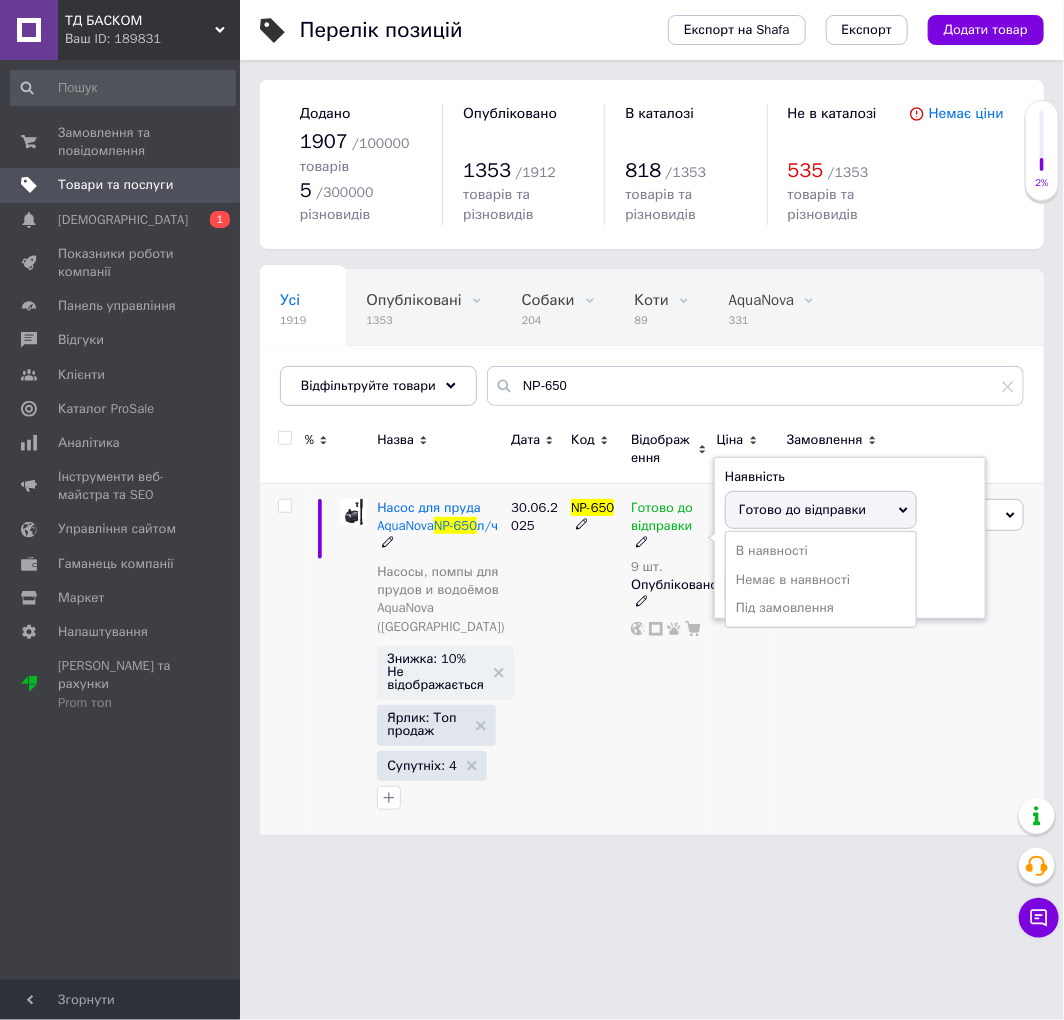 click on "Готово до відправки" at bounding box center [802, 509] 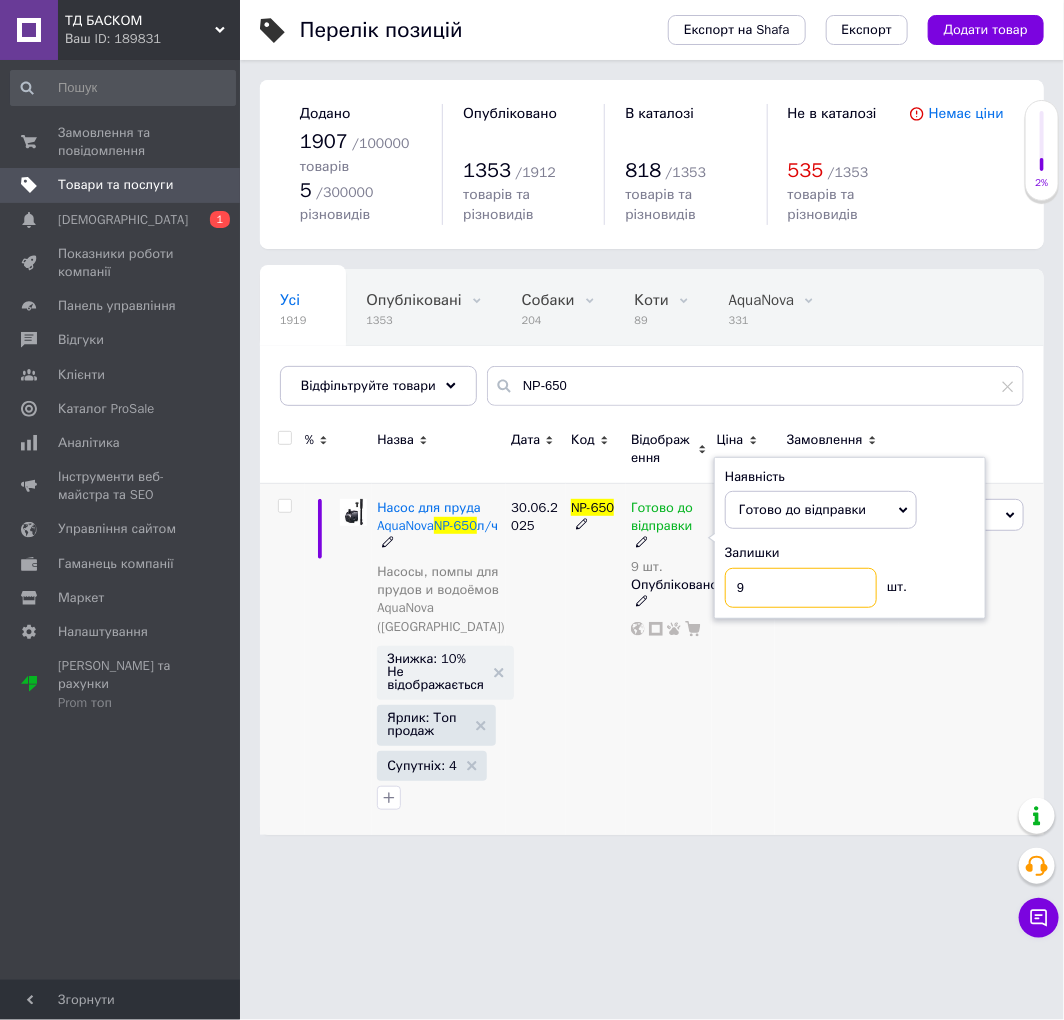 drag, startPoint x: 744, startPoint y: 590, endPoint x: 715, endPoint y: 594, distance: 29.274563 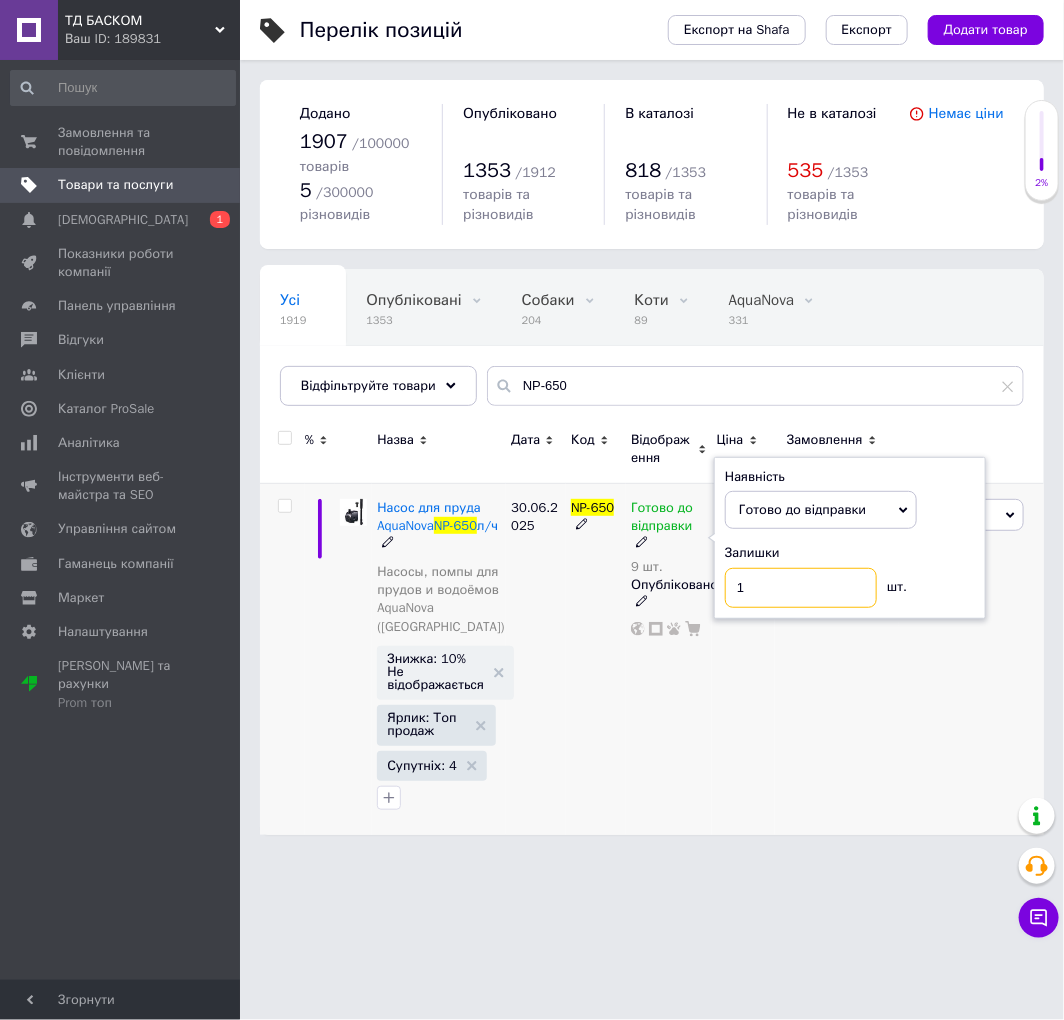 type on "17" 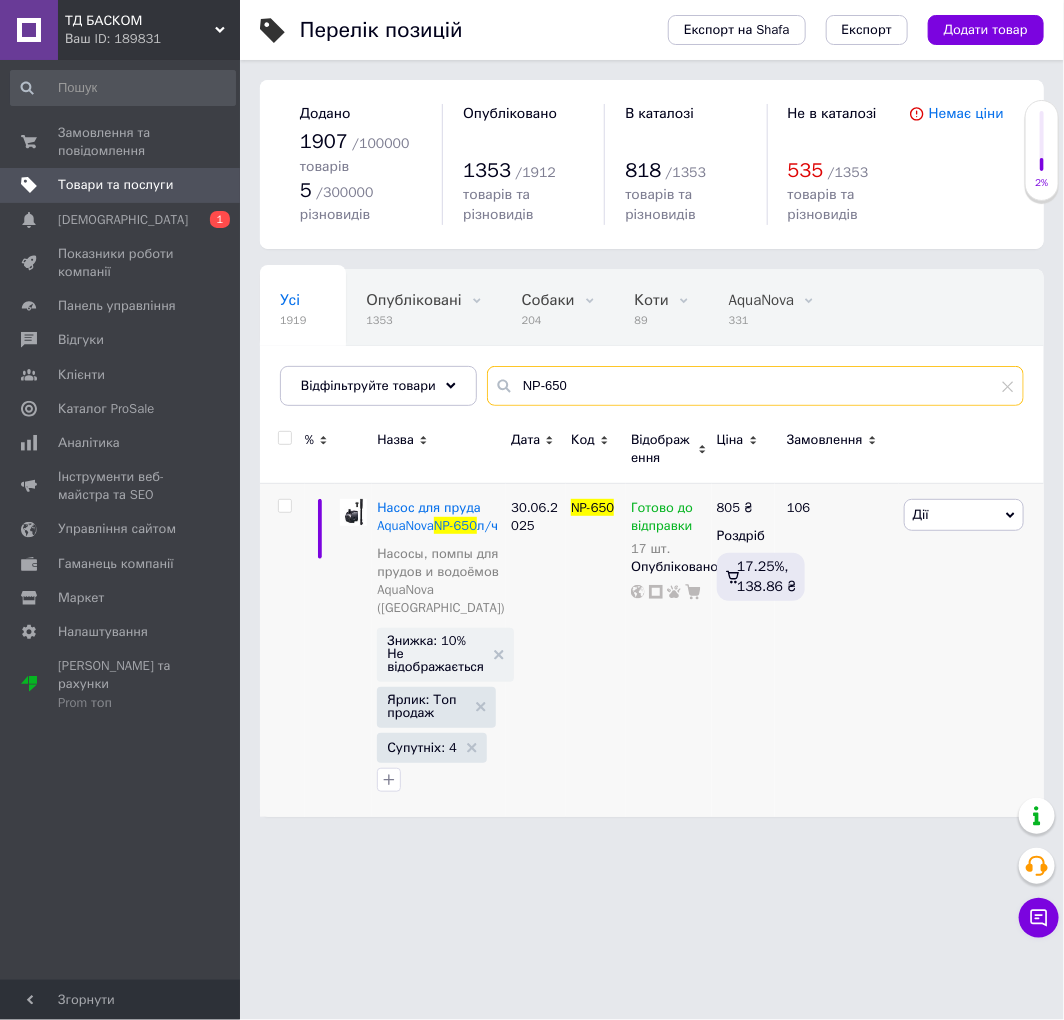 drag, startPoint x: 608, startPoint y: 385, endPoint x: 495, endPoint y: 378, distance: 113.216606 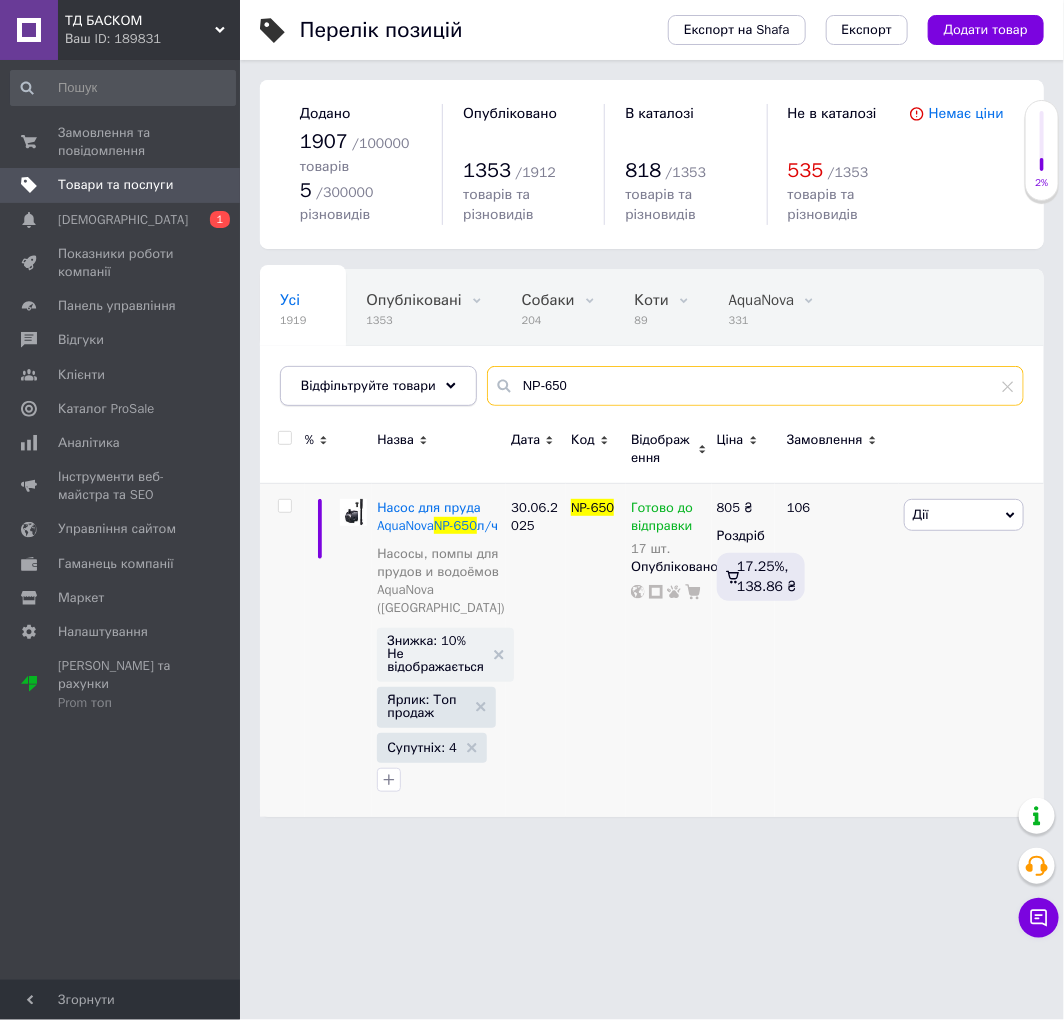 drag, startPoint x: 616, startPoint y: 383, endPoint x: 436, endPoint y: 373, distance: 180.27756 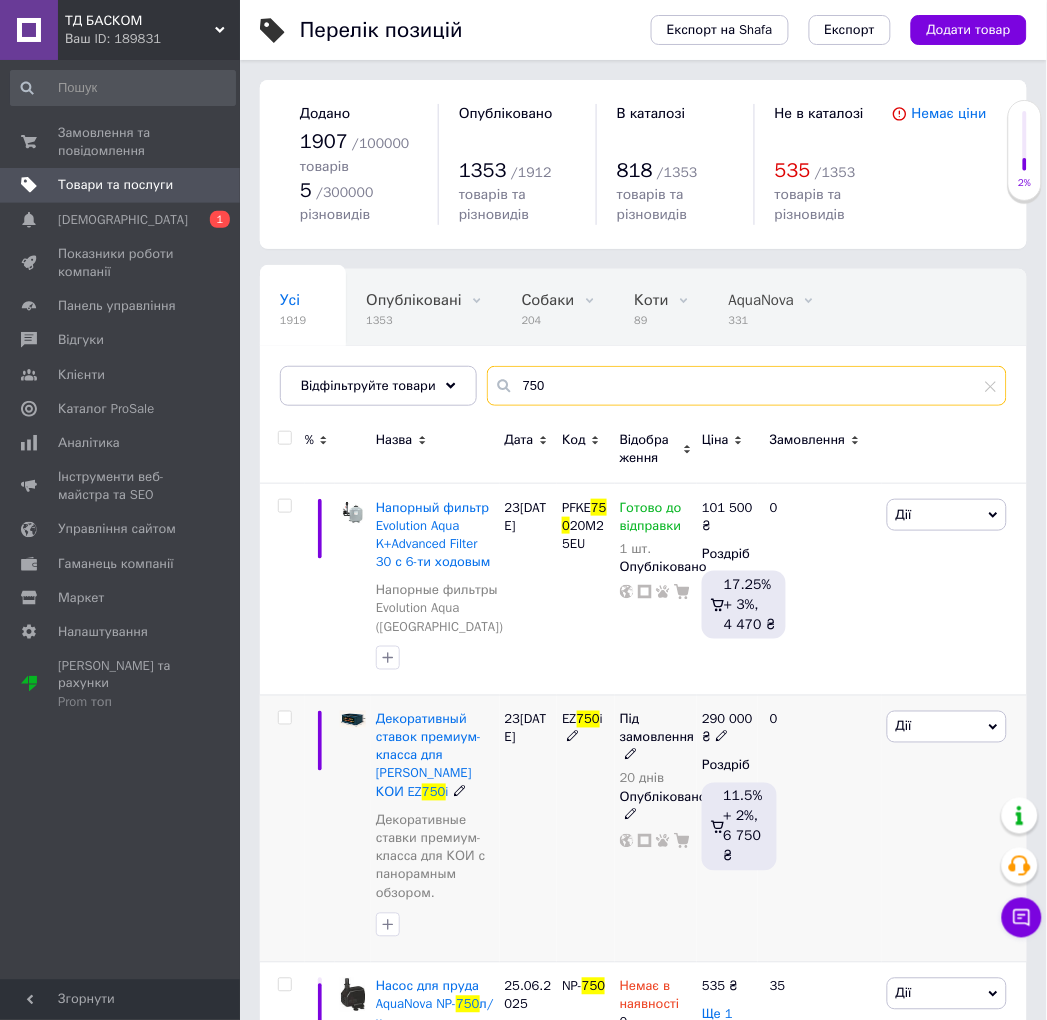scroll, scrollTop: 222, scrollLeft: 0, axis: vertical 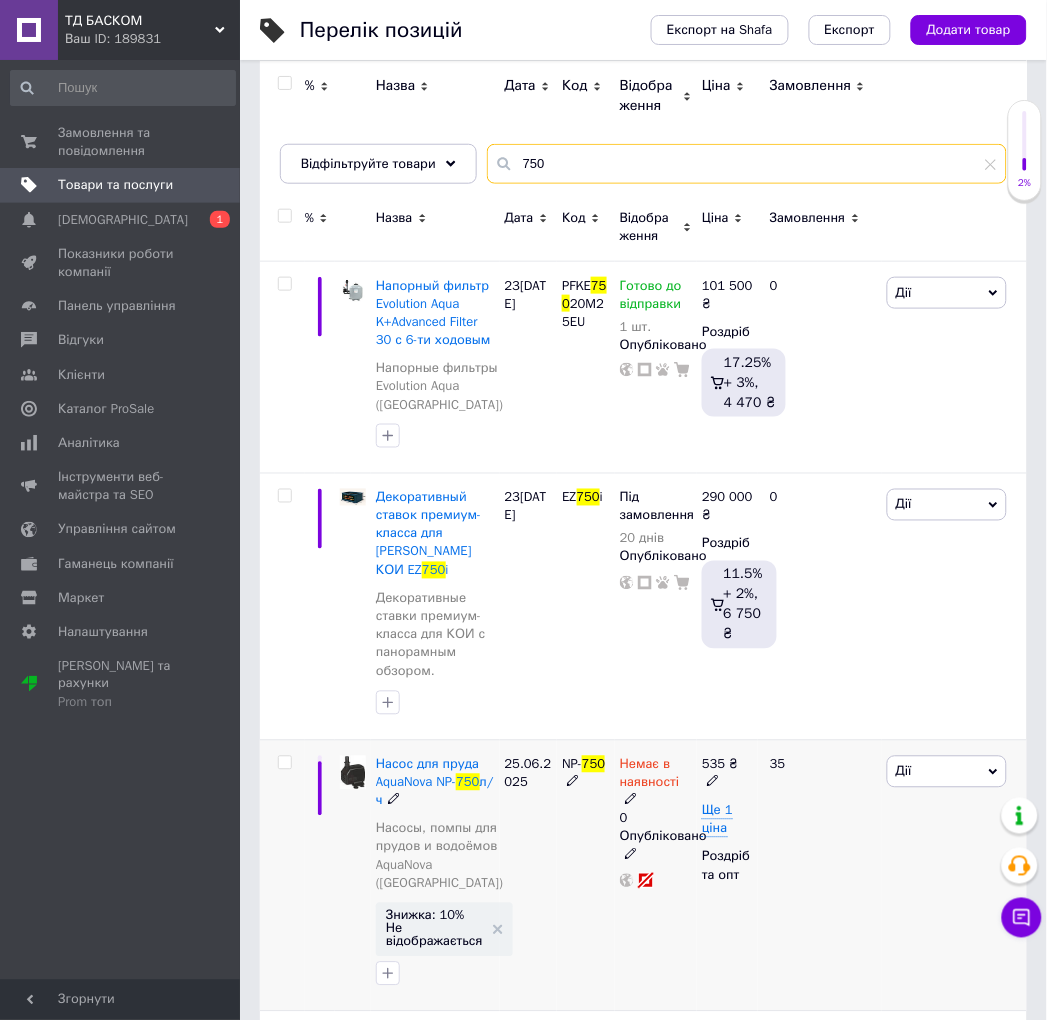 type on "750" 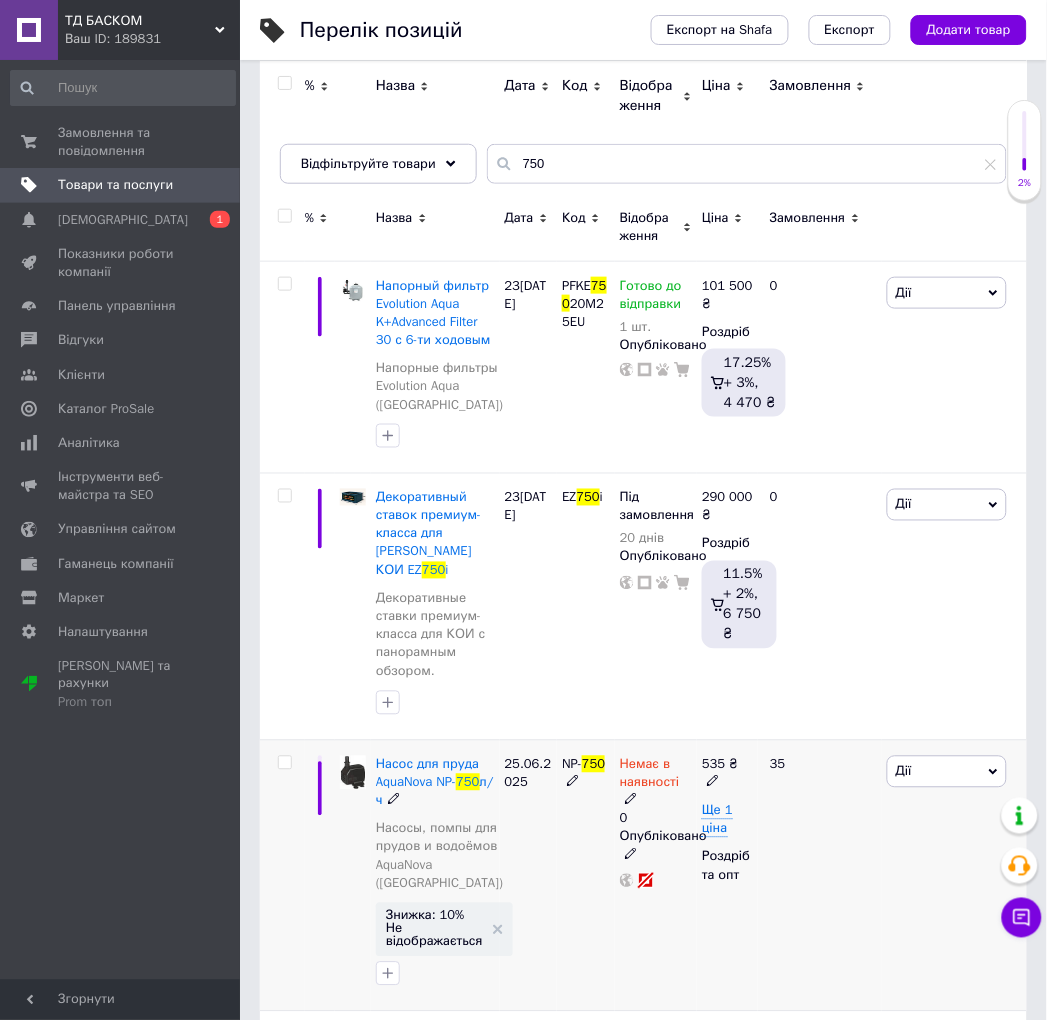 click on "Немає в наявності 0" at bounding box center [656, 792] 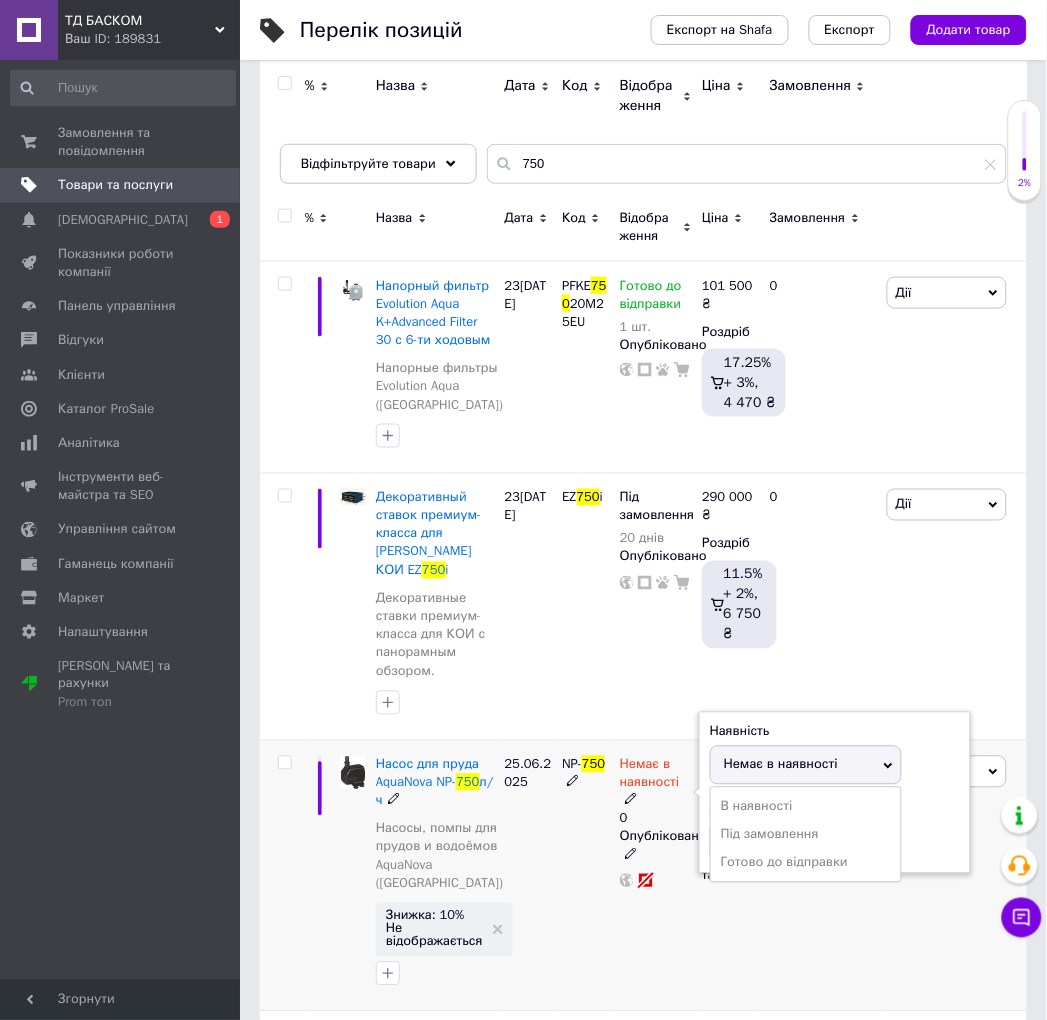 click on "Немає в наявності" at bounding box center (781, 764) 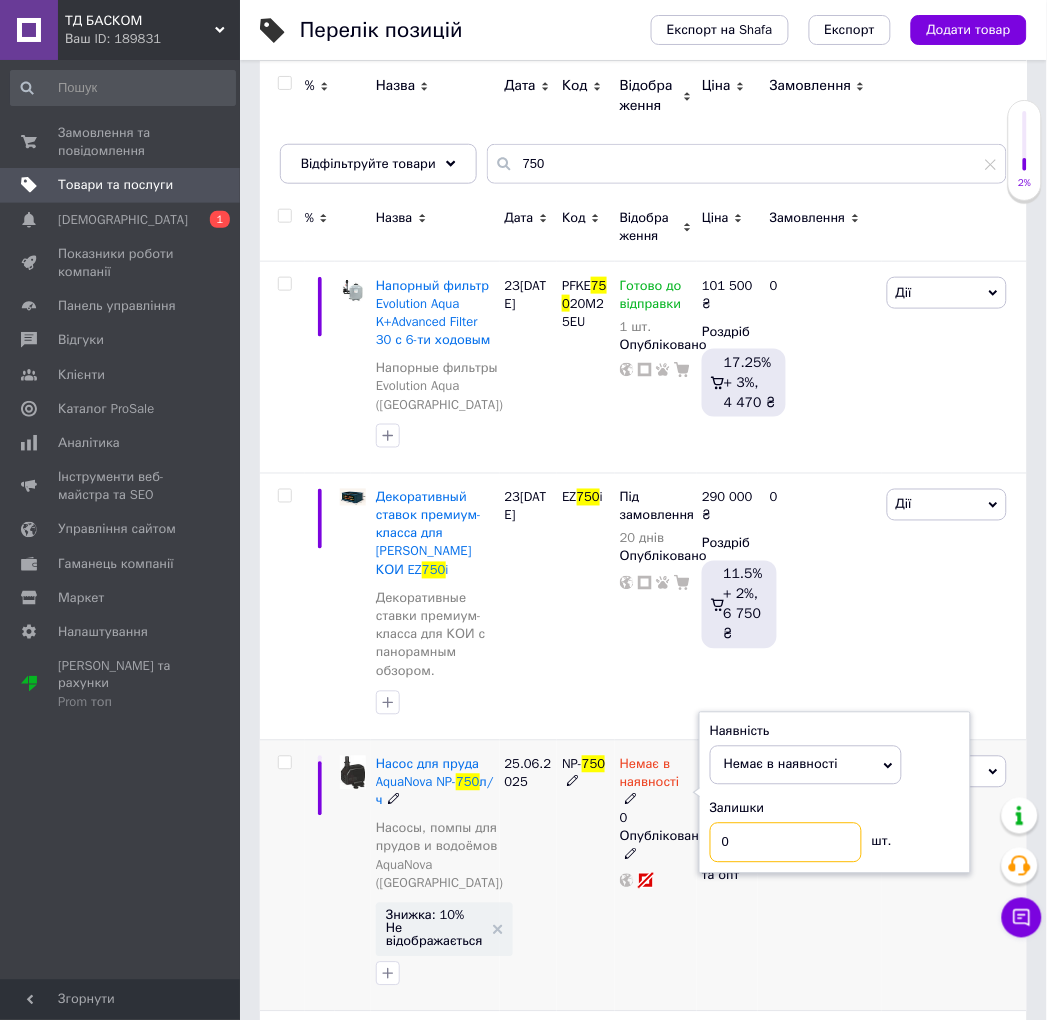 drag, startPoint x: 742, startPoint y: 831, endPoint x: 695, endPoint y: 837, distance: 47.38143 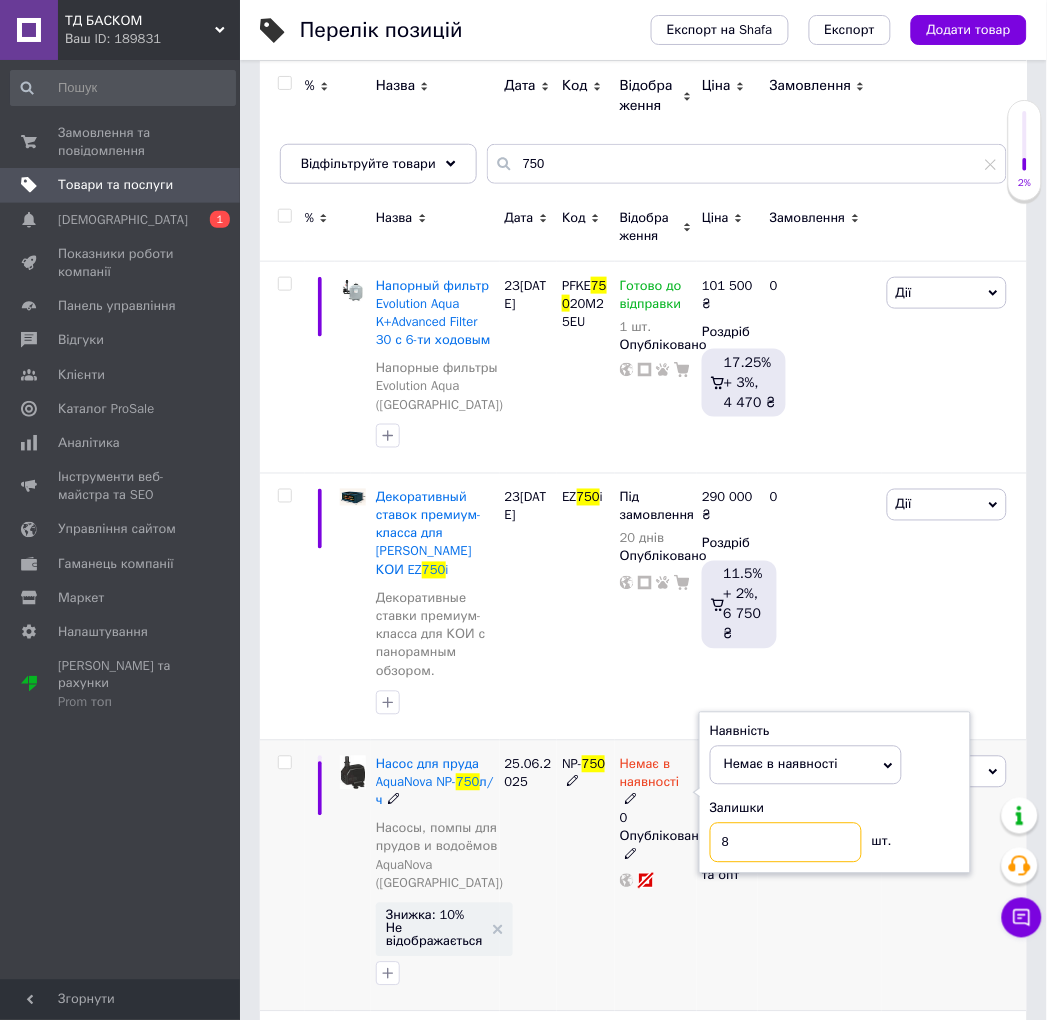 type on "8" 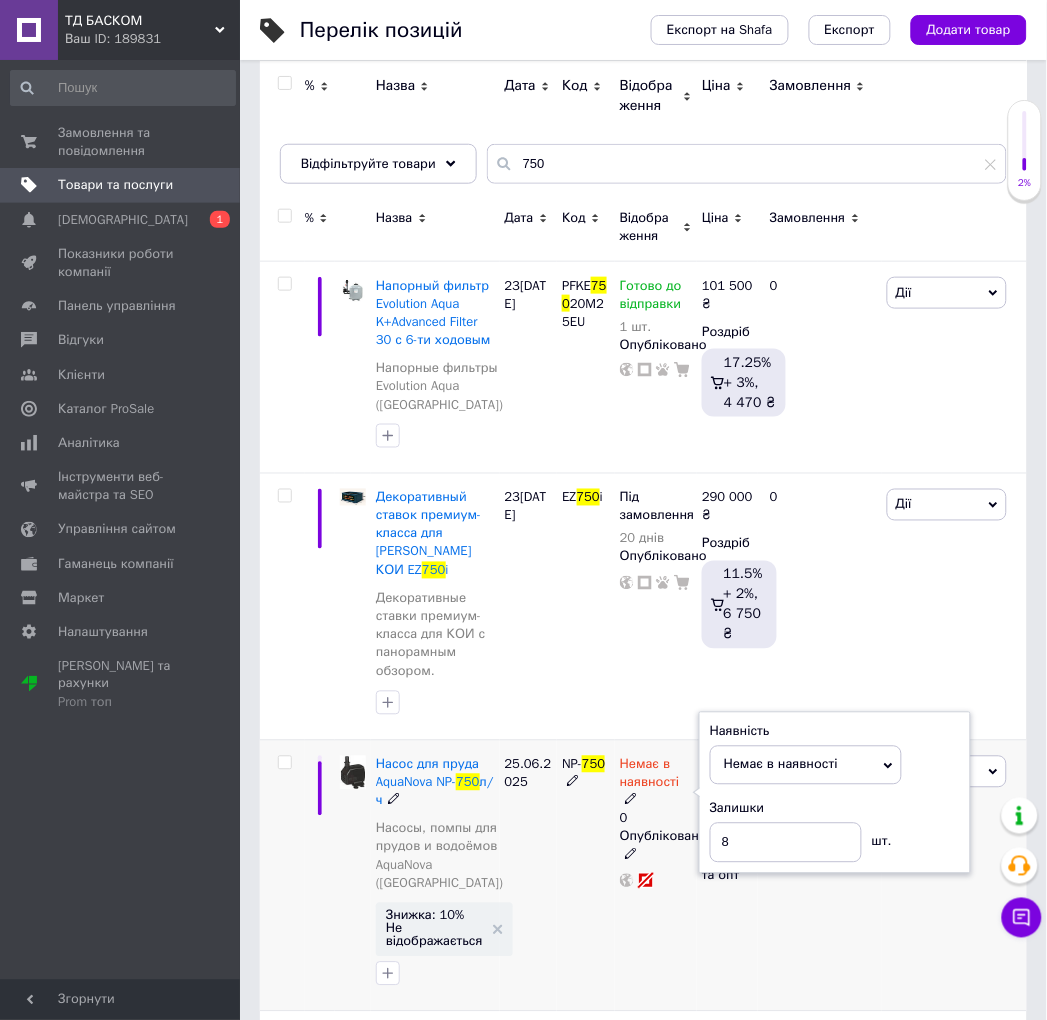 click on "Немає в наявності" at bounding box center (806, 765) 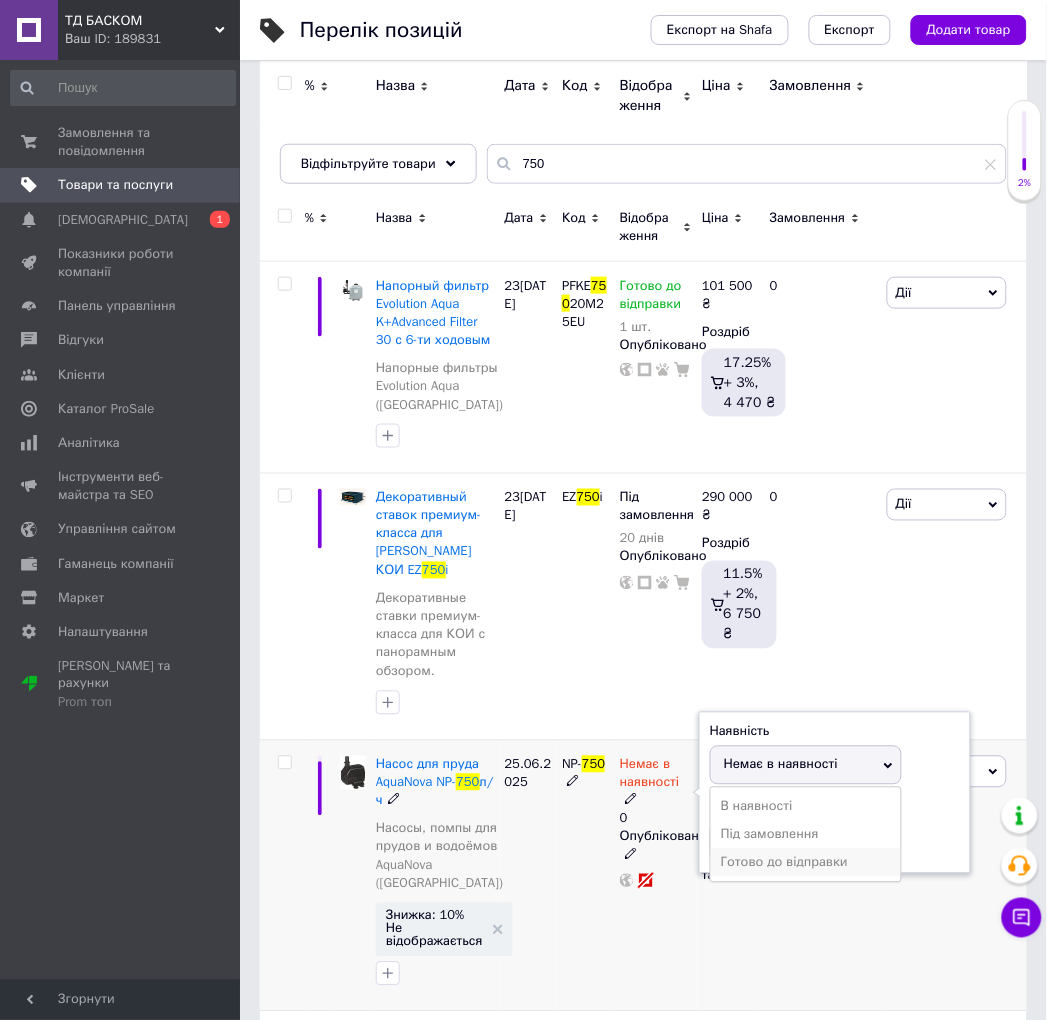 click on "Готово до відправки" at bounding box center [806, 863] 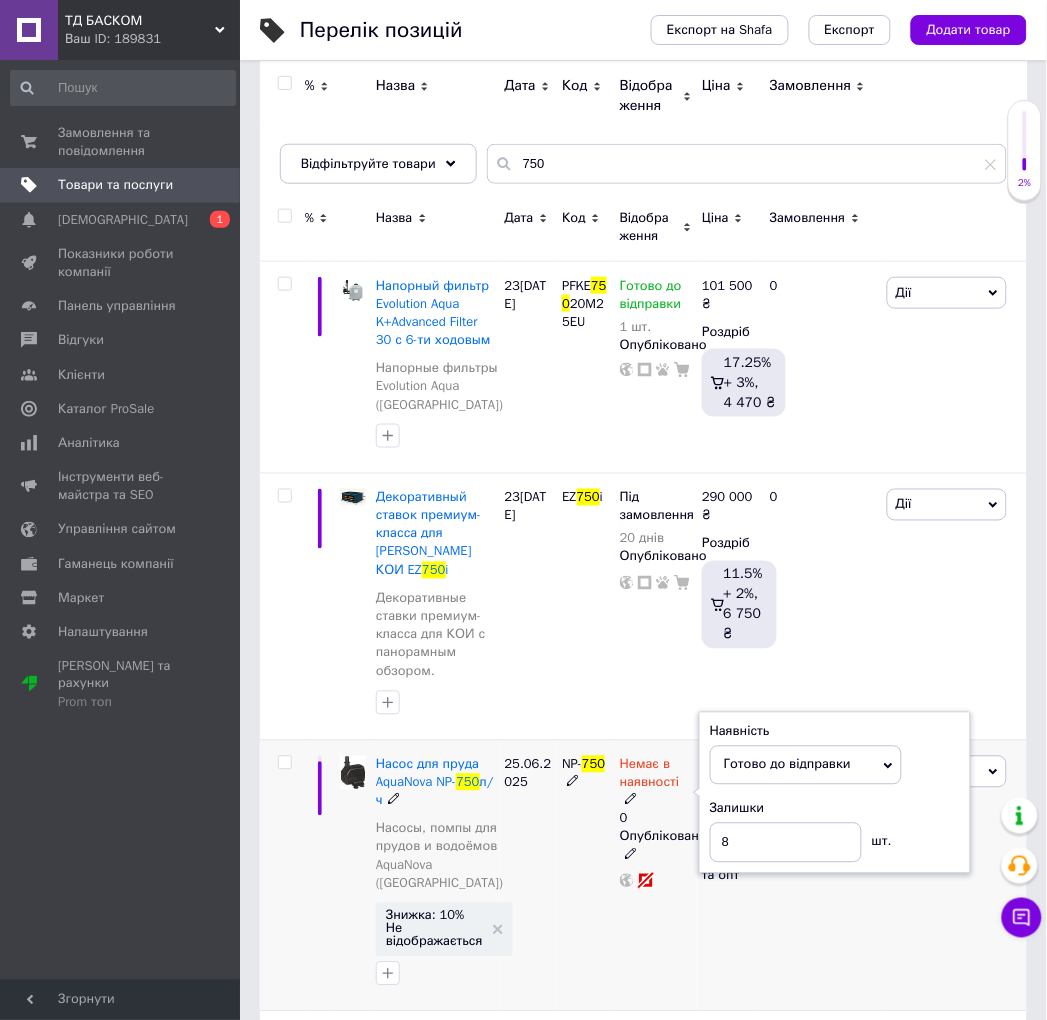 click on "NP- 750" at bounding box center (586, 876) 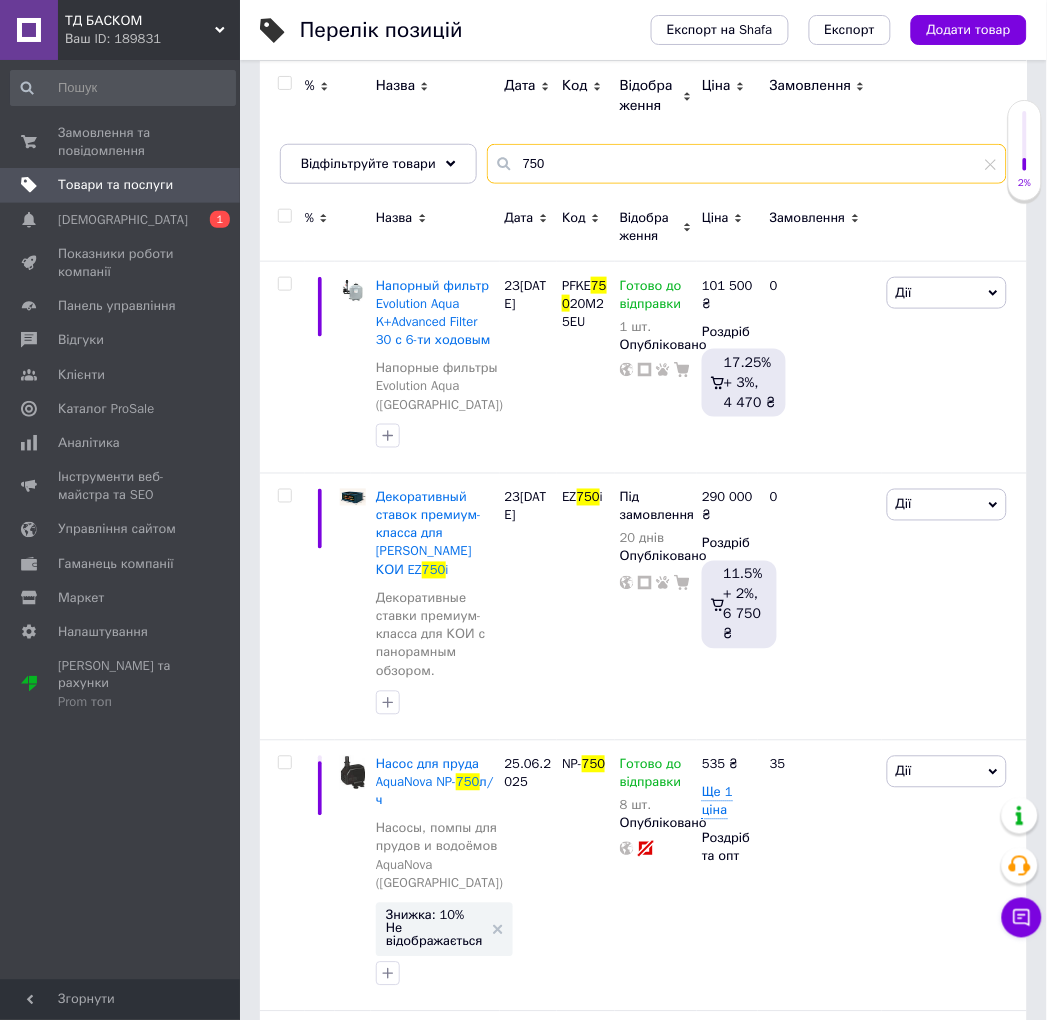 drag, startPoint x: 541, startPoint y: 173, endPoint x: 485, endPoint y: 150, distance: 60.53924 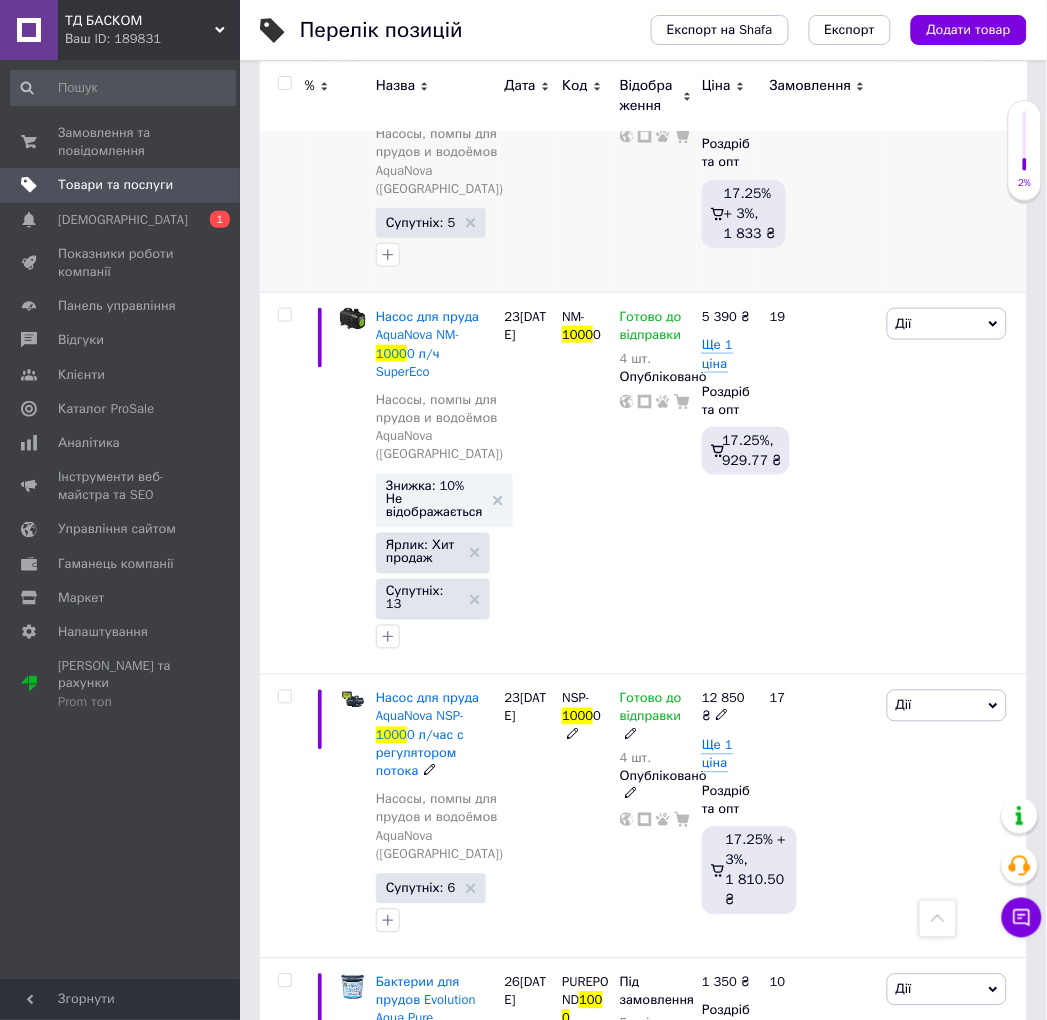 scroll, scrollTop: 1888, scrollLeft: 0, axis: vertical 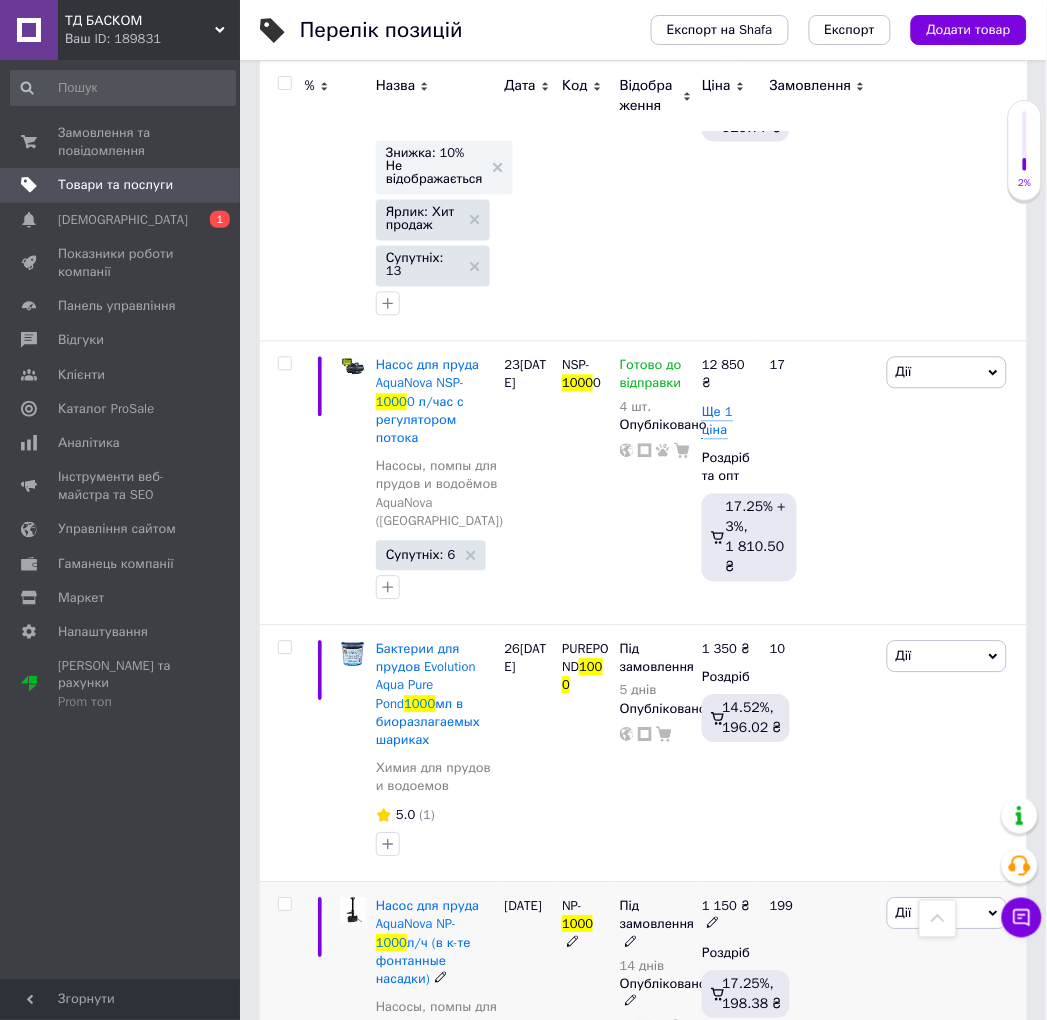 type on "1000" 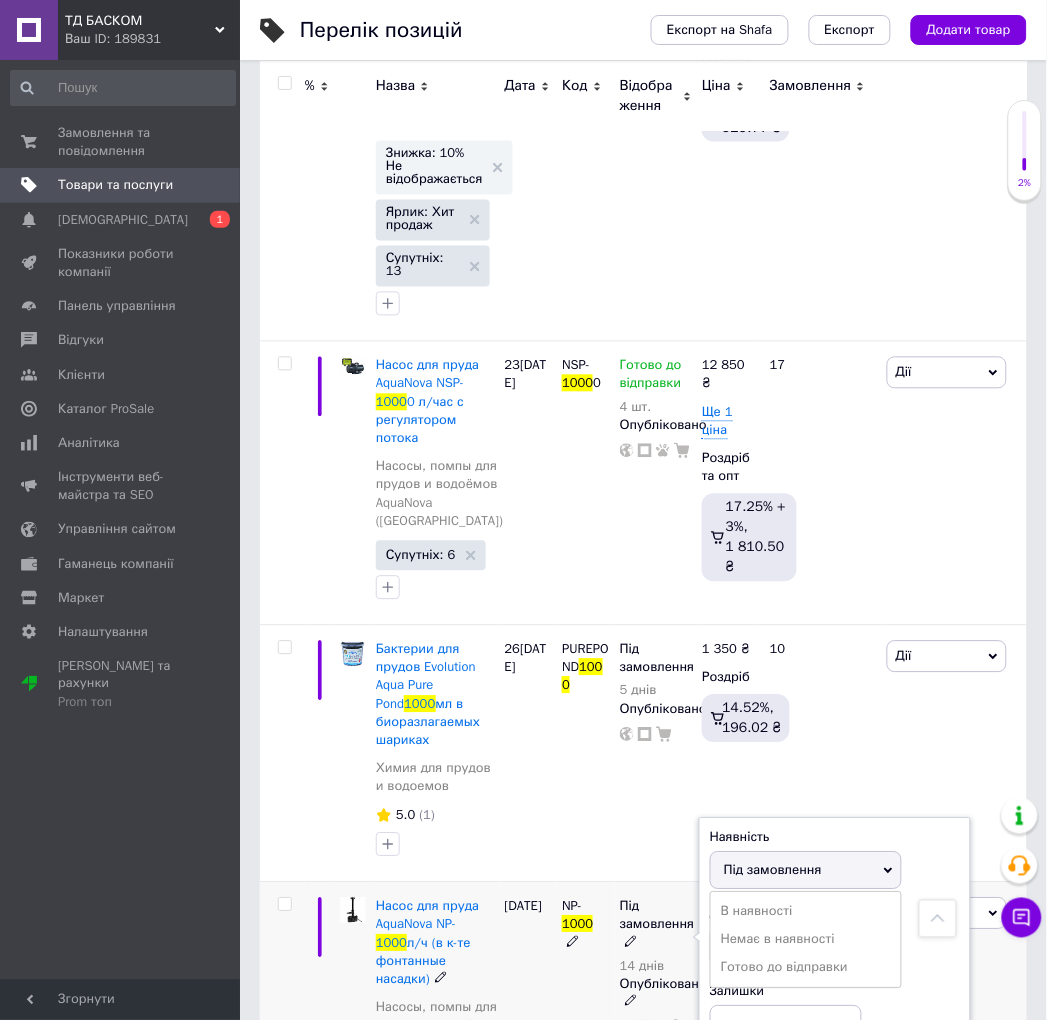 click on "Під замовлення" at bounding box center [806, 871] 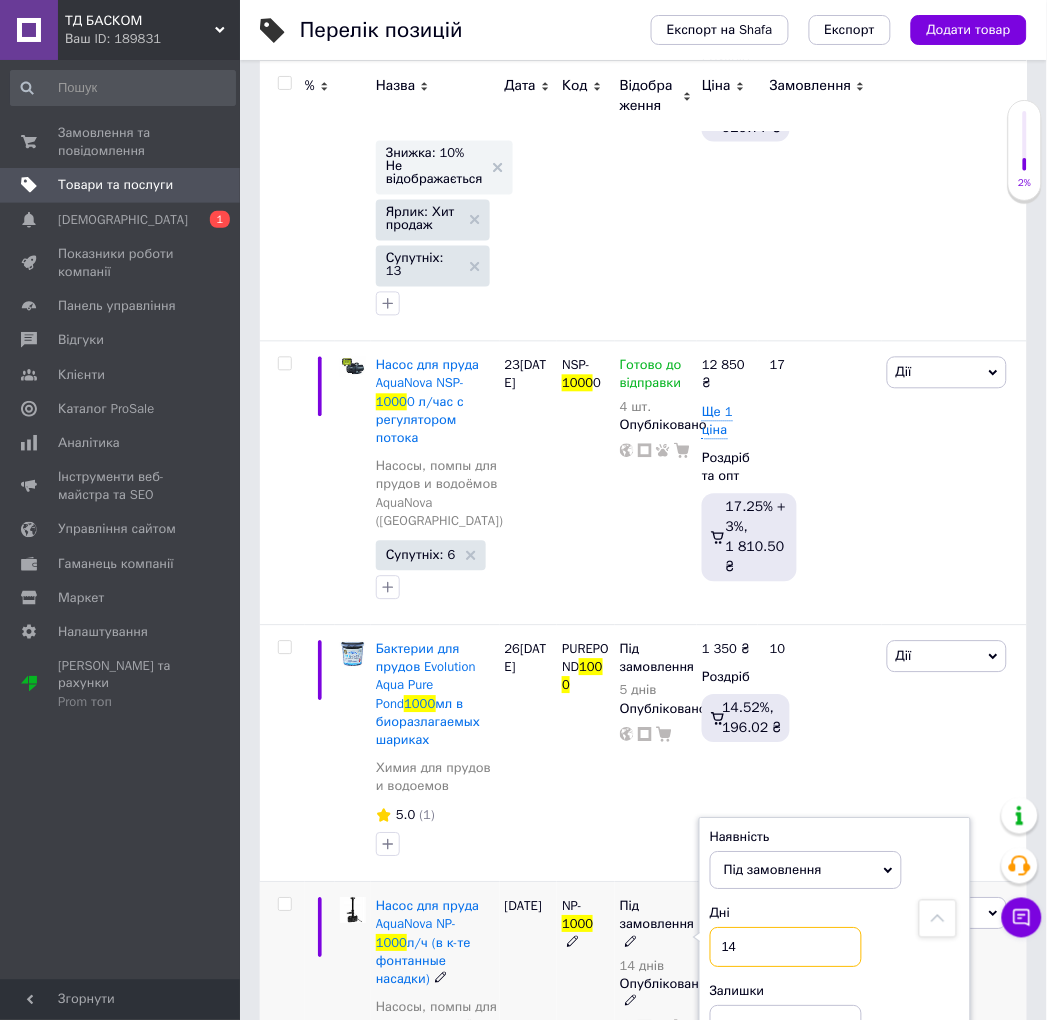 click on "14" at bounding box center [786, 948] 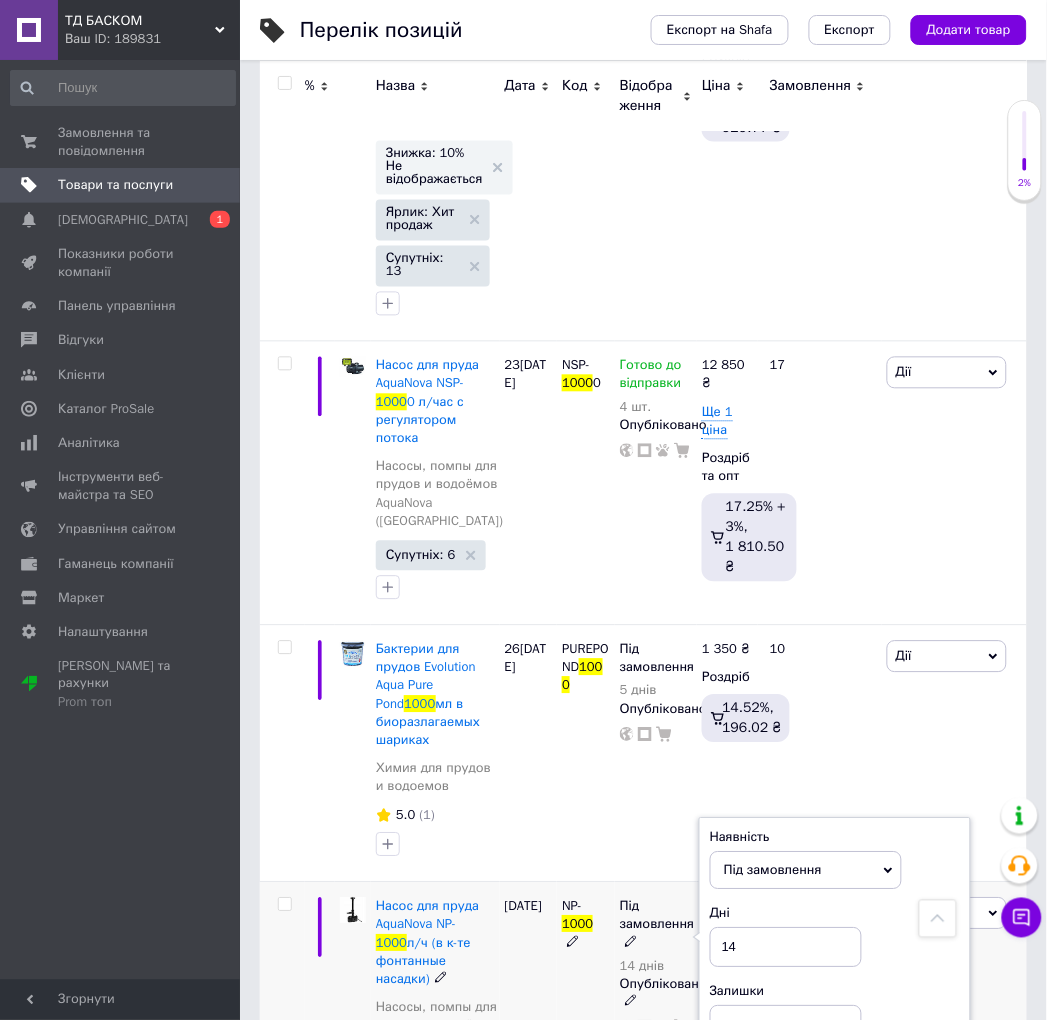 click on "Під замовлення" at bounding box center (773, 870) 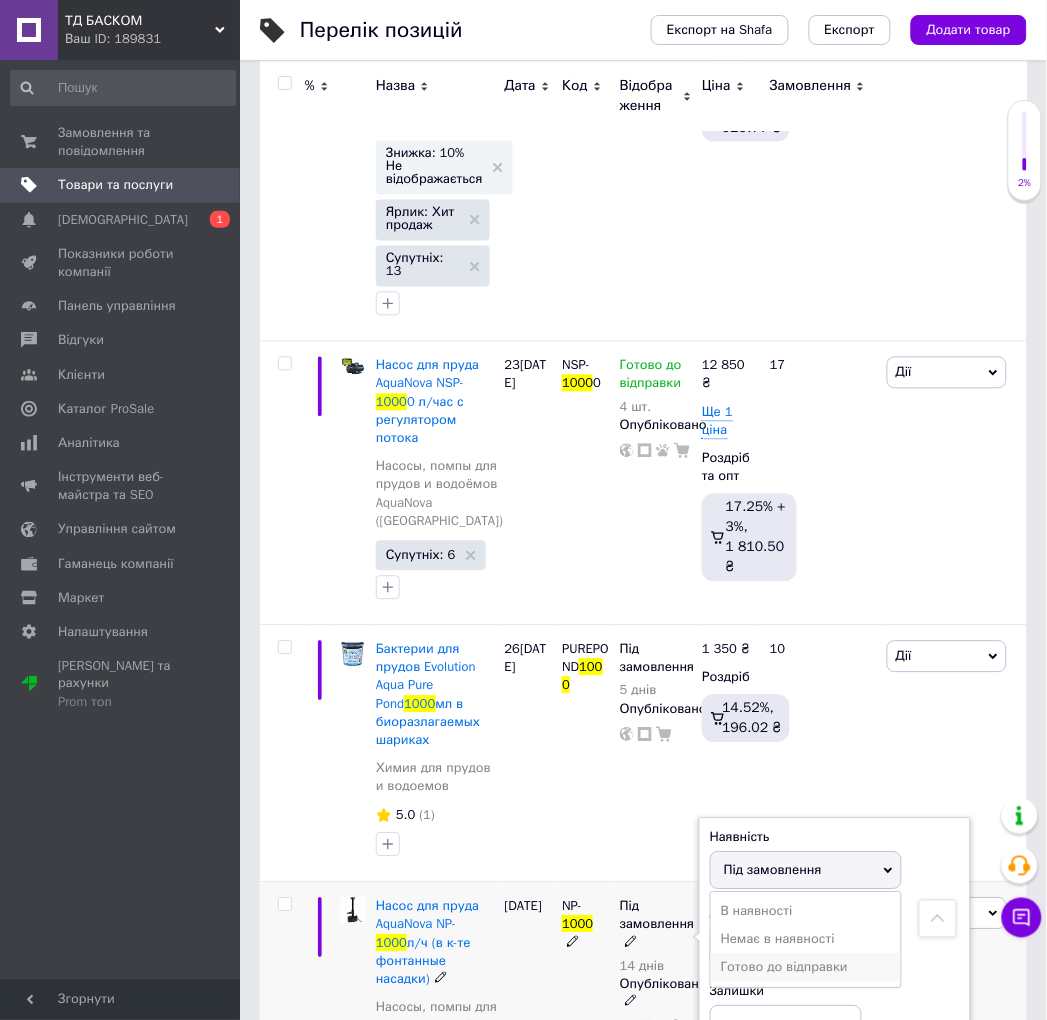 click on "Готово до відправки" at bounding box center [806, 968] 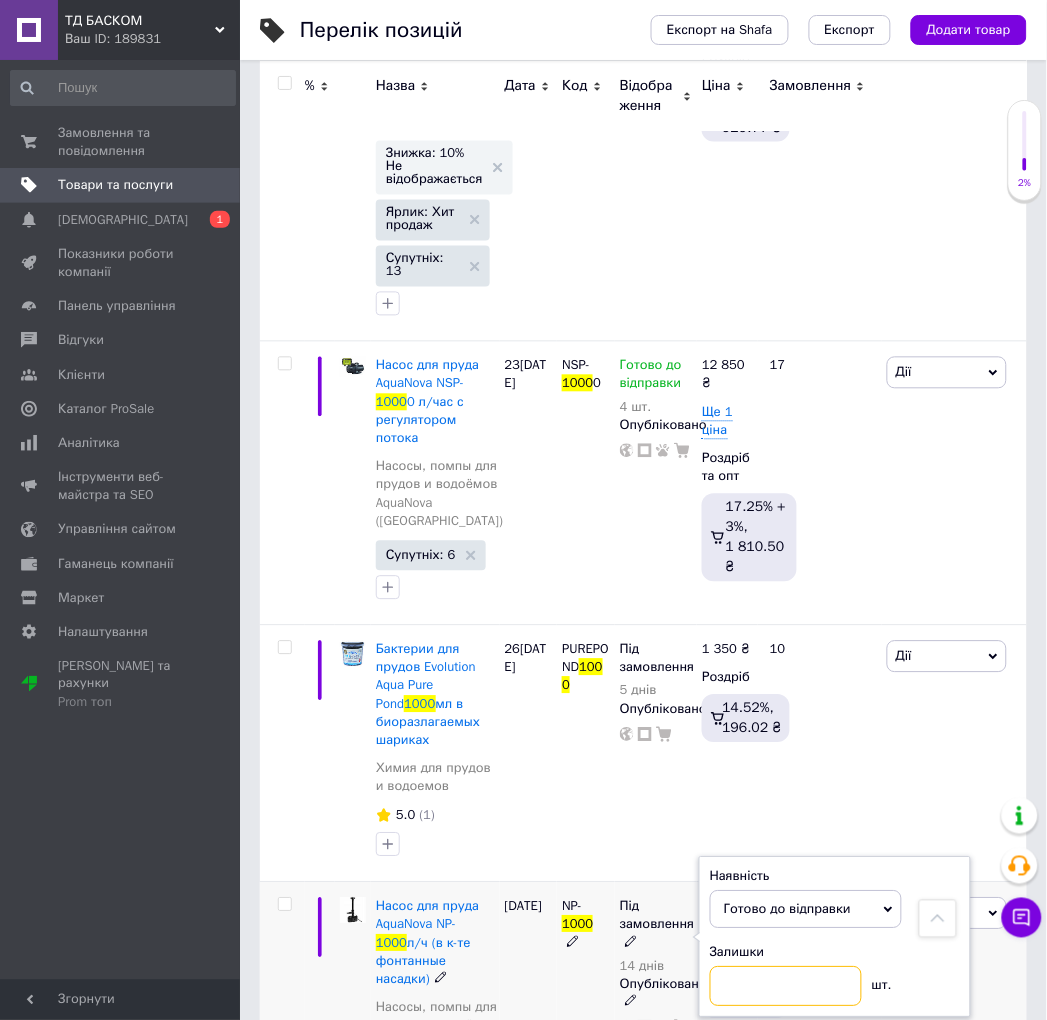 click at bounding box center (786, 987) 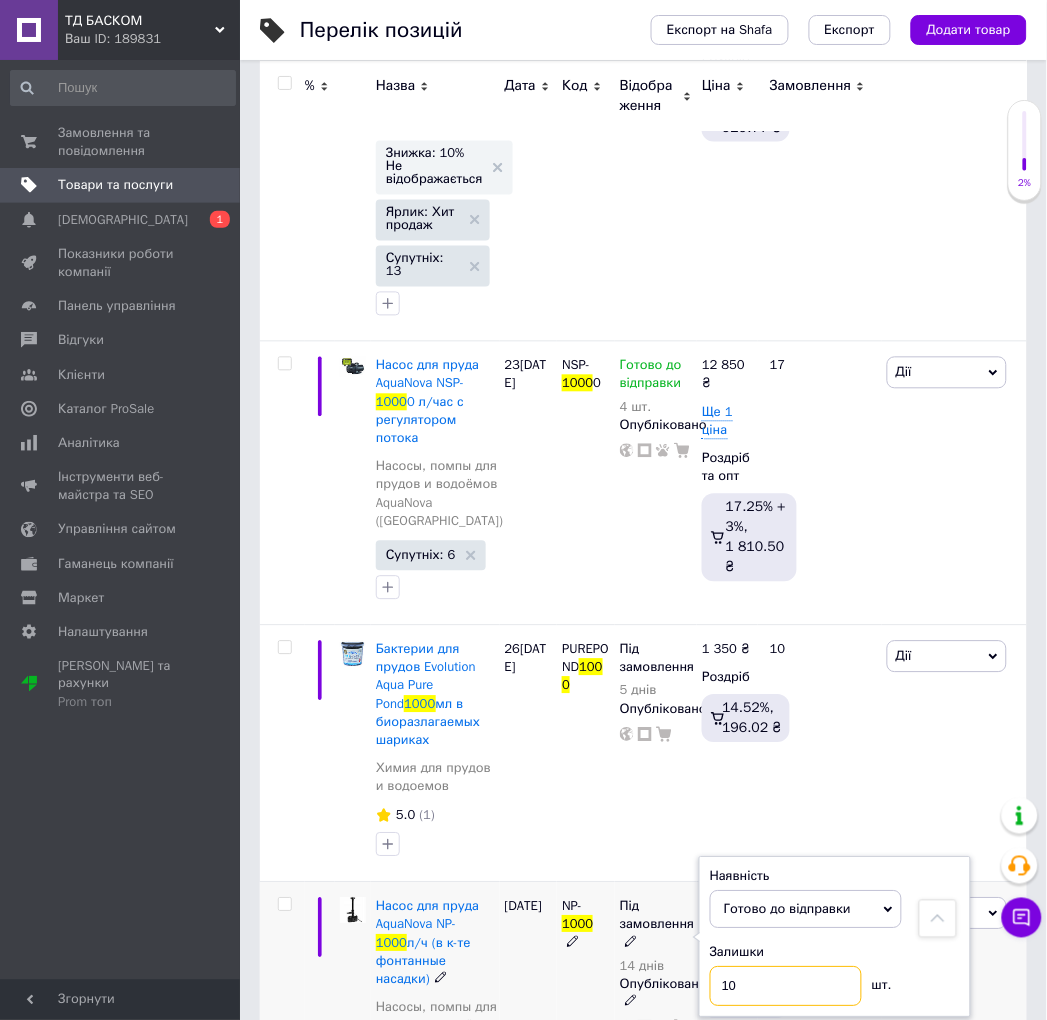 type on "10" 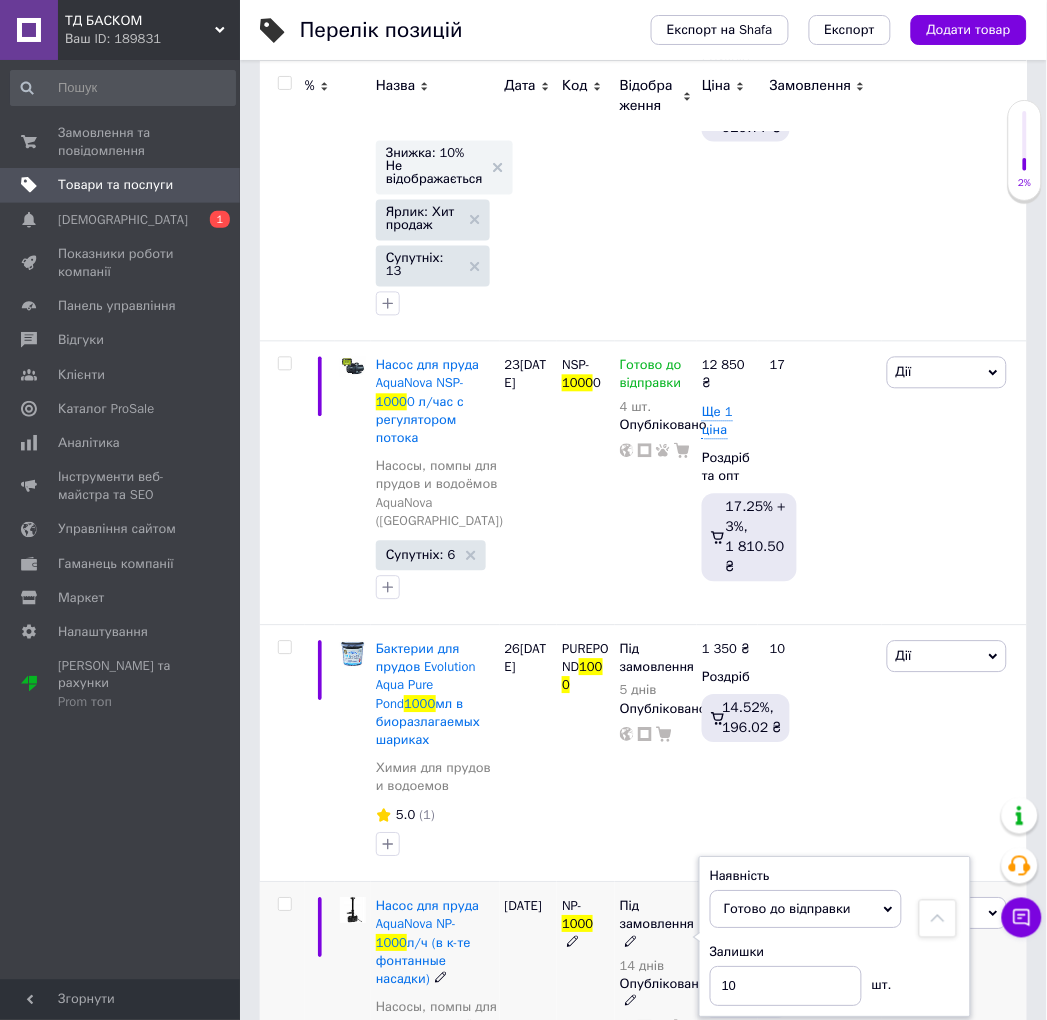 drag, startPoint x: 724, startPoint y: 943, endPoint x: 722, endPoint y: 920, distance: 23.086792 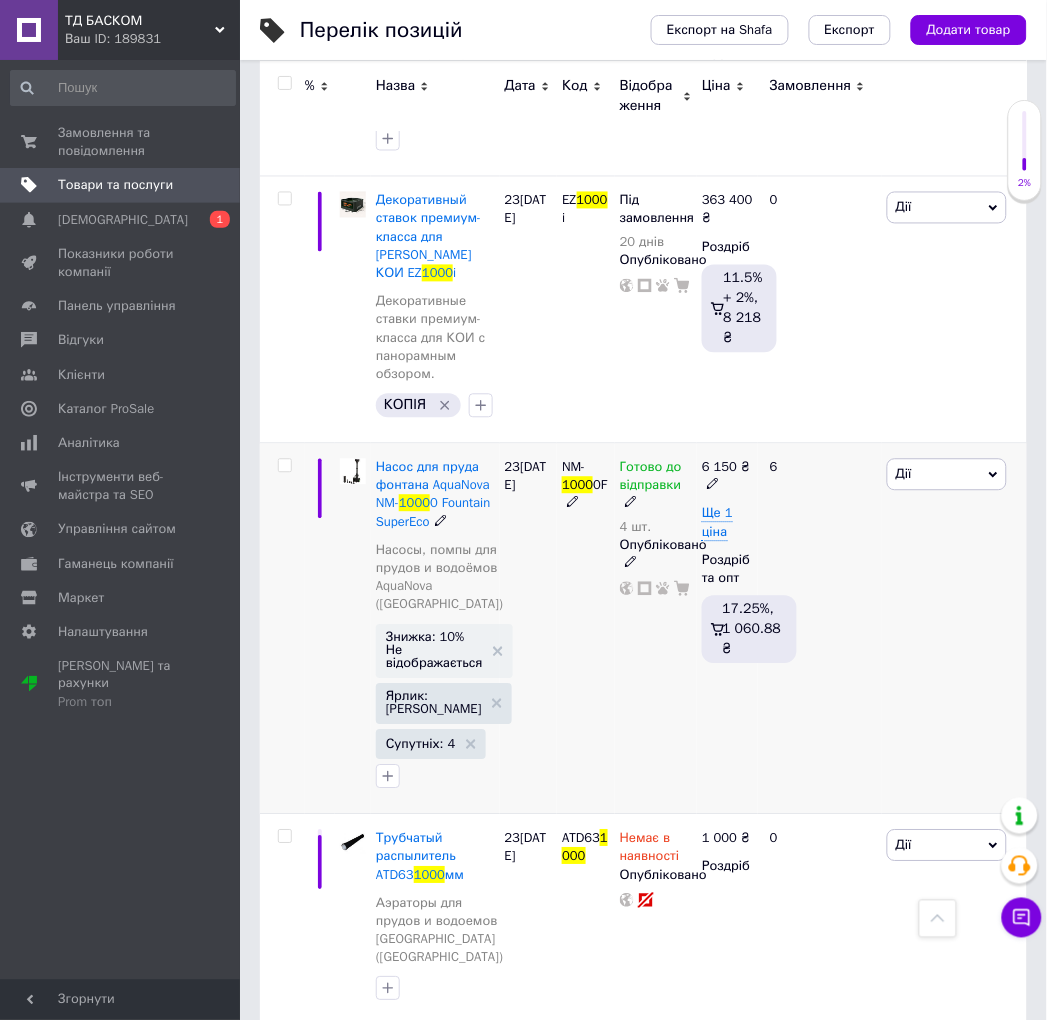 scroll, scrollTop: 111, scrollLeft: 0, axis: vertical 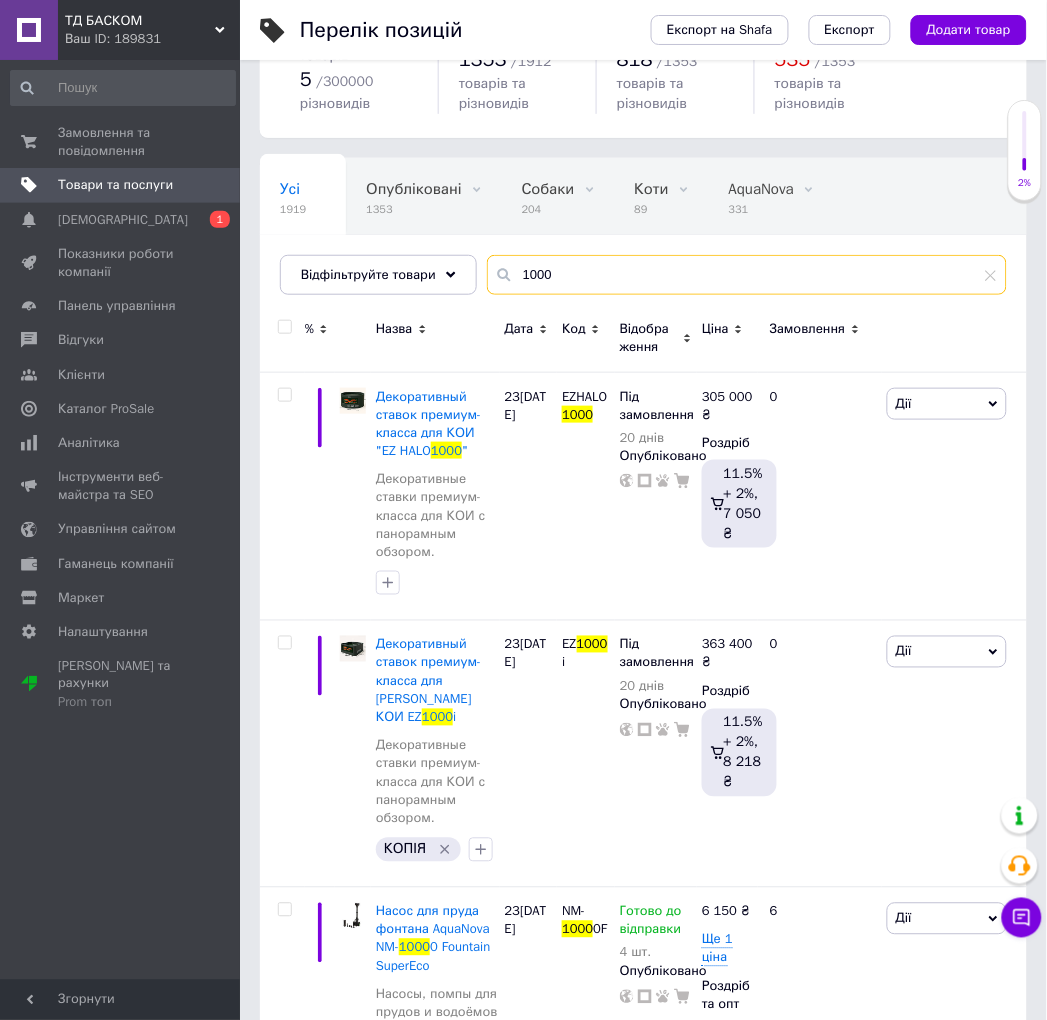 drag, startPoint x: 572, startPoint y: 267, endPoint x: 450, endPoint y: 248, distance: 123.47064 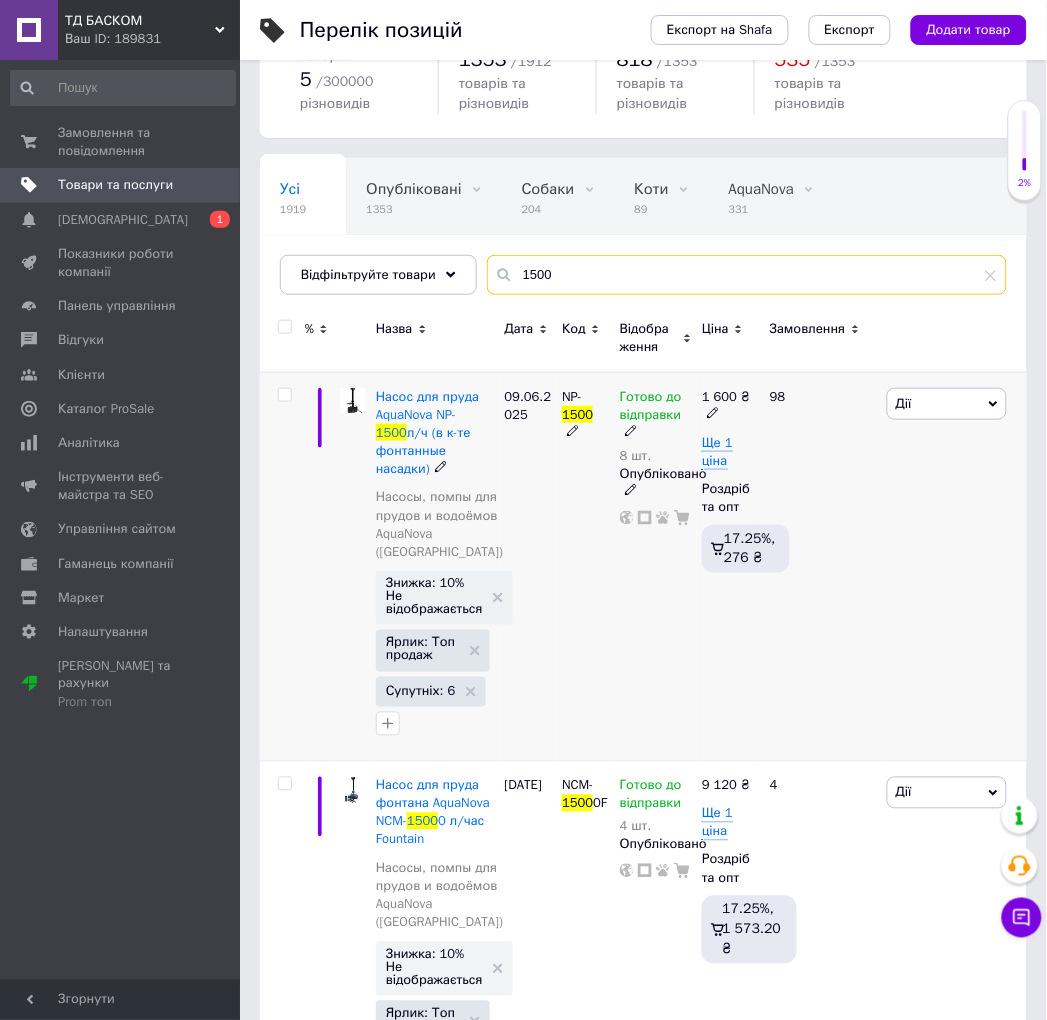 type on "1500" 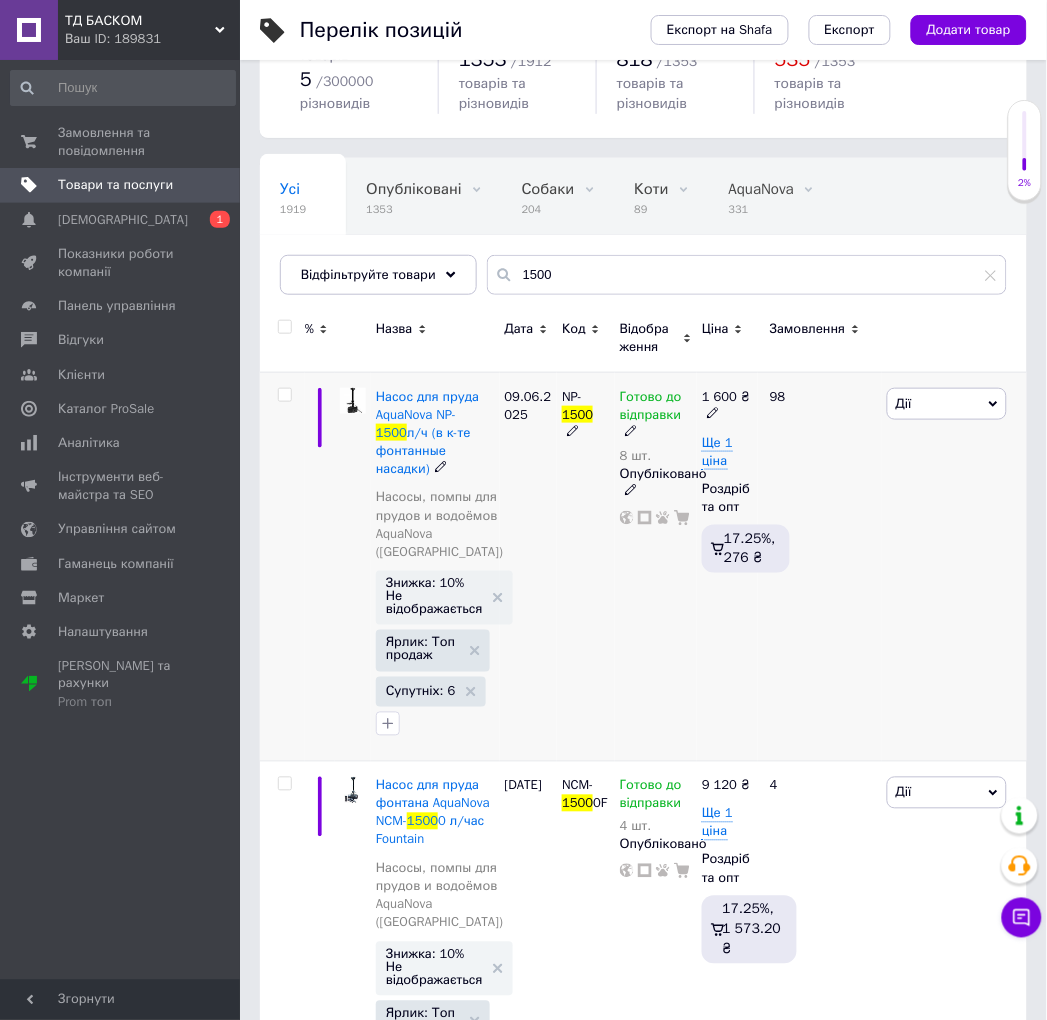 click 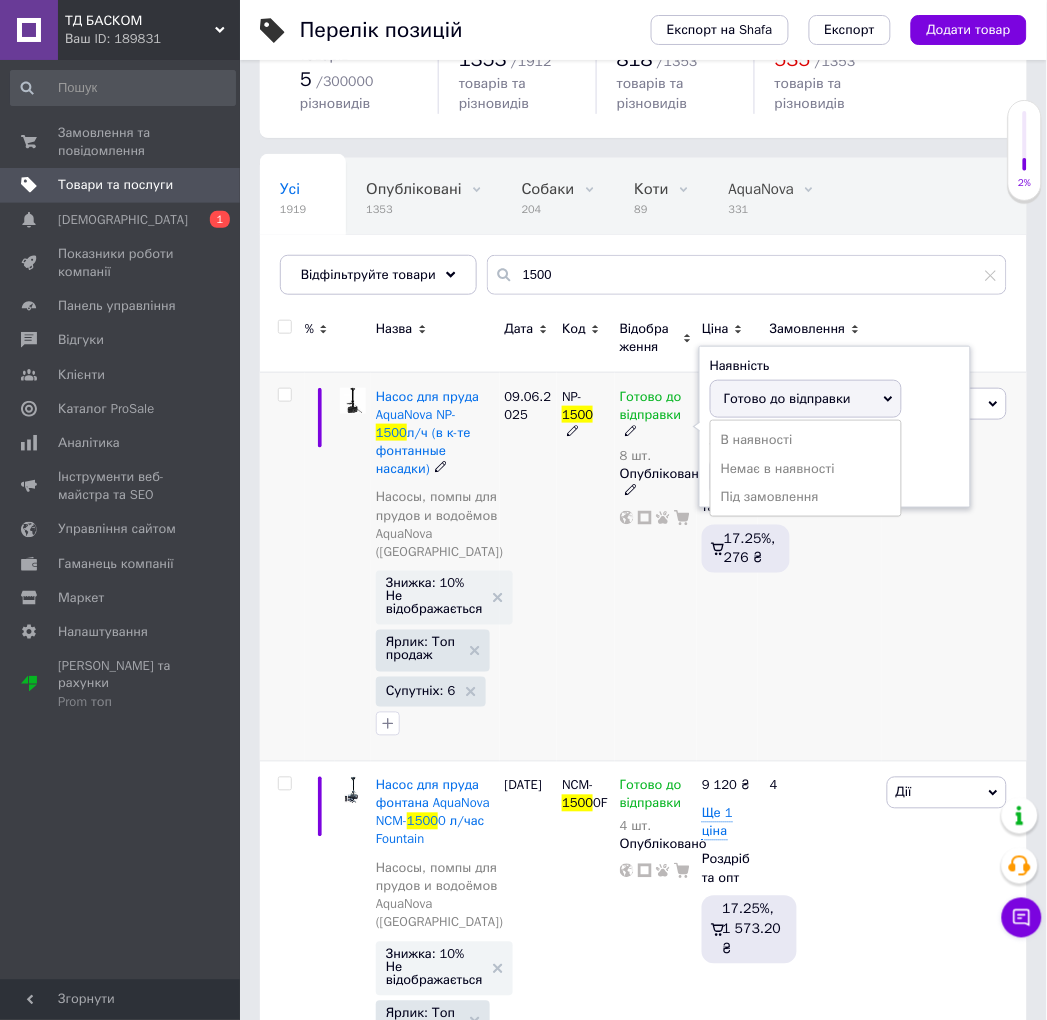 click on "Готово до відправки" at bounding box center [787, 398] 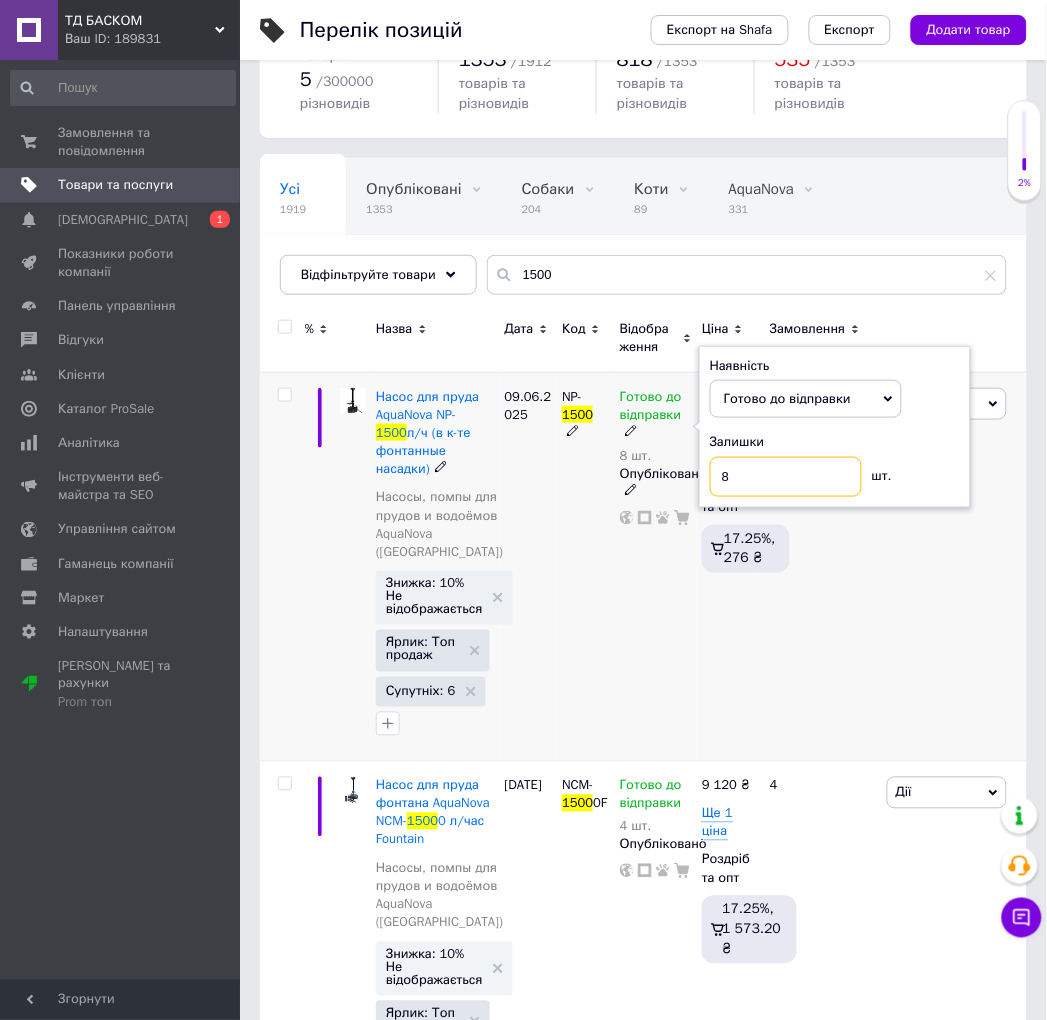 click on "8" at bounding box center [786, 477] 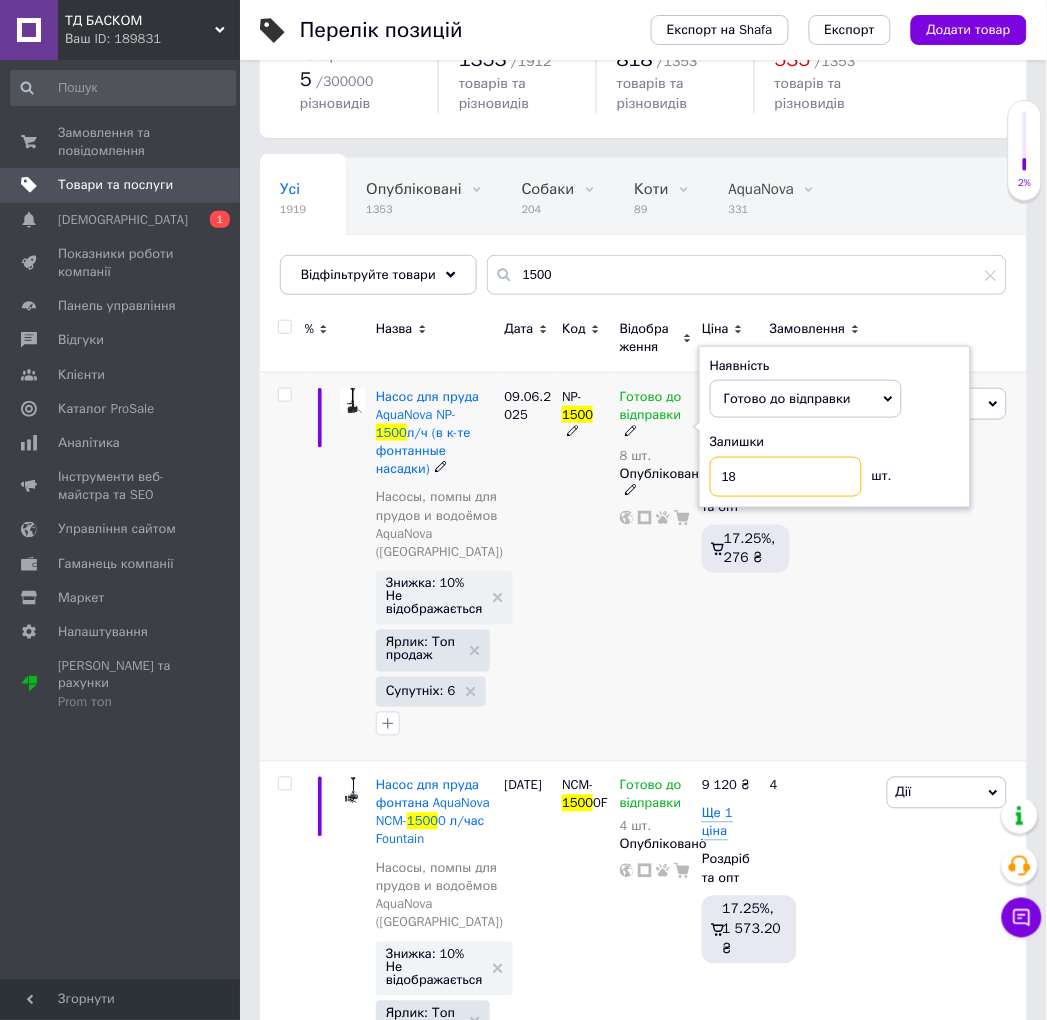 type on "18" 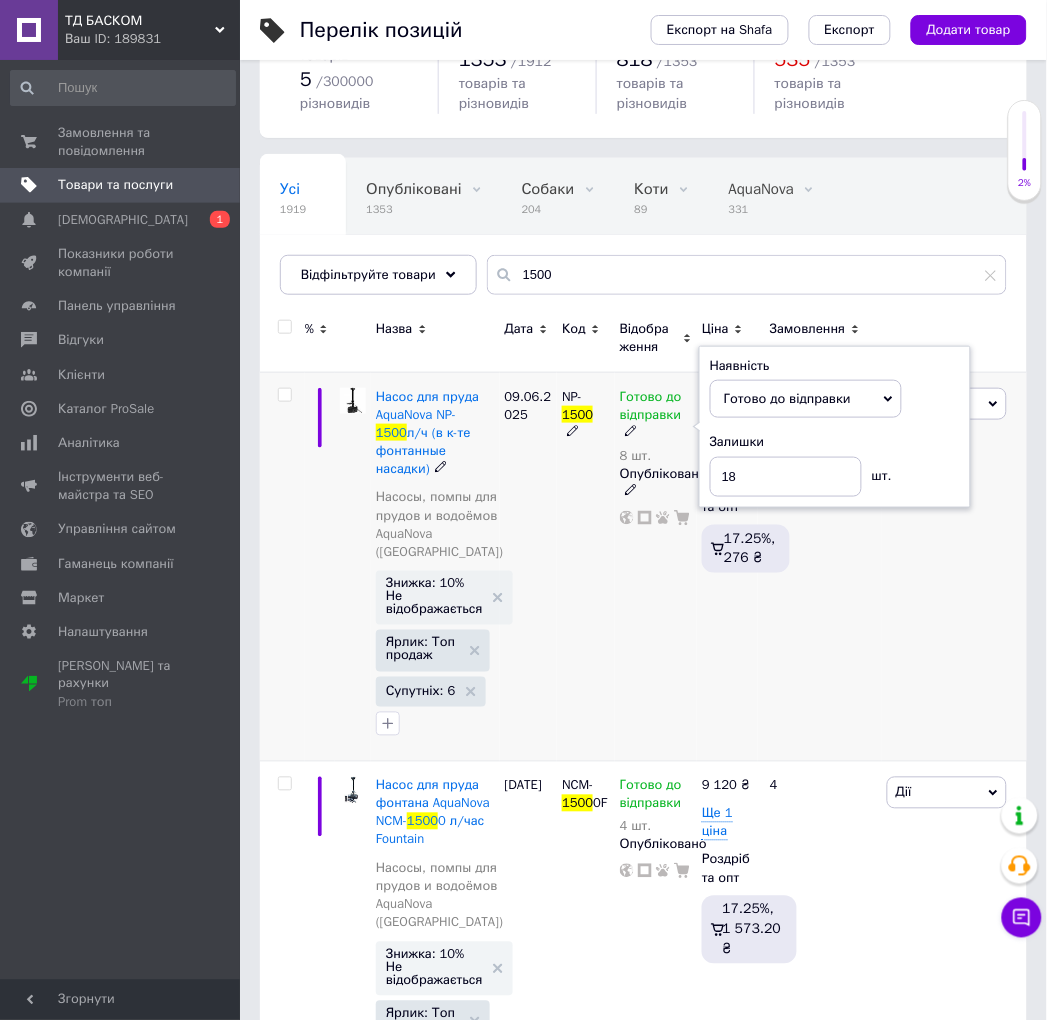 click on "98" at bounding box center (820, 566) 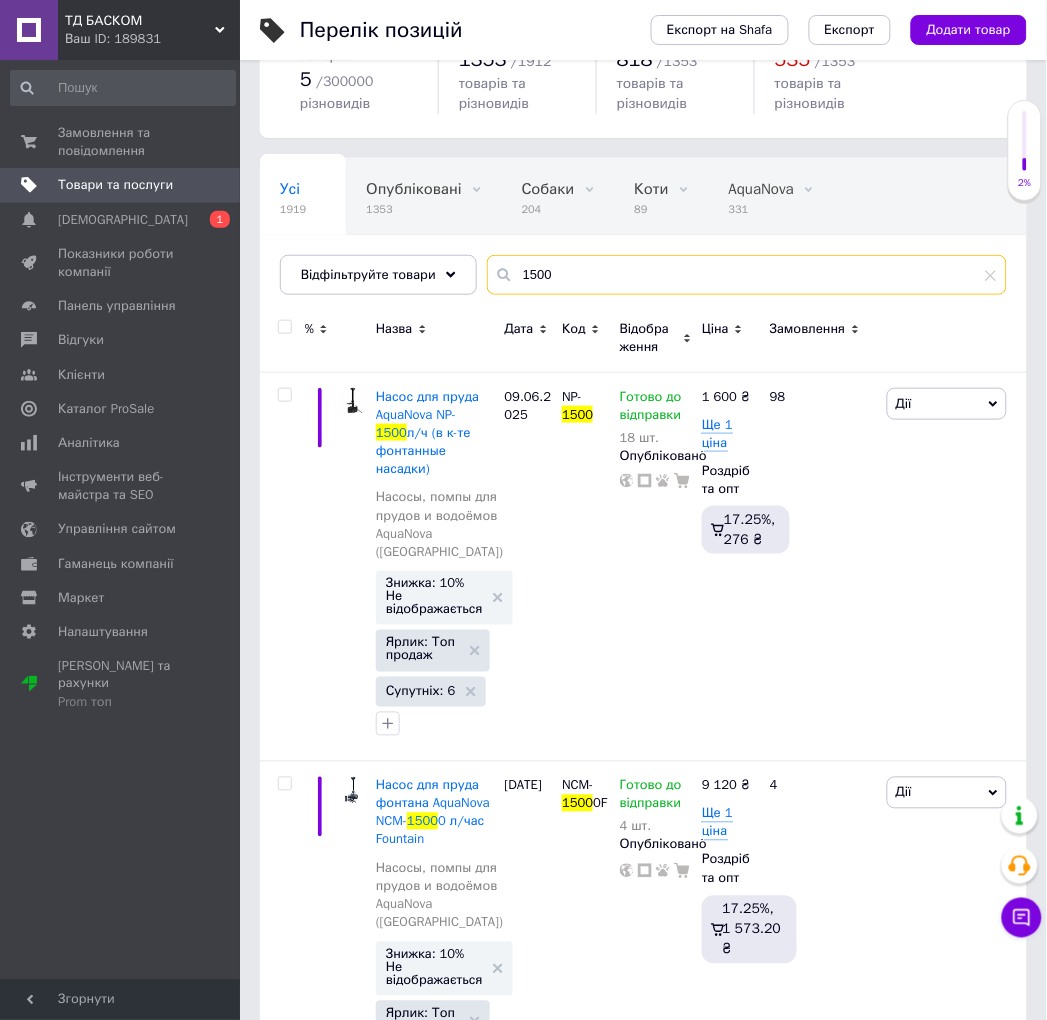 drag, startPoint x: 571, startPoint y: 271, endPoint x: 473, endPoint y: 282, distance: 98.61542 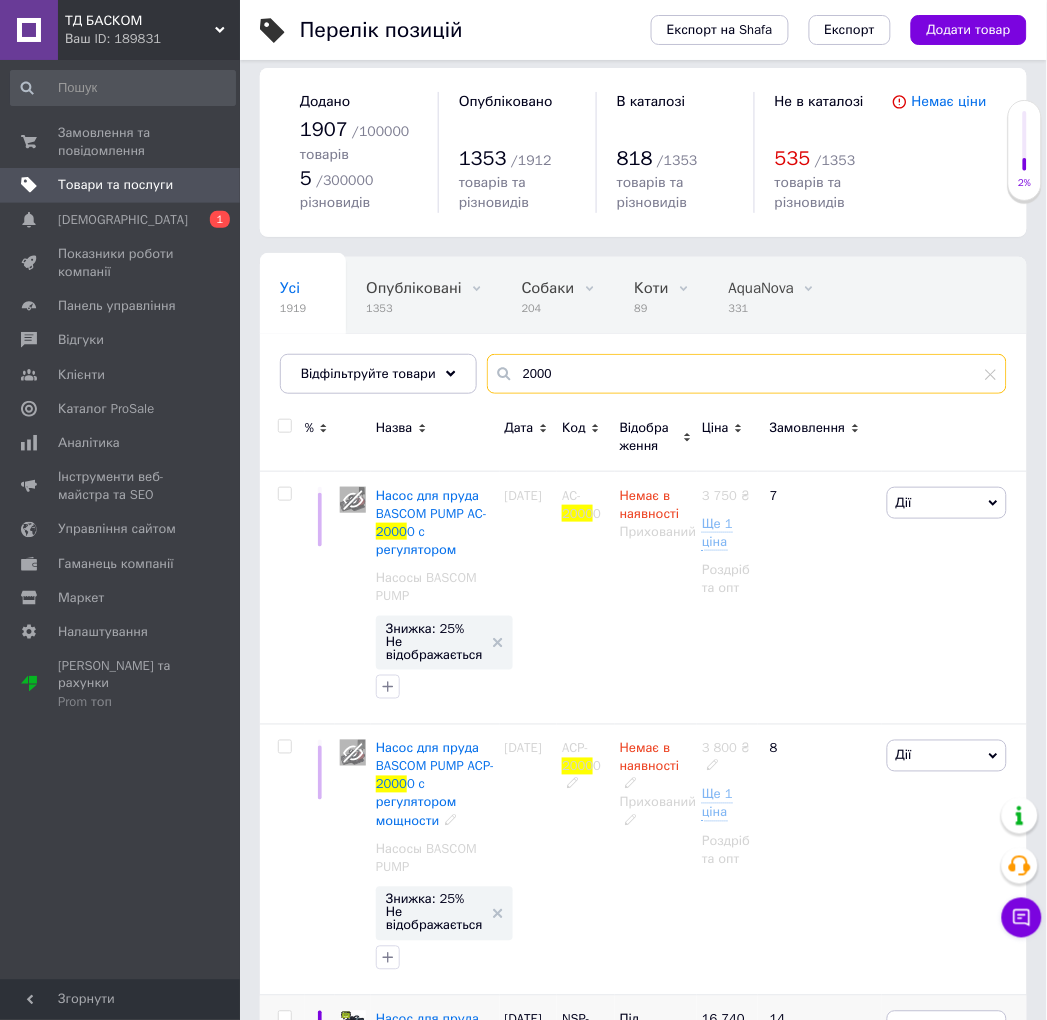 scroll, scrollTop: 0, scrollLeft: 0, axis: both 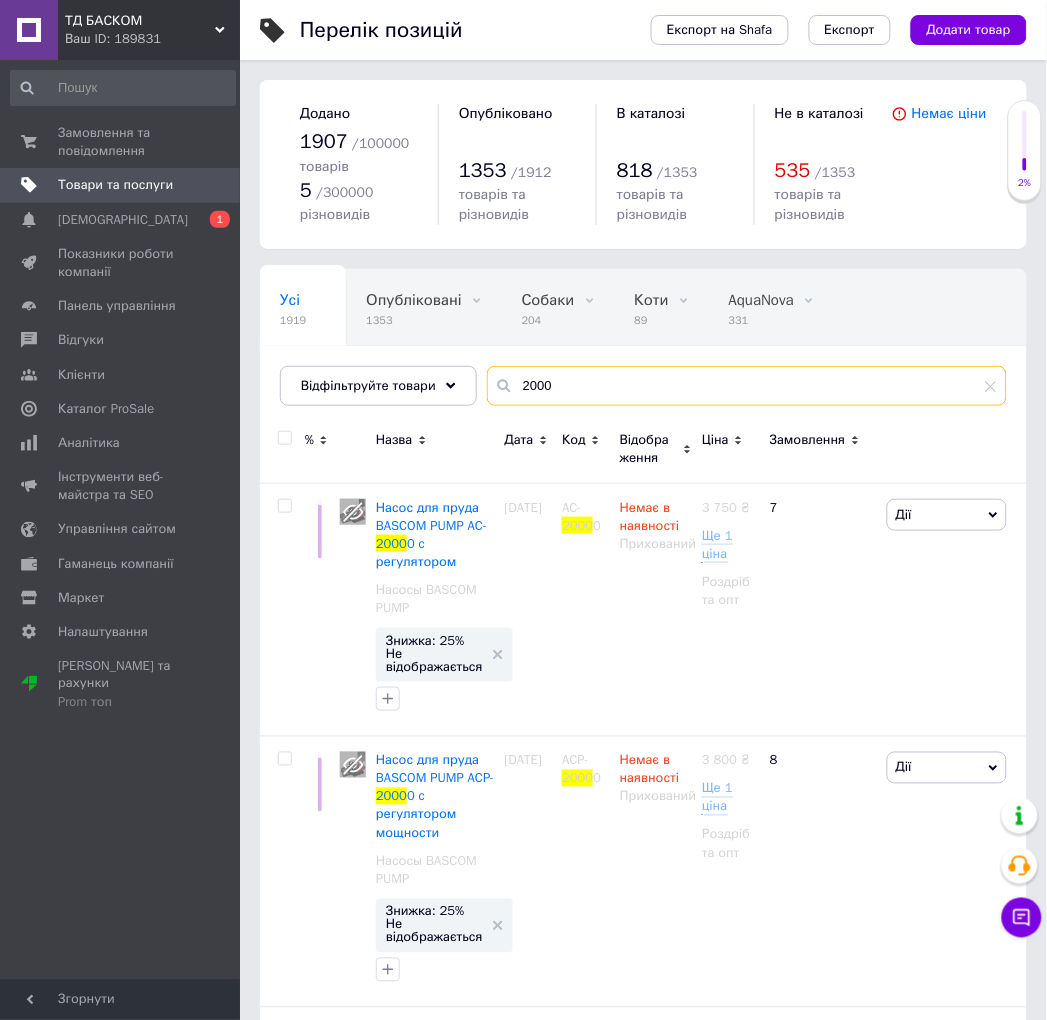 click on "2000" at bounding box center (747, 386) 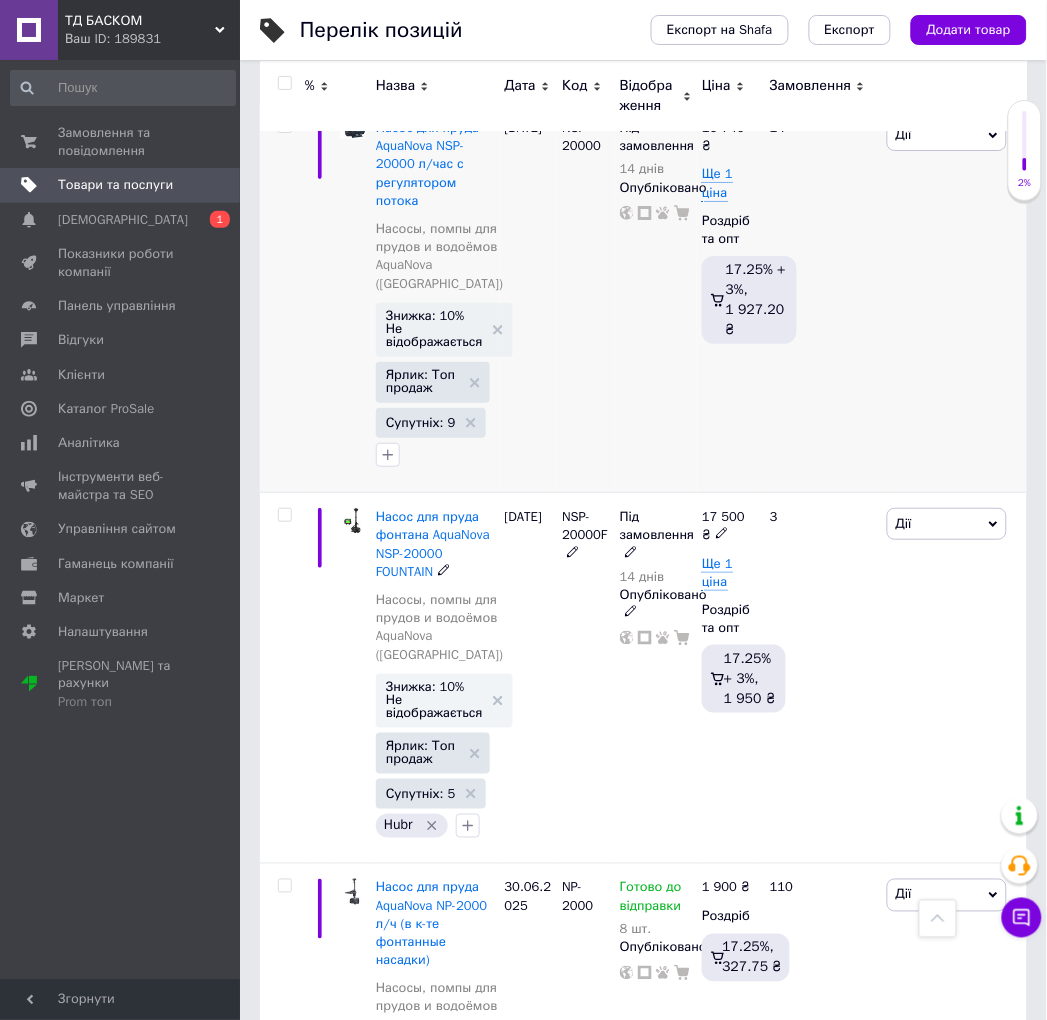 scroll, scrollTop: 1333, scrollLeft: 0, axis: vertical 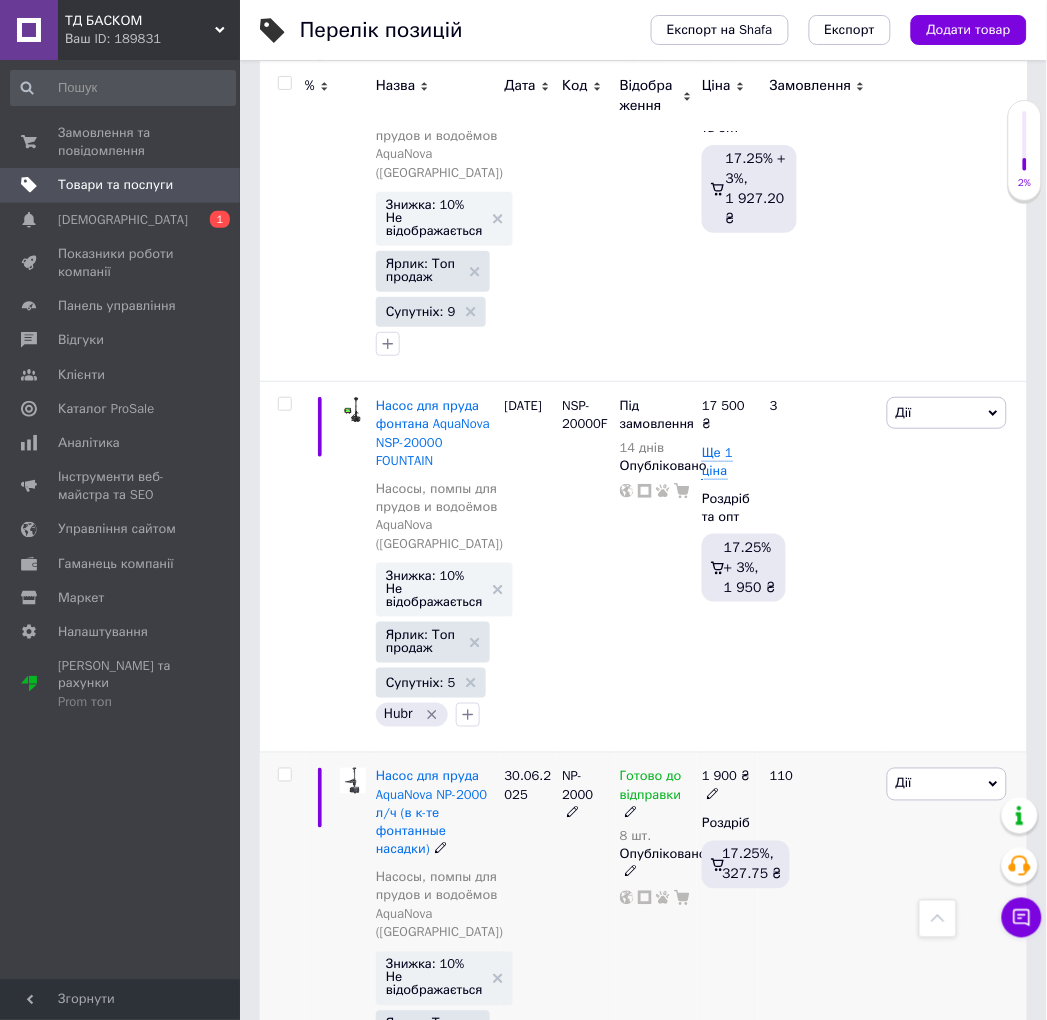 type on "n2000" 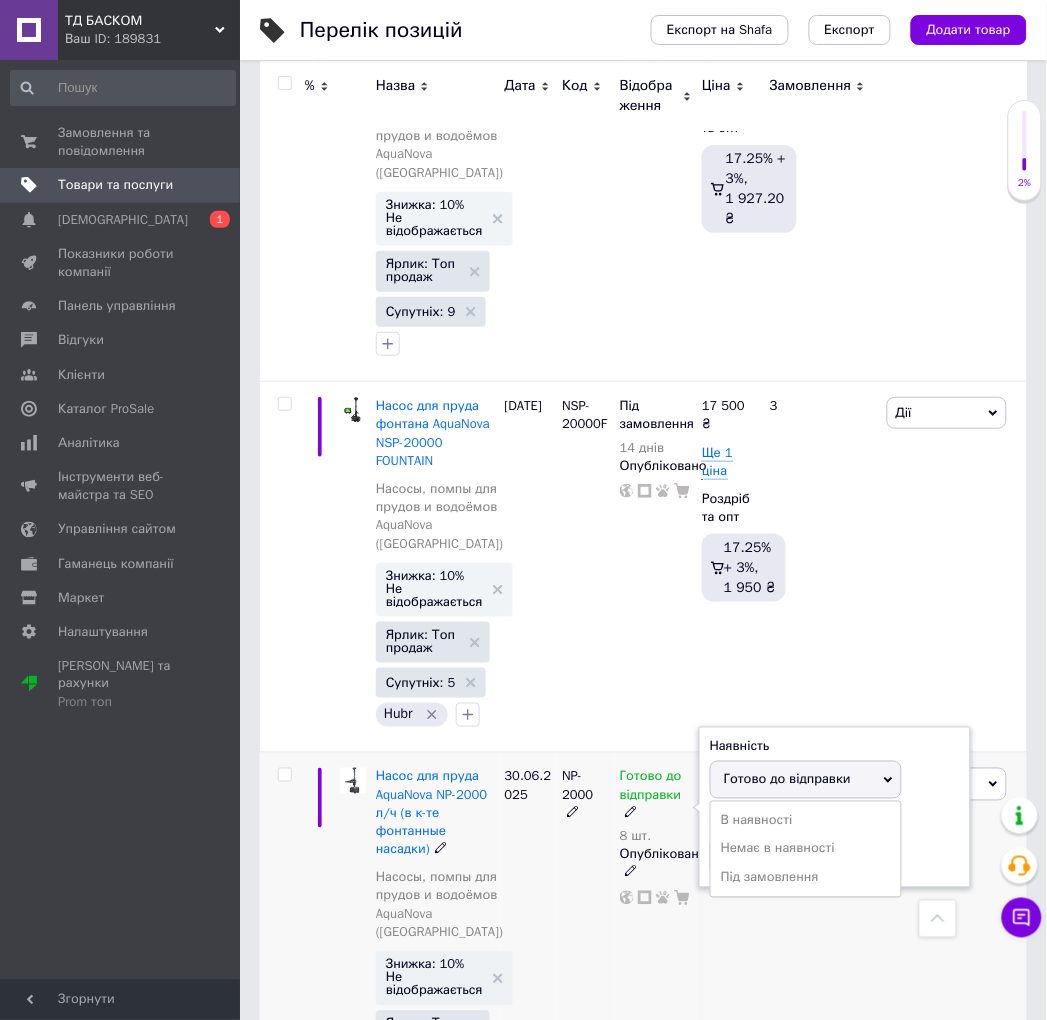 click on "Готово до відправки" at bounding box center (787, 779) 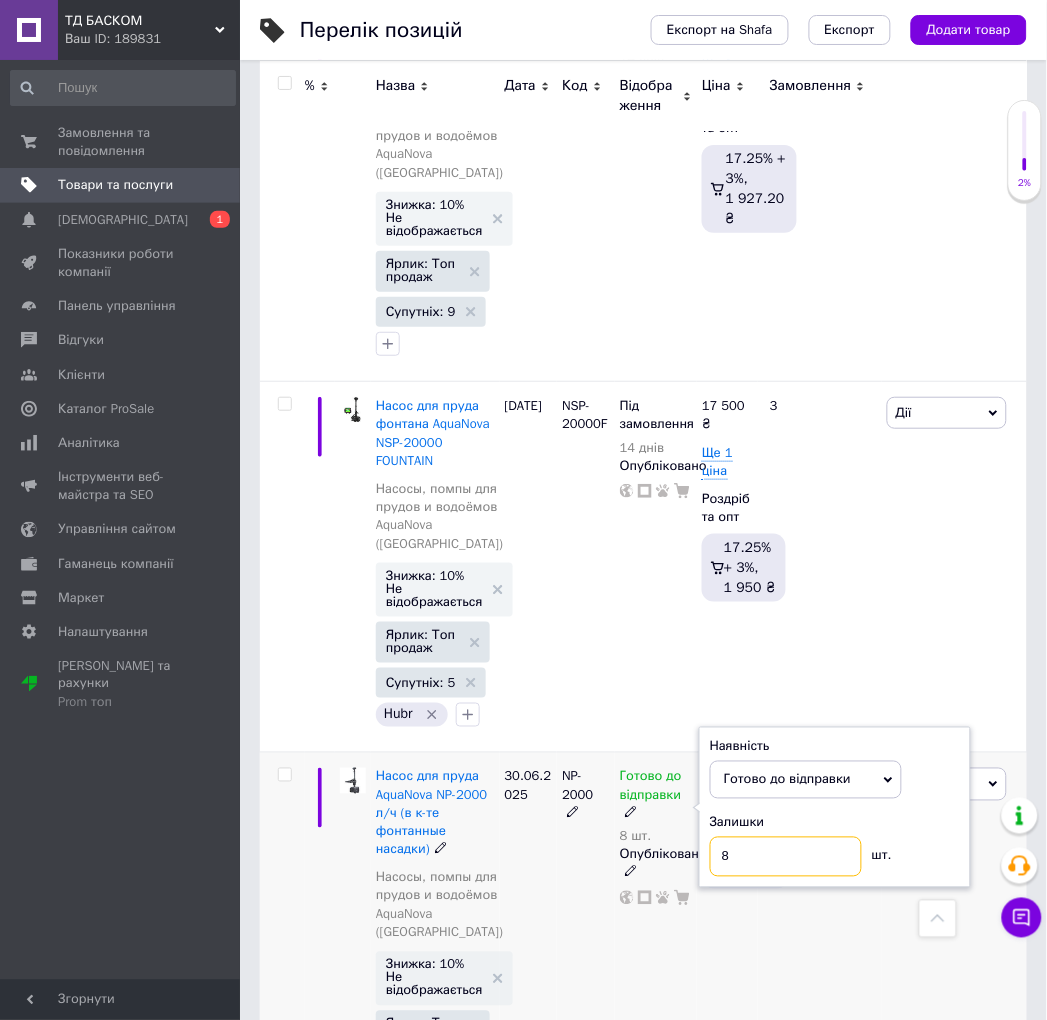click on "8" at bounding box center (786, 857) 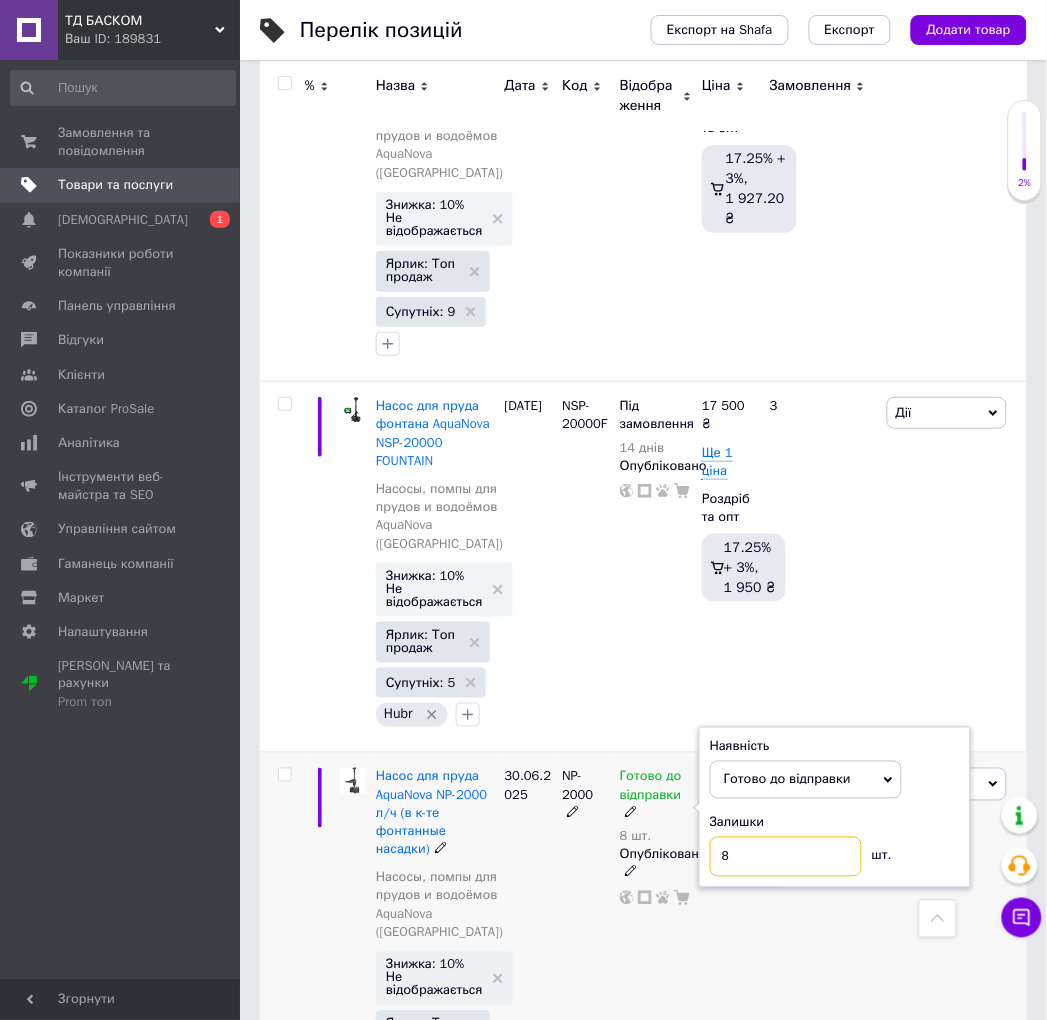 drag, startPoint x: 754, startPoint y: 755, endPoint x: 708, endPoint y: 755, distance: 46 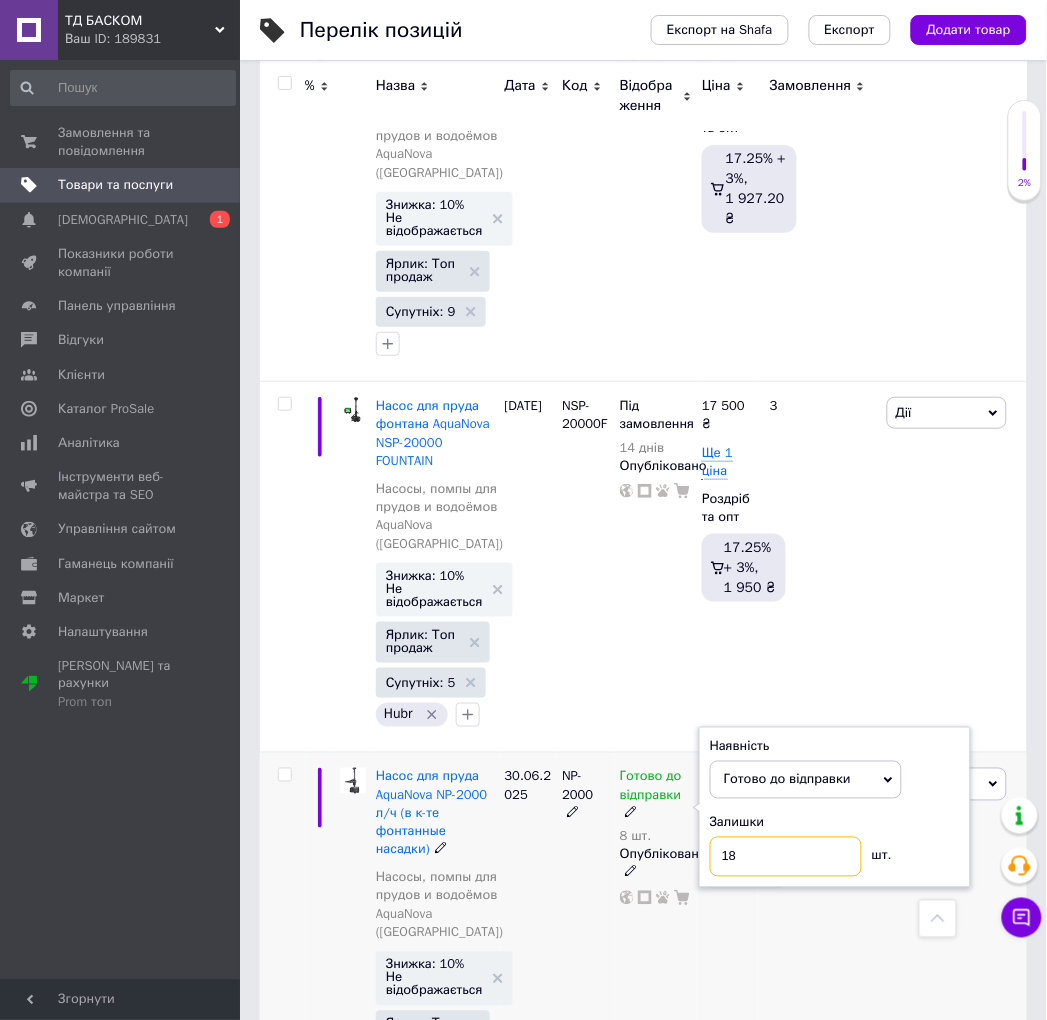 type on "18" 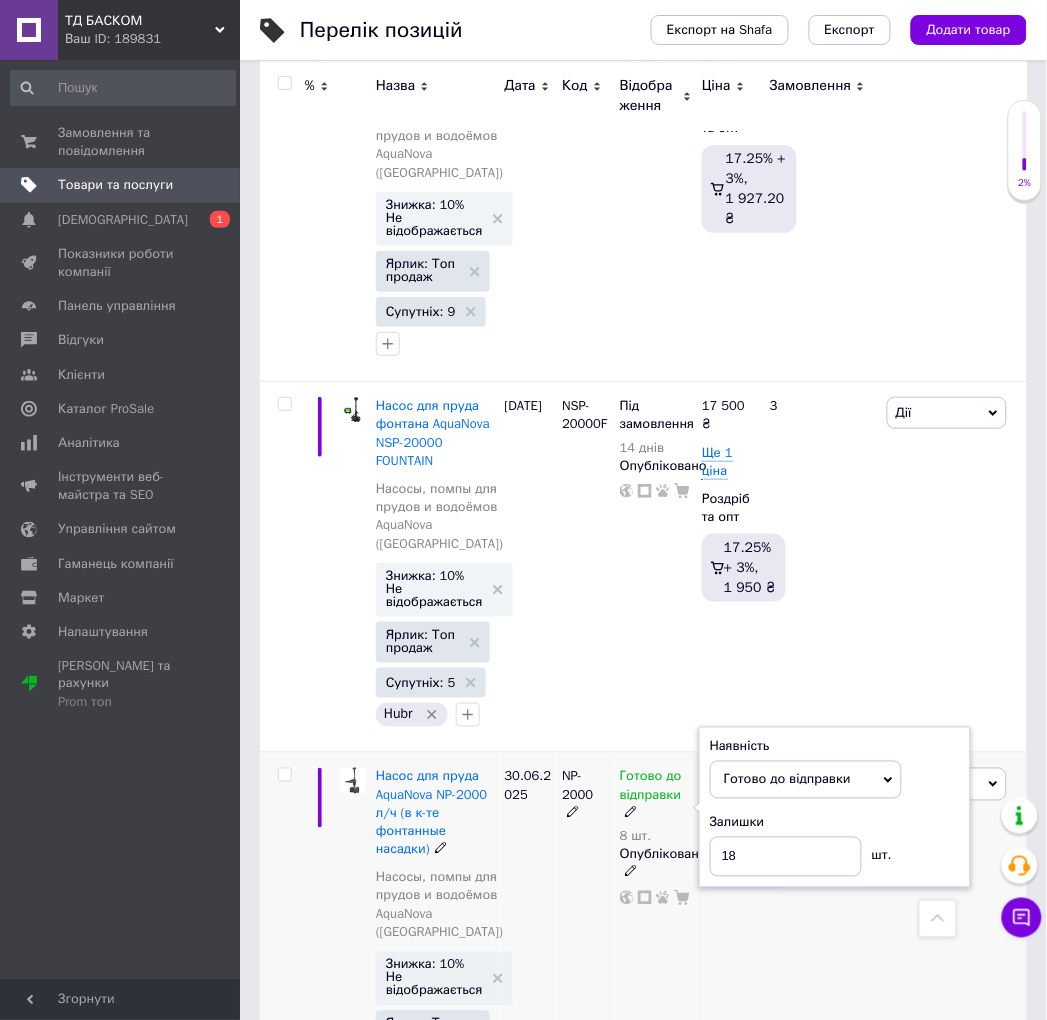 click on "110" at bounding box center (820, 947) 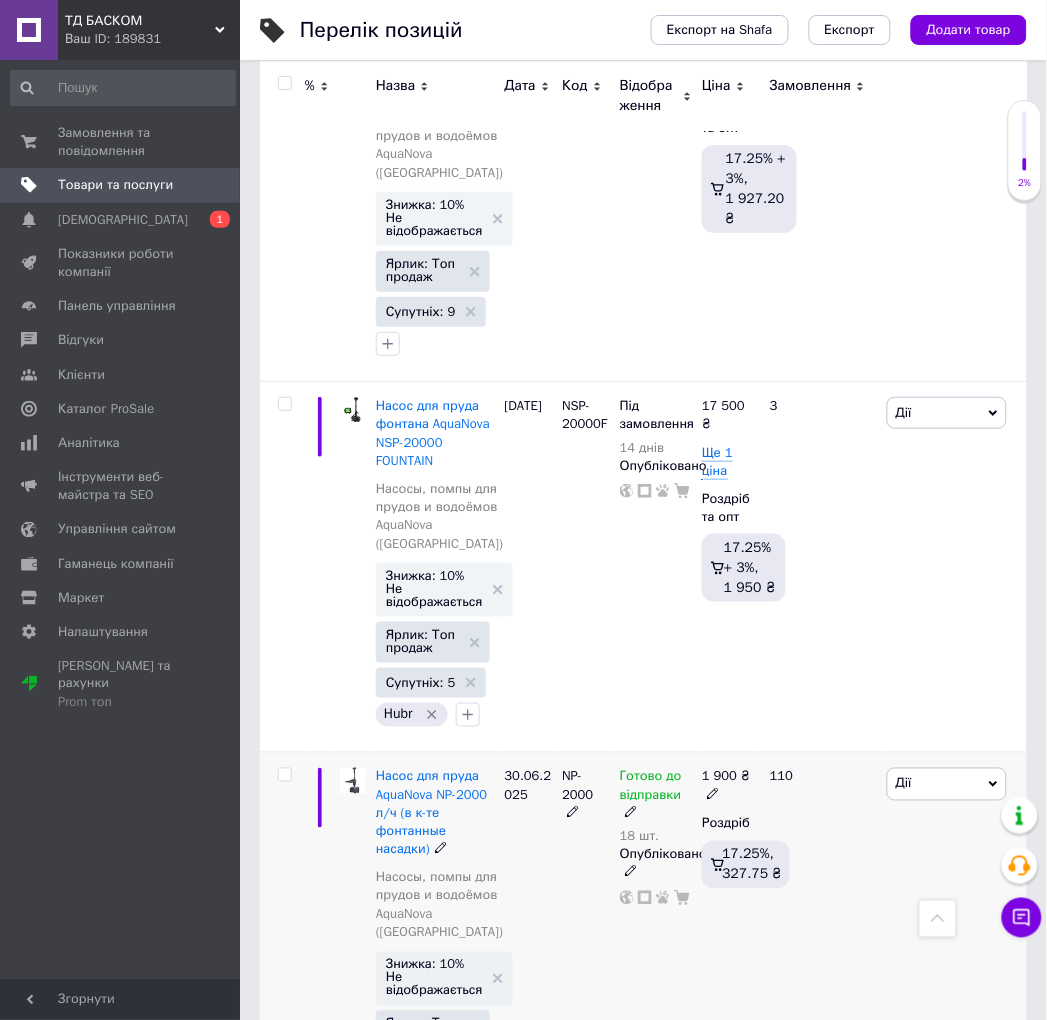 click on "18 шт." at bounding box center [656, 837] 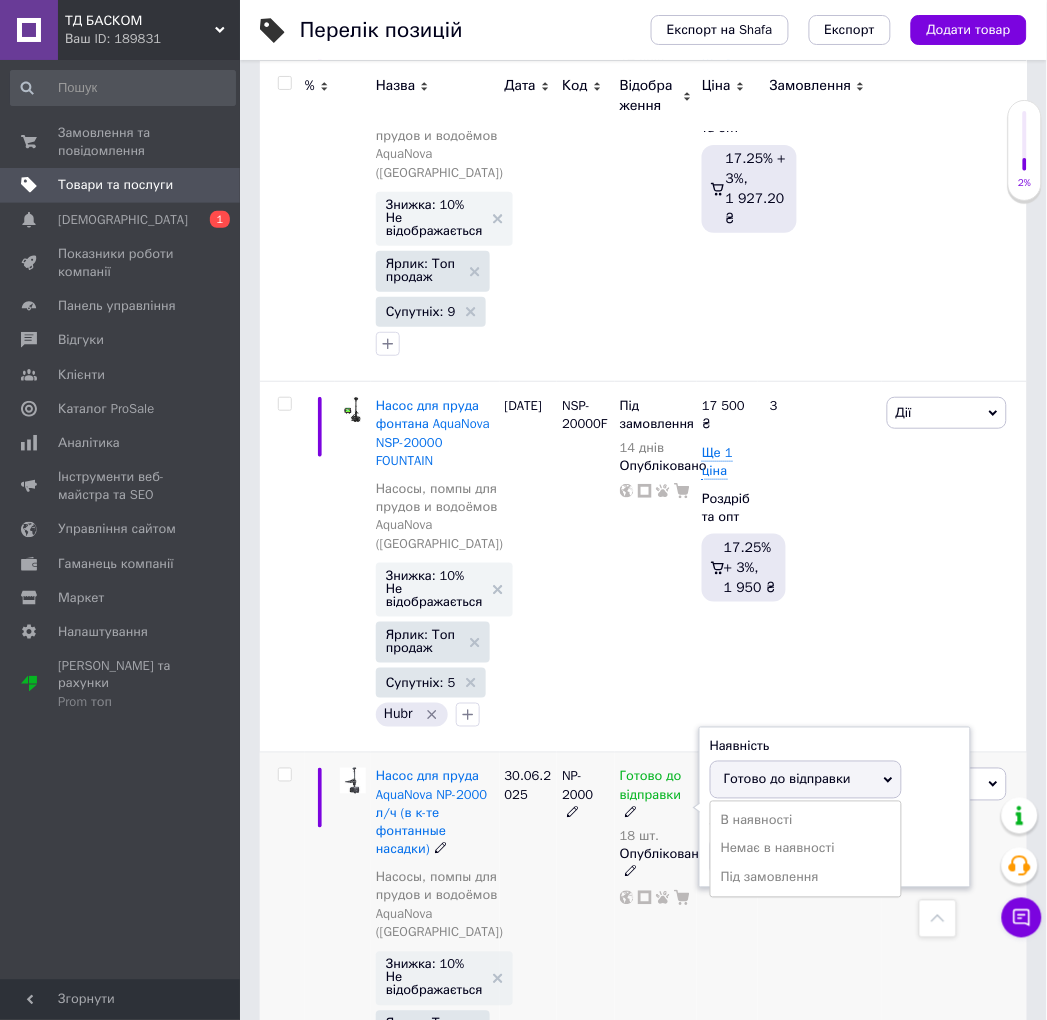 click on "Готово до відправки" at bounding box center (806, 780) 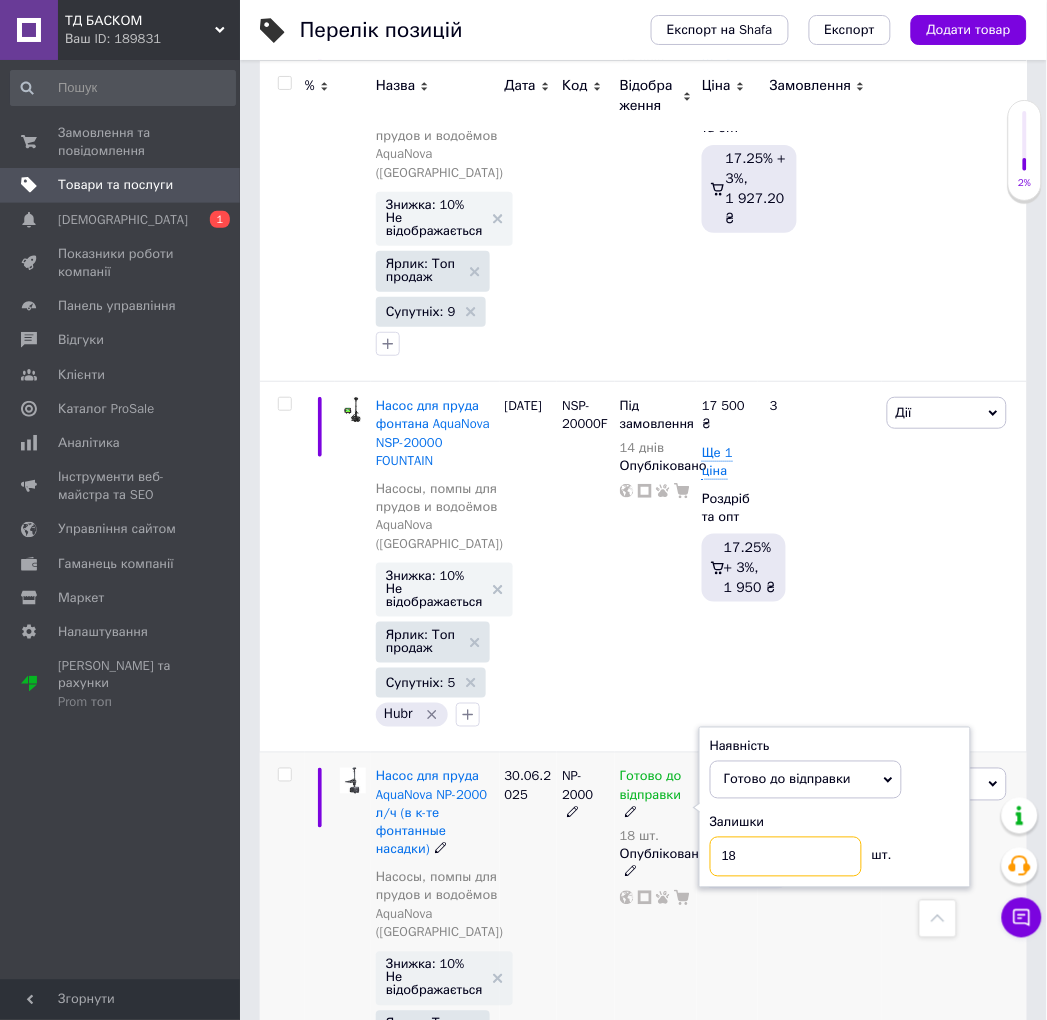 drag, startPoint x: 734, startPoint y: 756, endPoint x: 714, endPoint y: 754, distance: 20.09975 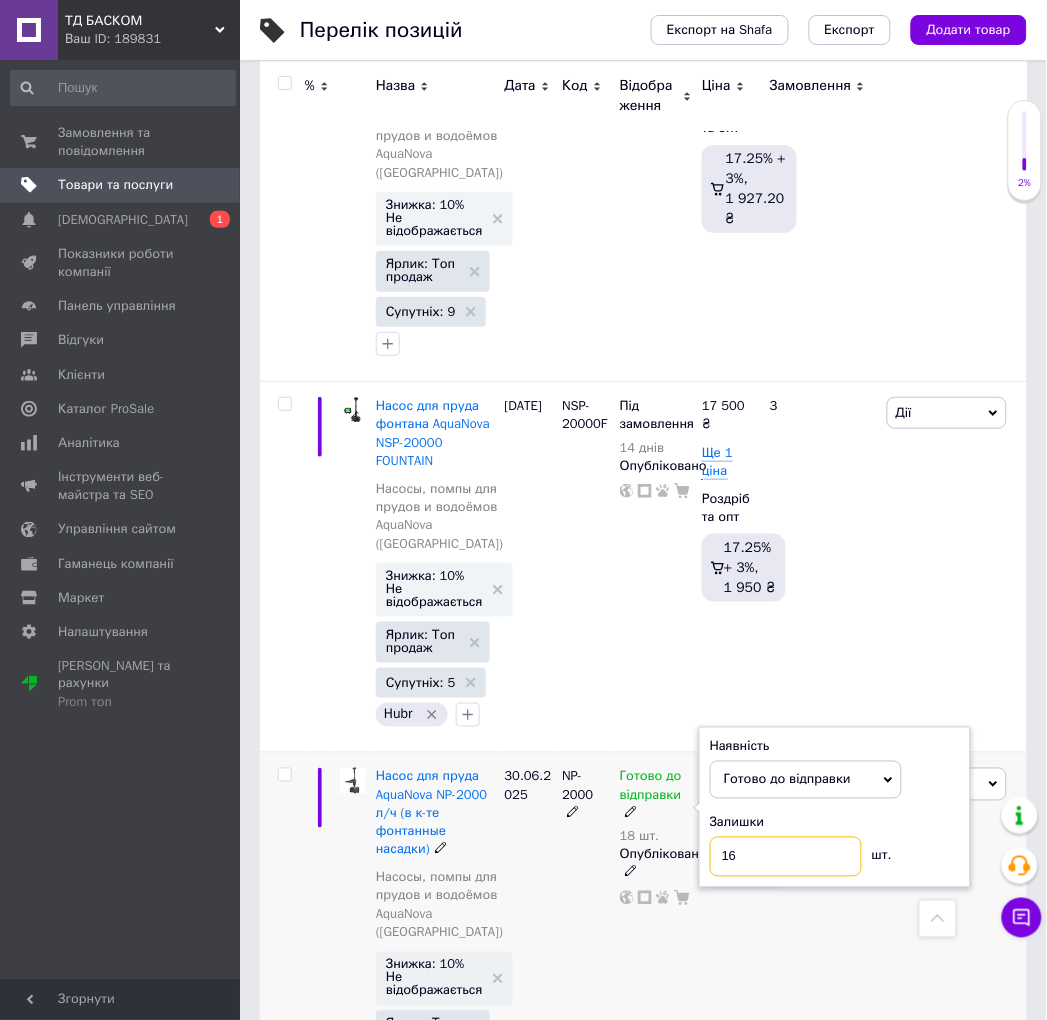 type on "16" 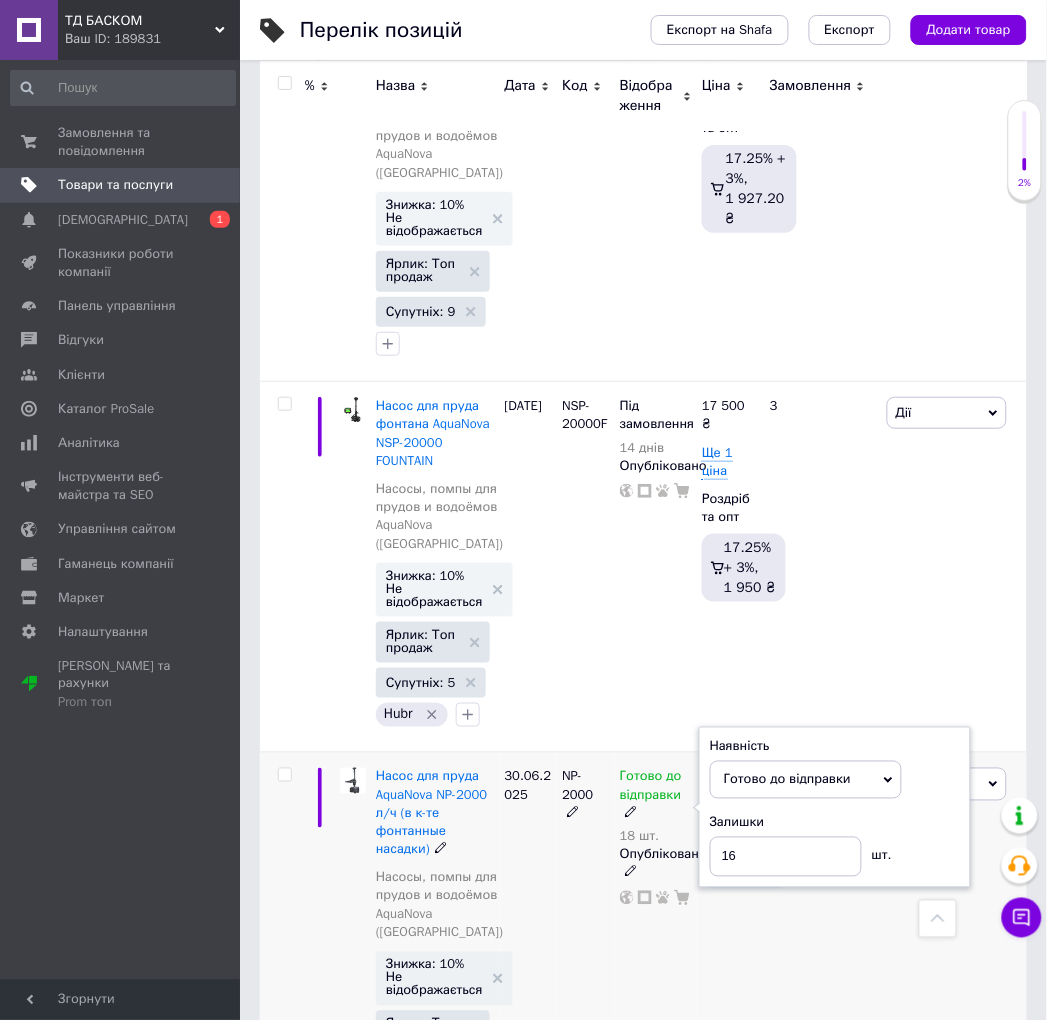 click on "1 900   ₴ Роздріб 17.25%, 327.75 ₴" at bounding box center (727, 947) 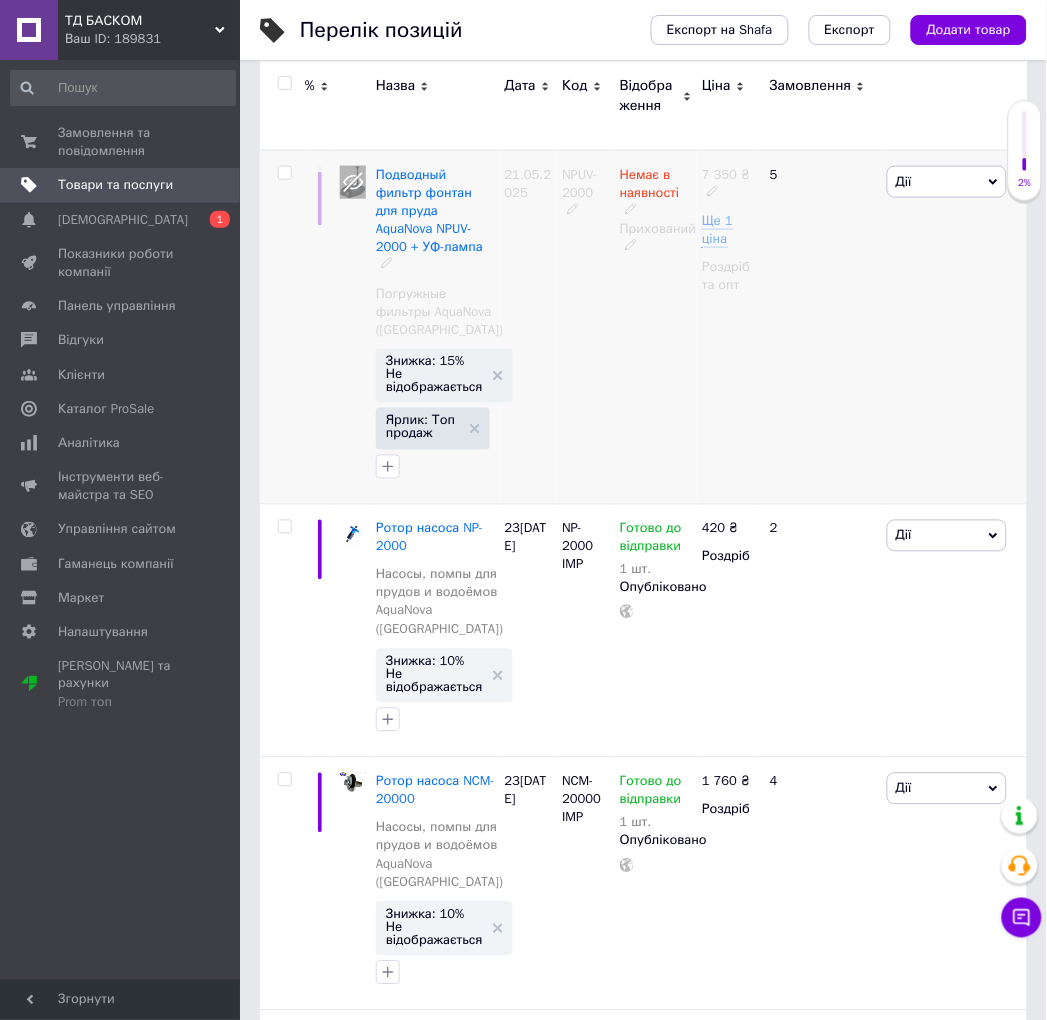 scroll, scrollTop: 0, scrollLeft: 0, axis: both 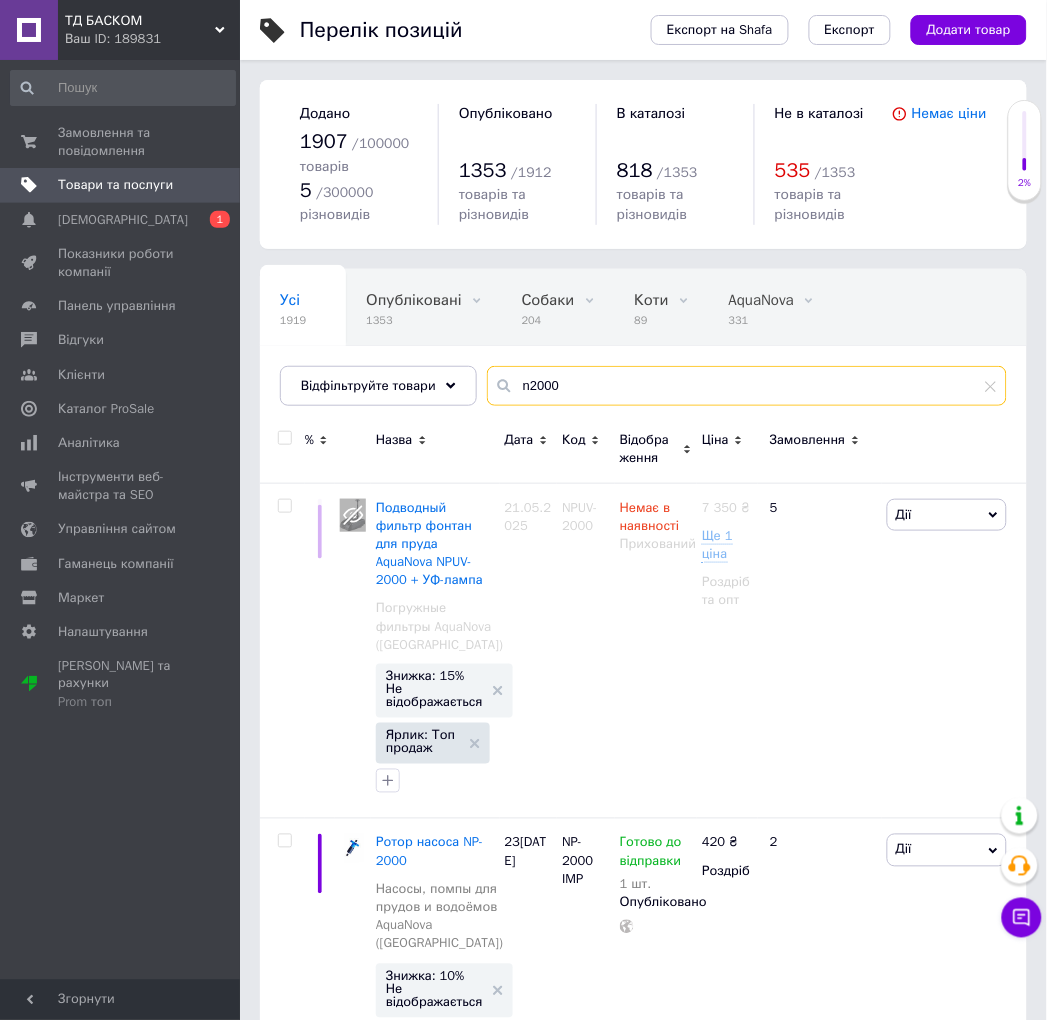 click on "n2000" at bounding box center [747, 386] 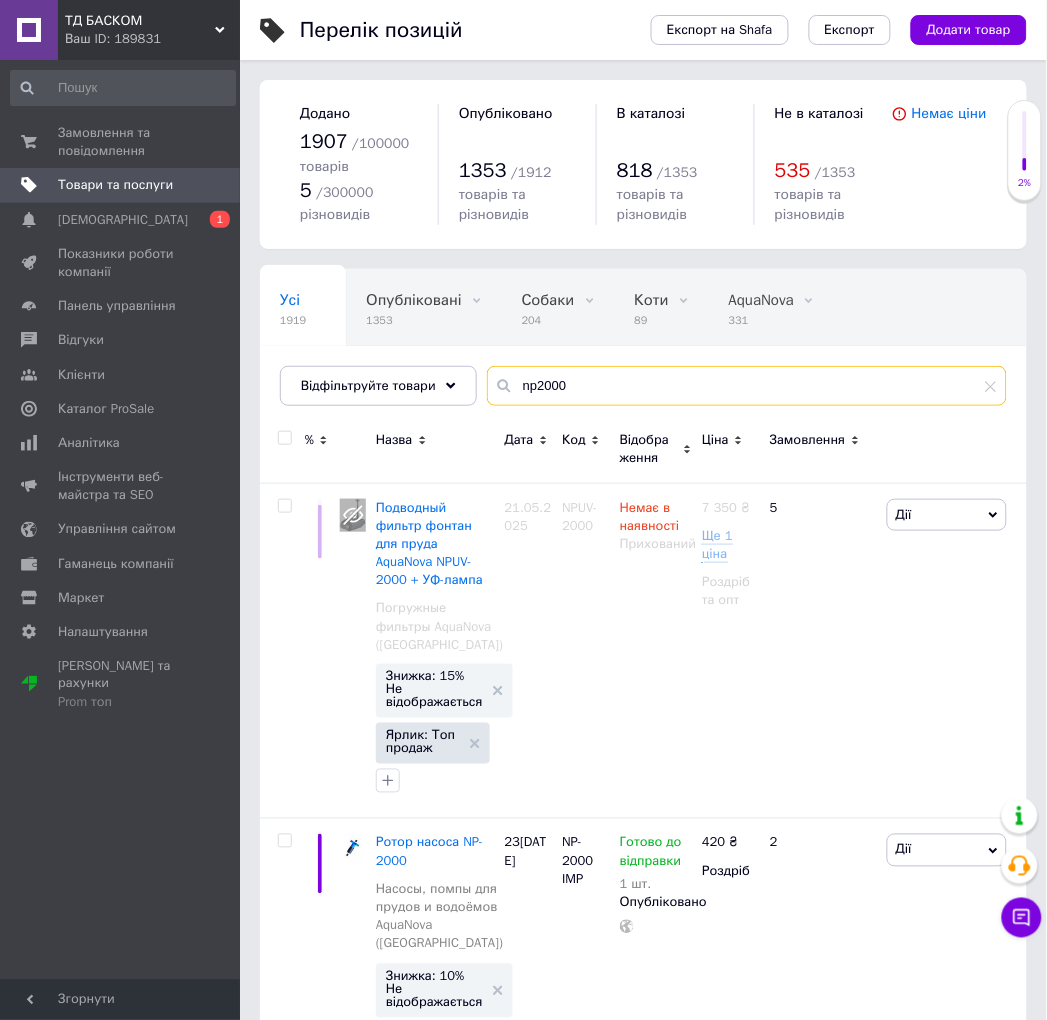 click on "np2000" at bounding box center (747, 386) 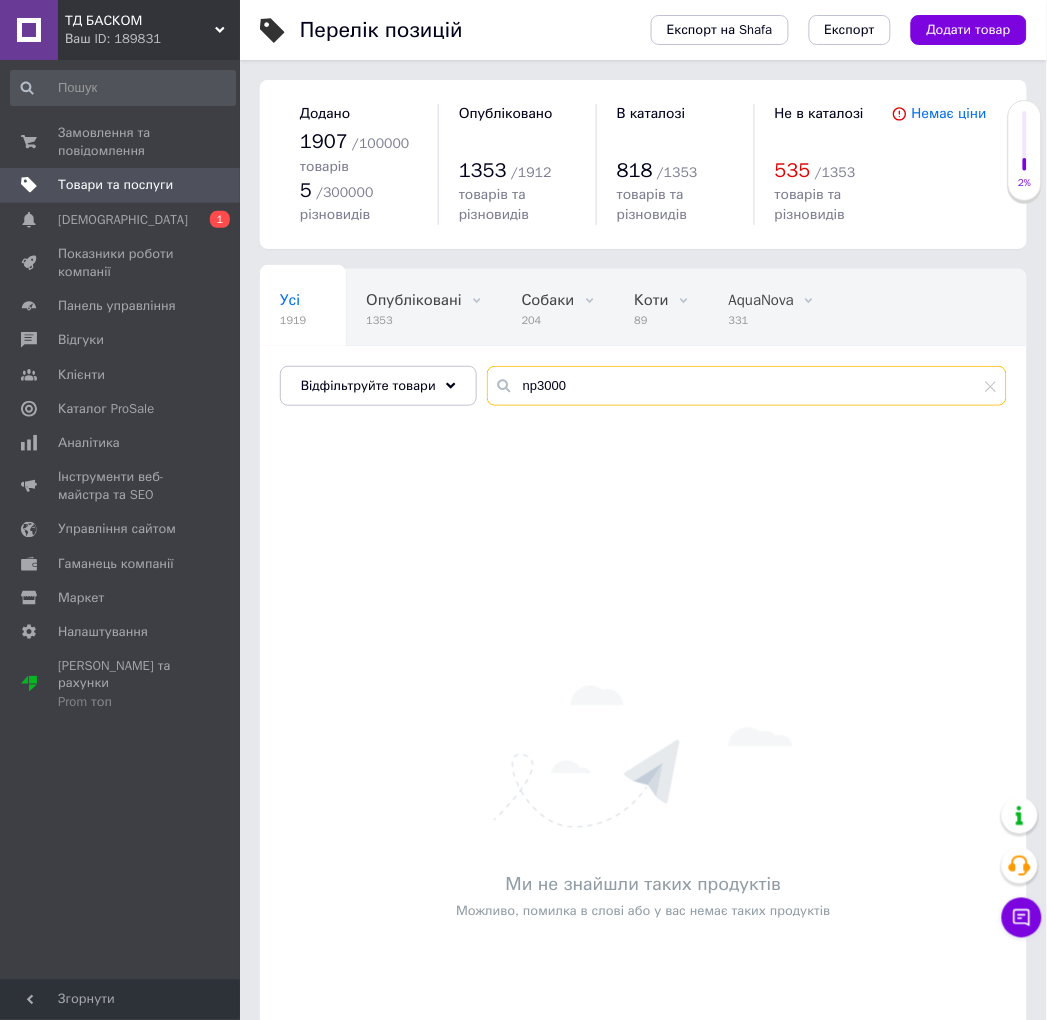 click on "np3000" at bounding box center [747, 386] 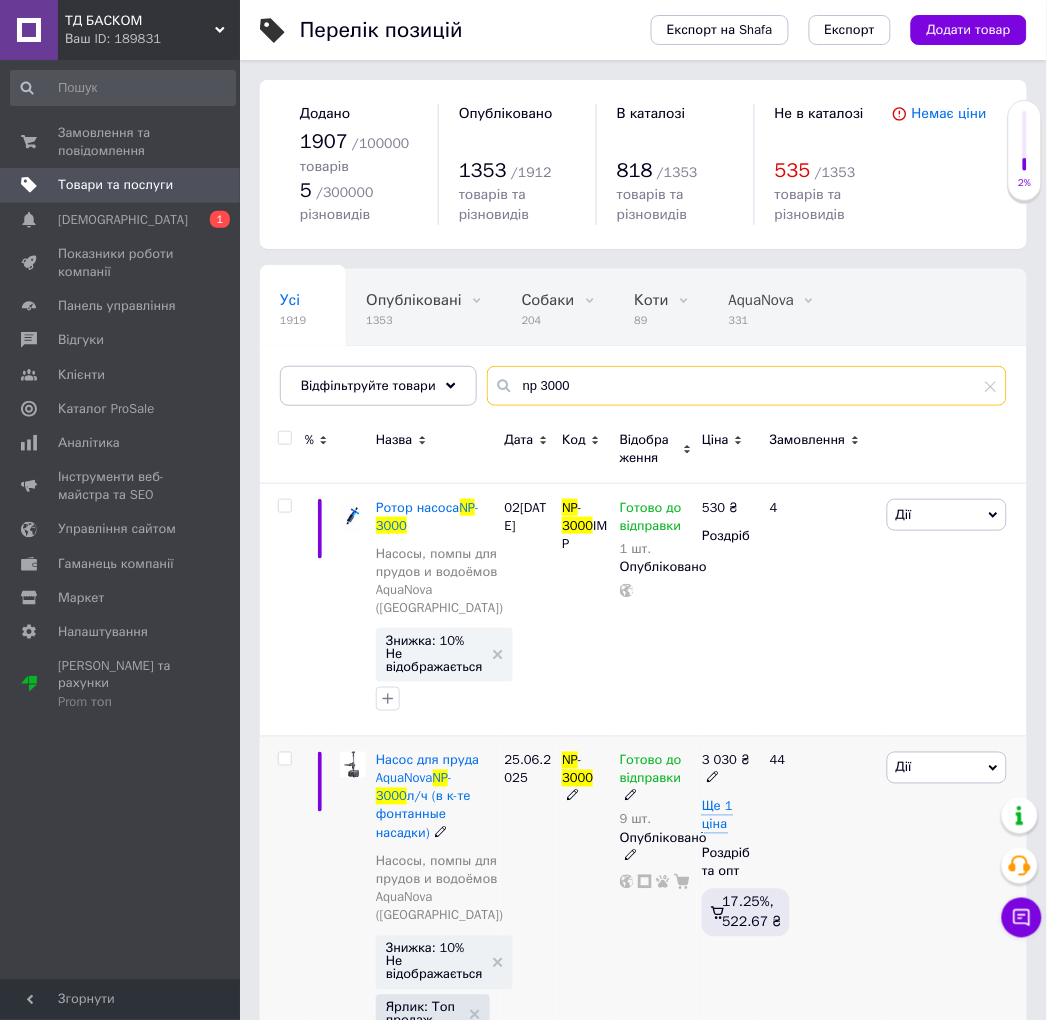 type on "np 3000" 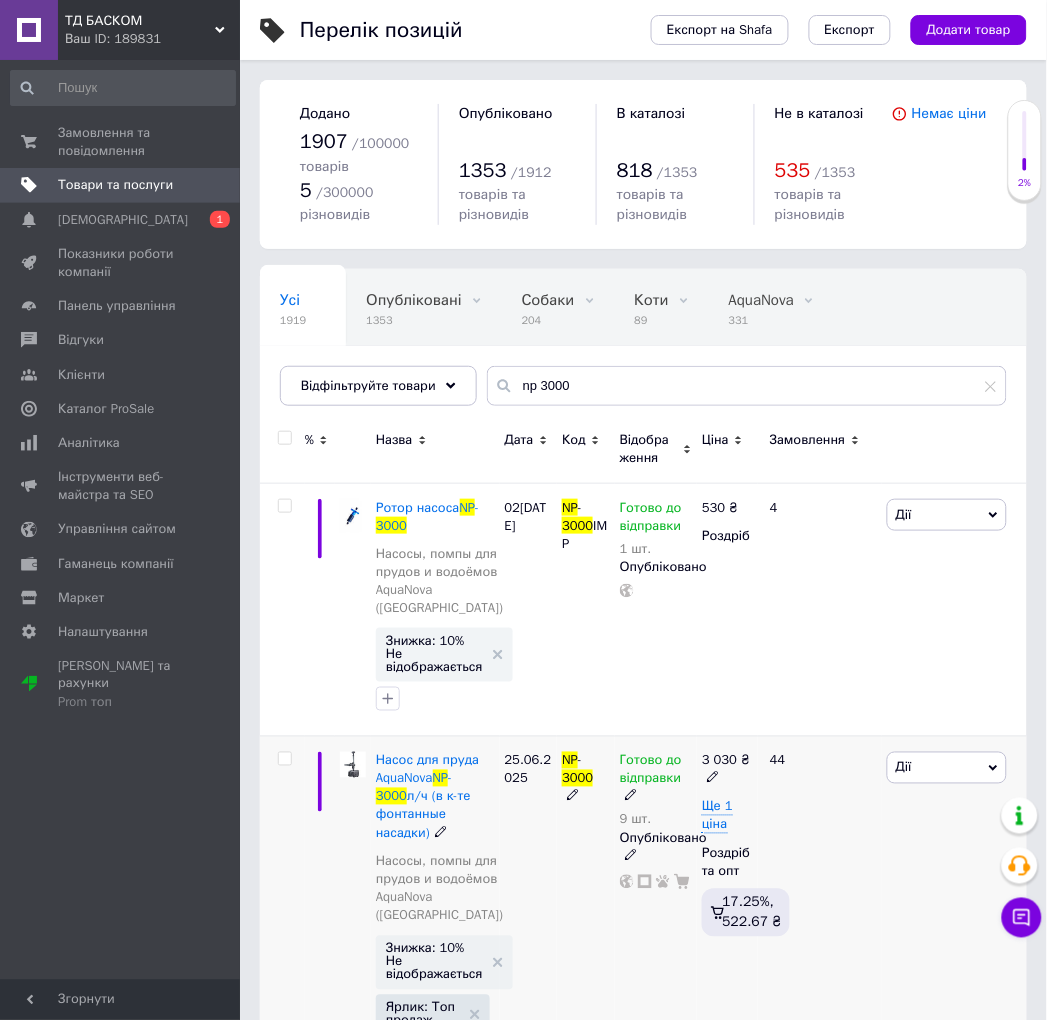 click on "9 шт." at bounding box center (656, 820) 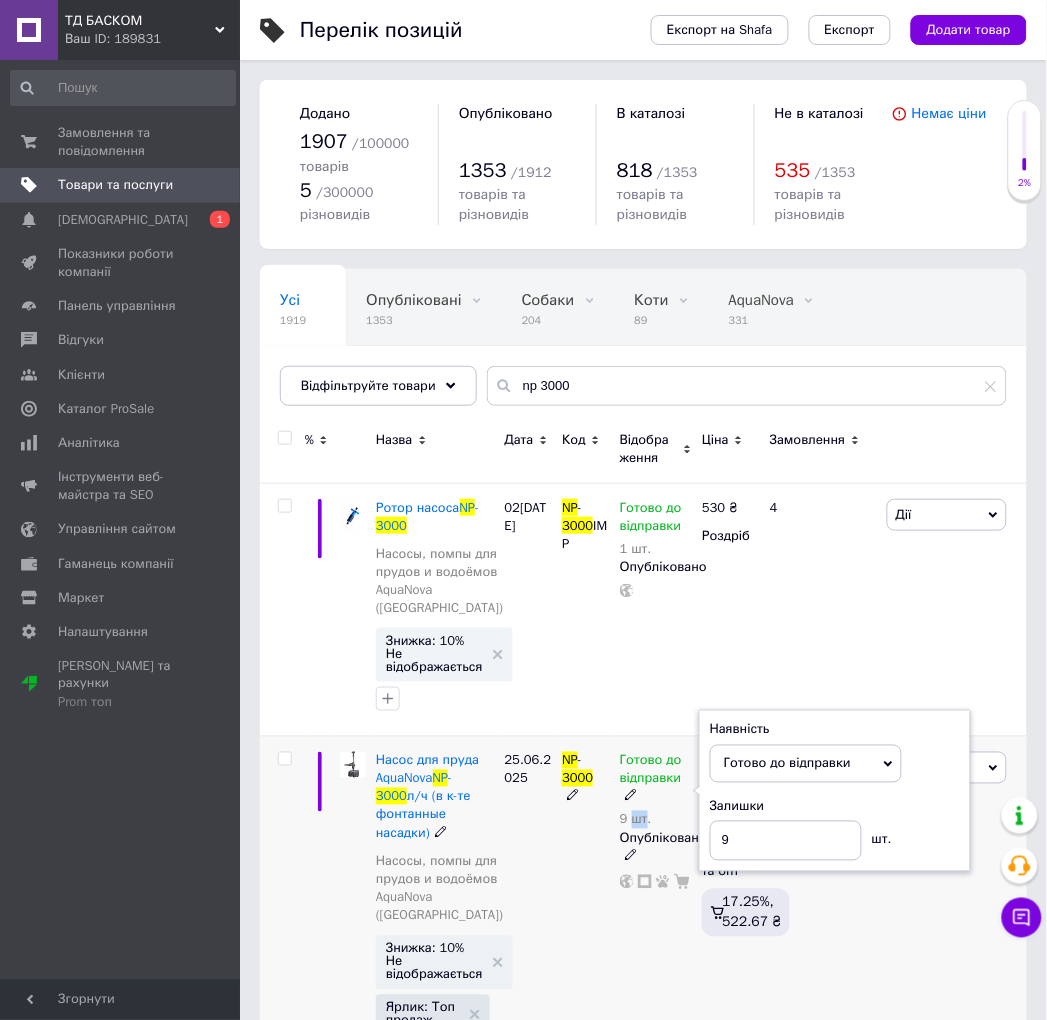 click on "9 шт." at bounding box center (656, 820) 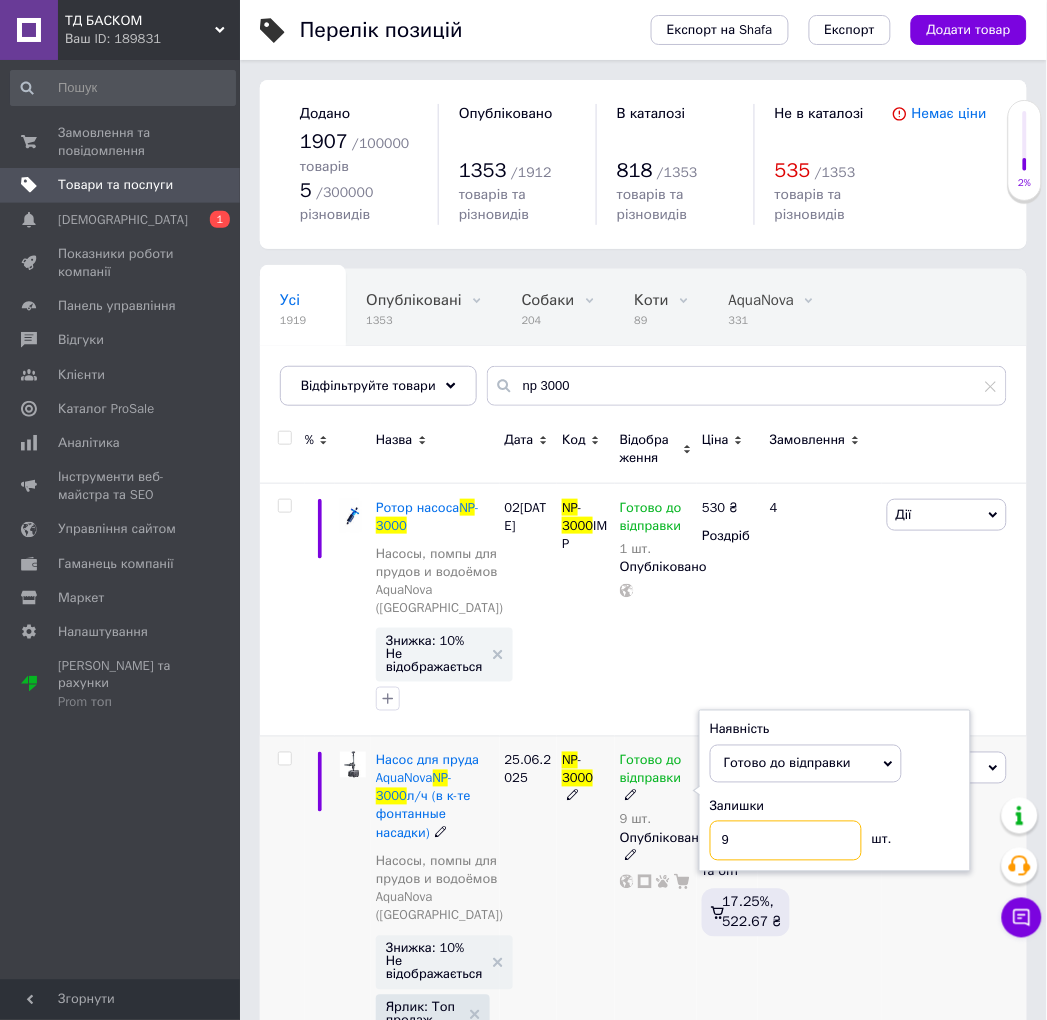drag, startPoint x: 715, startPoint y: 816, endPoint x: 704, endPoint y: 817, distance: 11.045361 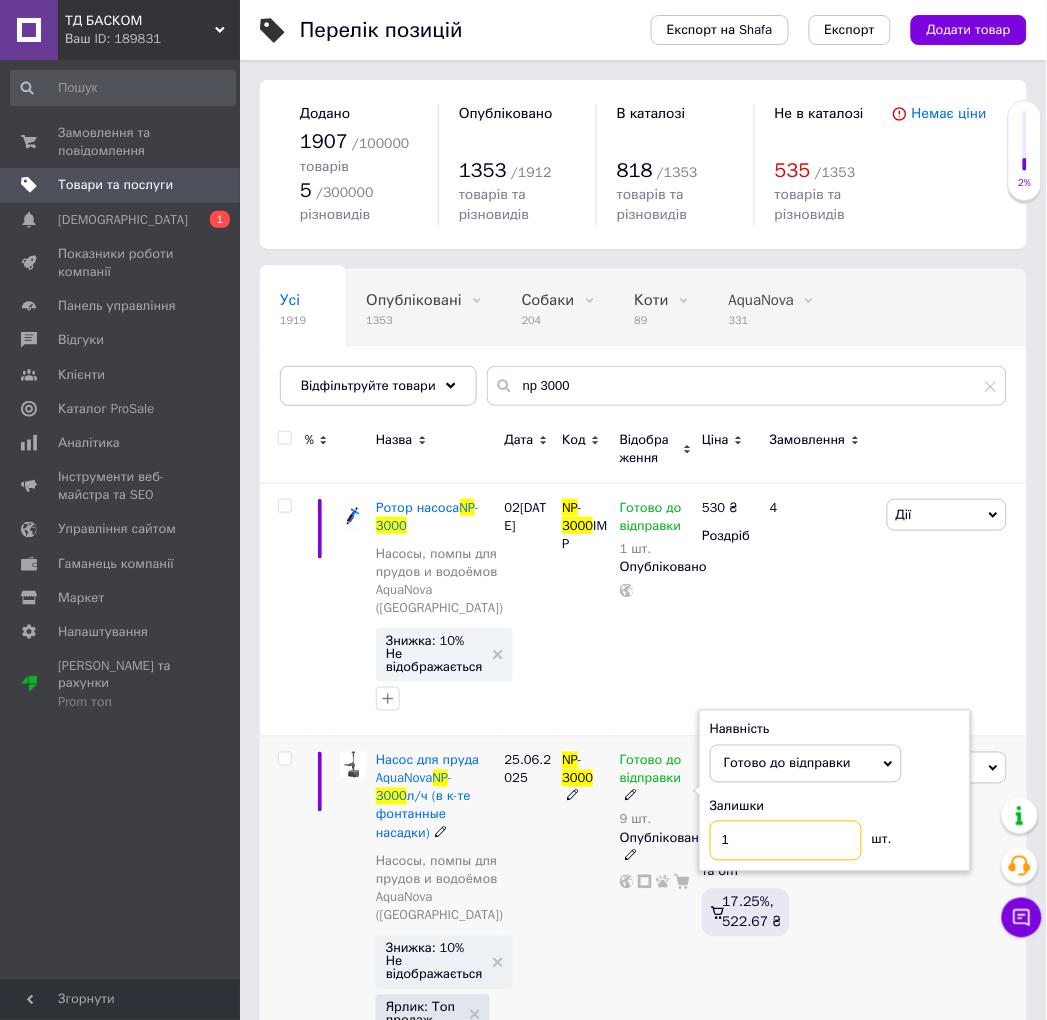 type on "17" 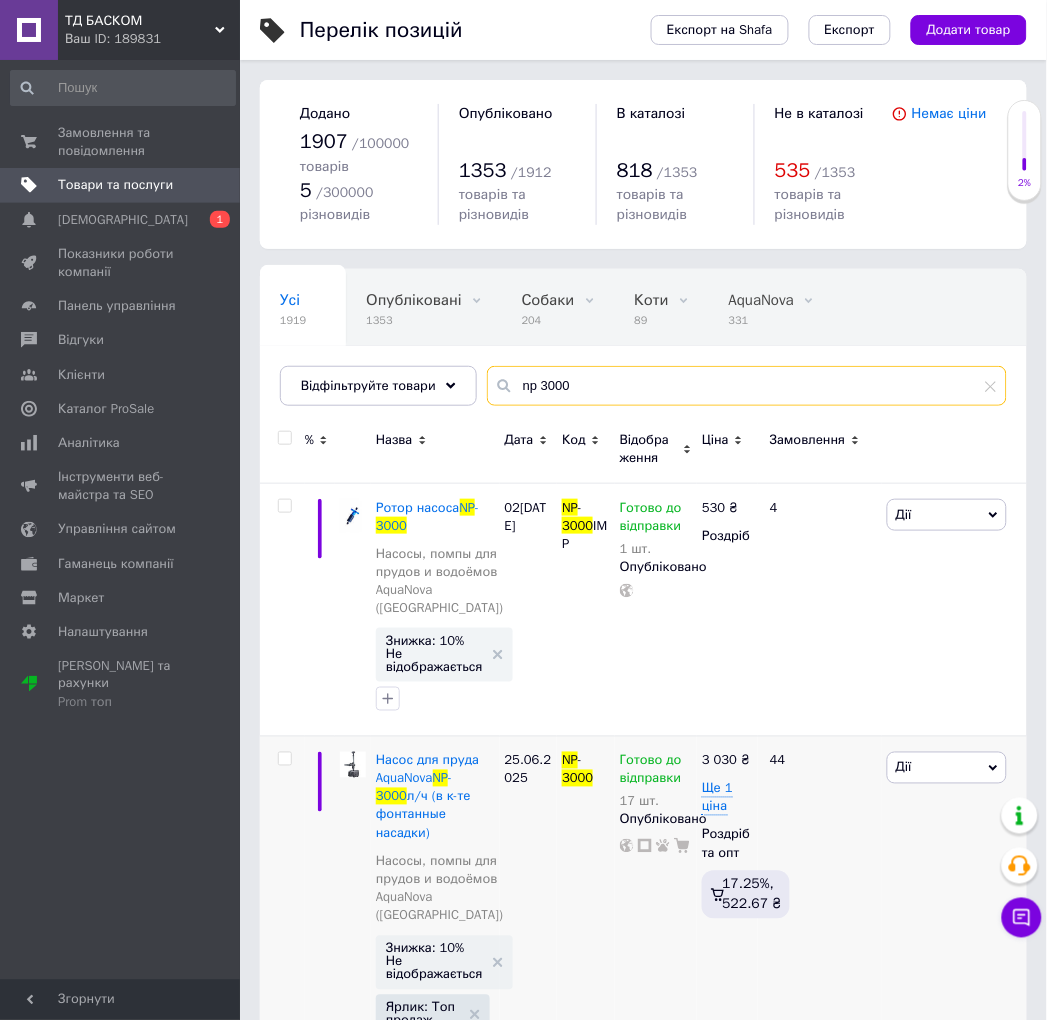 drag, startPoint x: 575, startPoint y: 385, endPoint x: 475, endPoint y: 357, distance: 103.84604 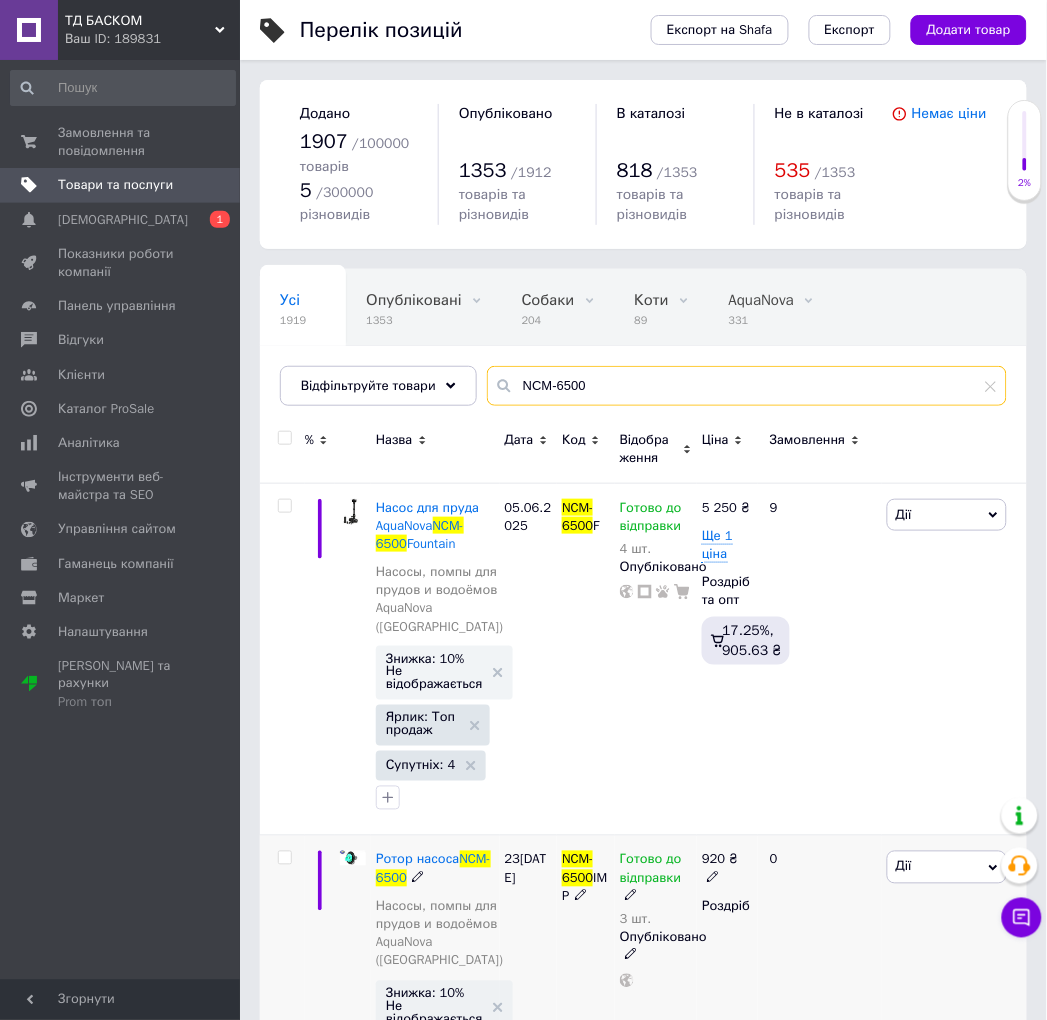 scroll, scrollTop: 222, scrollLeft: 0, axis: vertical 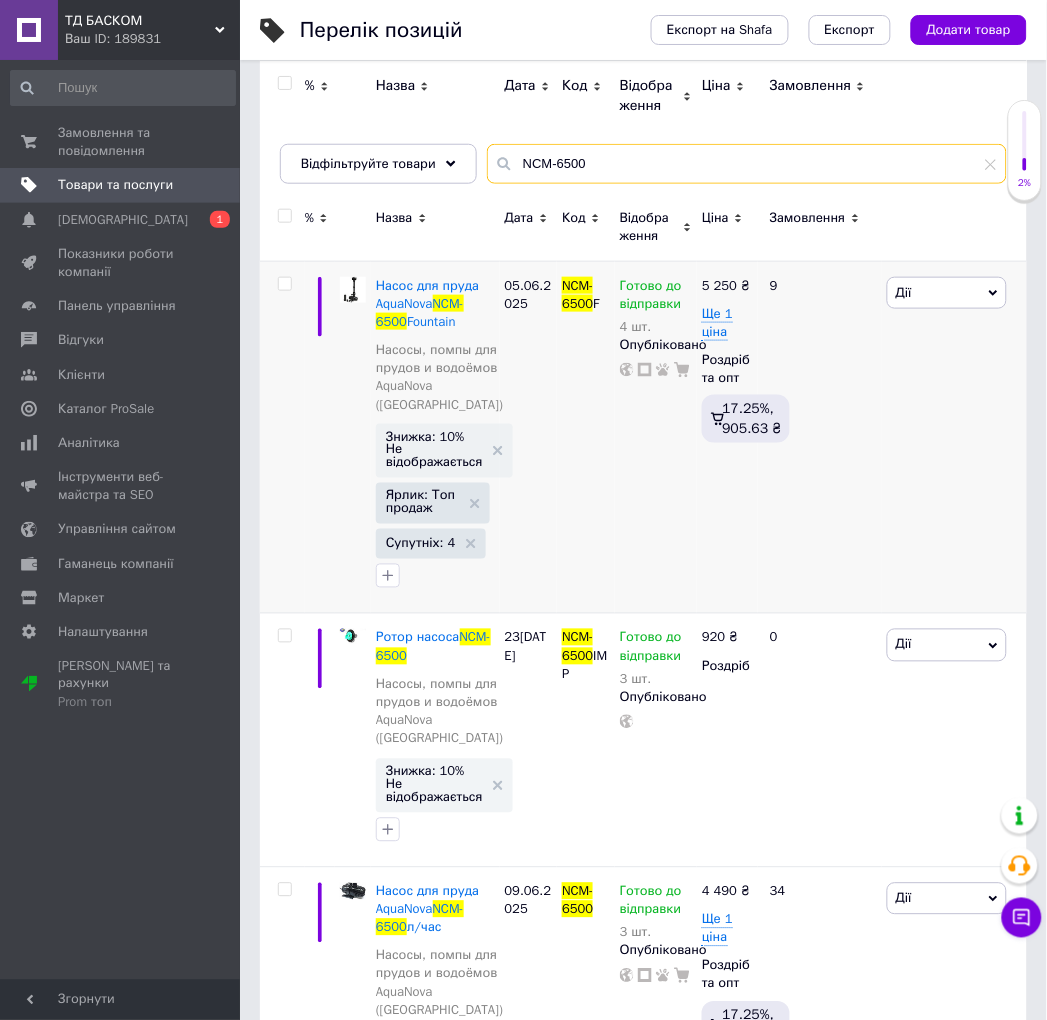type on "NCM-6500" 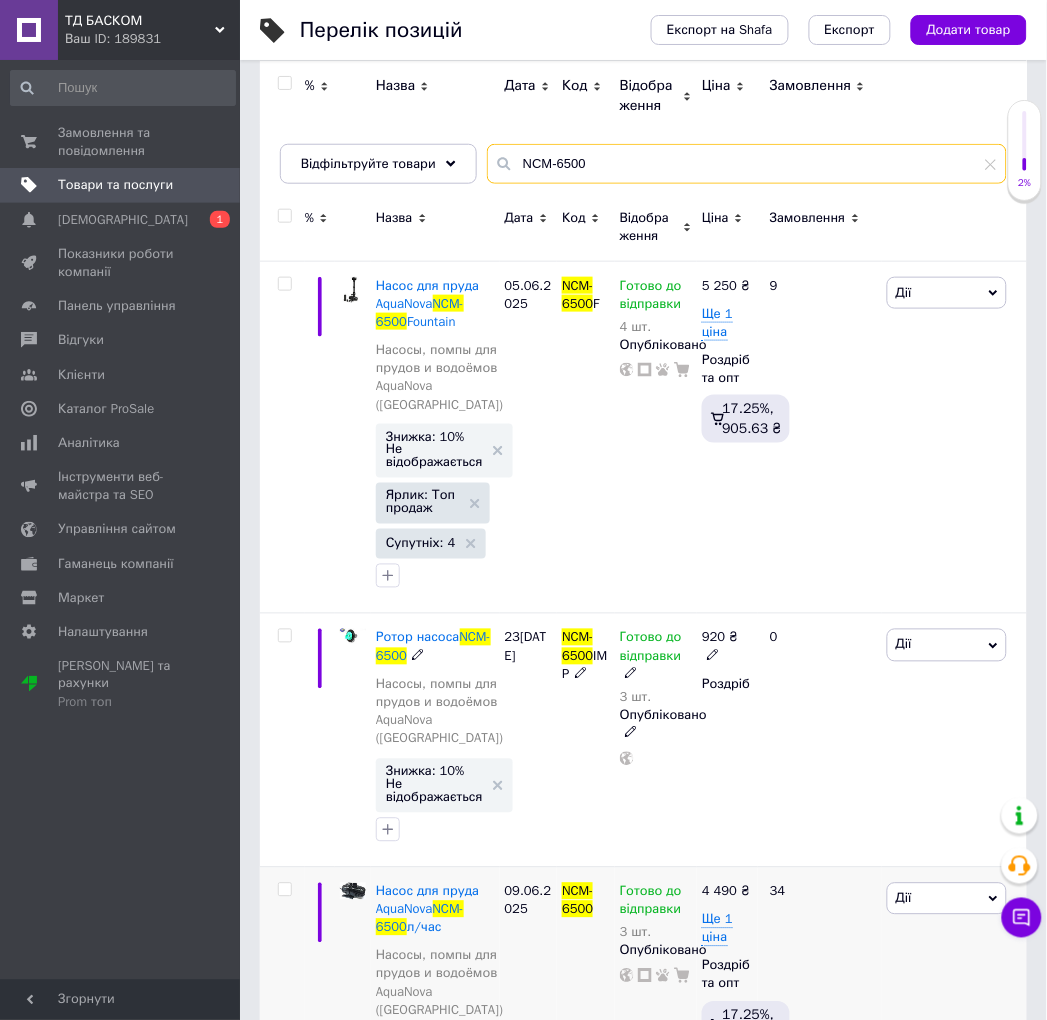 scroll, scrollTop: 333, scrollLeft: 0, axis: vertical 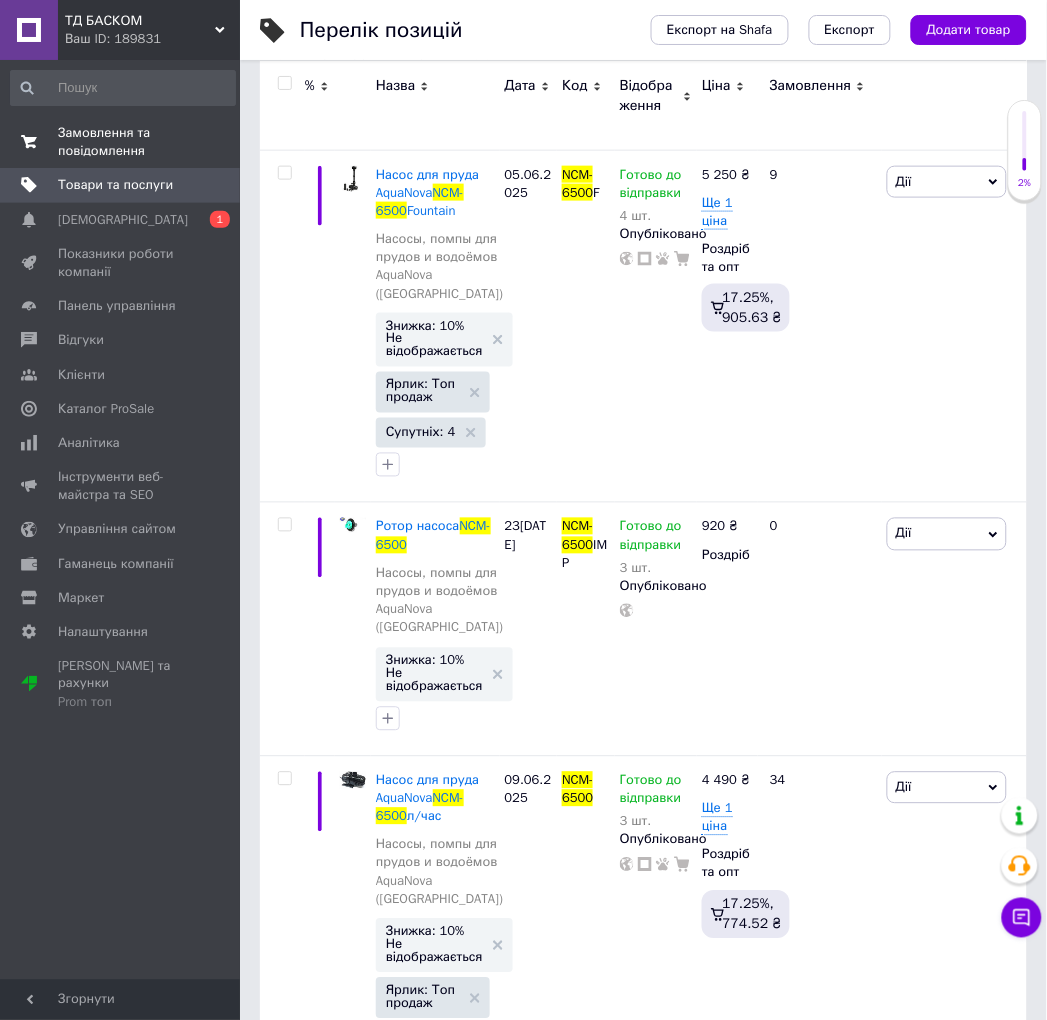 click on "Замовлення та повідомлення" at bounding box center [121, 142] 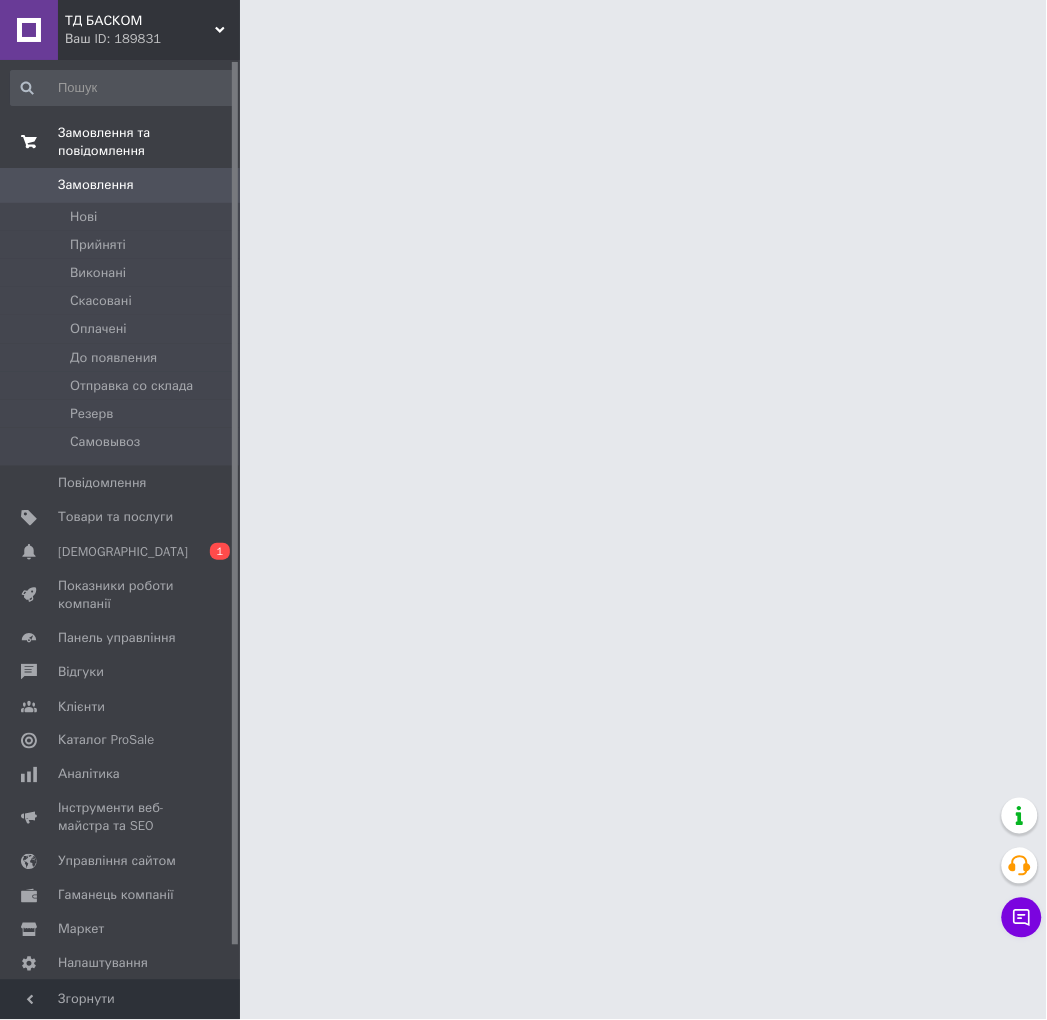 scroll, scrollTop: 0, scrollLeft: 0, axis: both 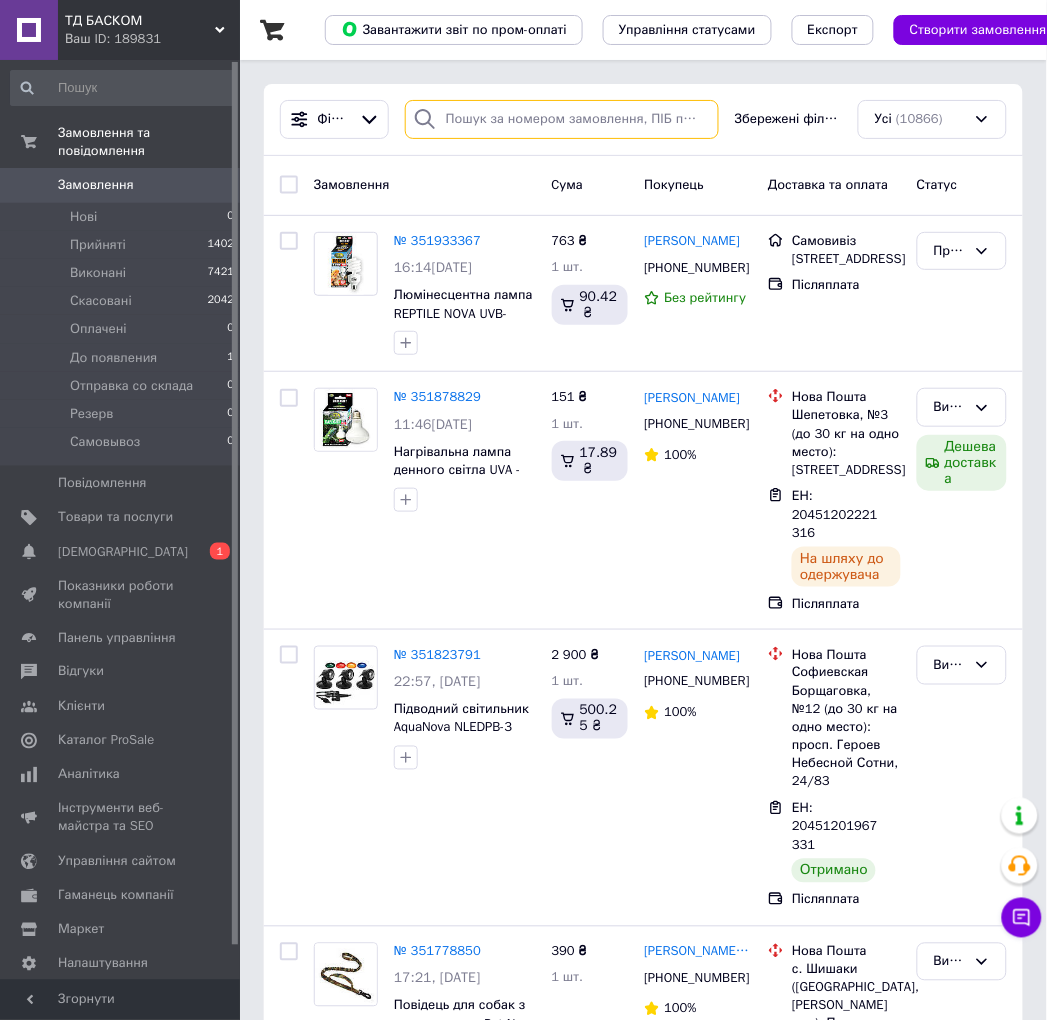 click at bounding box center (562, 119) 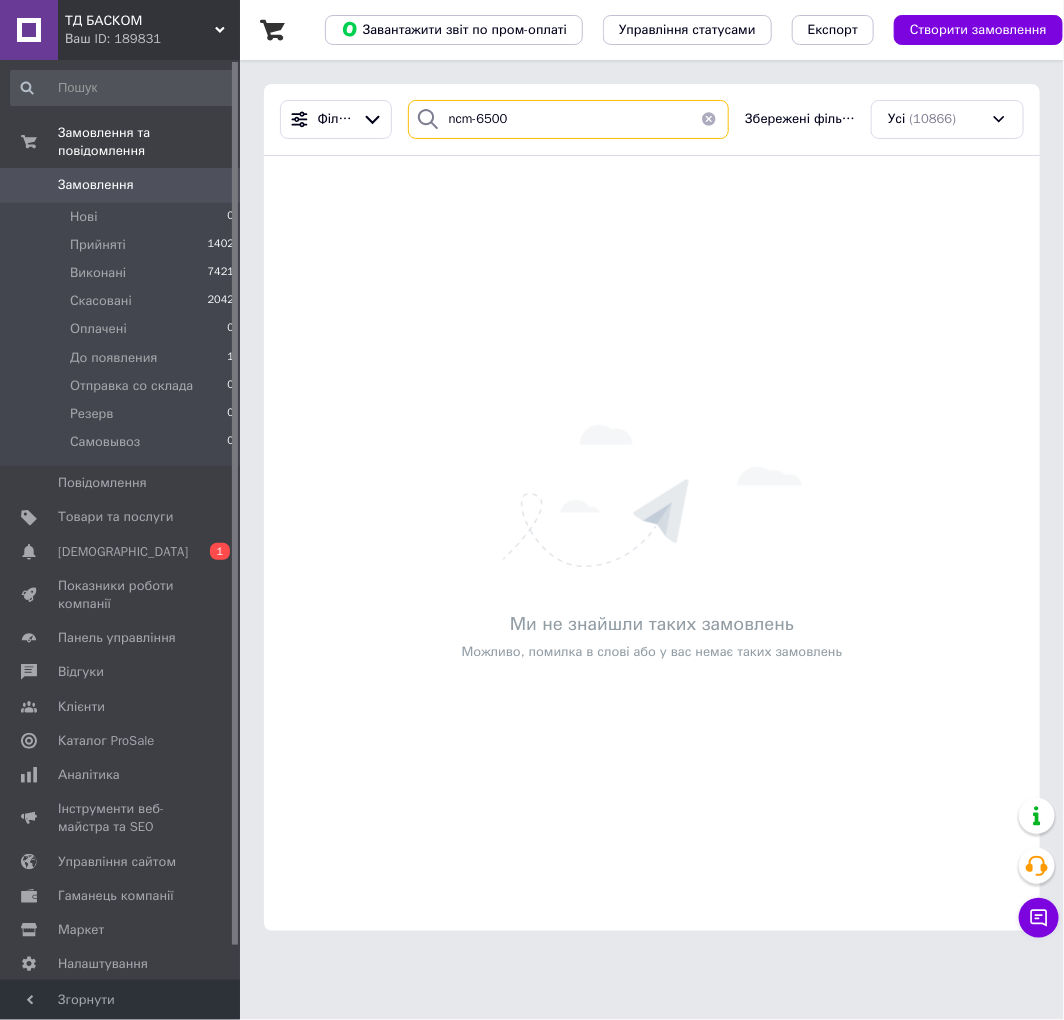type on "ncm-6500" 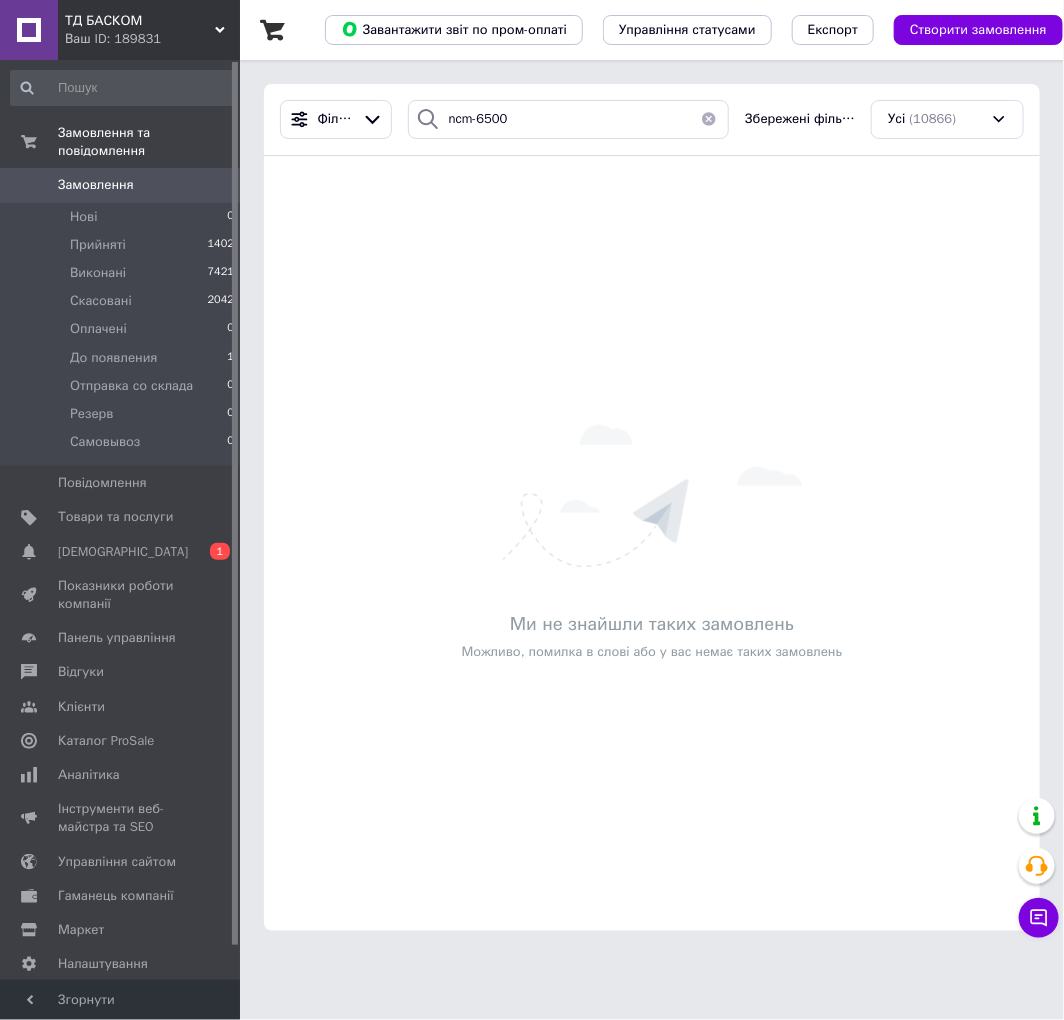 click at bounding box center (709, 119) 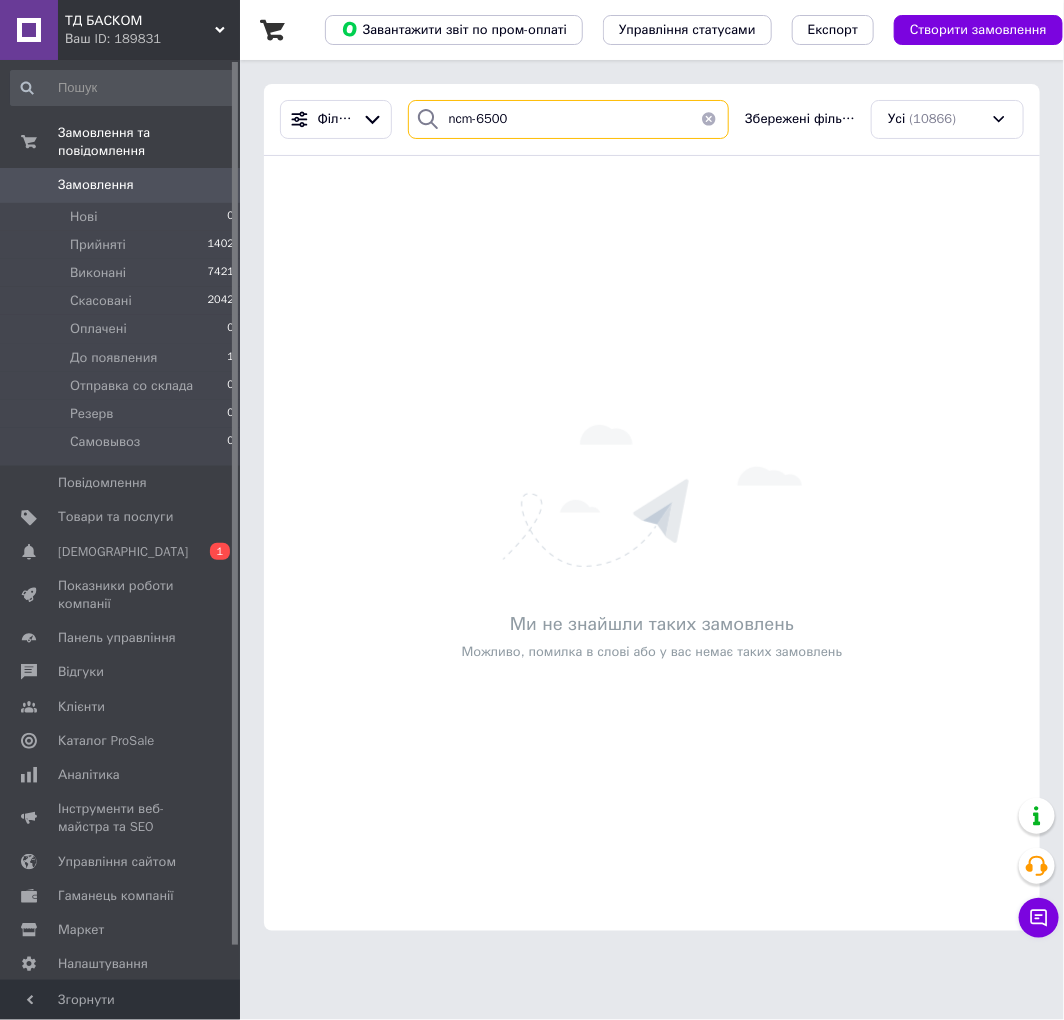 type 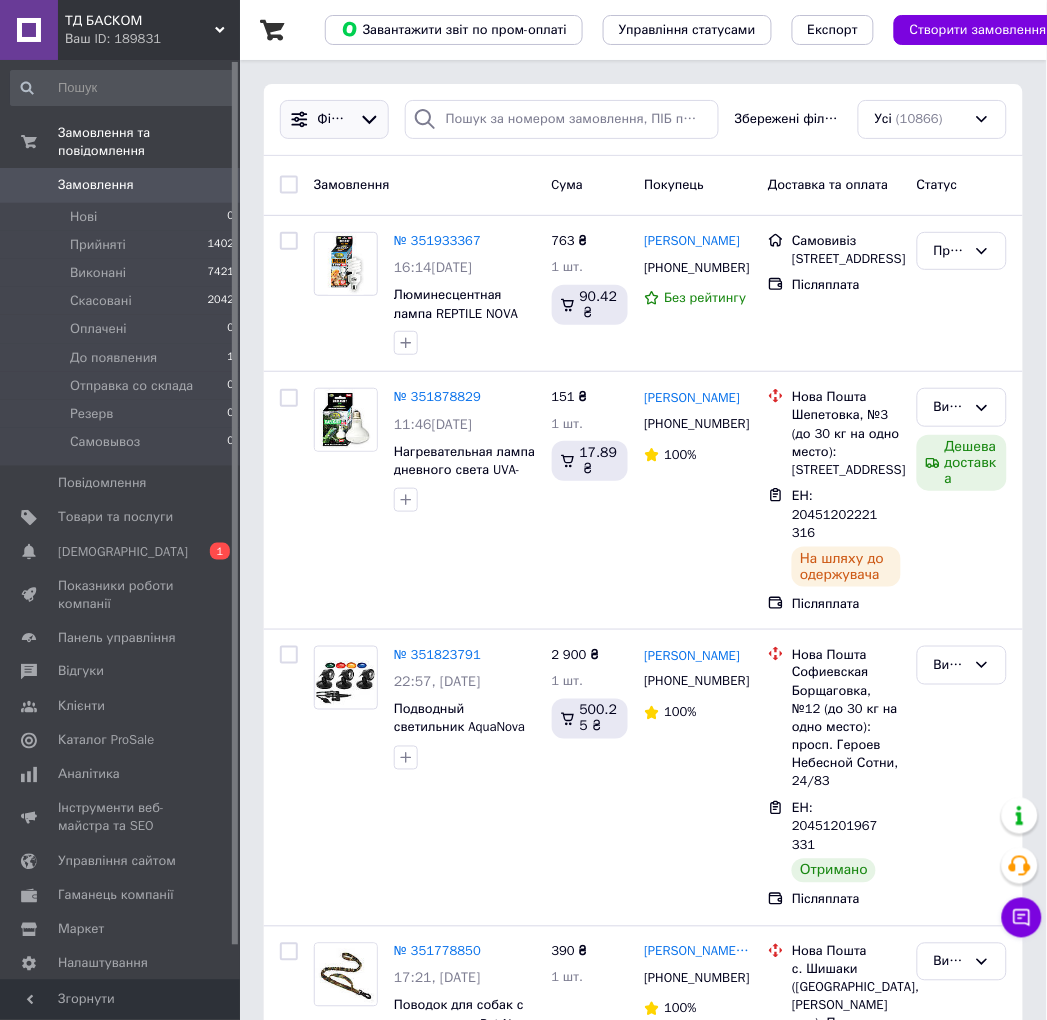 click on "Фільтри" at bounding box center [335, 119] 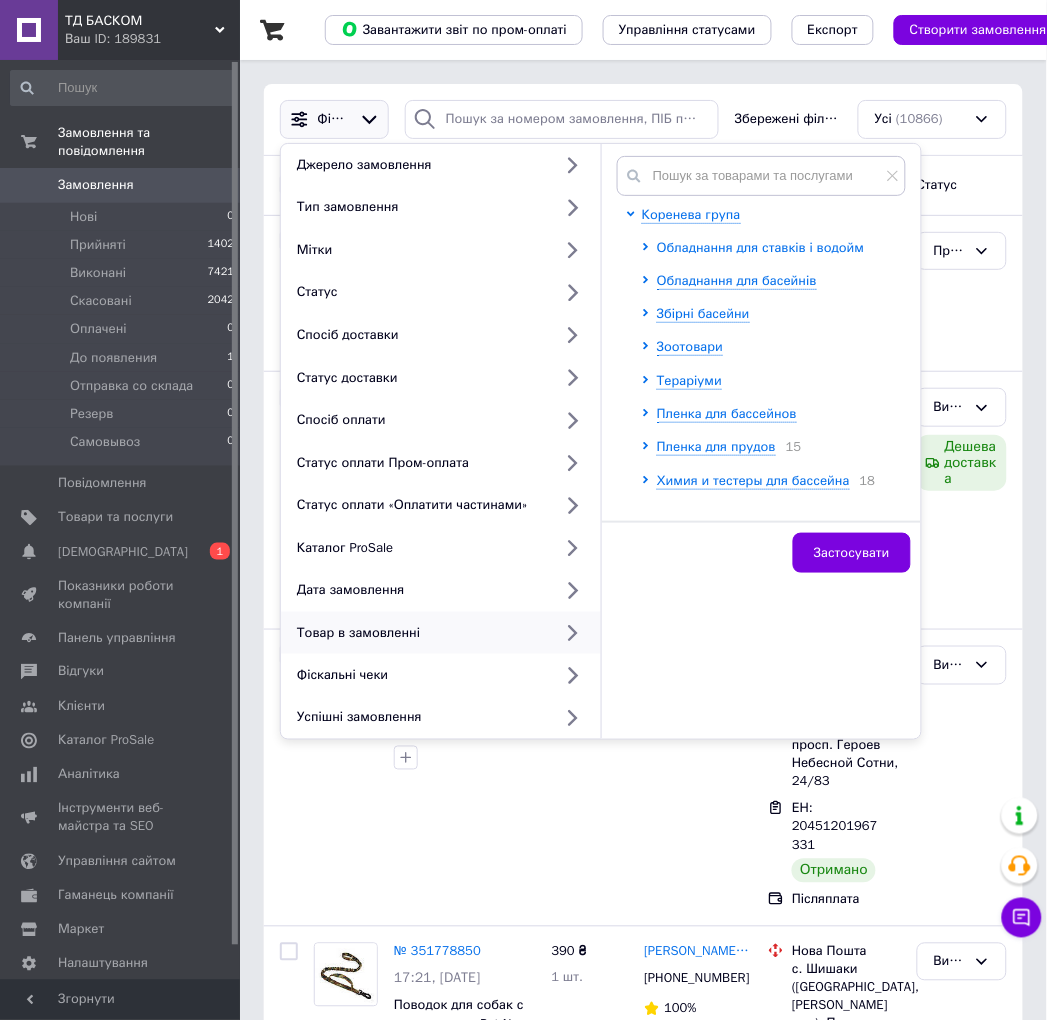 click 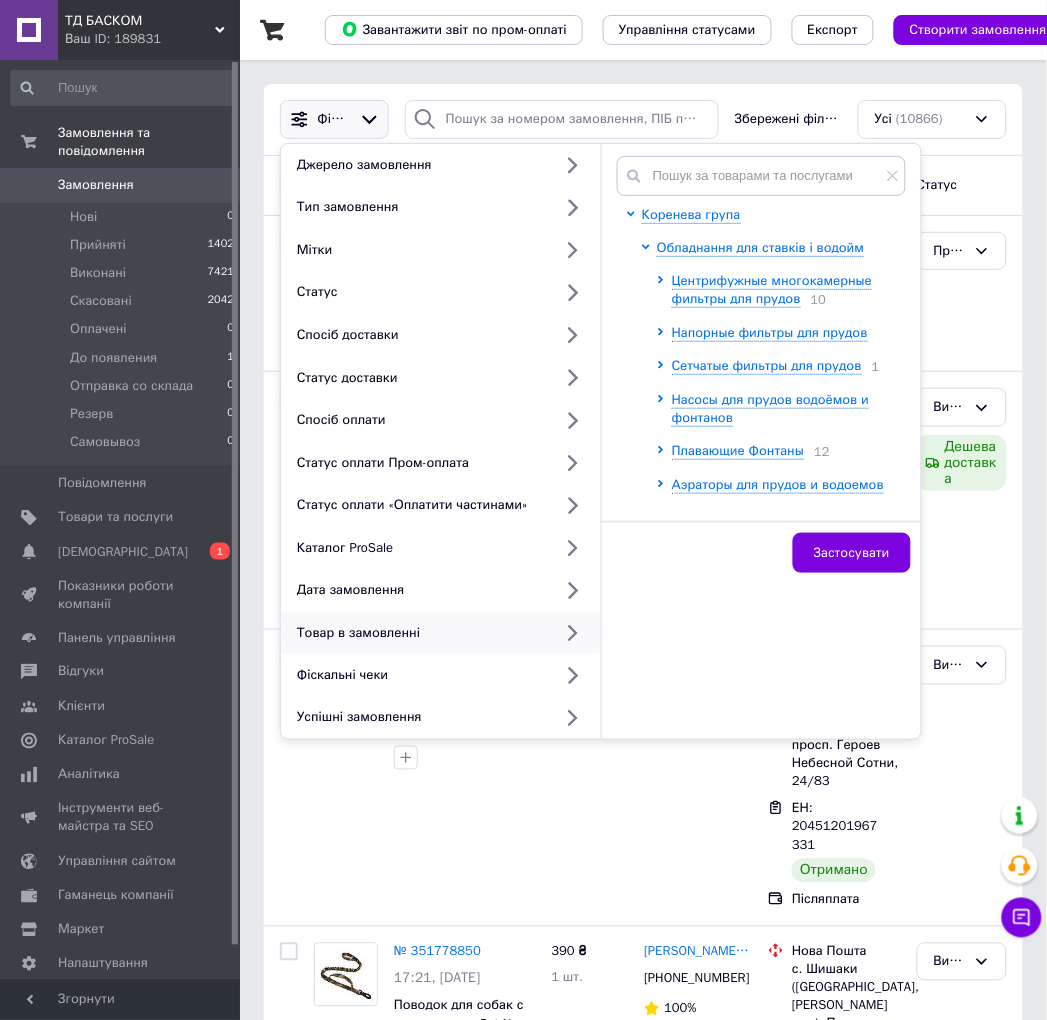 click at bounding box center [649, 589] 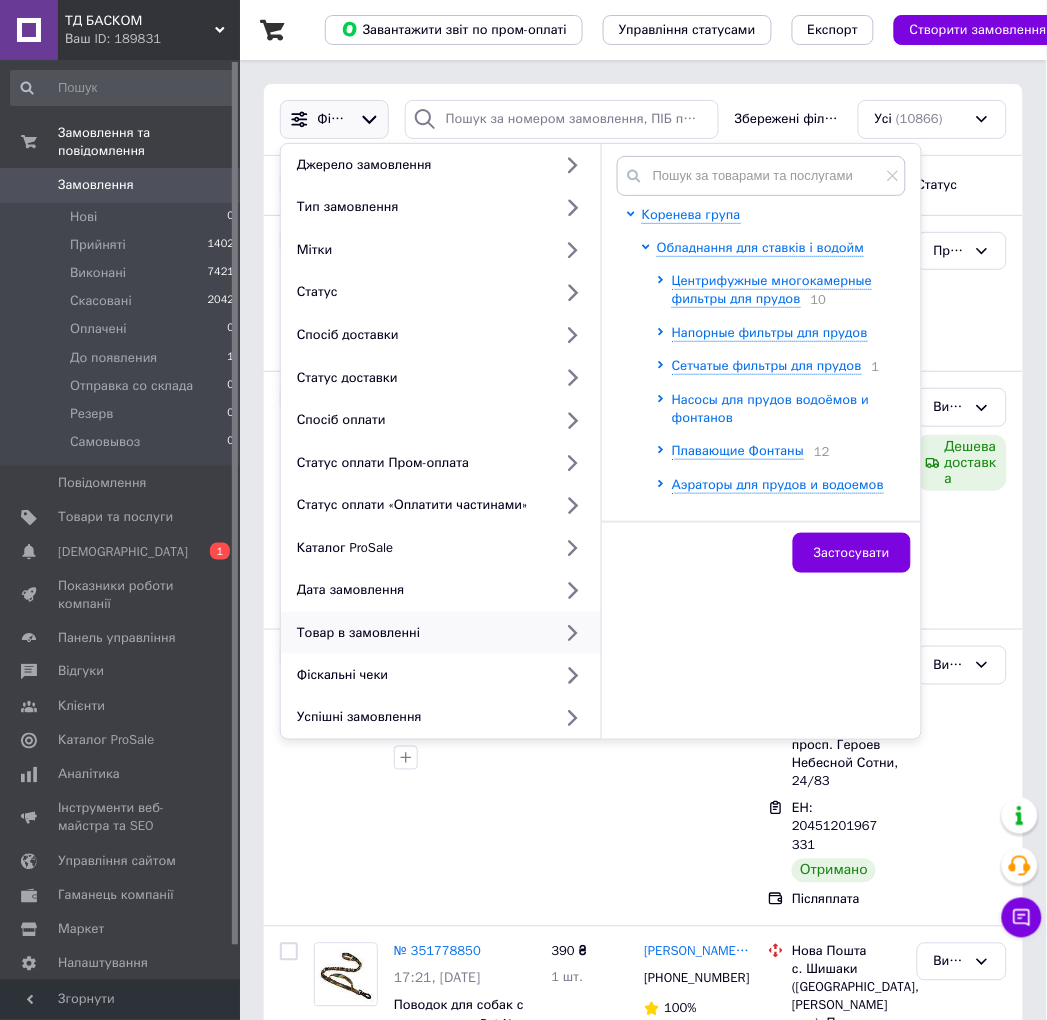 click 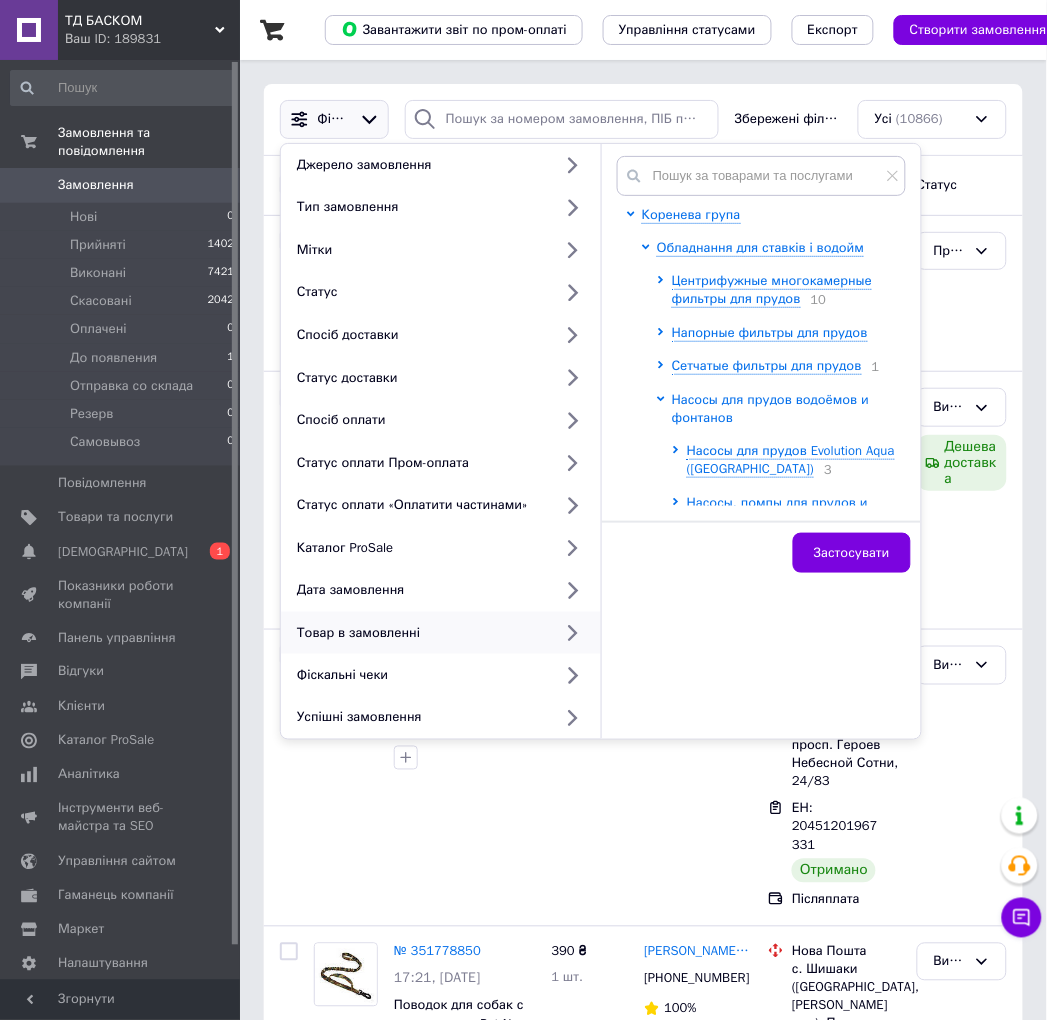 scroll, scrollTop: 111, scrollLeft: 0, axis: vertical 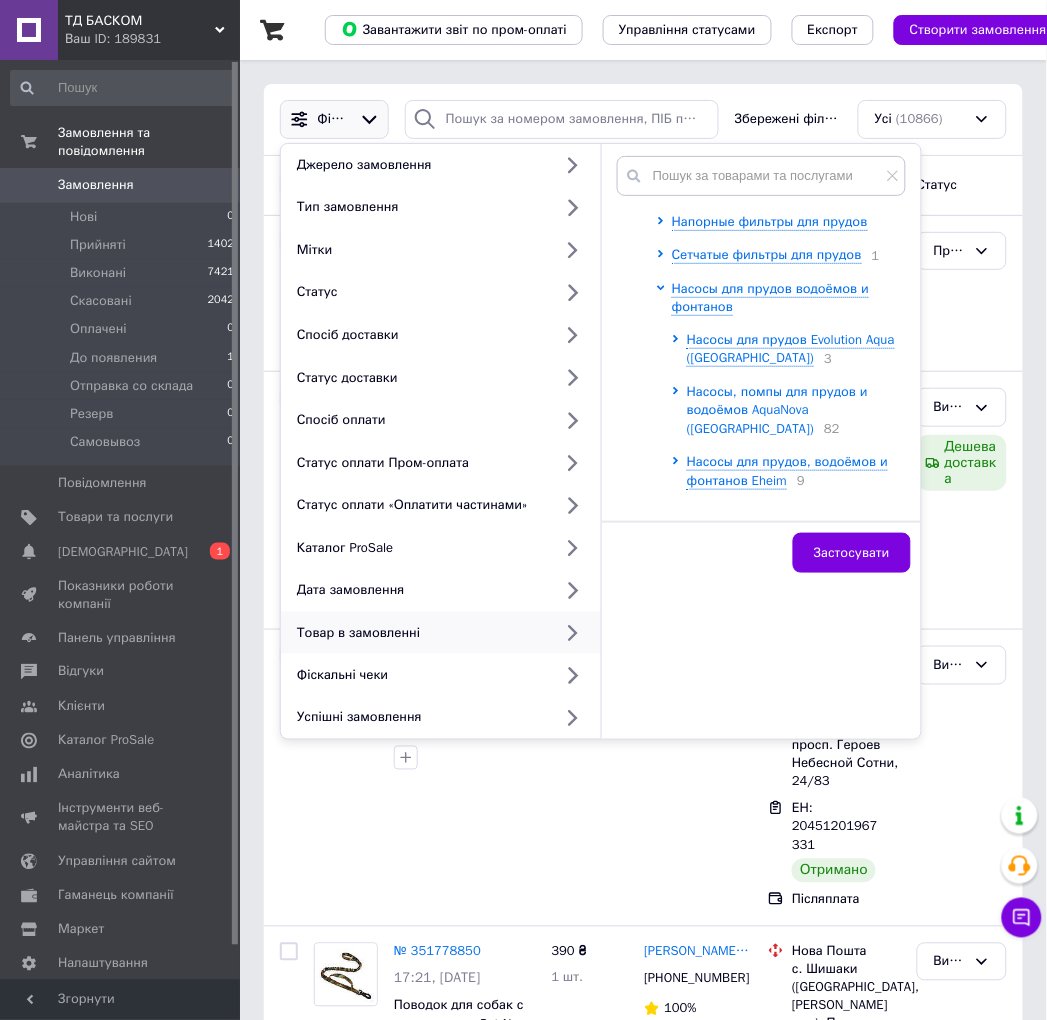 click 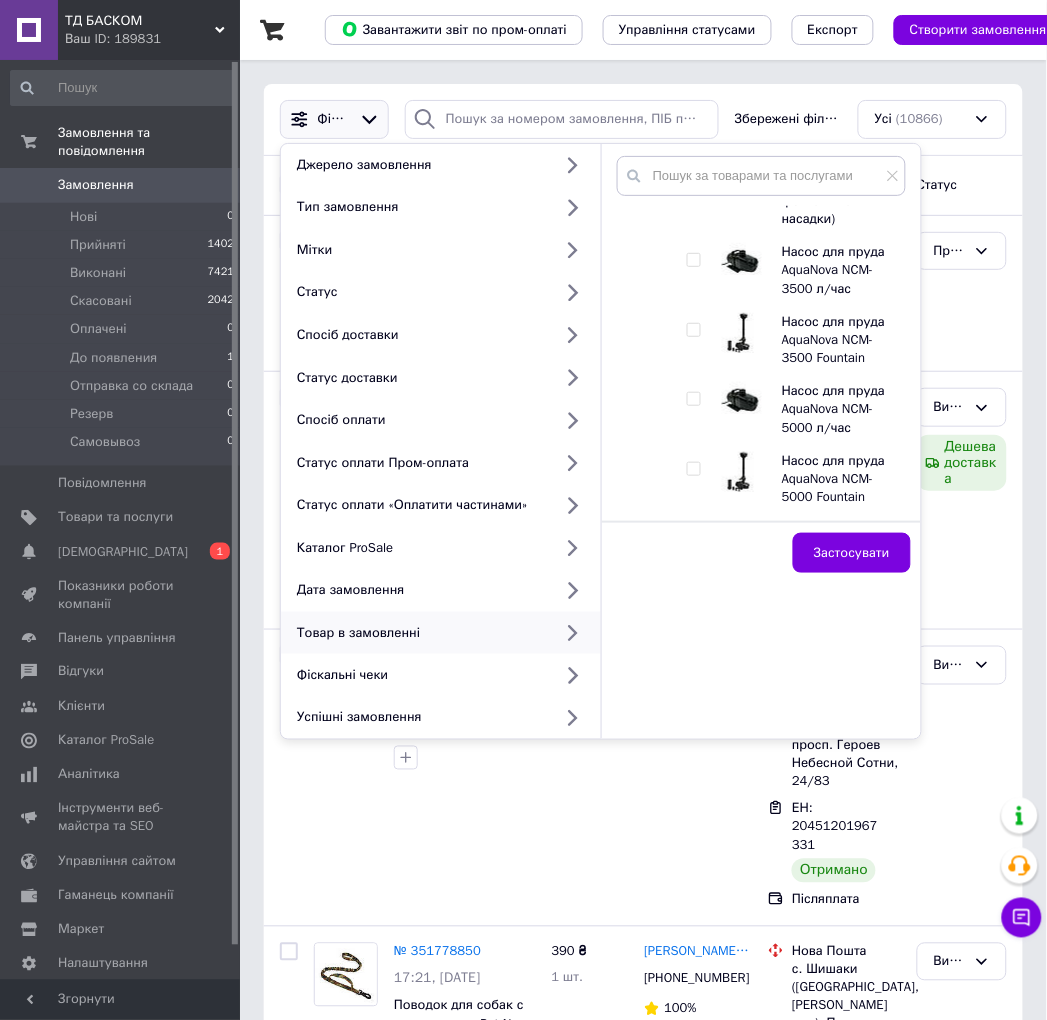 scroll, scrollTop: 1222, scrollLeft: 0, axis: vertical 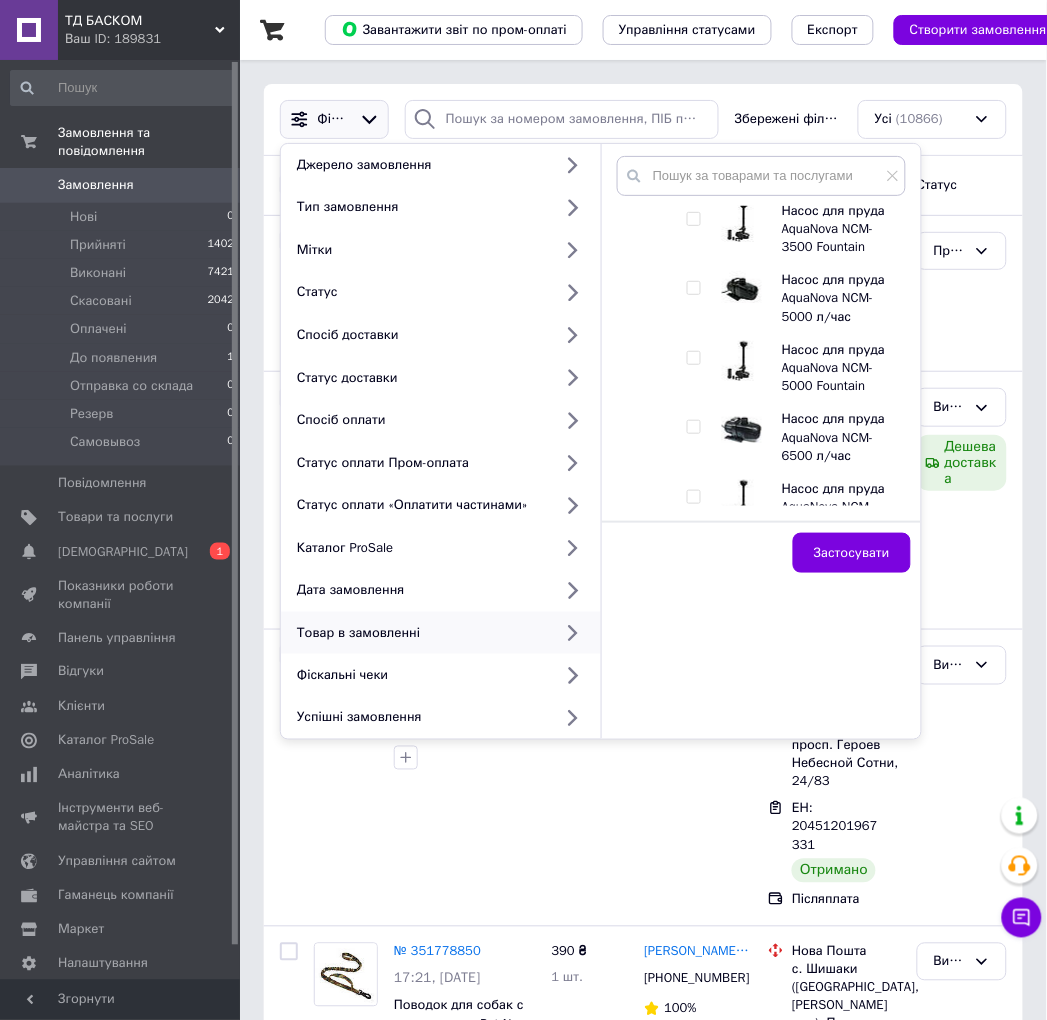 click at bounding box center [693, 427] 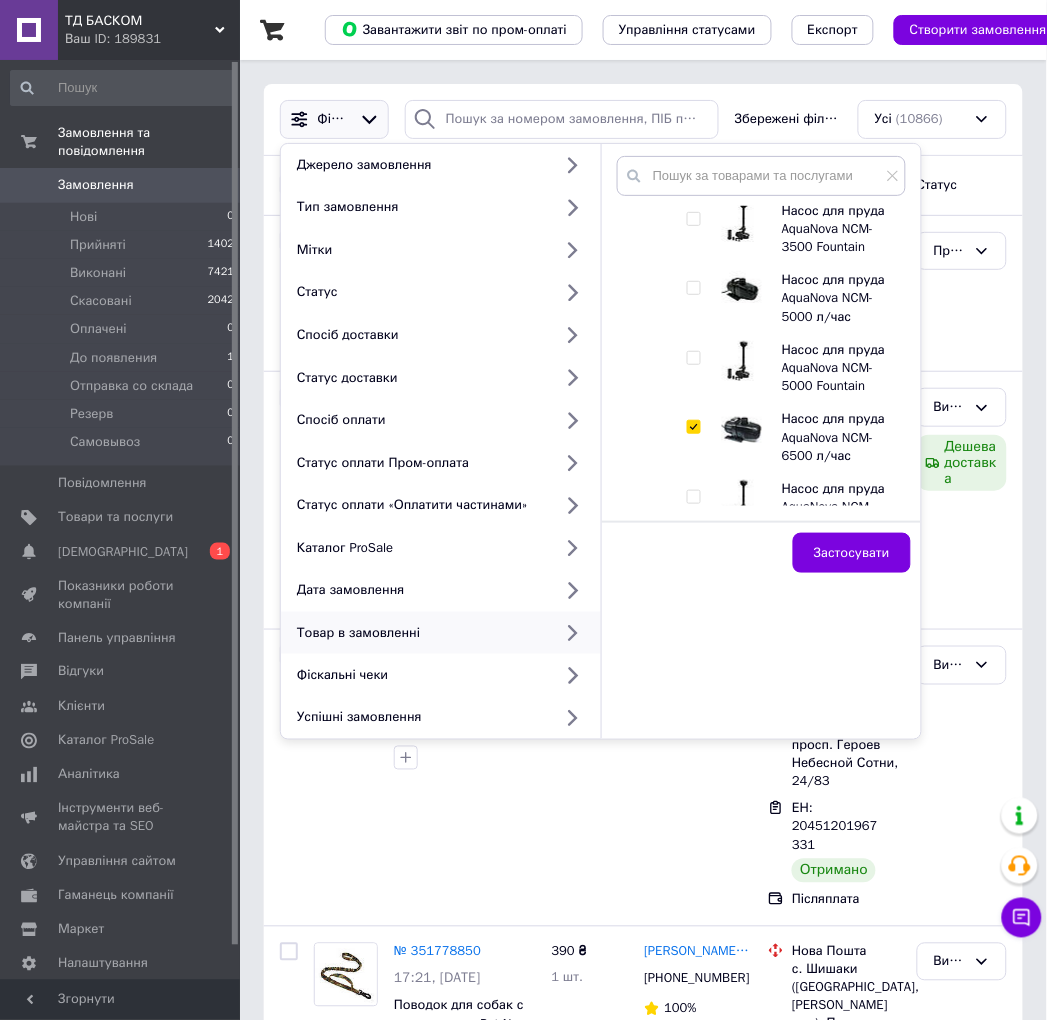 click at bounding box center [693, 427] 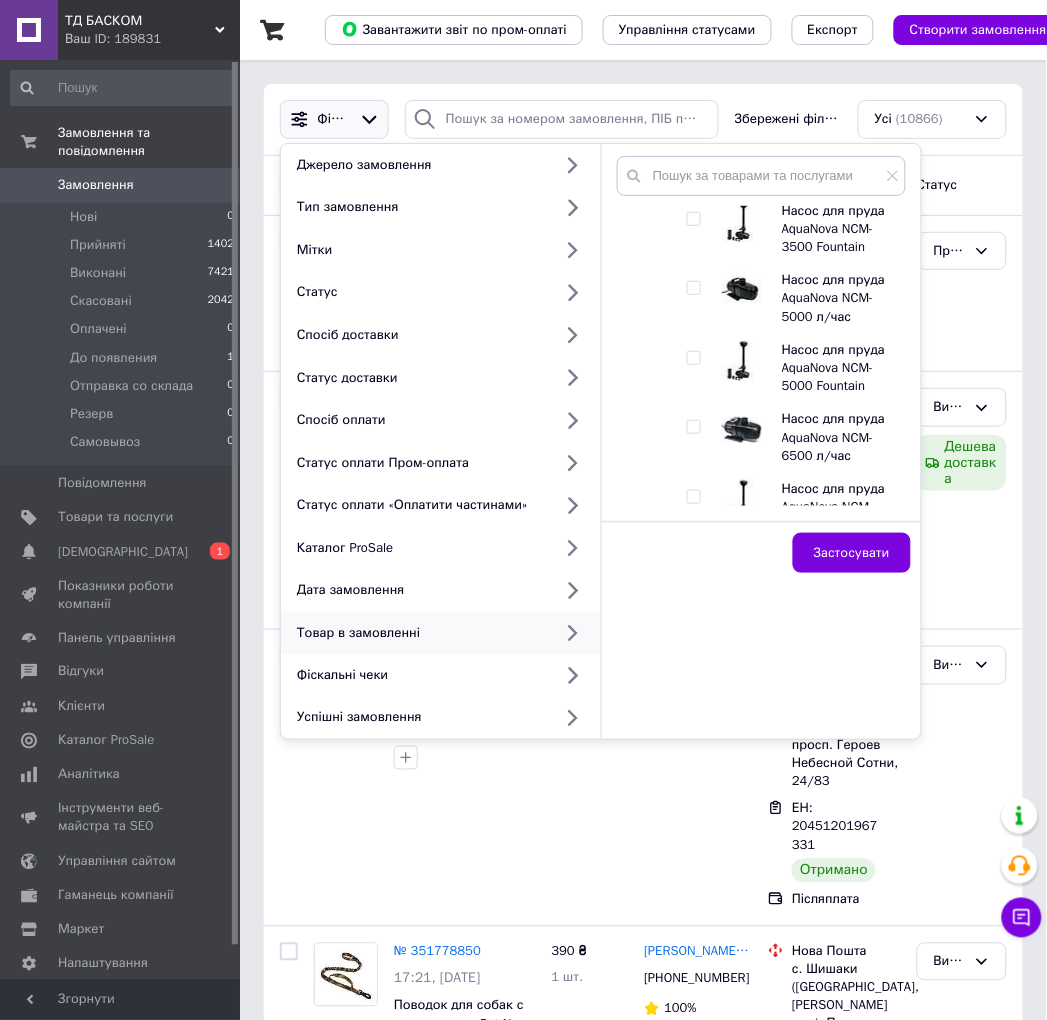 click at bounding box center [693, 427] 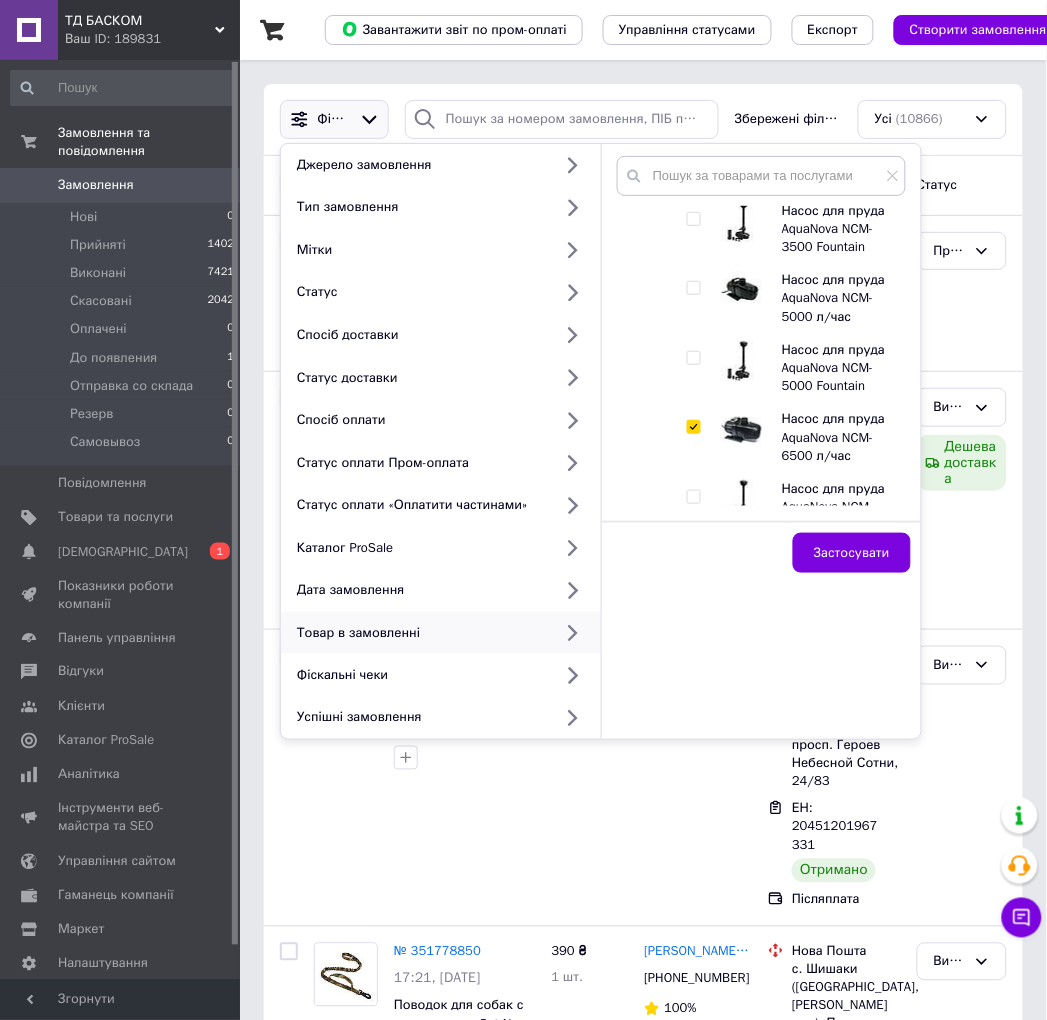 checkbox on "true" 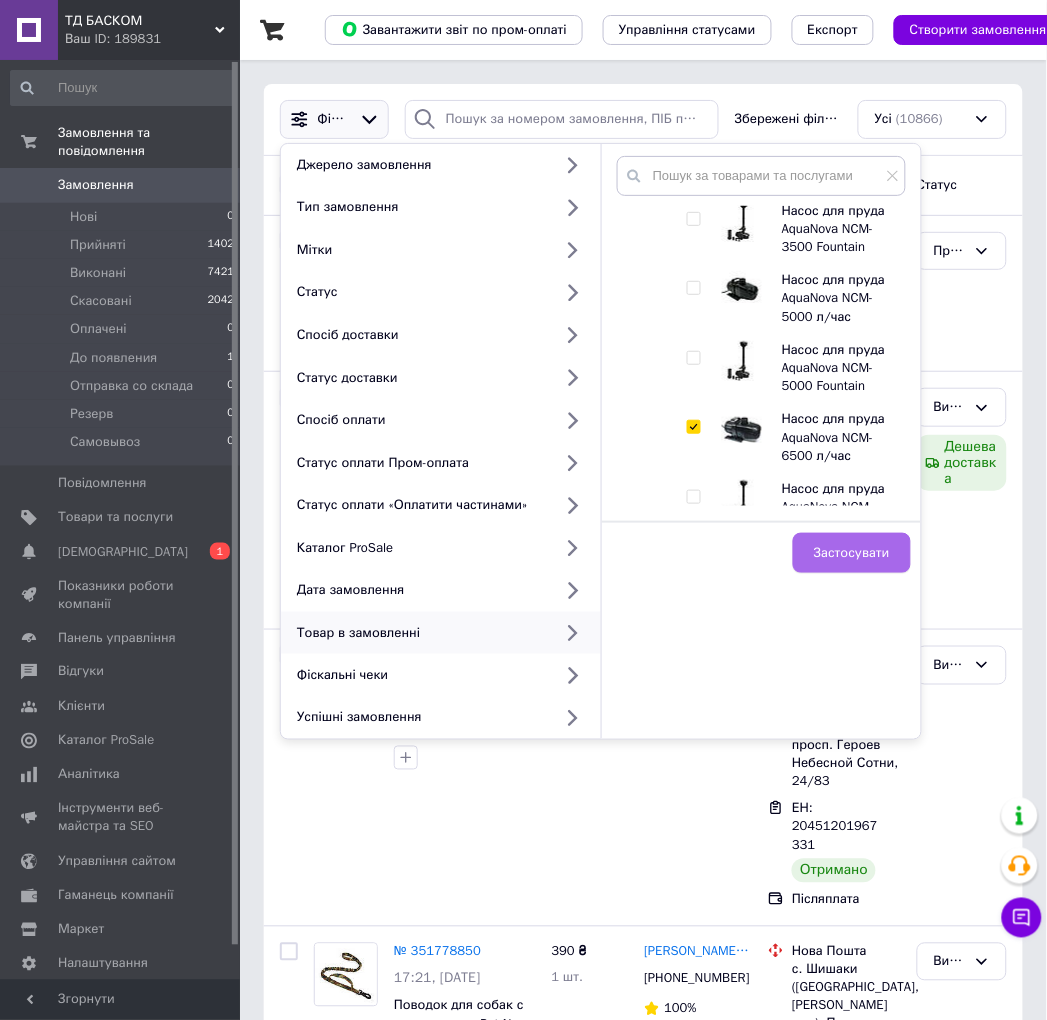 click on "Застосувати" at bounding box center [852, 553] 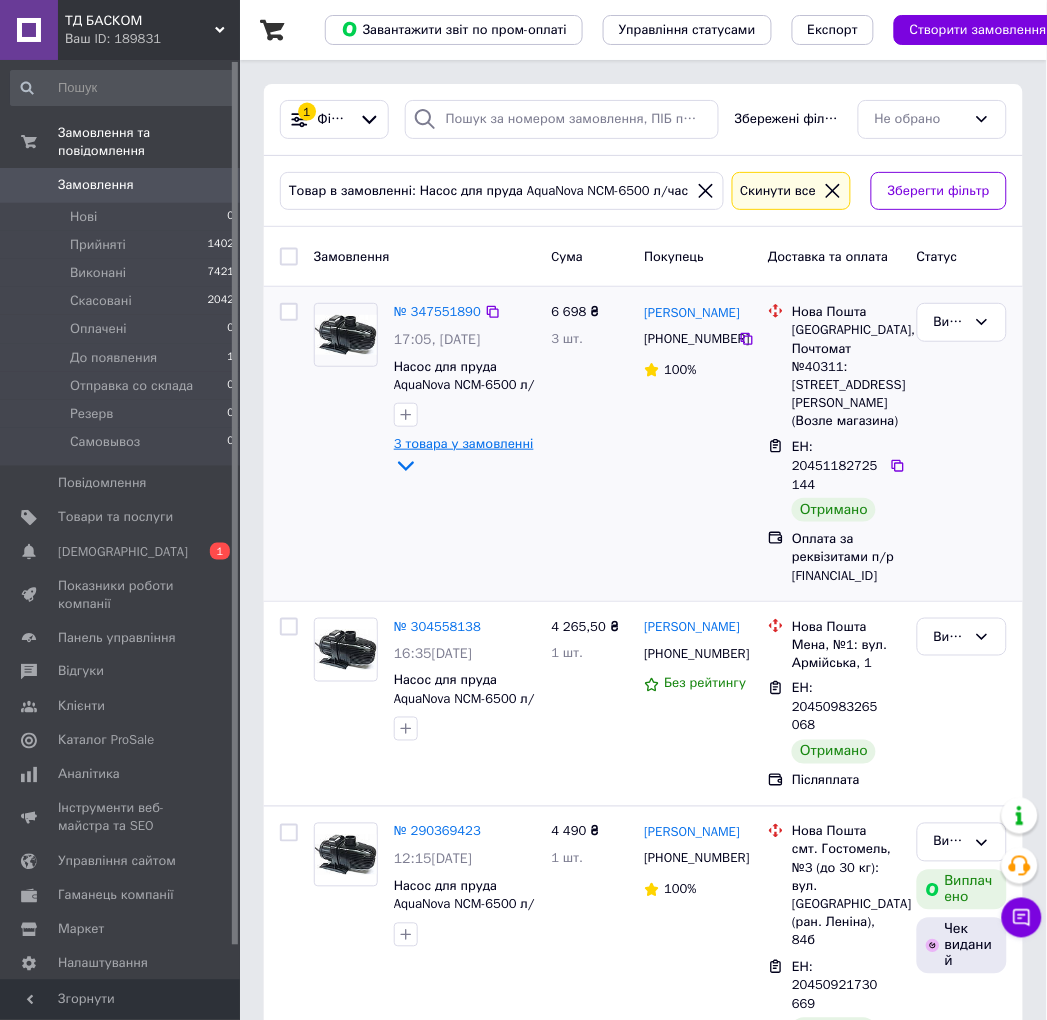 click 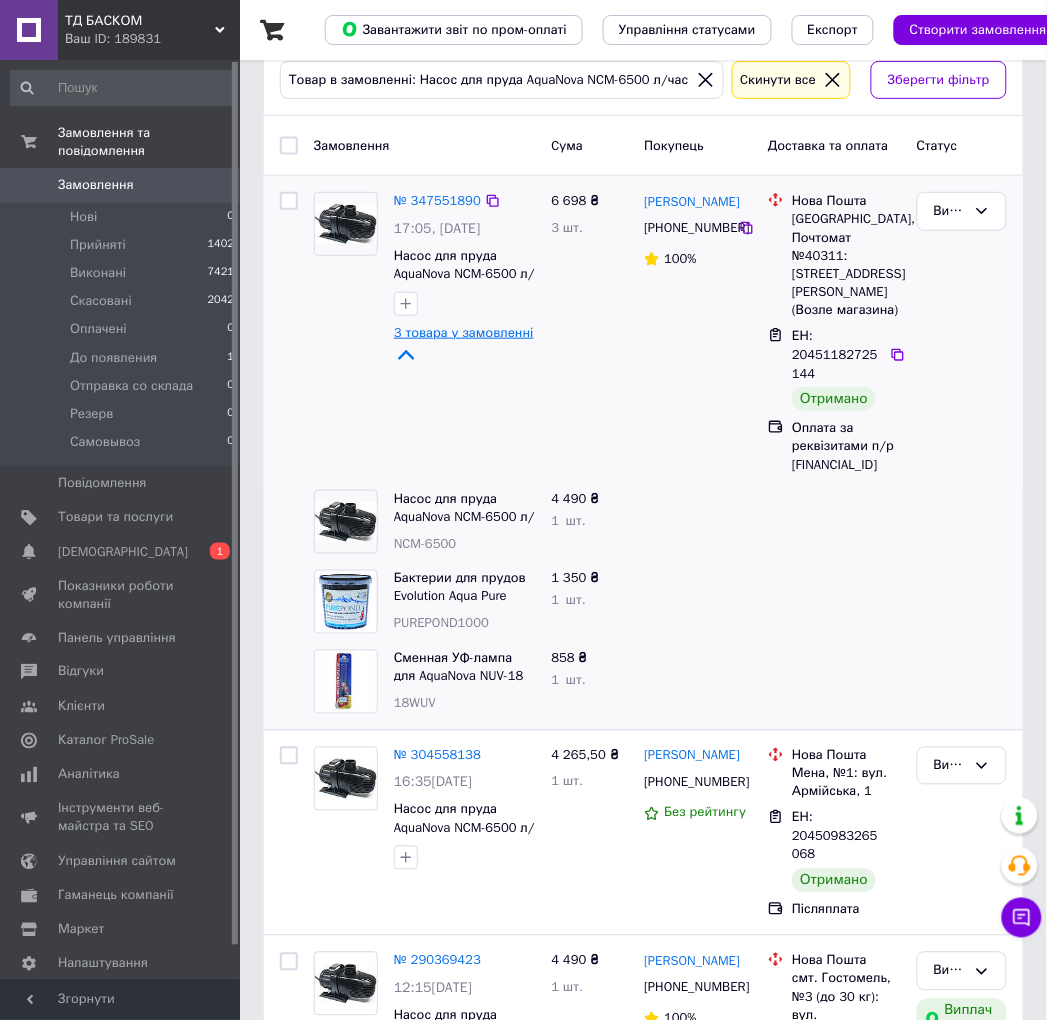 scroll, scrollTop: 0, scrollLeft: 0, axis: both 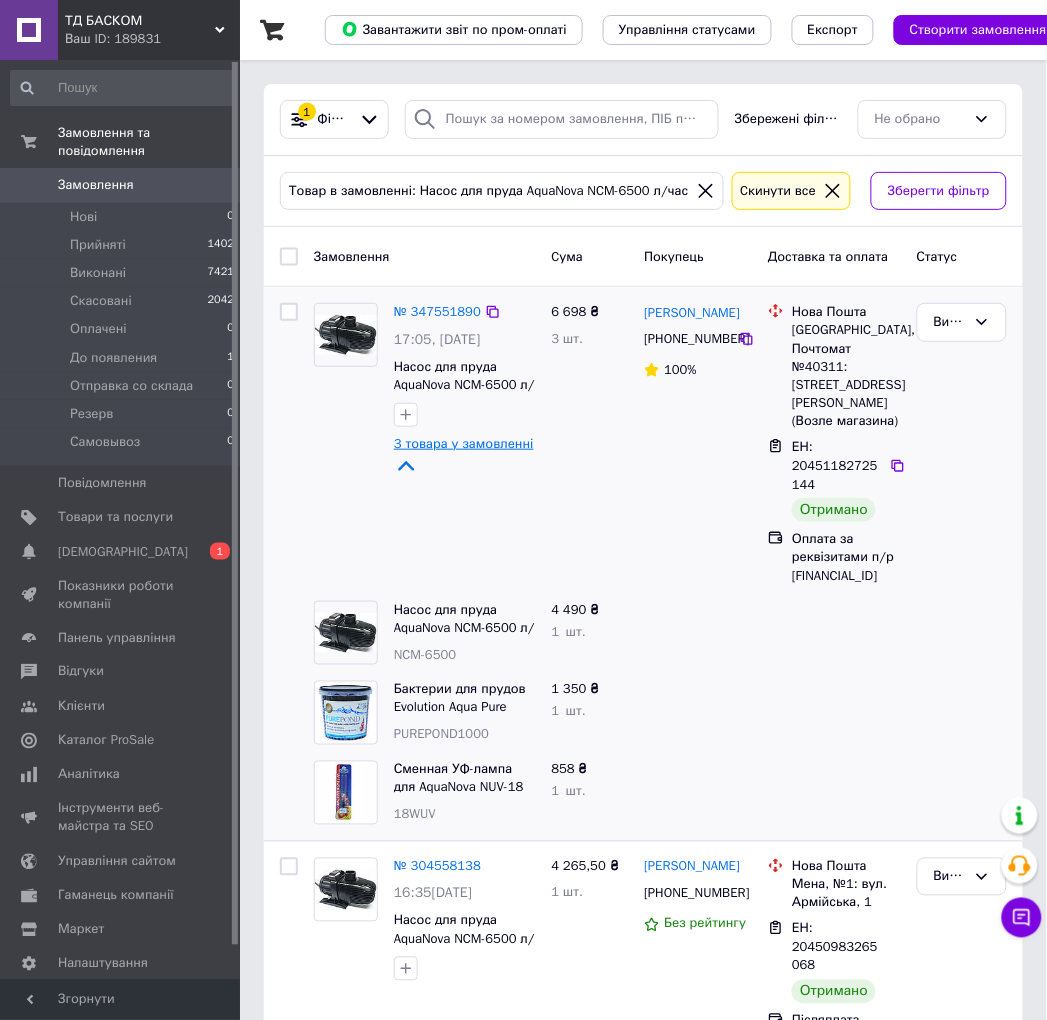 click 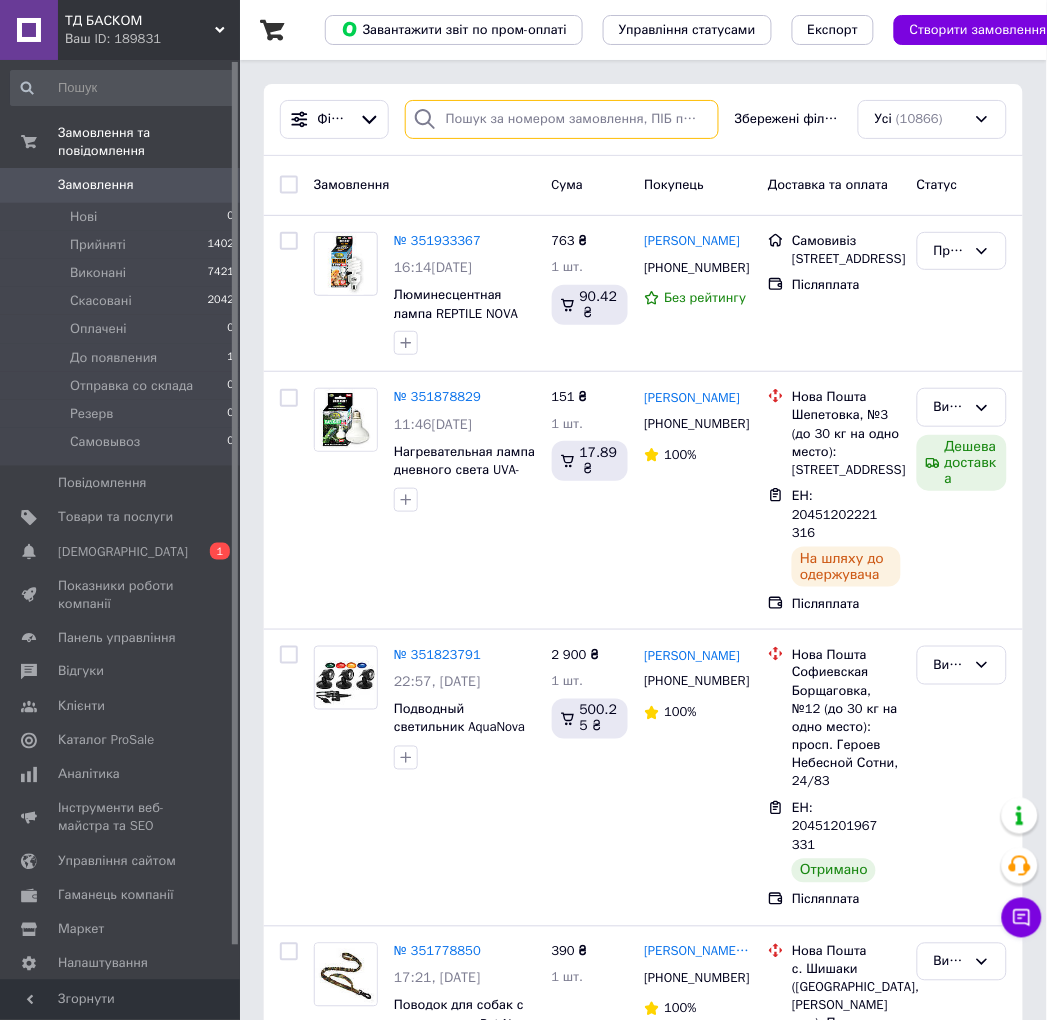 click at bounding box center [562, 119] 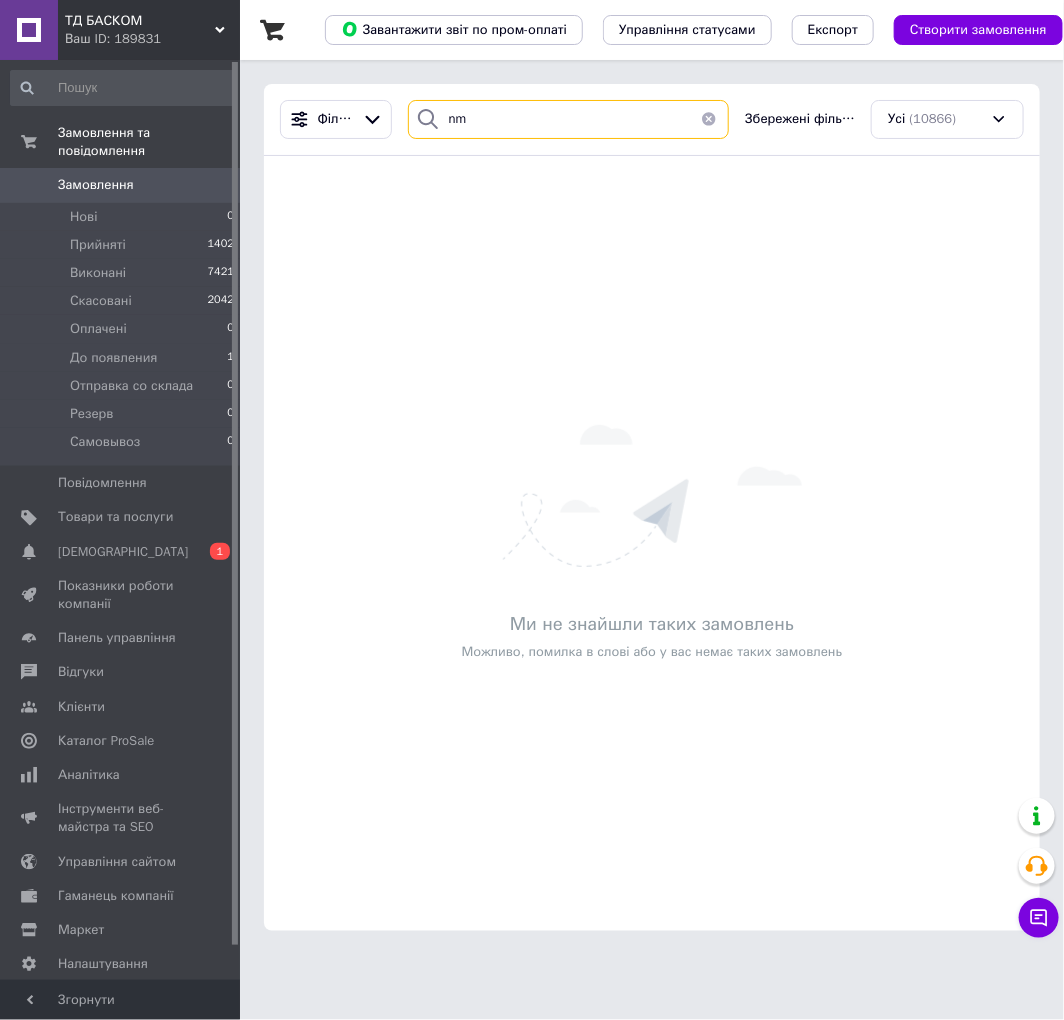 type on "n" 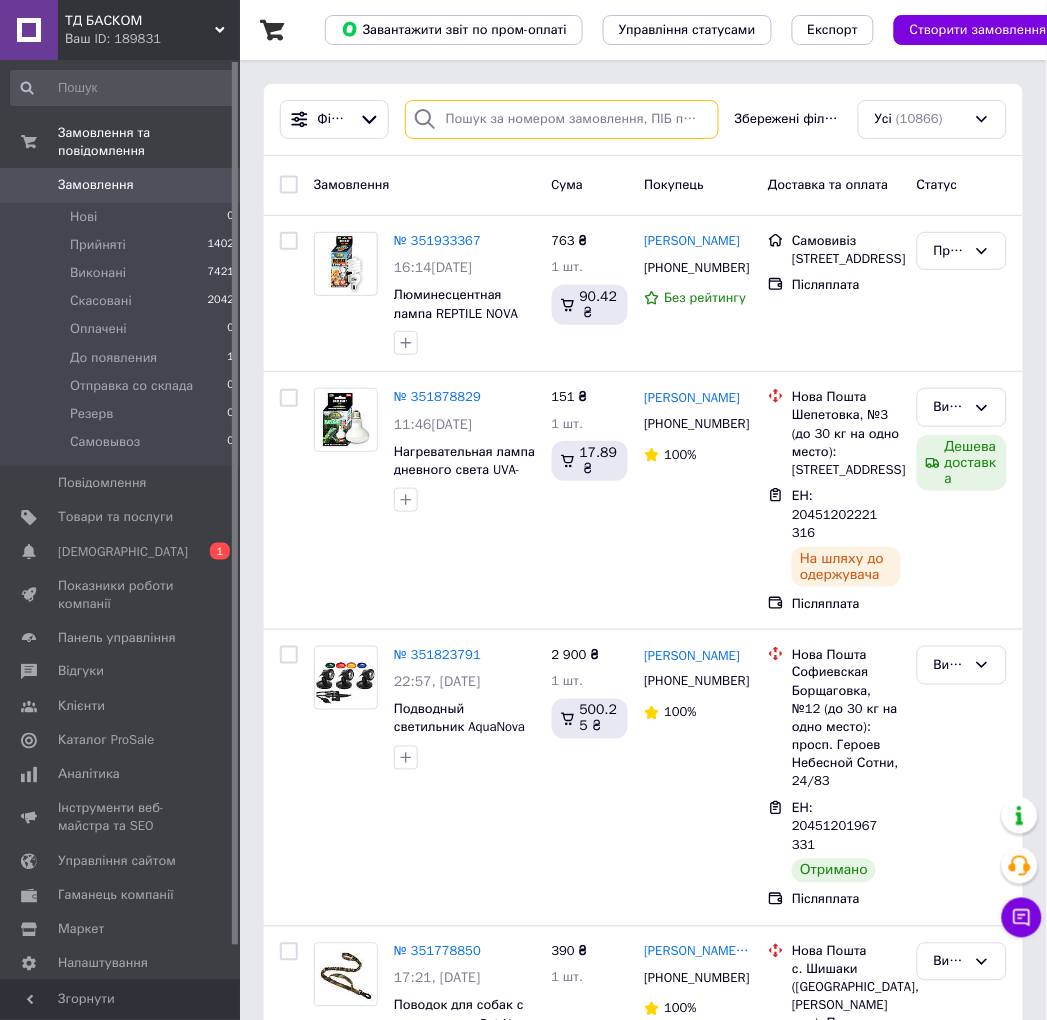 click at bounding box center [562, 119] 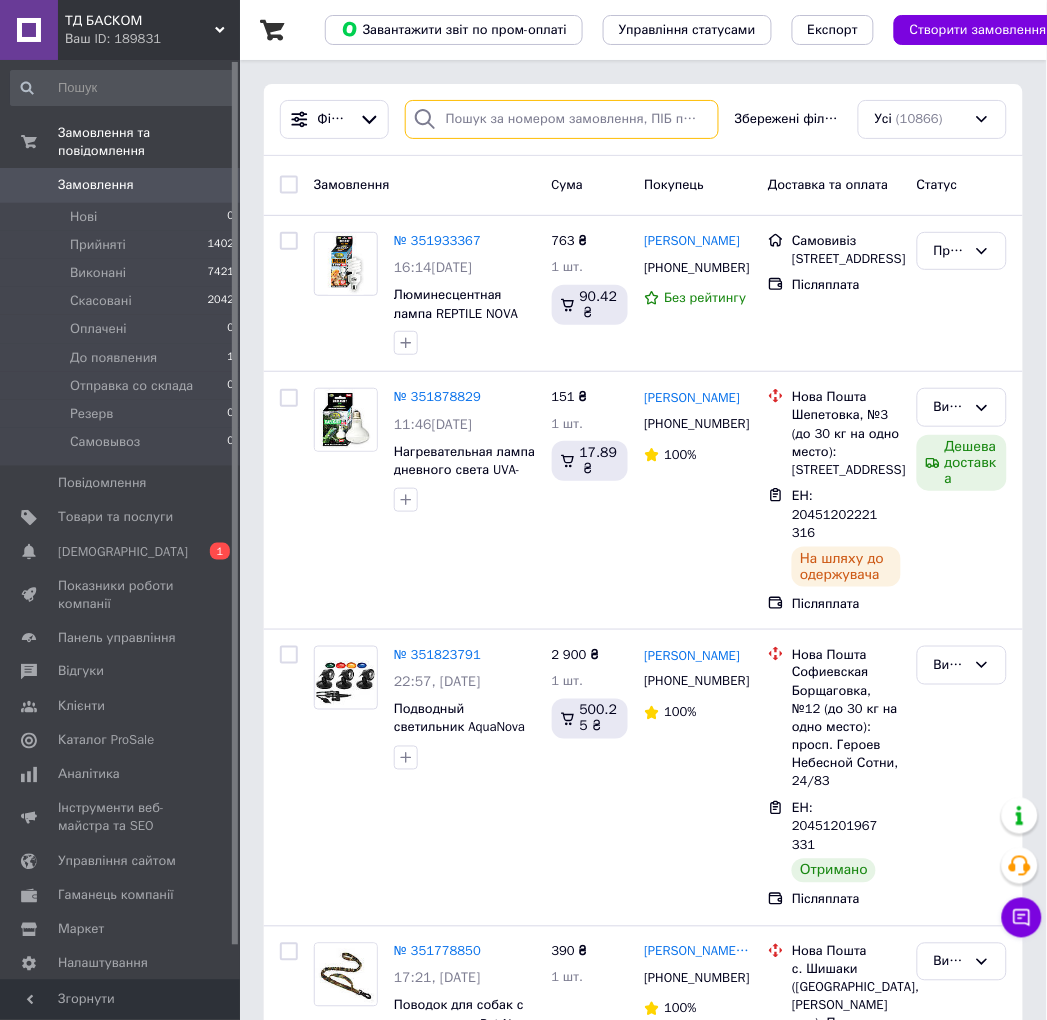 click at bounding box center (562, 119) 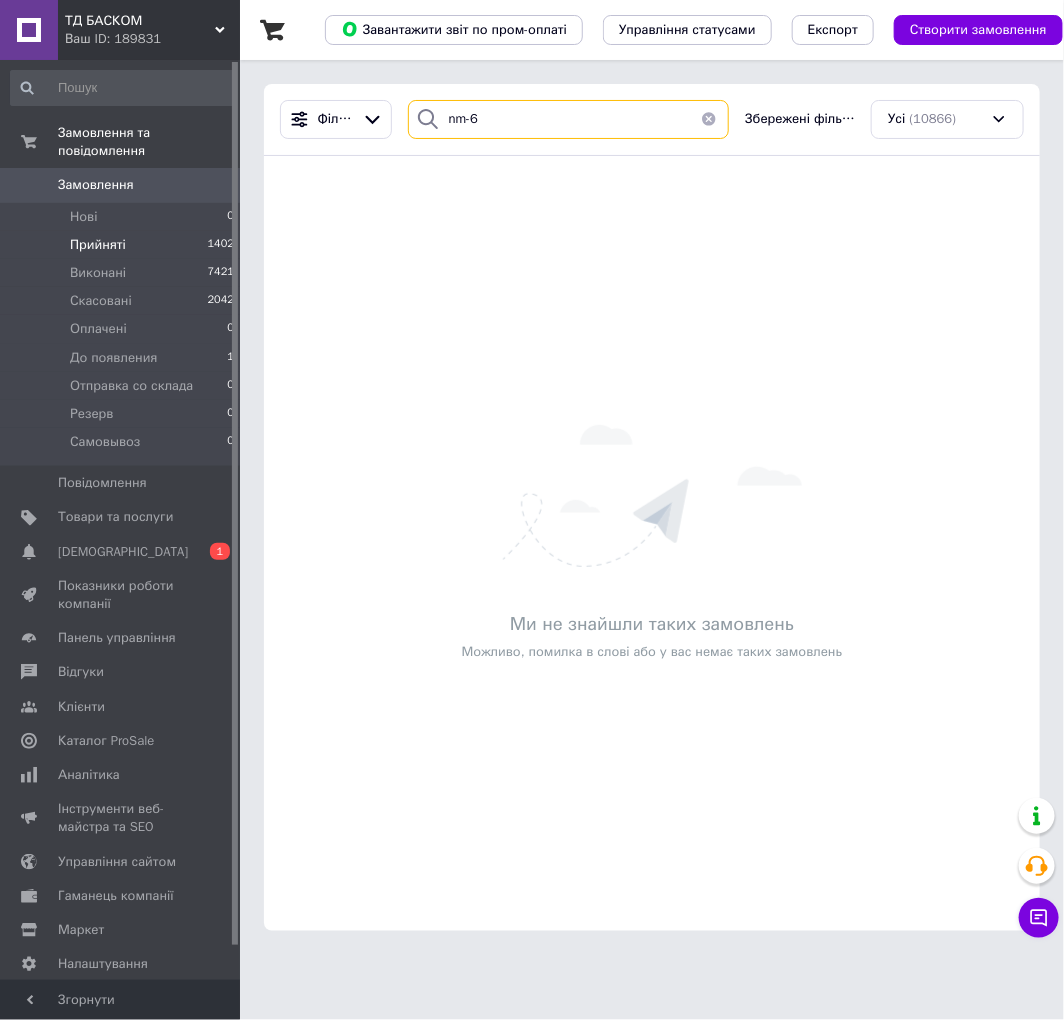 type on "nm-6" 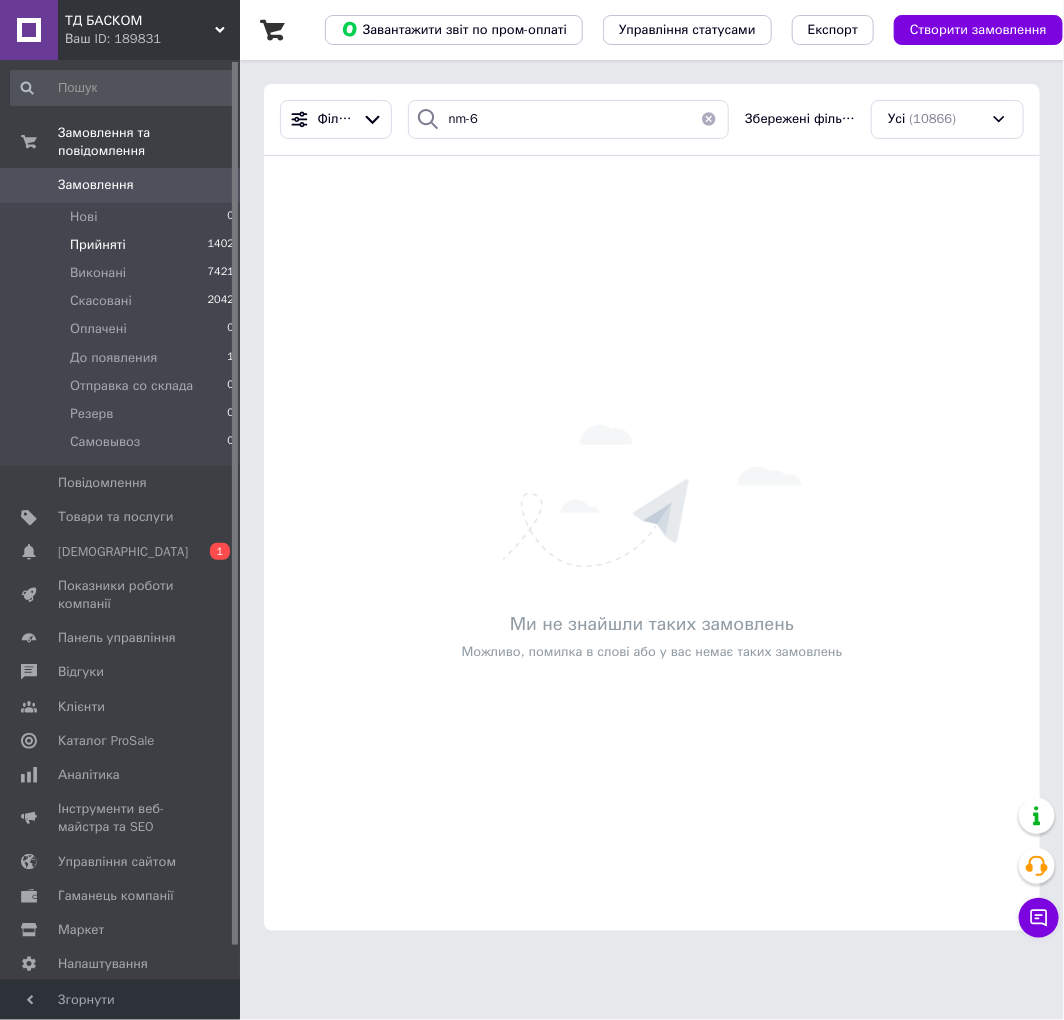 click on "Прийняті" at bounding box center (98, 245) 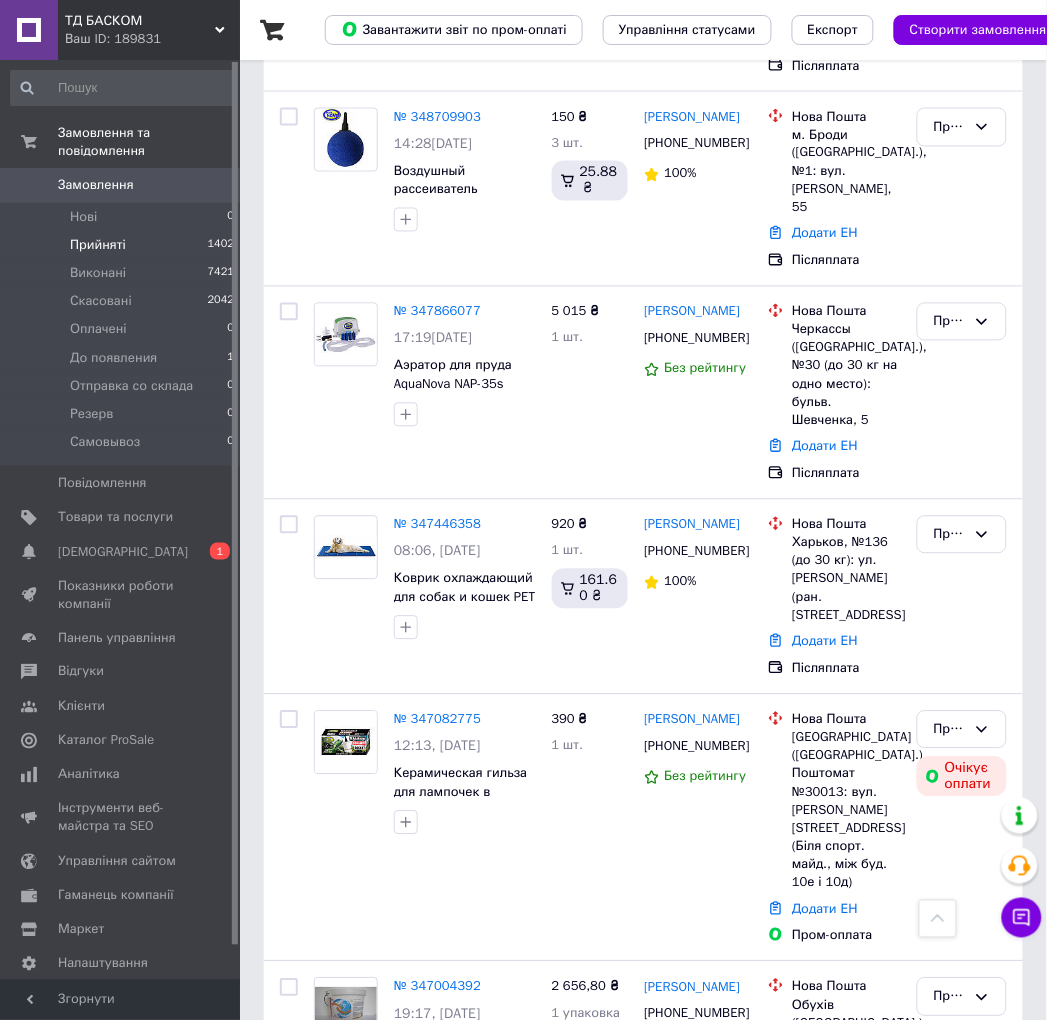 scroll, scrollTop: 3403, scrollLeft: 0, axis: vertical 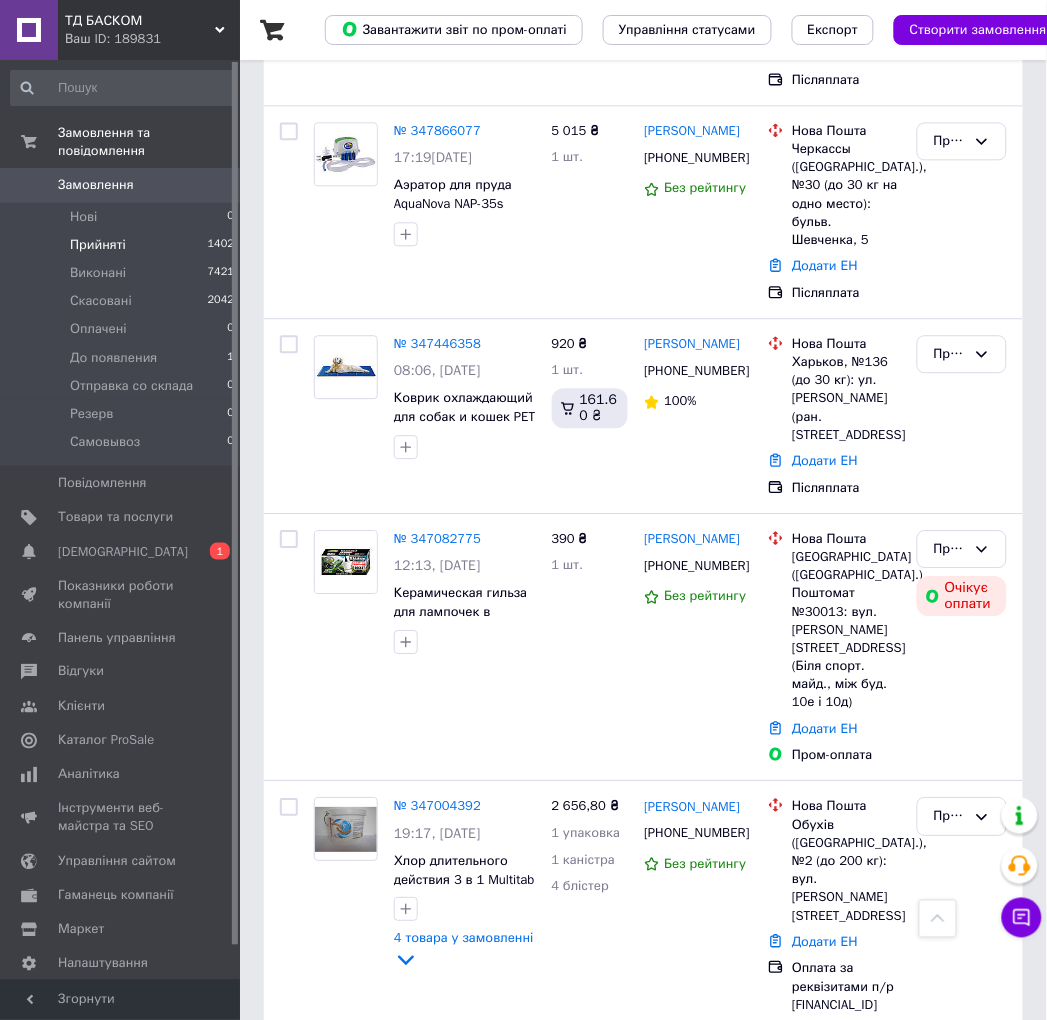 click on "2" at bounding box center [327, 1075] 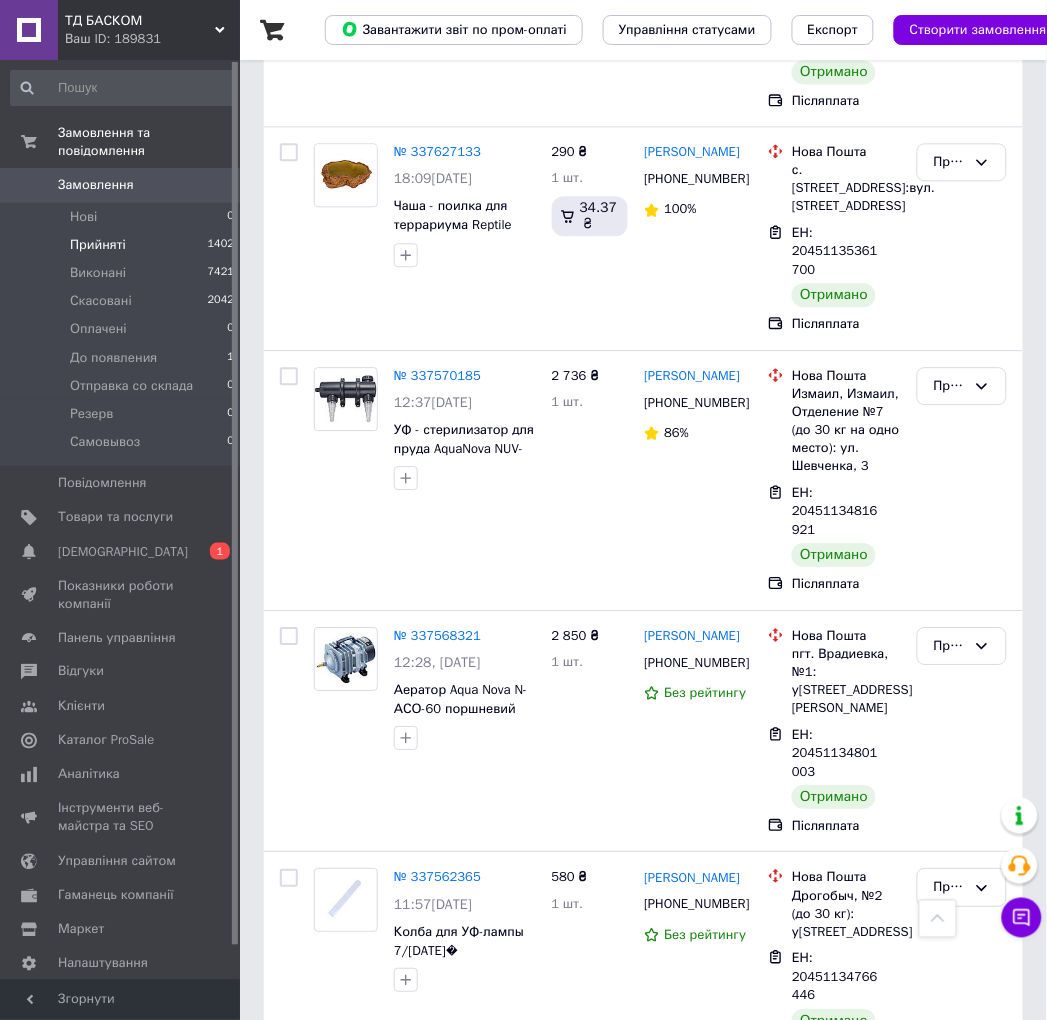 scroll, scrollTop: 3774, scrollLeft: 0, axis: vertical 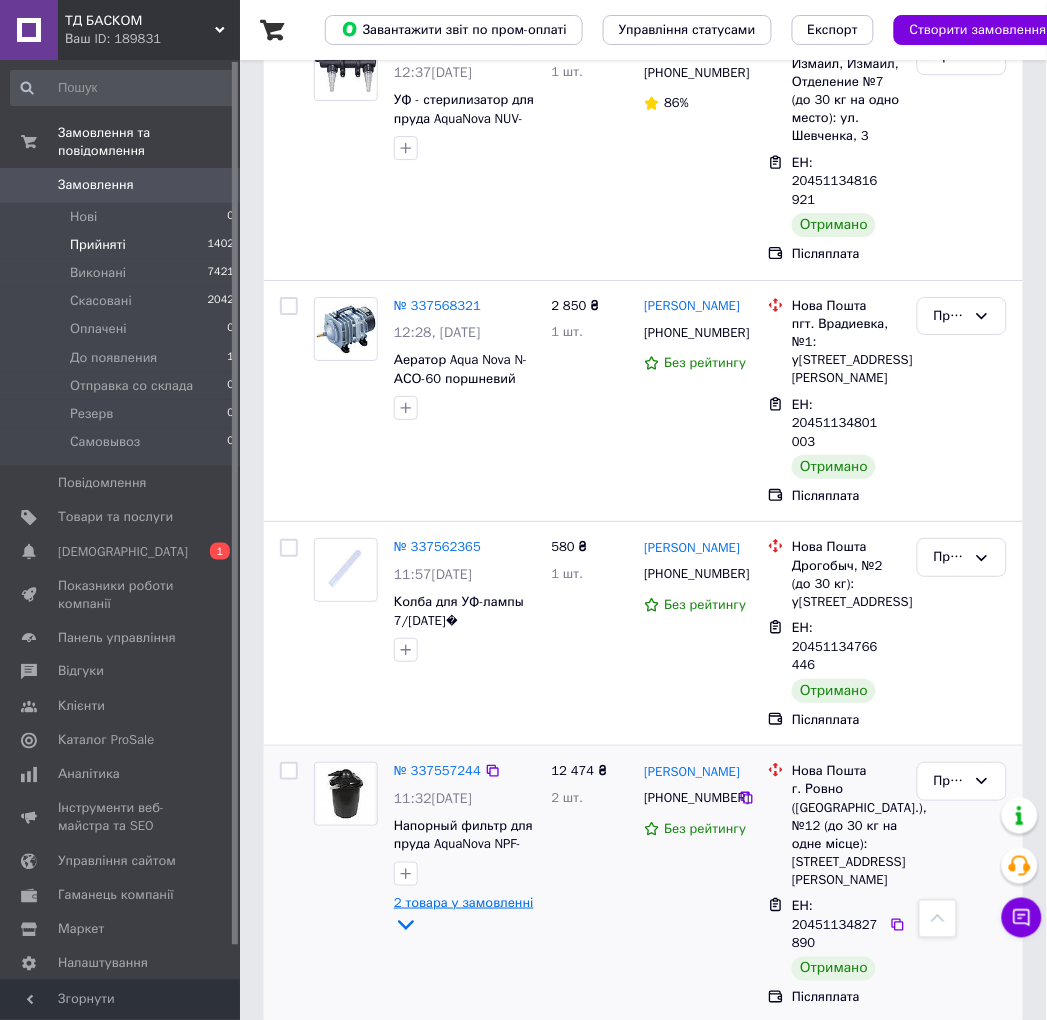 click on "2 товара у замовленні" at bounding box center (464, 902) 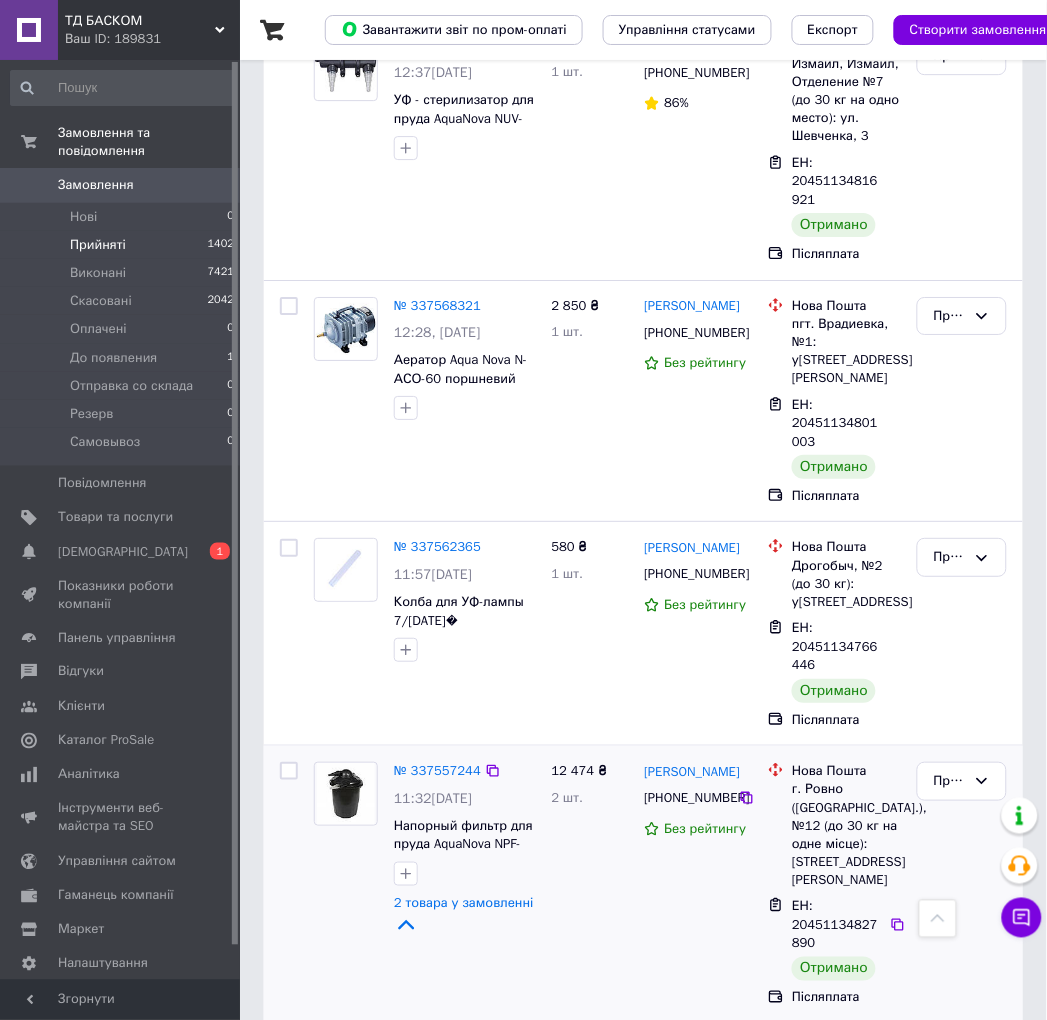 scroll, scrollTop: 3935, scrollLeft: 0, axis: vertical 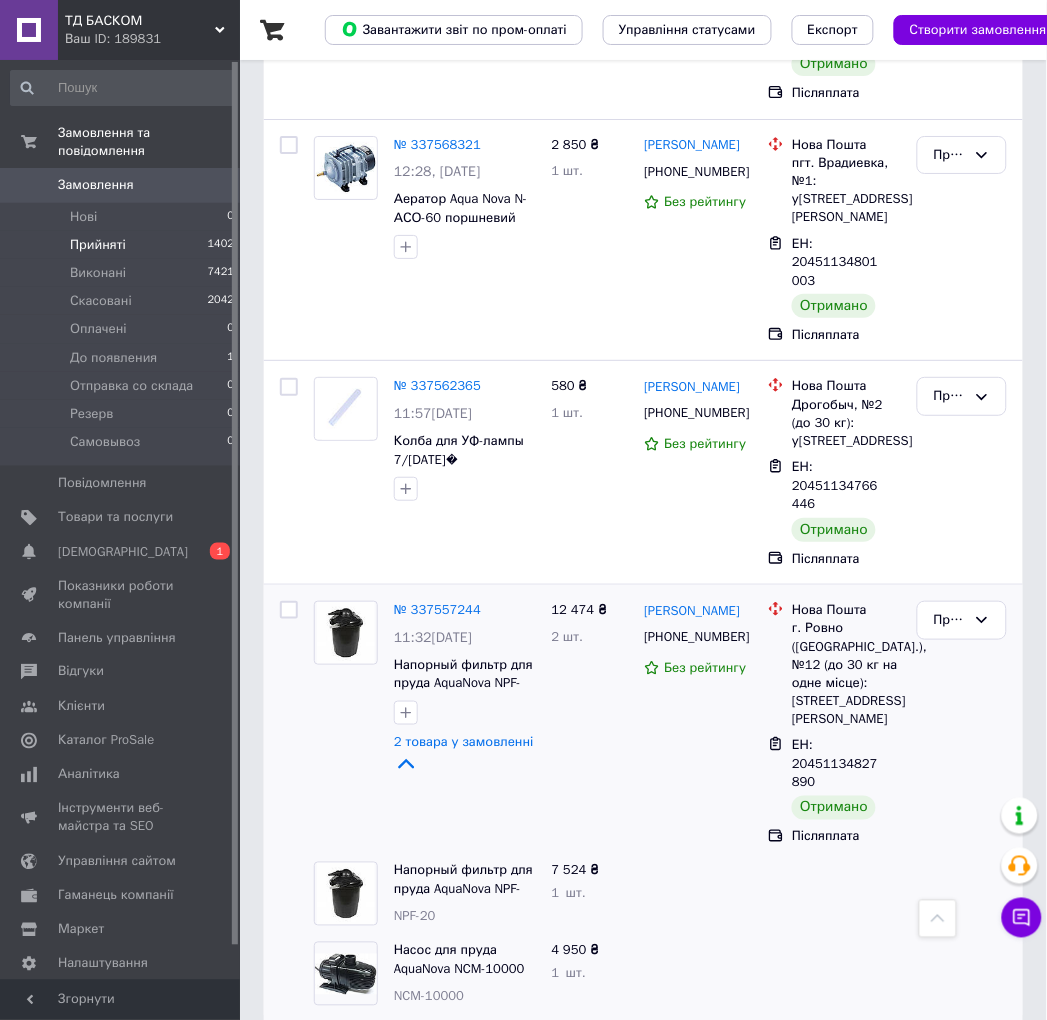 click on "3" at bounding box center (494, 1068) 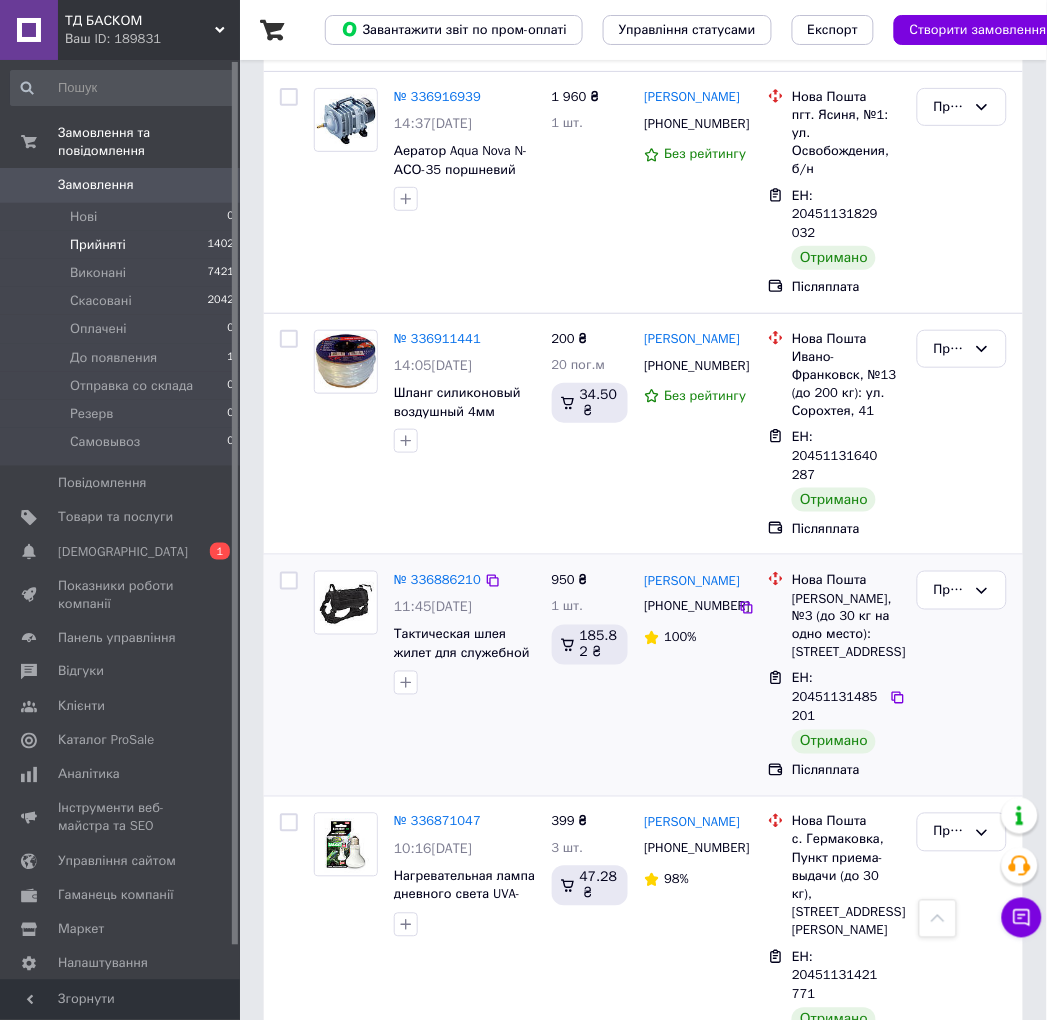 scroll, scrollTop: 4364, scrollLeft: 0, axis: vertical 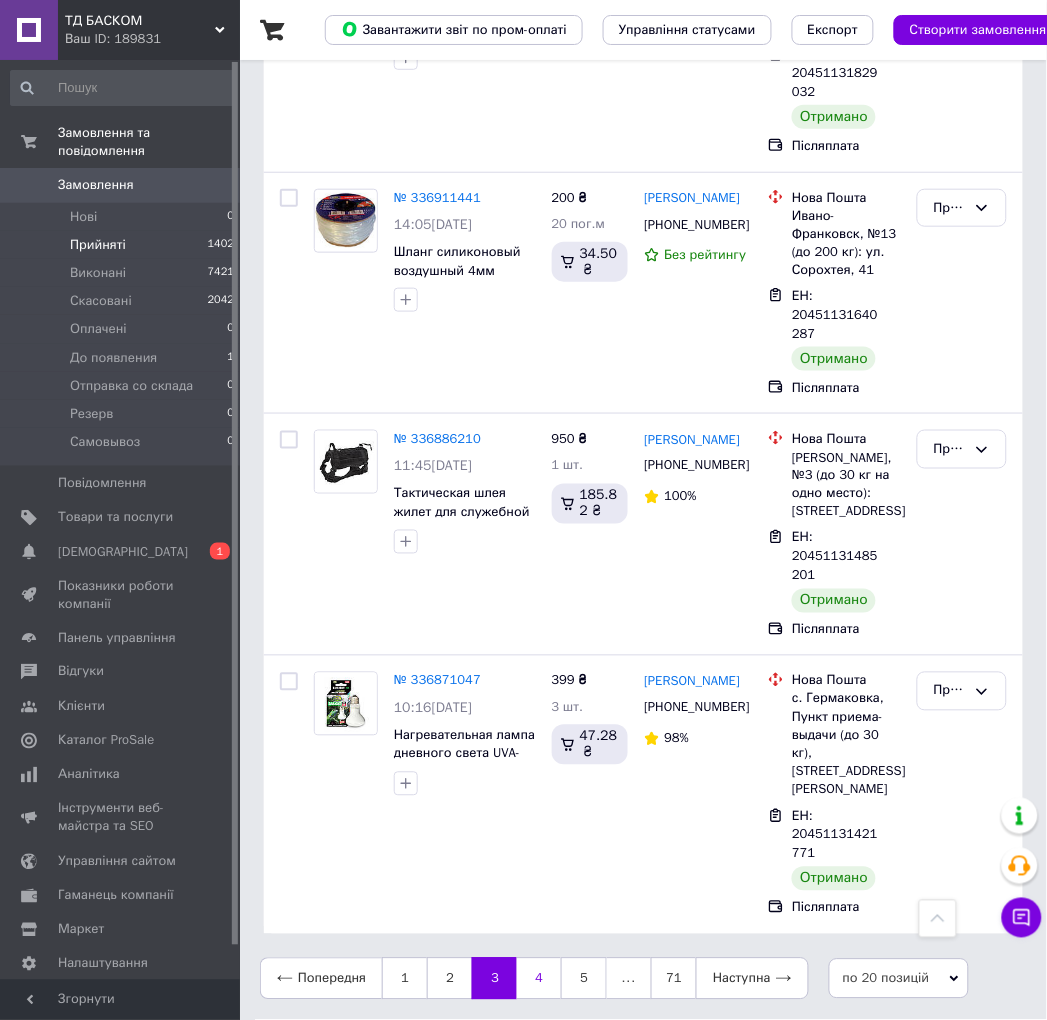click on "4" at bounding box center [539, 979] 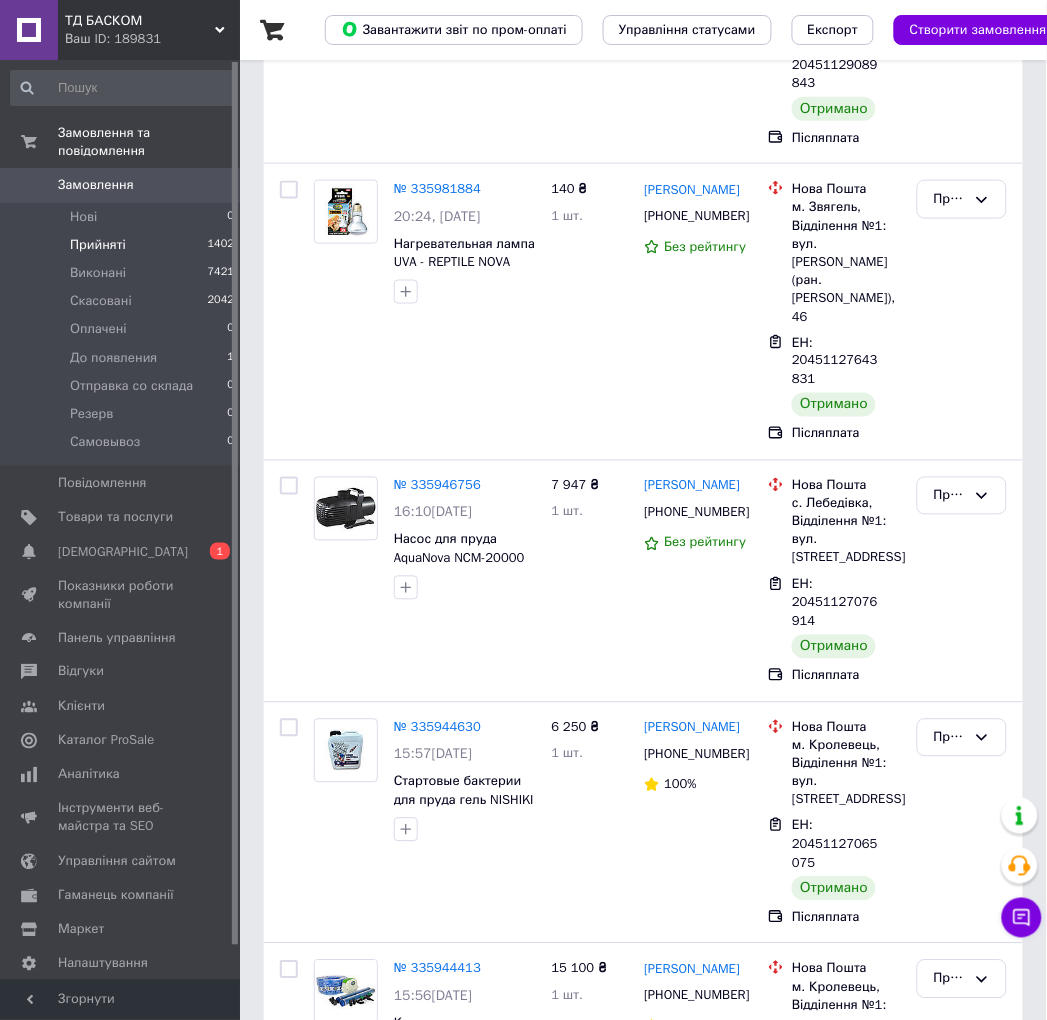 scroll, scrollTop: 0, scrollLeft: 0, axis: both 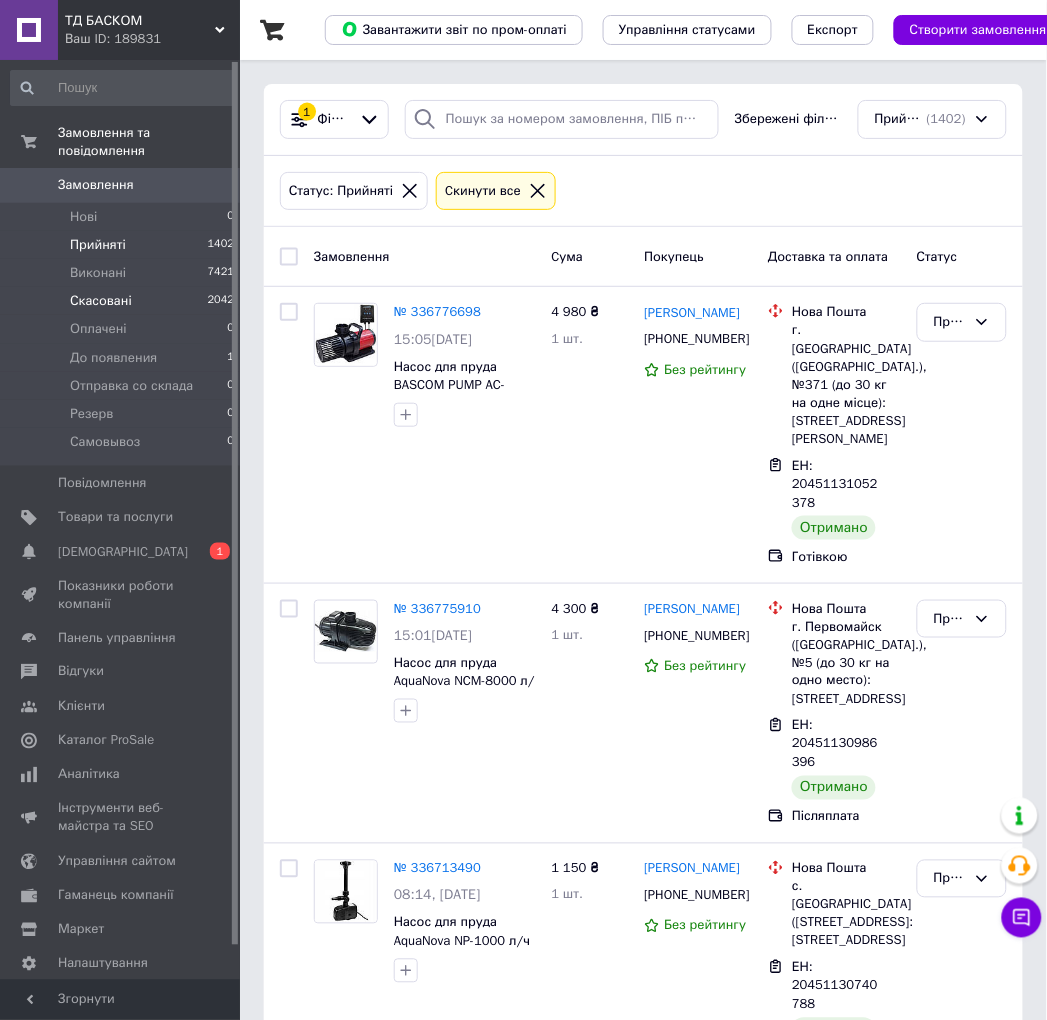 click on "Скасовані 2042" at bounding box center (123, 301) 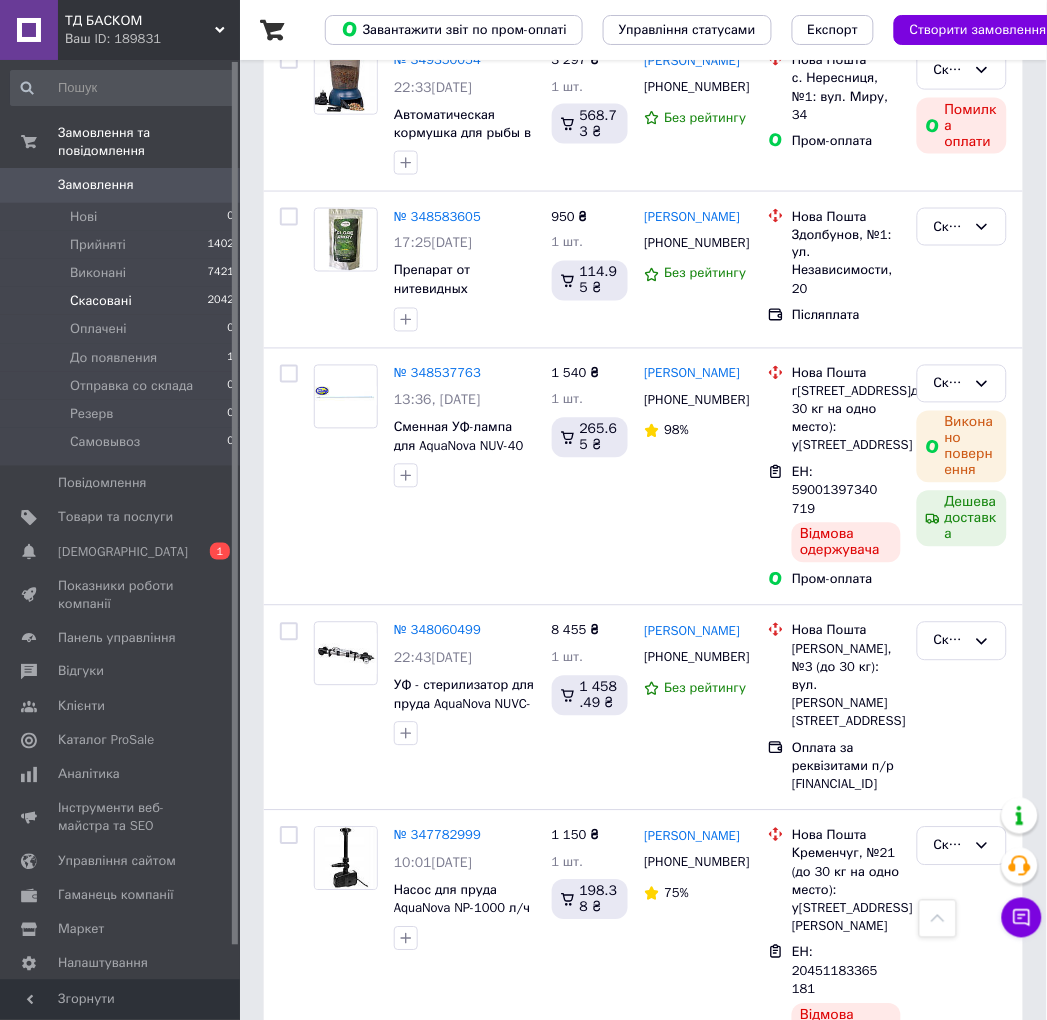 scroll, scrollTop: 2222, scrollLeft: 0, axis: vertical 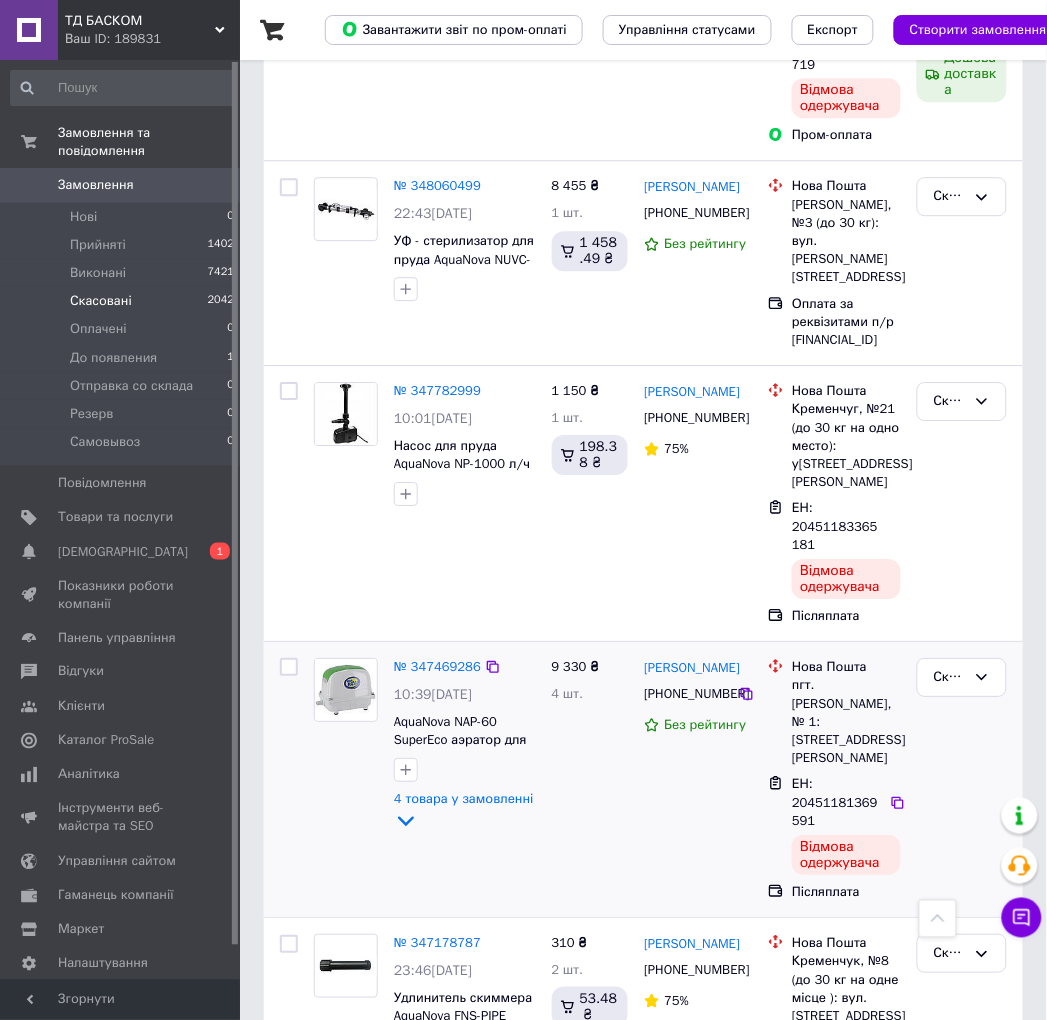 click on "4 товара у замовленні" 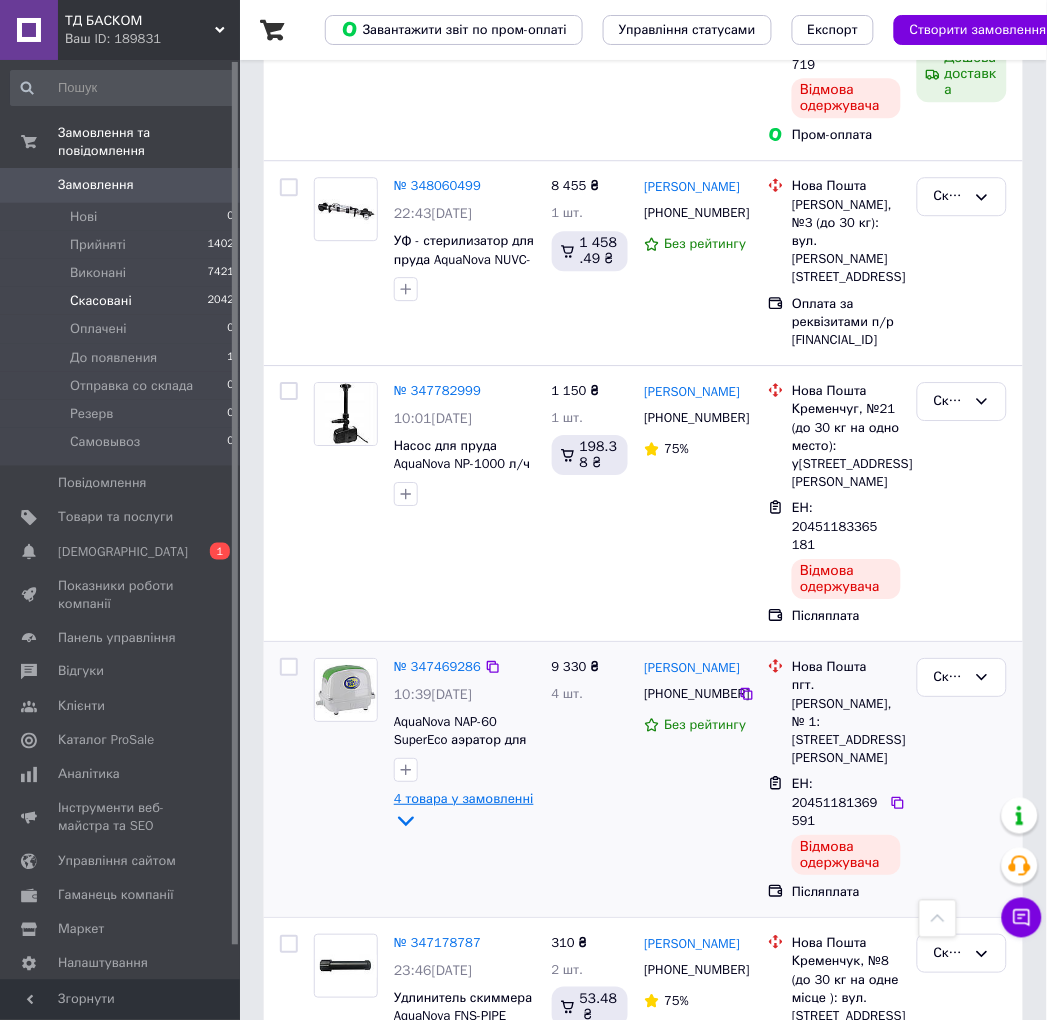 click on "4 товара у замовленні" at bounding box center (464, 798) 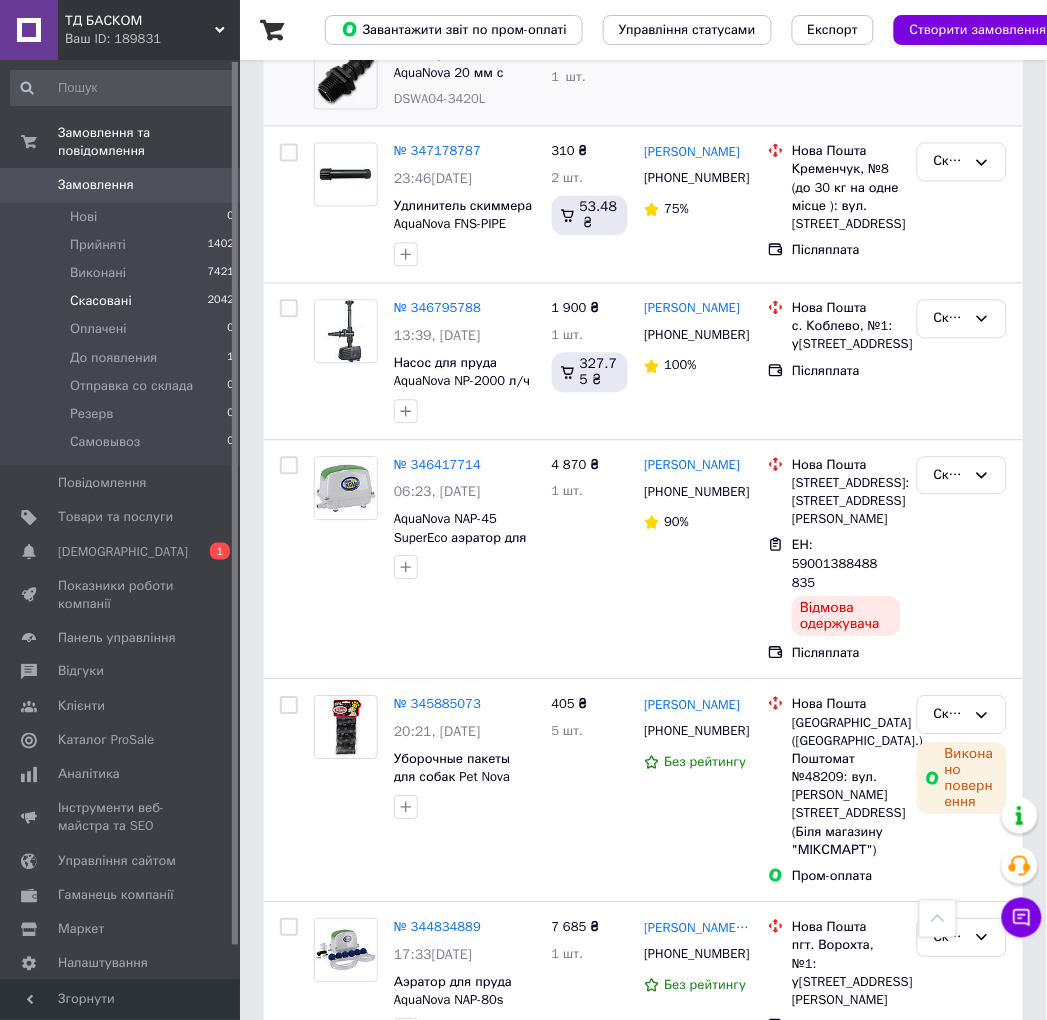scroll, scrollTop: 3510, scrollLeft: 0, axis: vertical 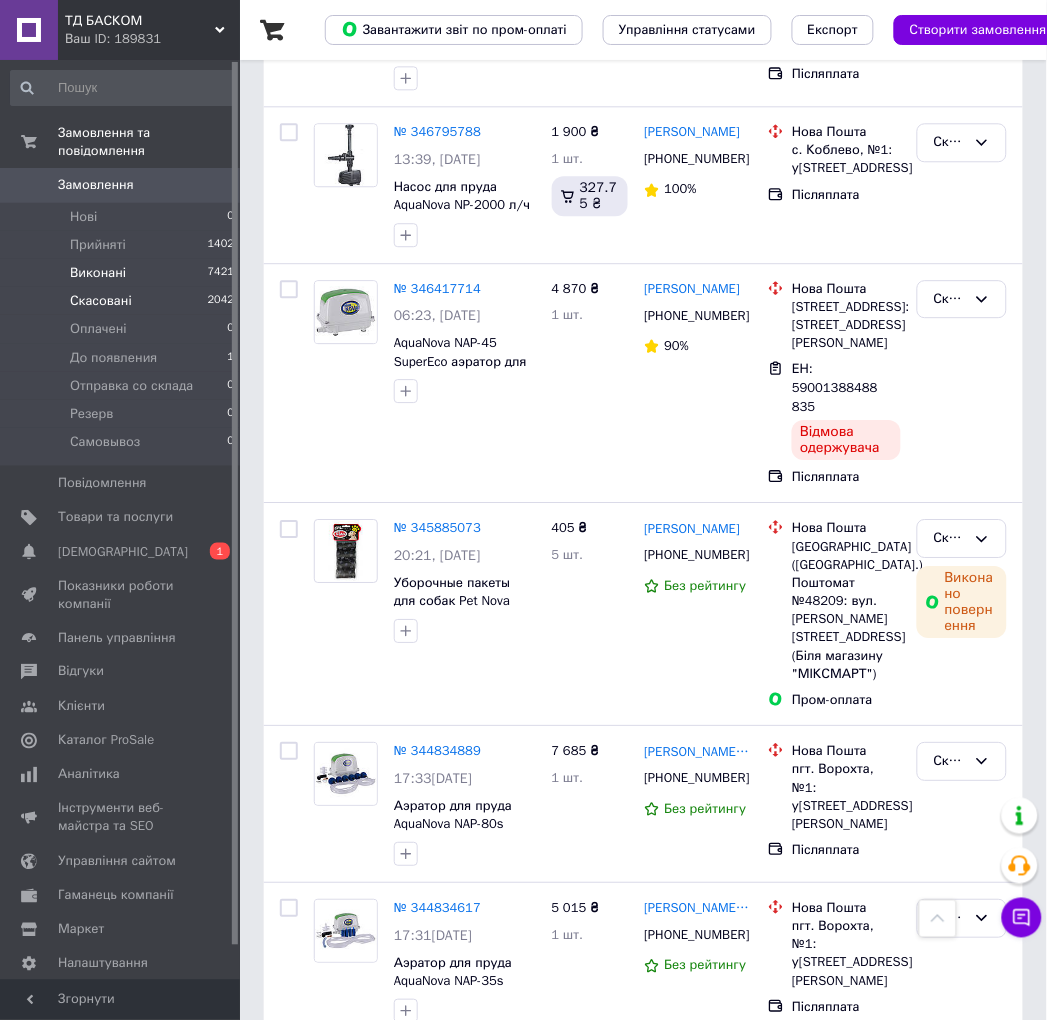click on "Виконані 7421" at bounding box center [123, 273] 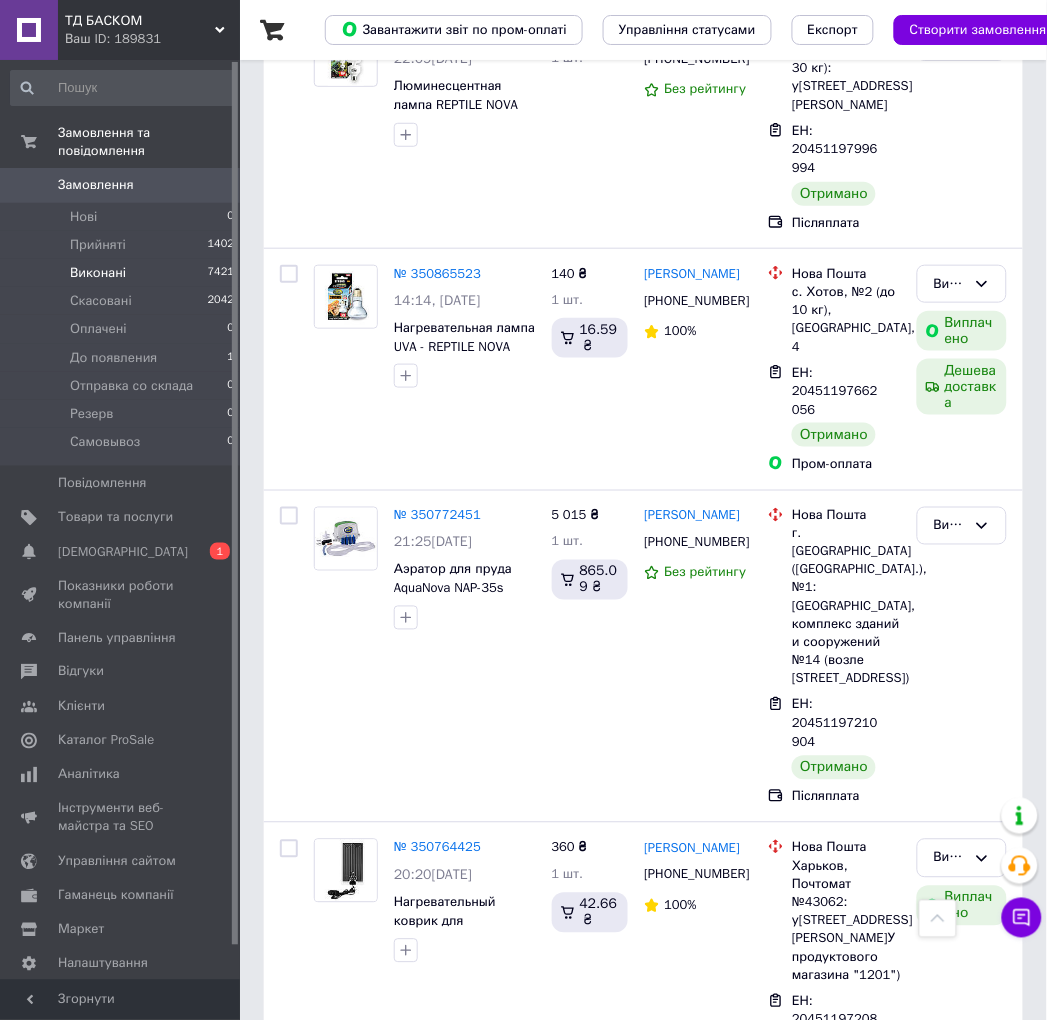scroll, scrollTop: 4392, scrollLeft: 0, axis: vertical 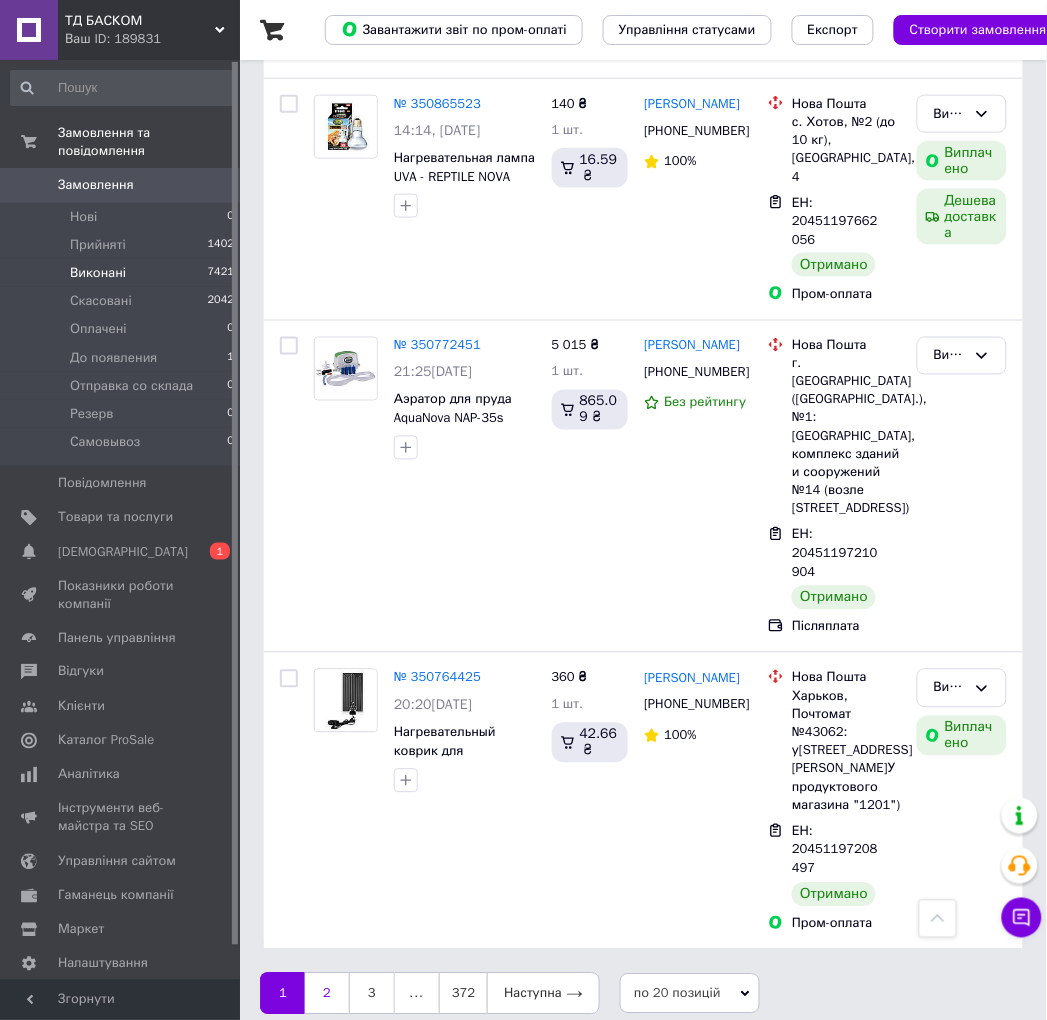 click on "2" at bounding box center (327, 994) 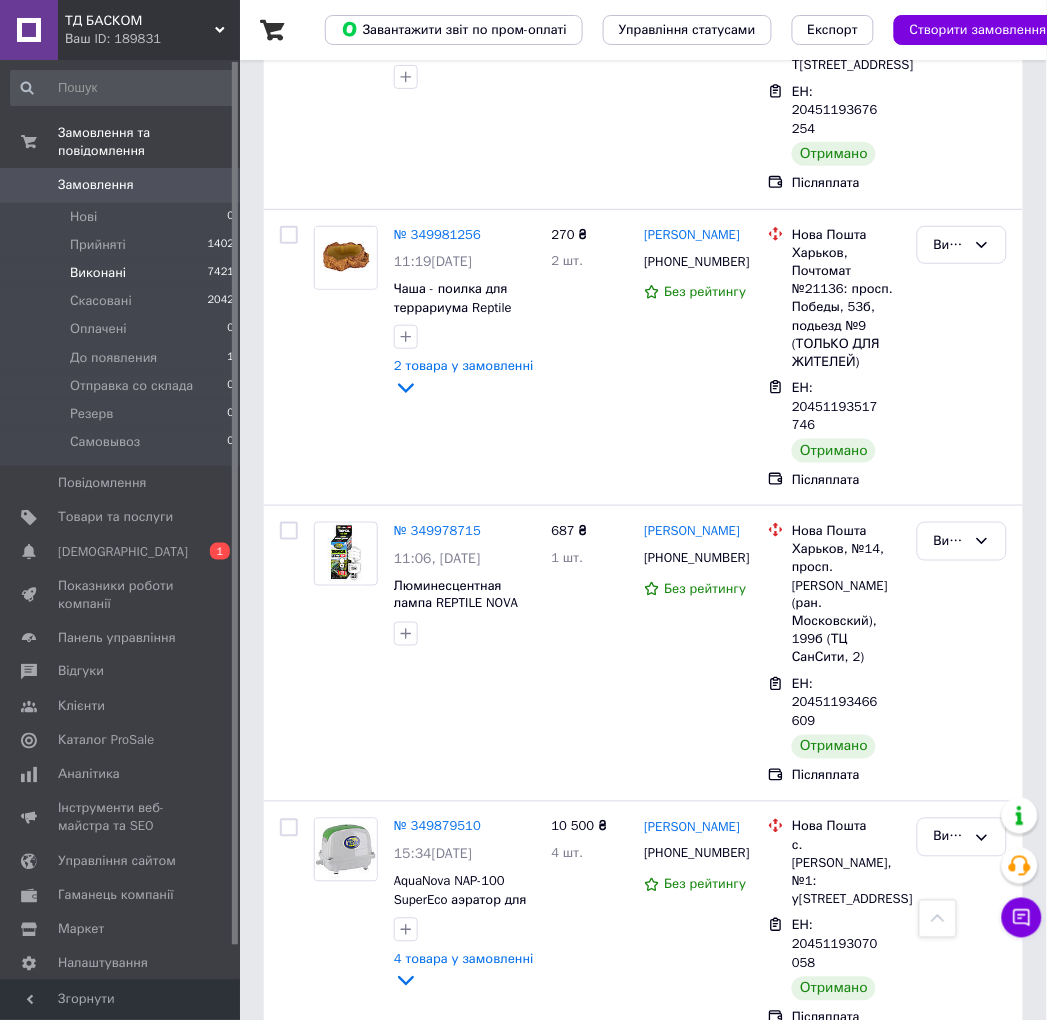 scroll, scrollTop: 4433, scrollLeft: 0, axis: vertical 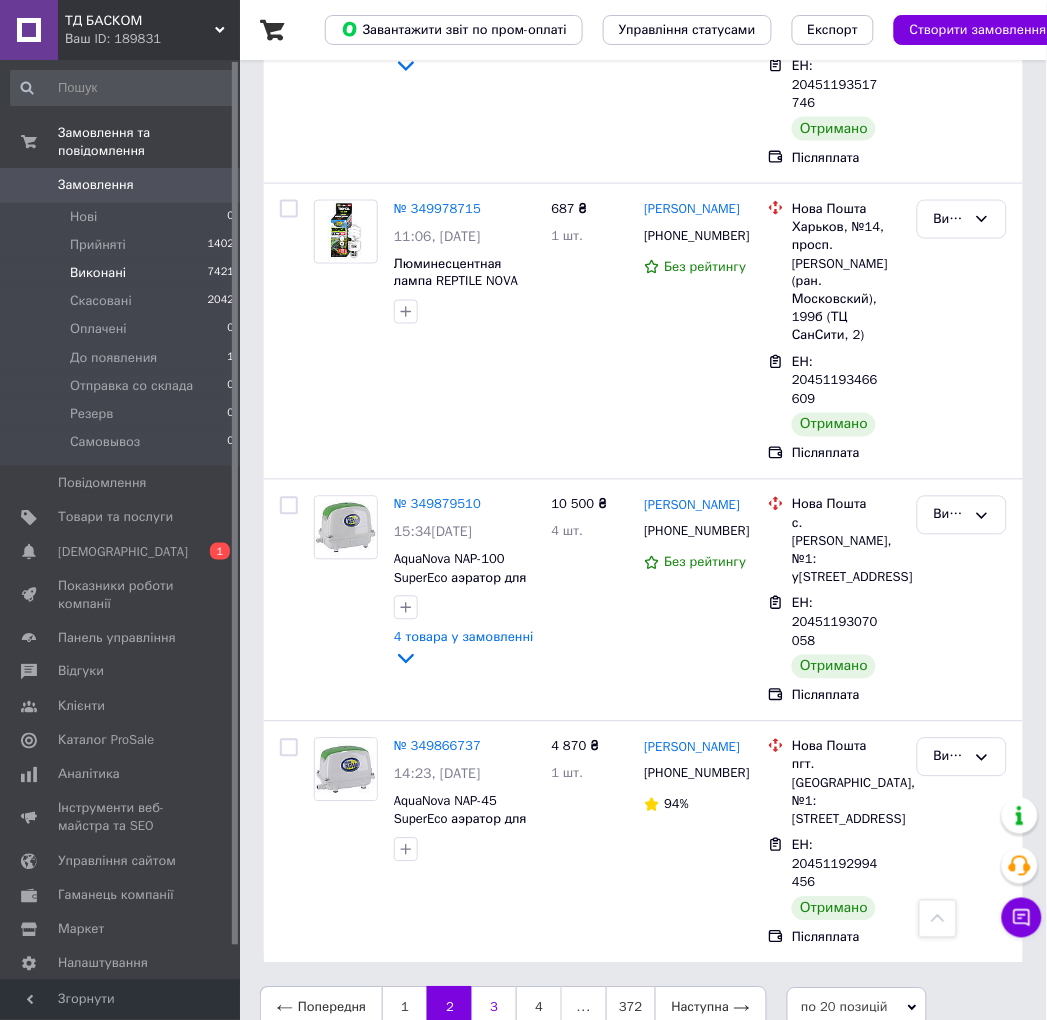 click on "3" at bounding box center [494, 1008] 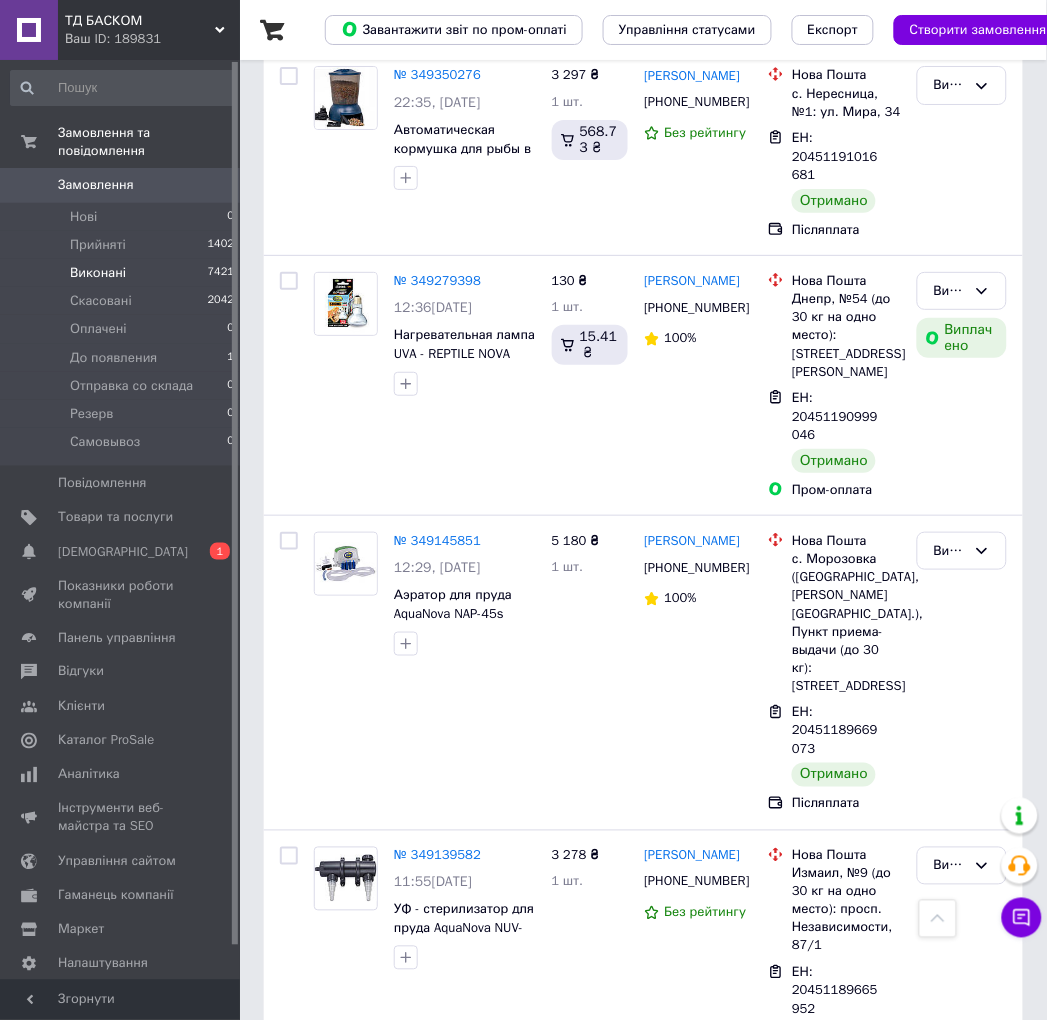 scroll, scrollTop: 4398, scrollLeft: 0, axis: vertical 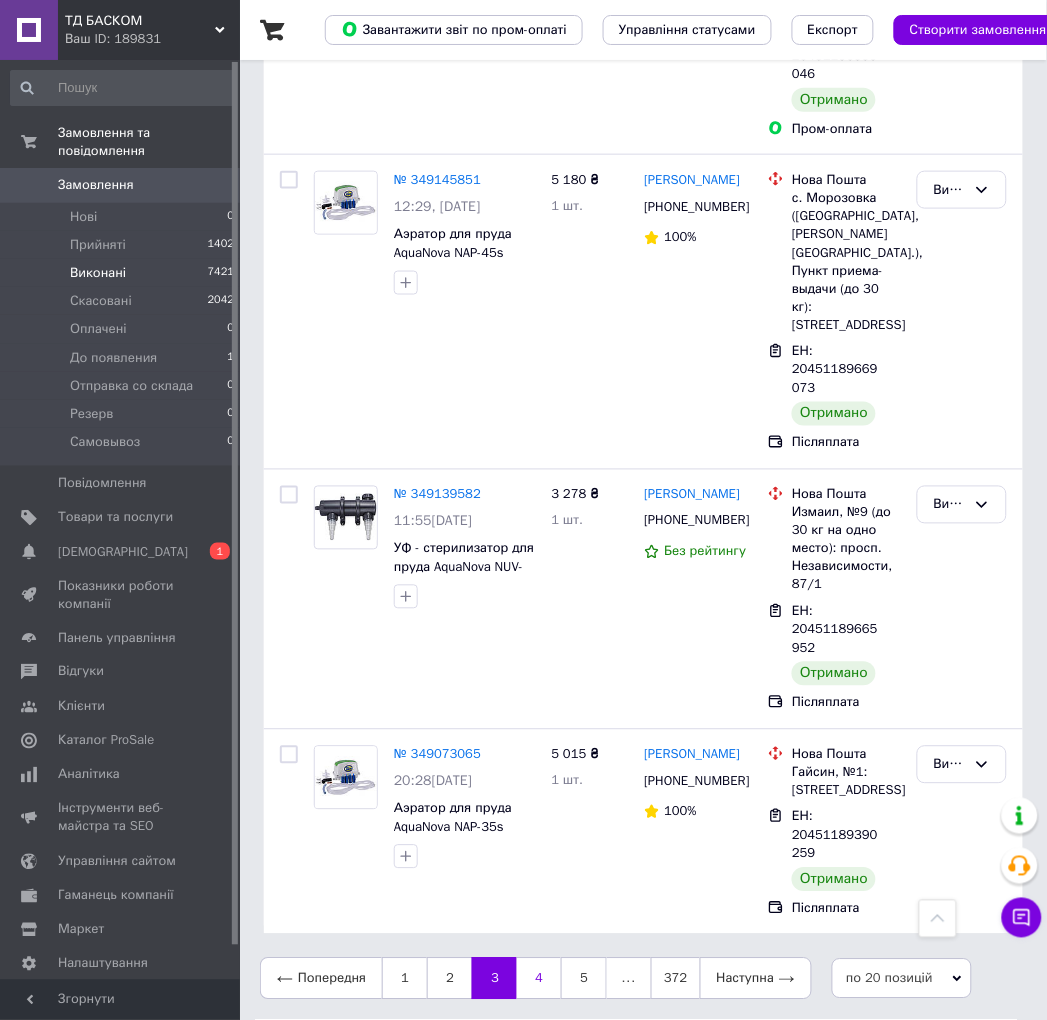 click on "4" at bounding box center (539, 979) 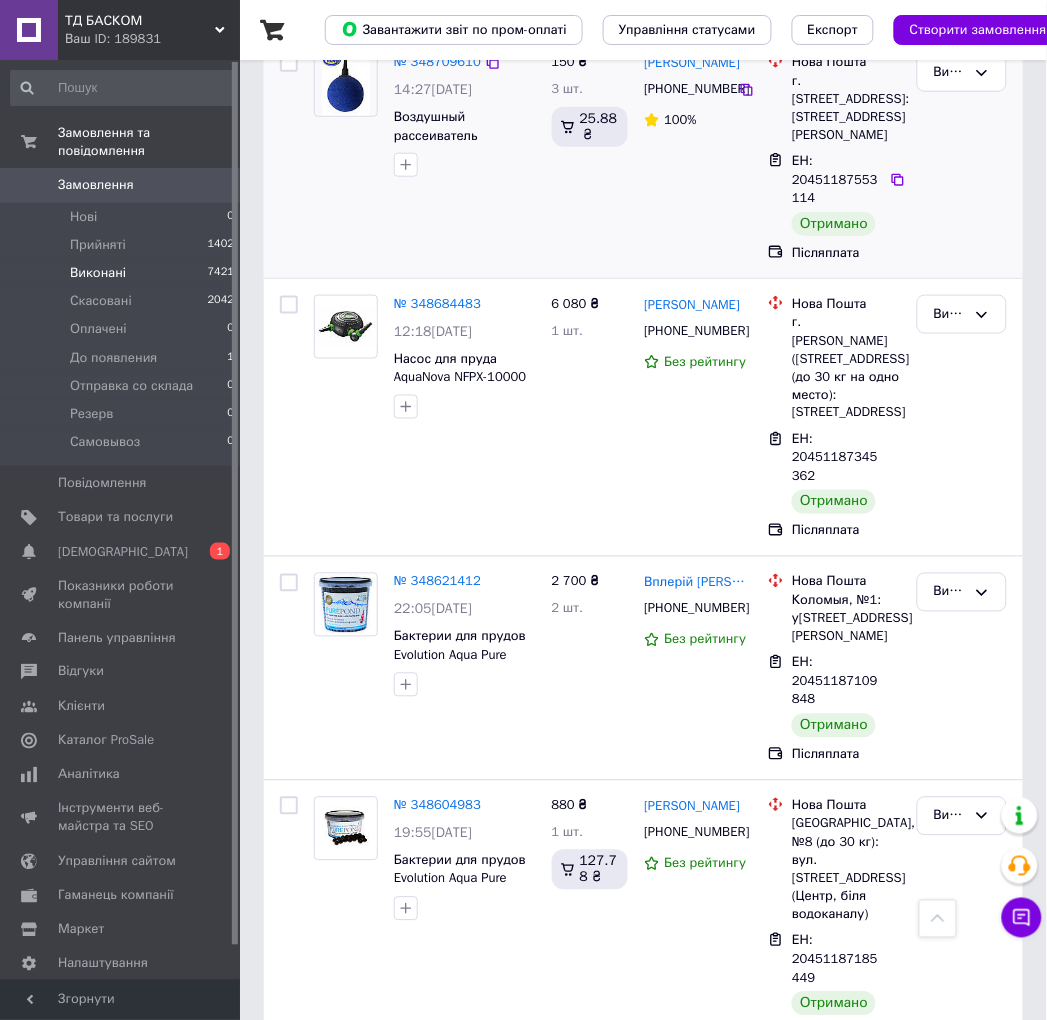 scroll, scrollTop: 3634, scrollLeft: 0, axis: vertical 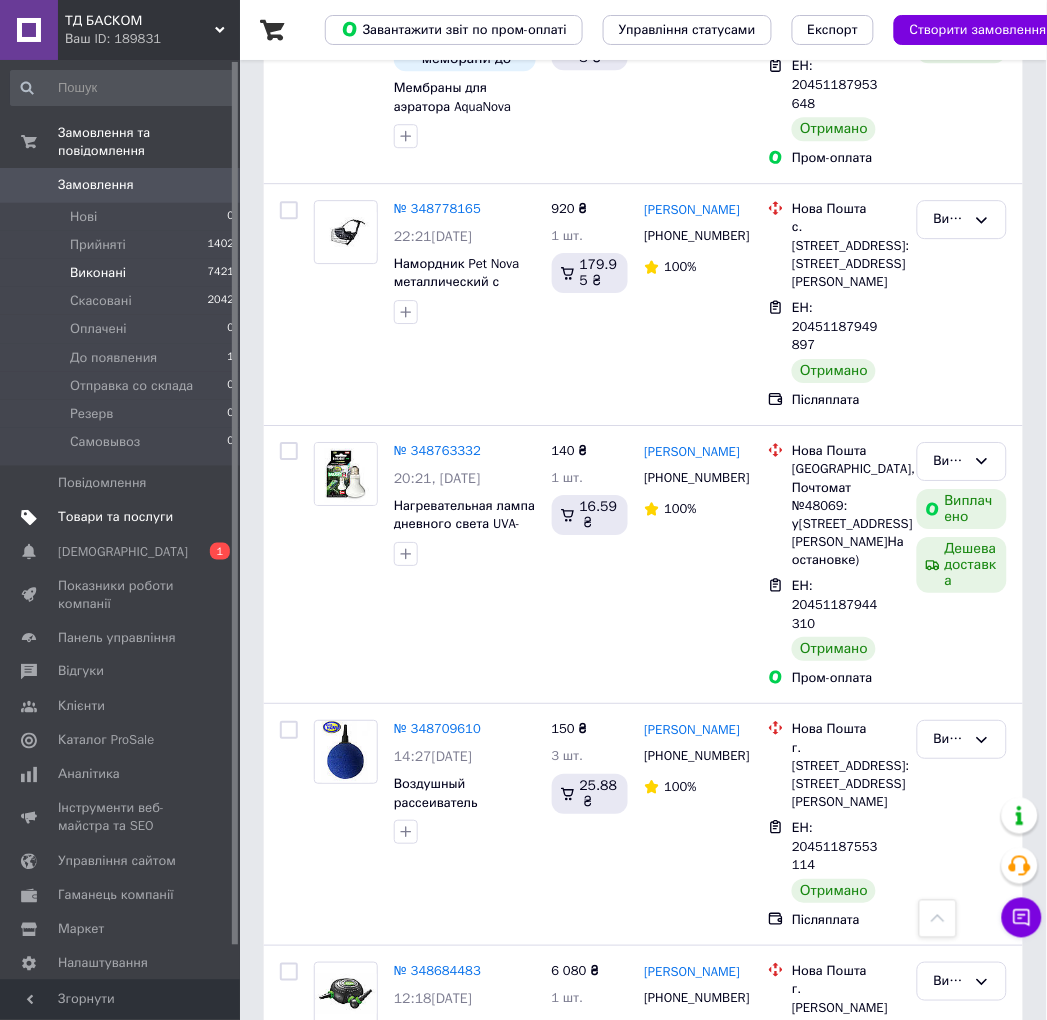 click on "Товари та послуги" at bounding box center [115, 517] 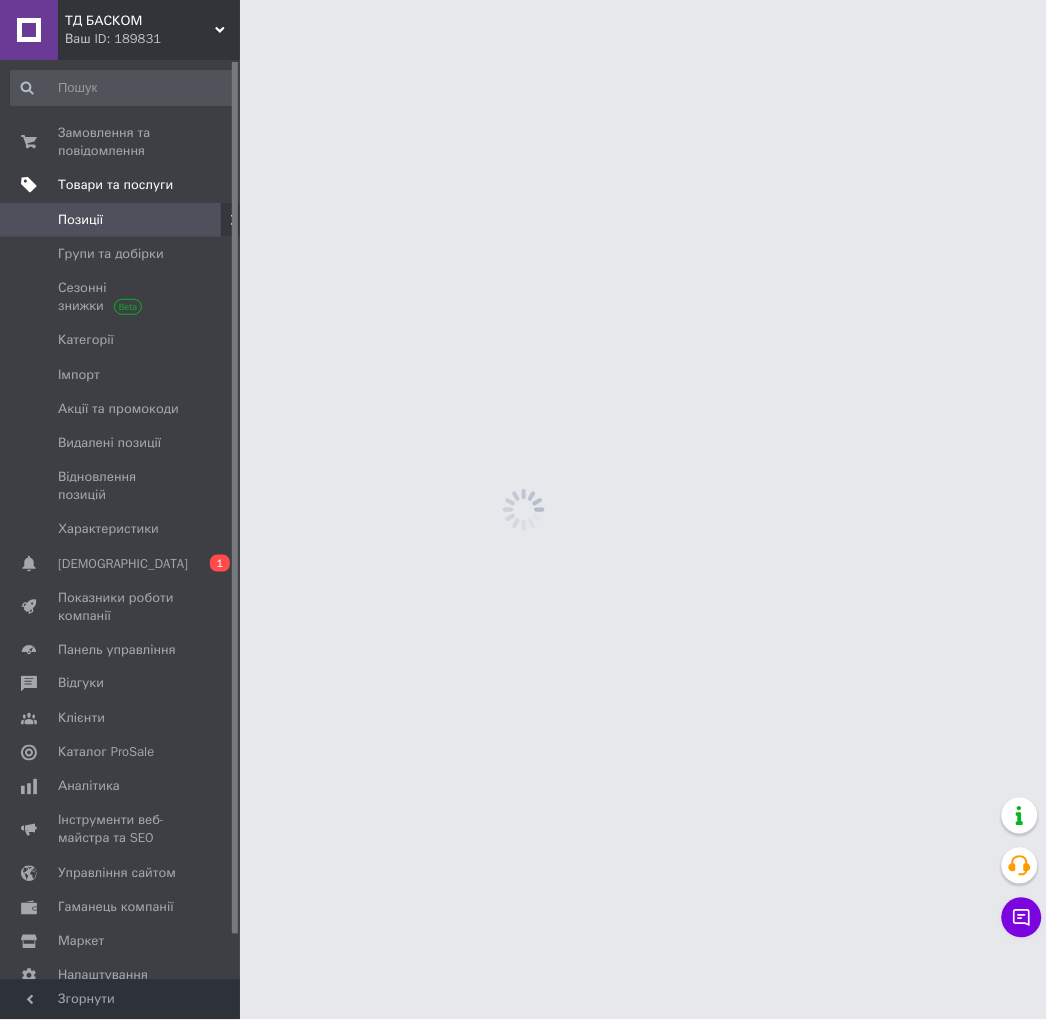 scroll, scrollTop: 0, scrollLeft: 0, axis: both 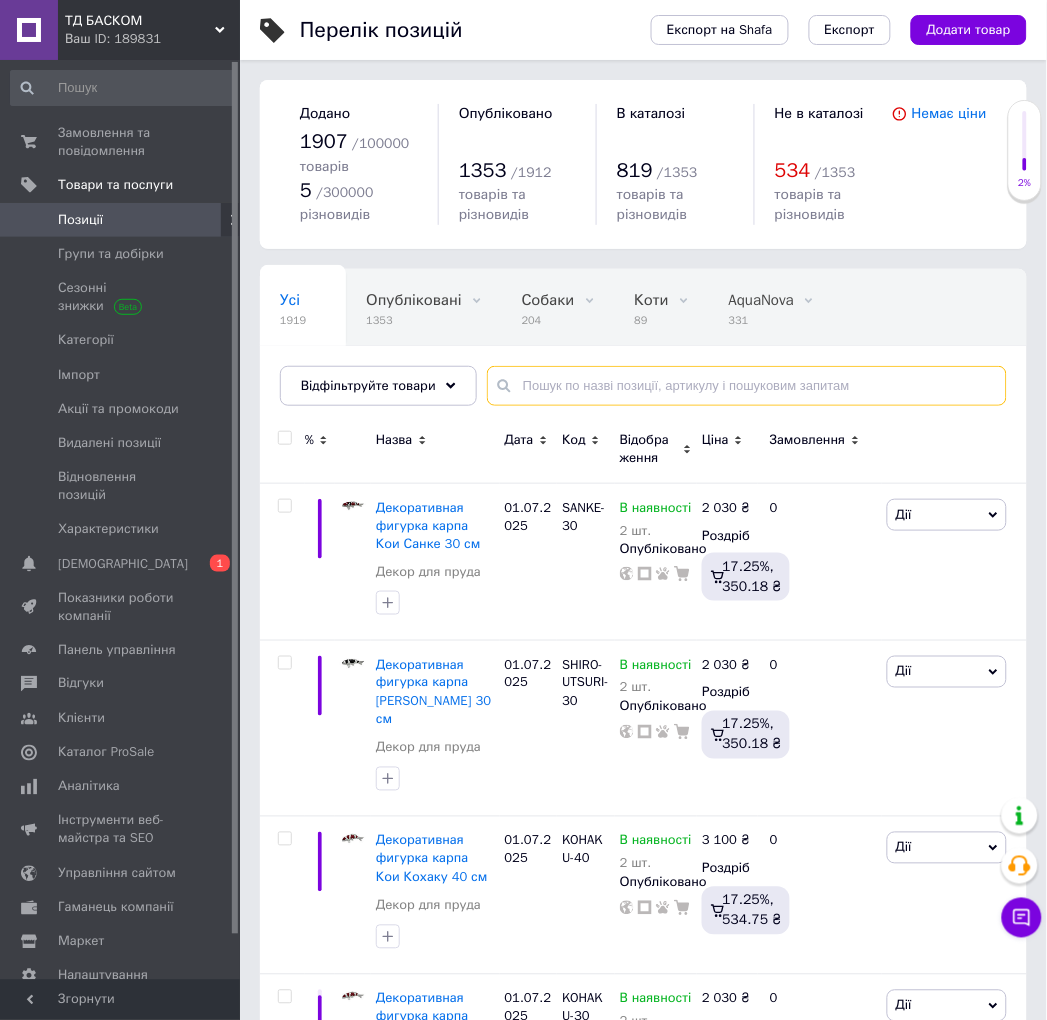 paste on "NCM-6500" 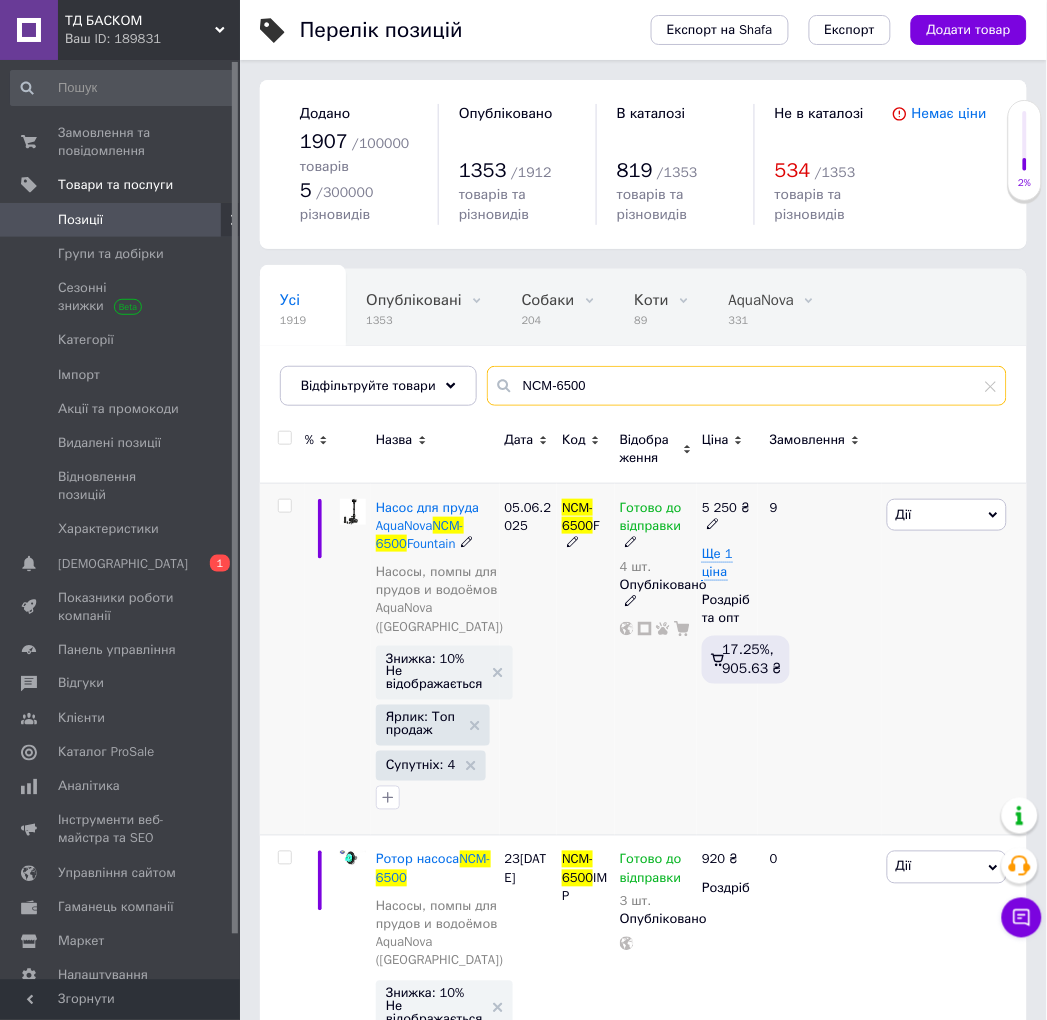scroll, scrollTop: 111, scrollLeft: 0, axis: vertical 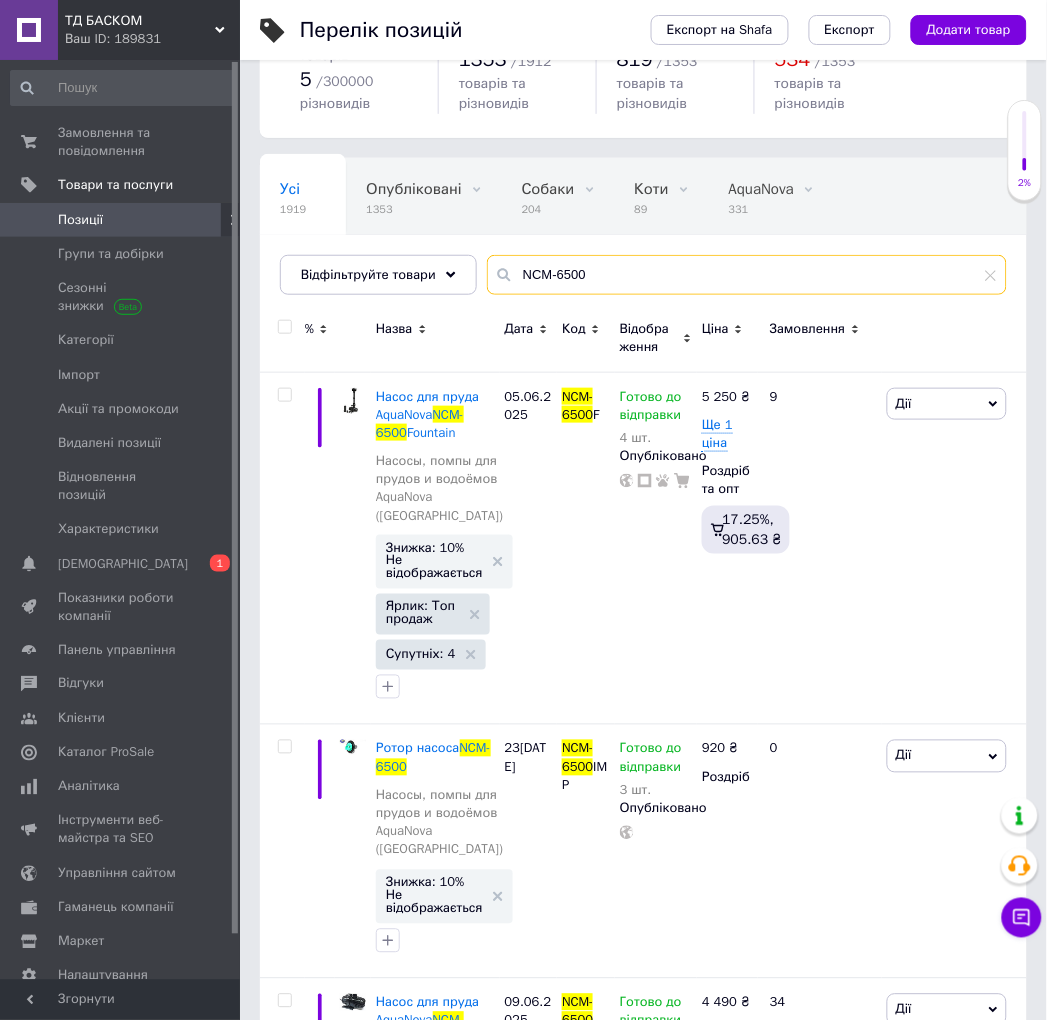 click on "NCM-6500" at bounding box center (747, 275) 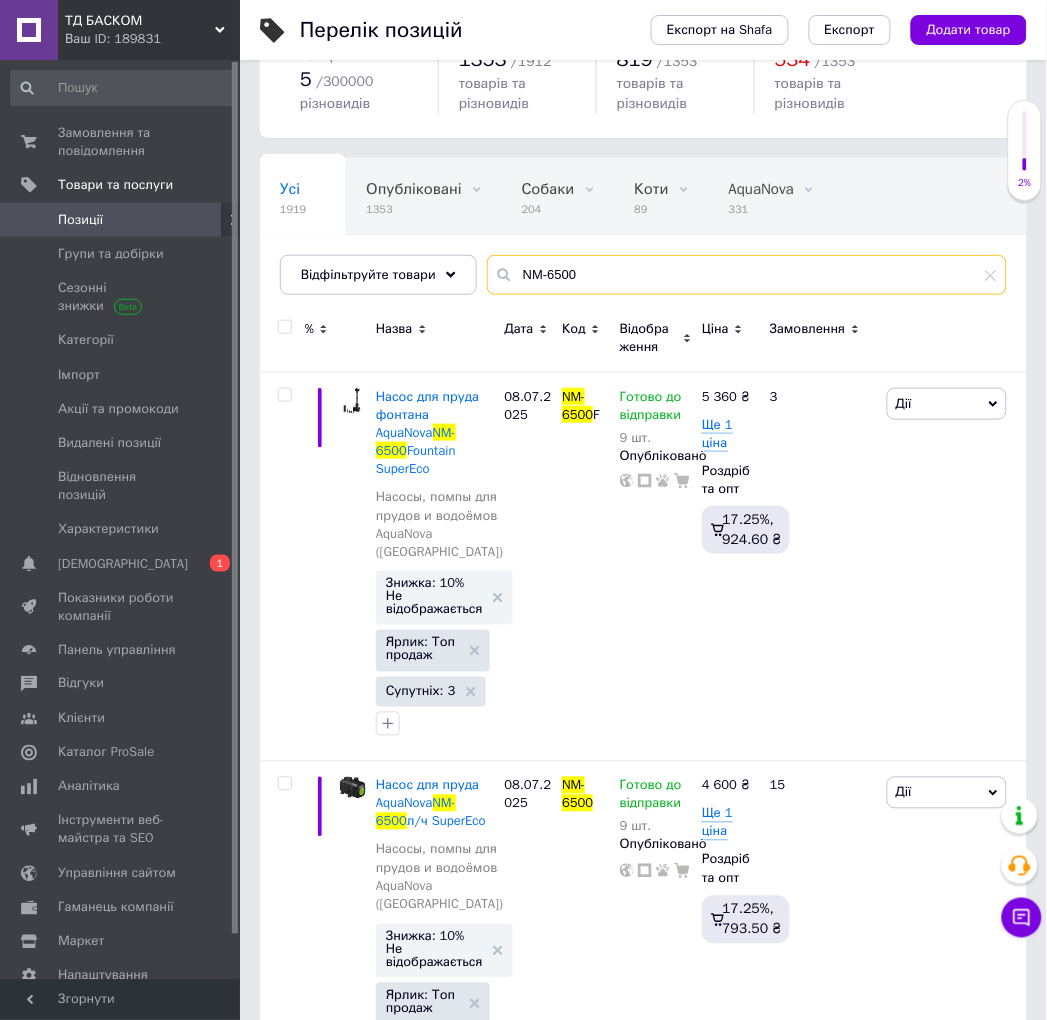 drag, startPoint x: 575, startPoint y: 276, endPoint x: 500, endPoint y: 280, distance: 75.10659 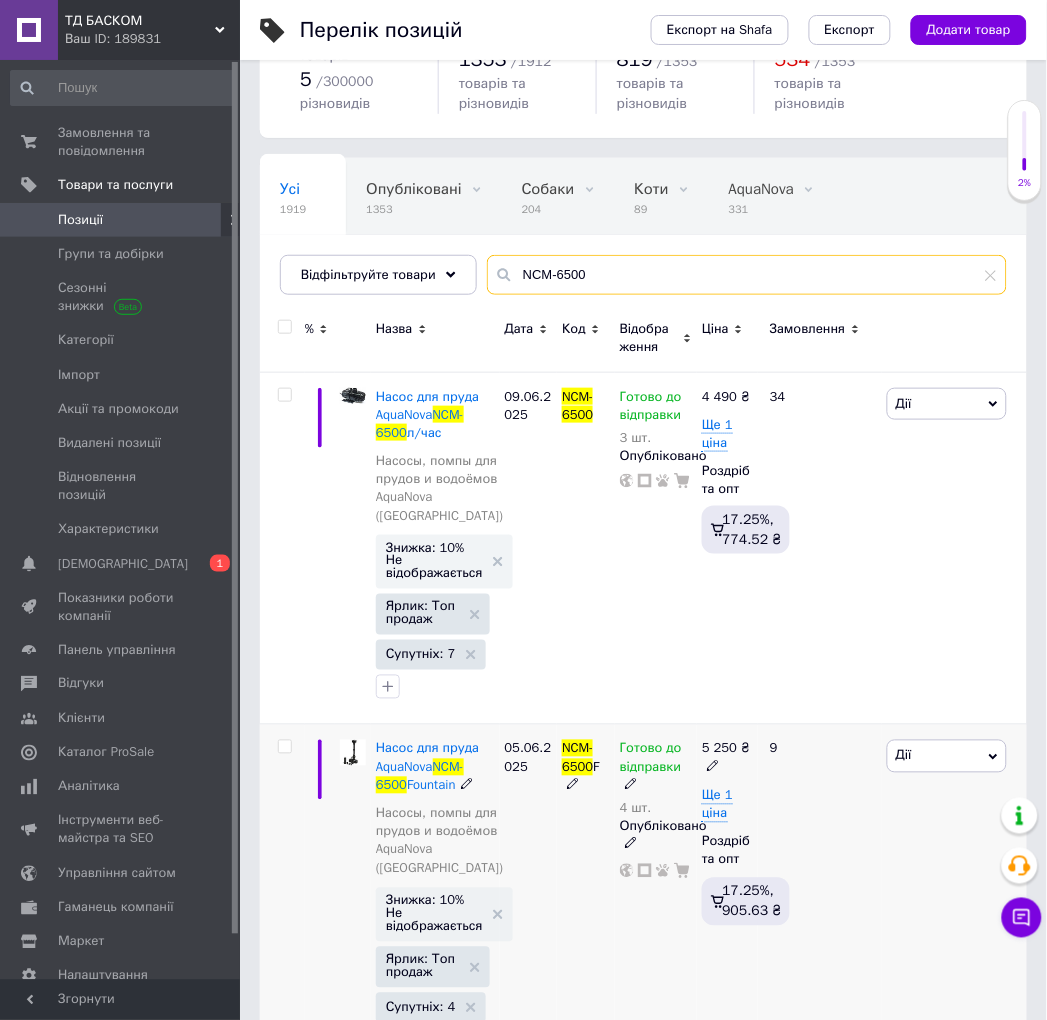 type on "NCM-6500" 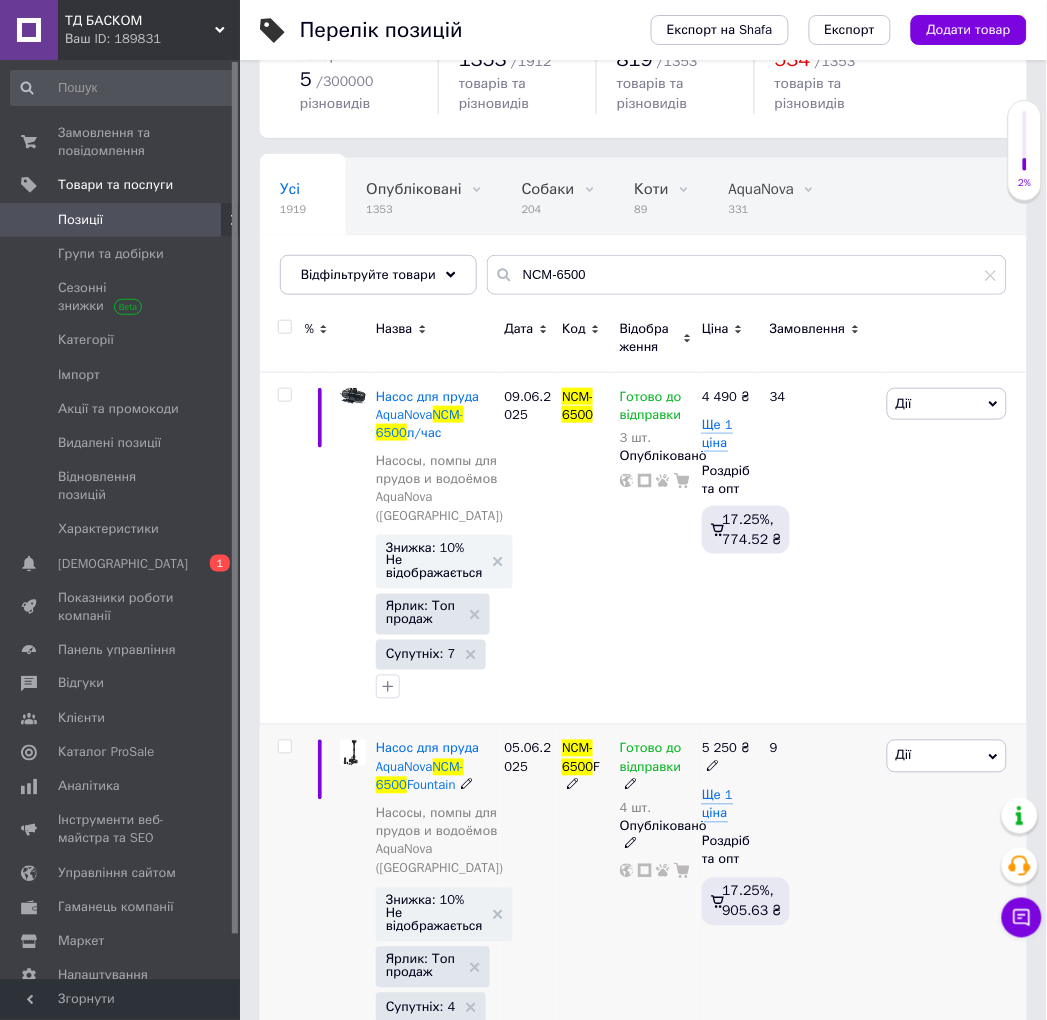 click 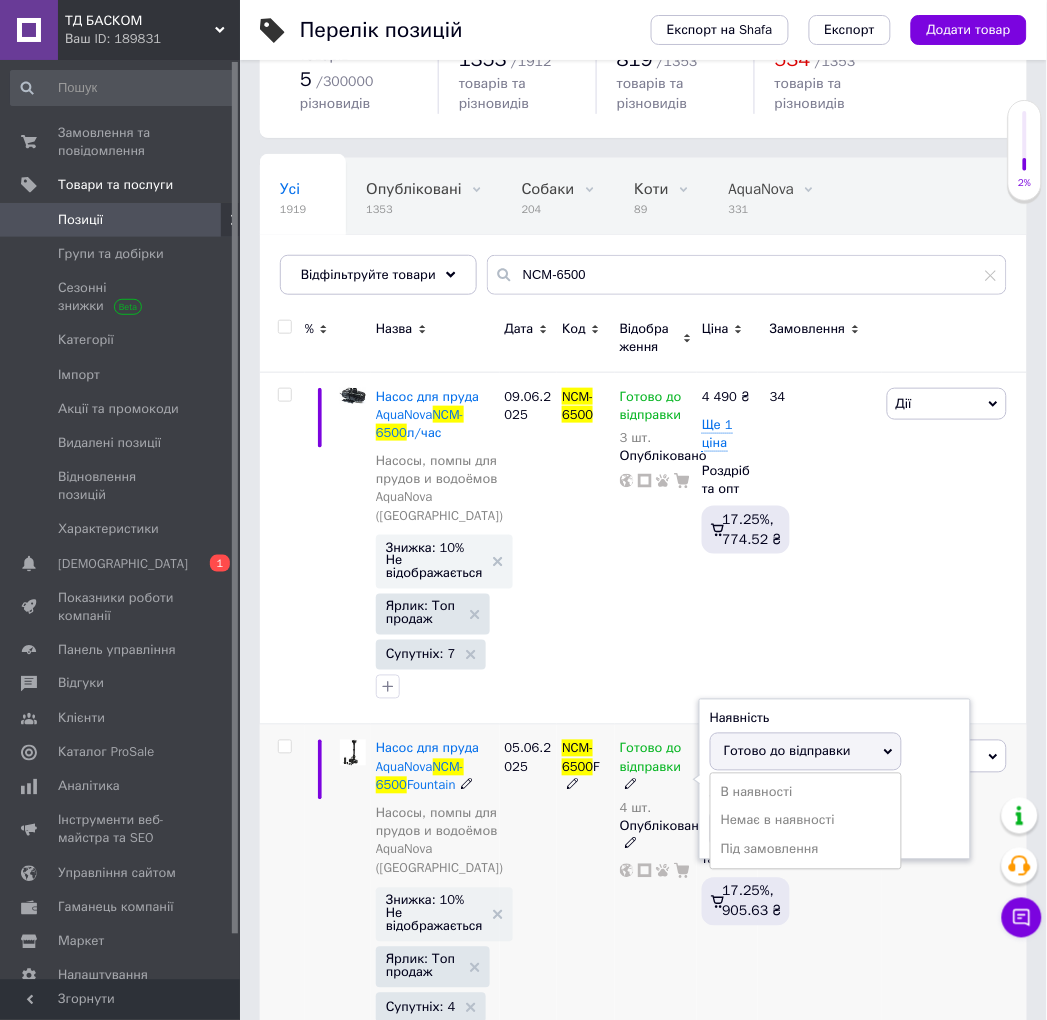 click on "Готово до відправки" at bounding box center [787, 751] 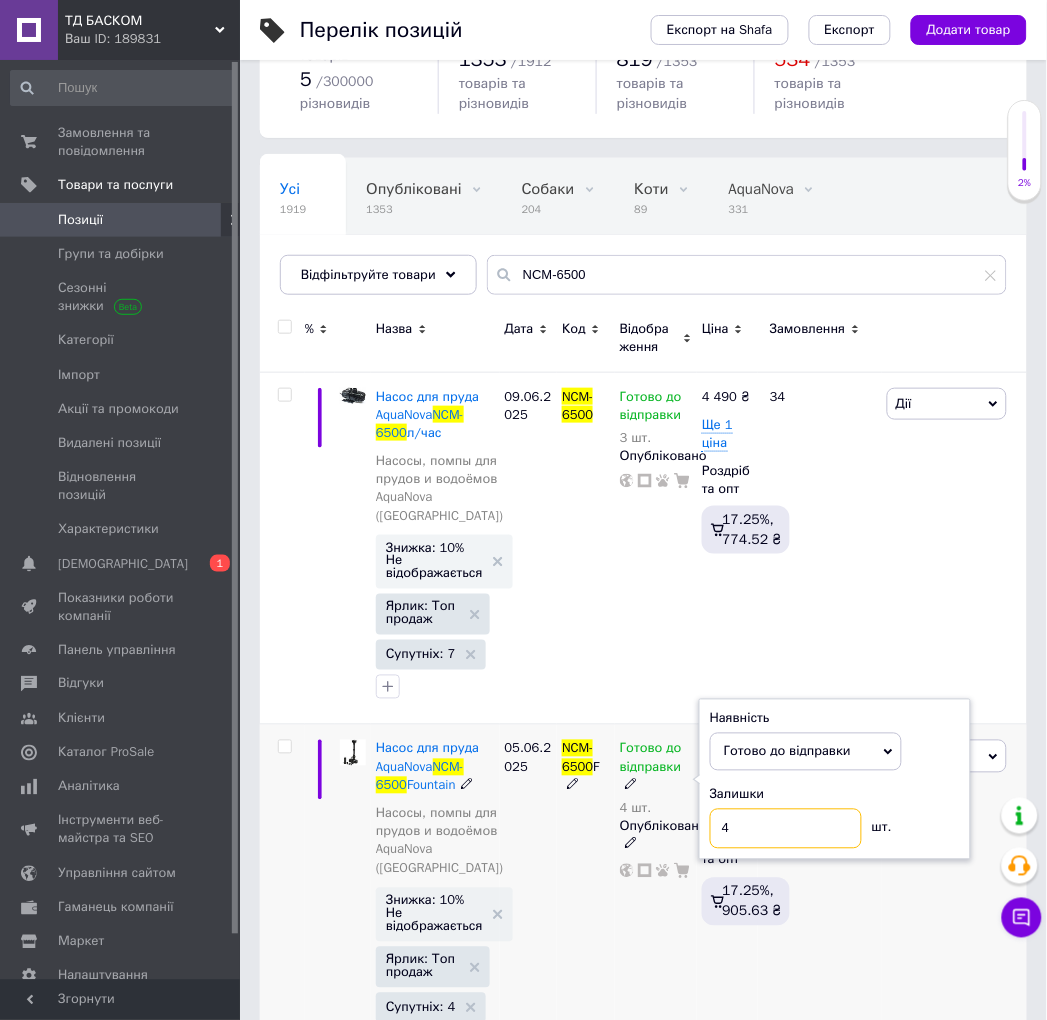 drag, startPoint x: 752, startPoint y: 815, endPoint x: 700, endPoint y: 813, distance: 52.03845 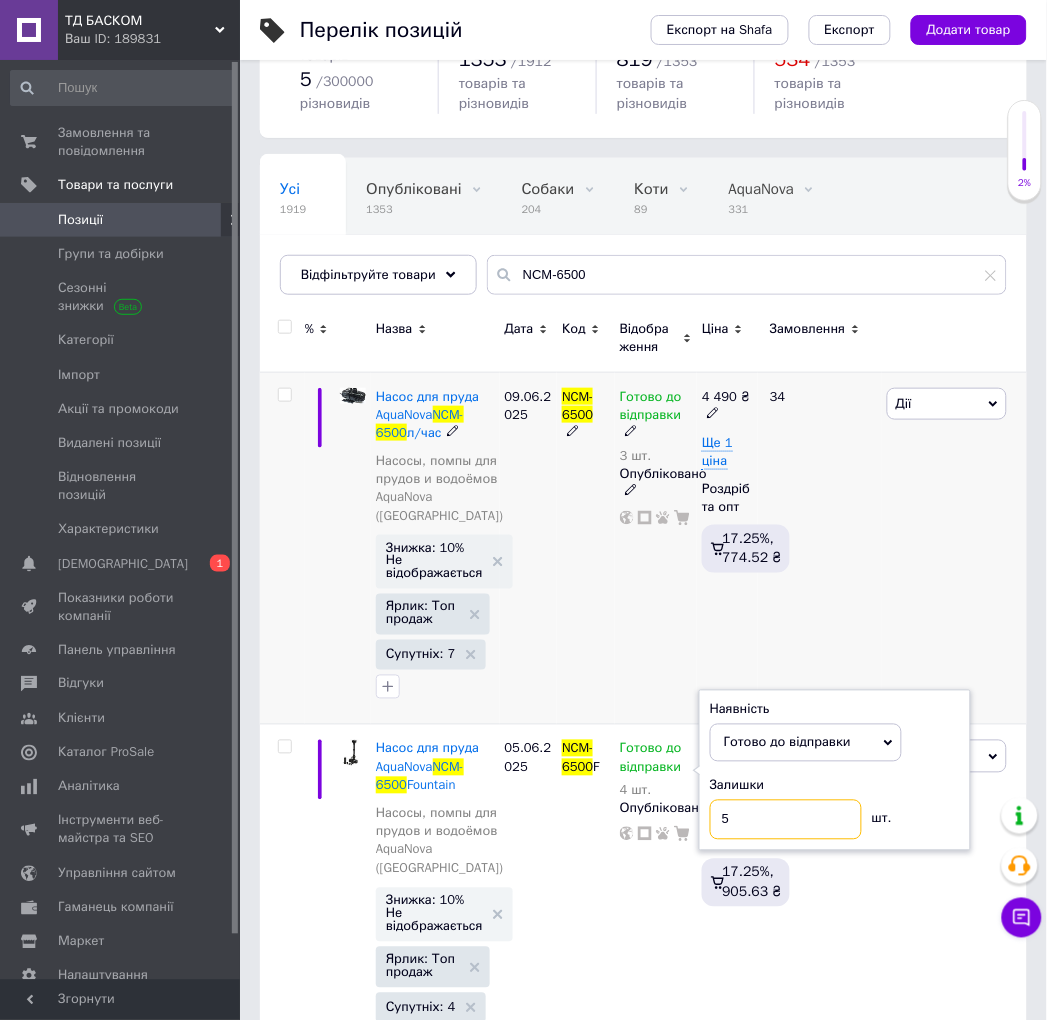 type on "5" 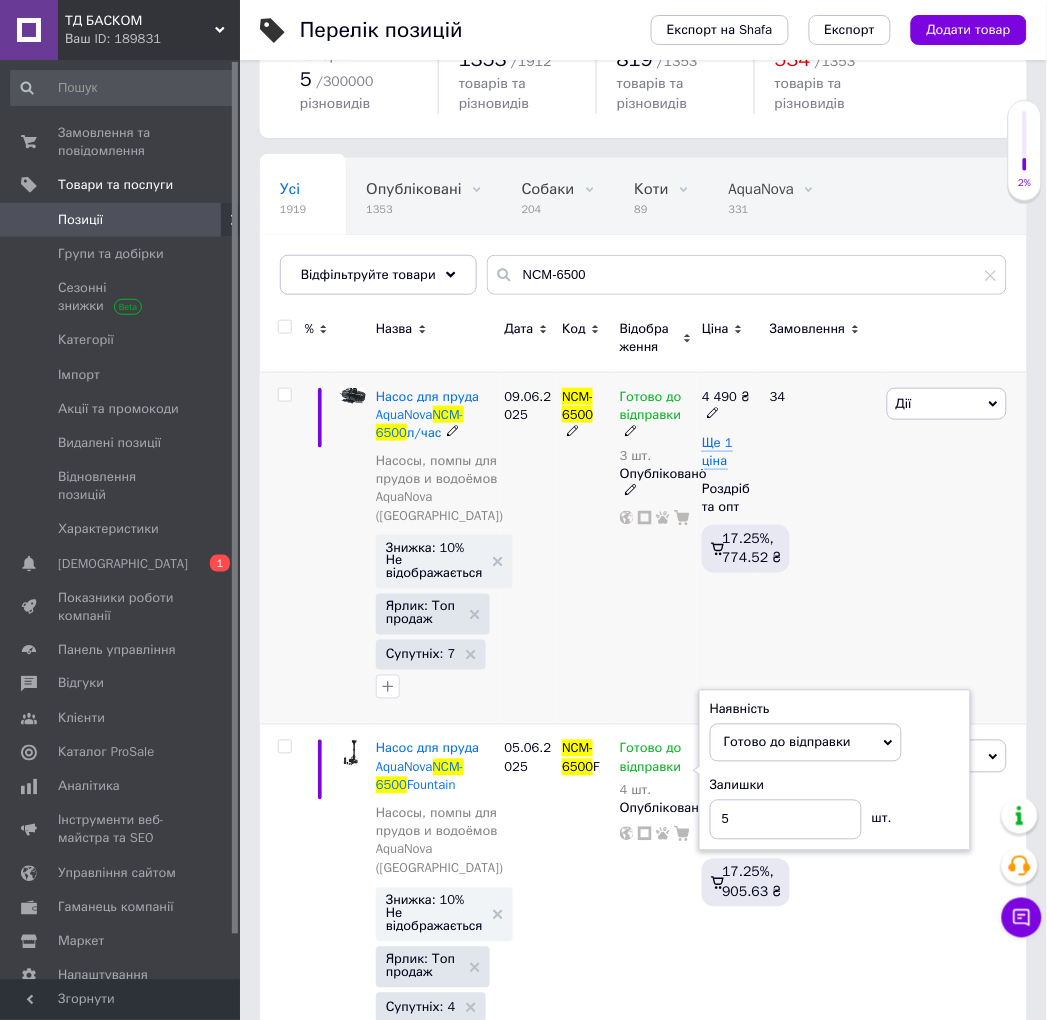 click 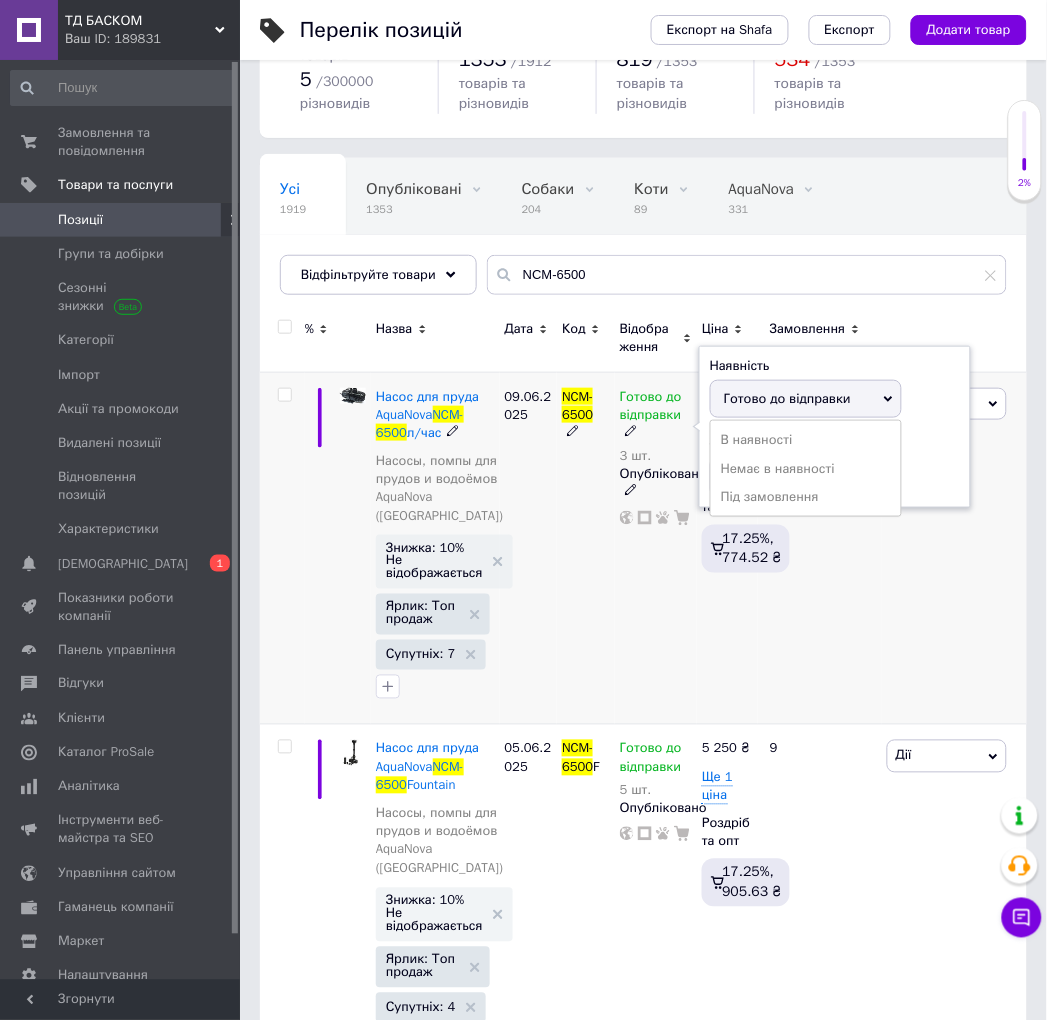 click on "Готово до відправки" at bounding box center (787, 398) 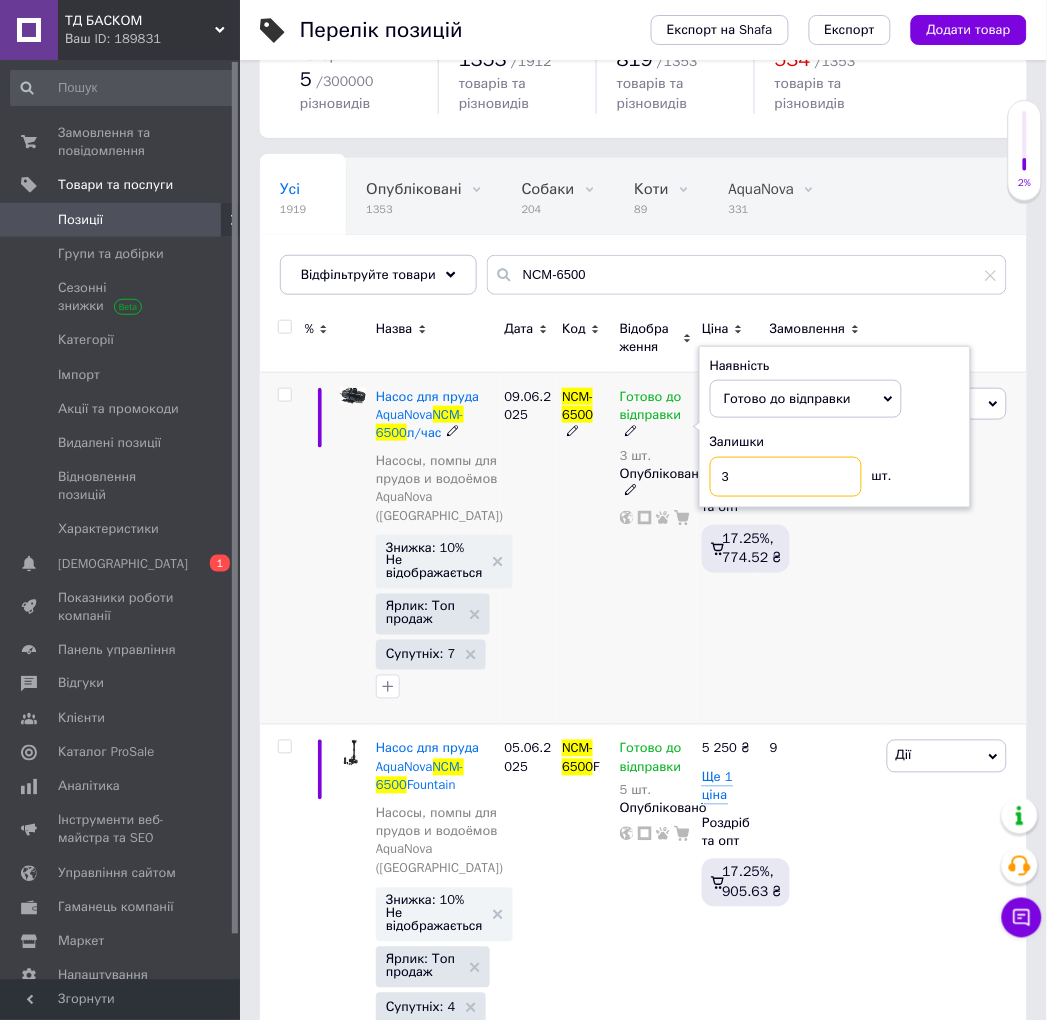 drag, startPoint x: 740, startPoint y: 478, endPoint x: 715, endPoint y: 478, distance: 25 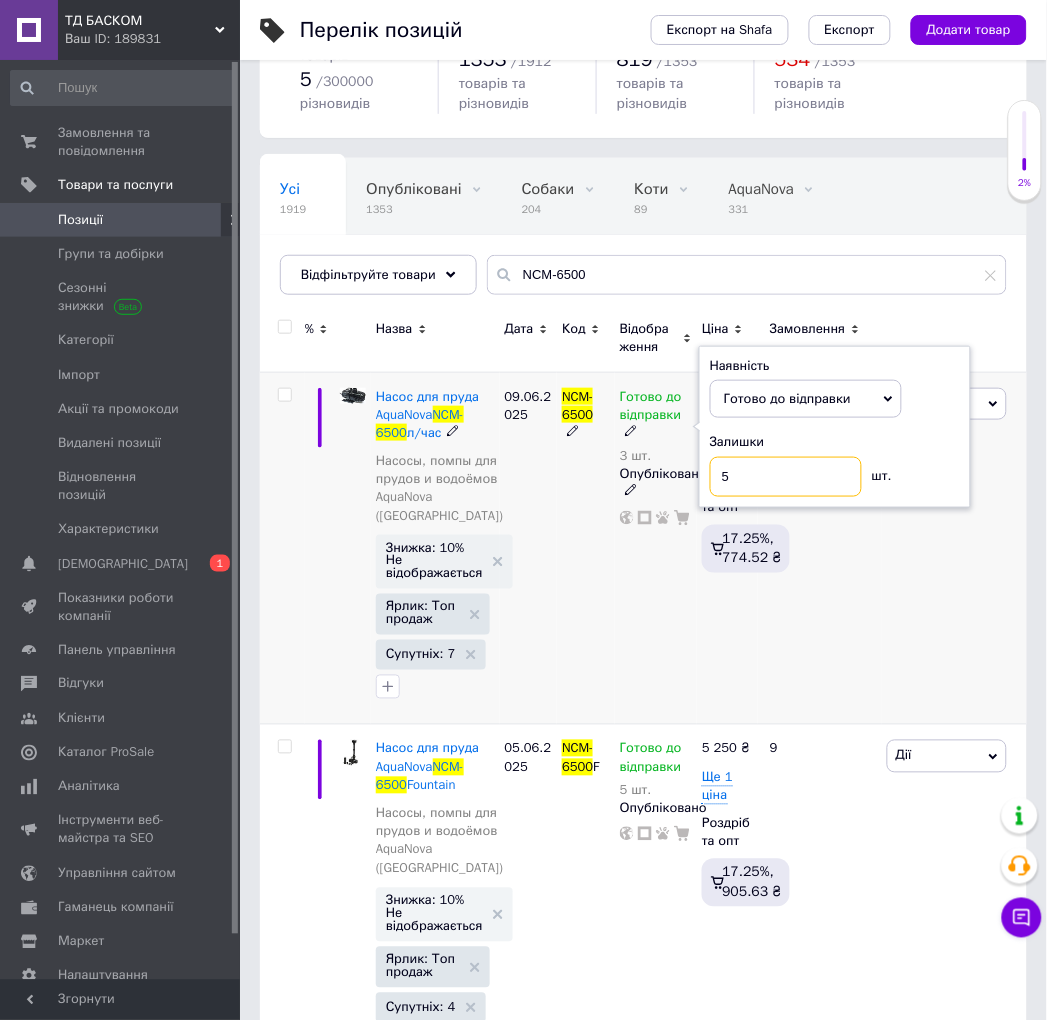 type on "5" 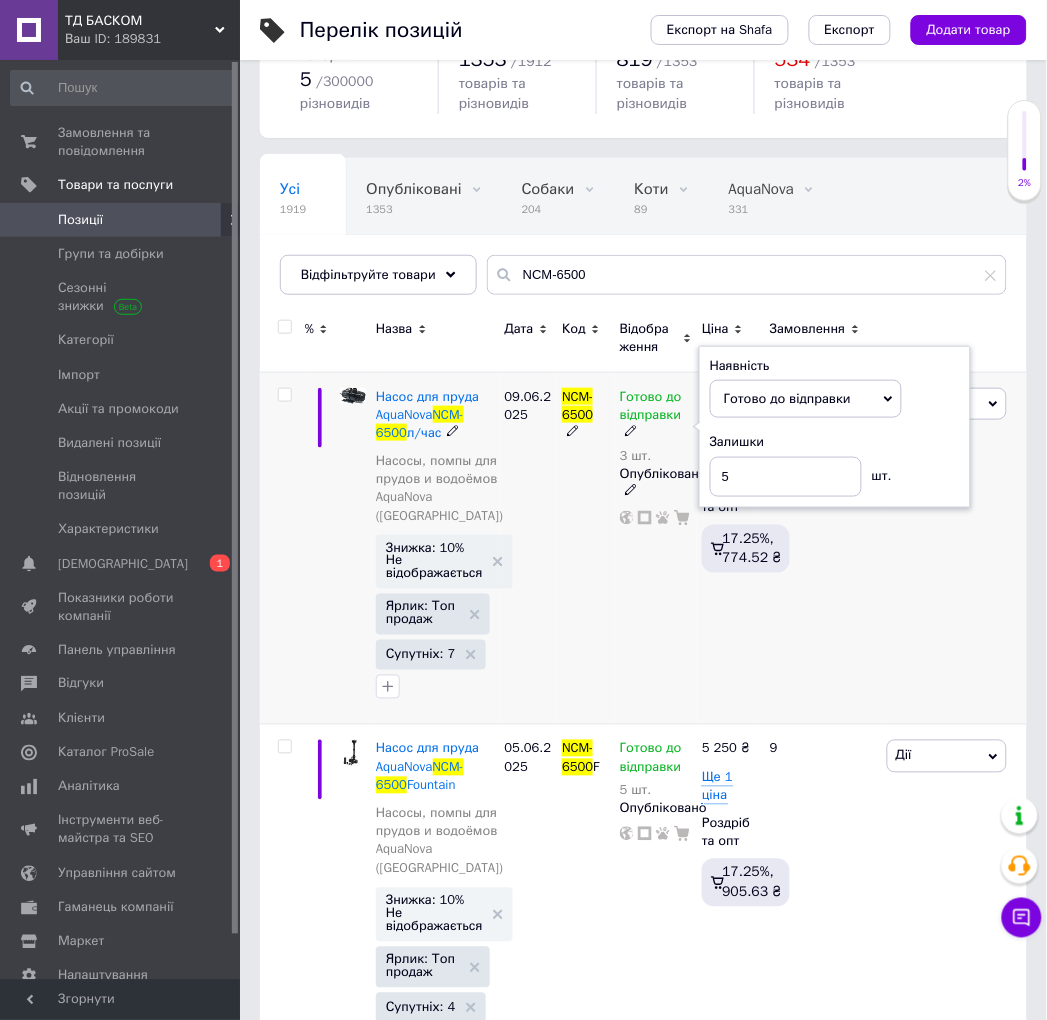 click on "NCM-6500" at bounding box center [586, 548] 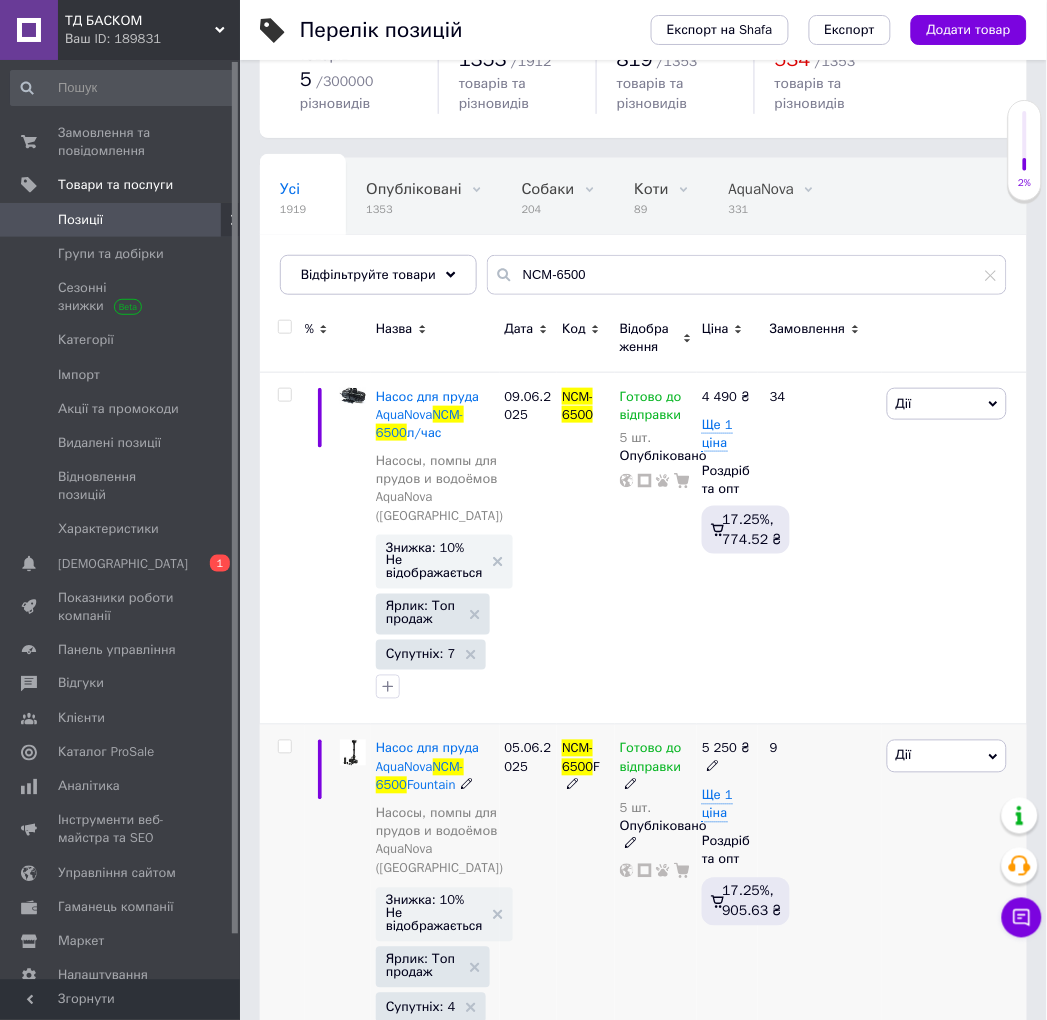 click on "[PERSON_NAME] Підняти на початок групи Копіювати Знижка Подарунок Супутні Приховати Ярлик Додати на вітрину Додати в кампанію Каталог ProSale Видалити" at bounding box center (954, 901) 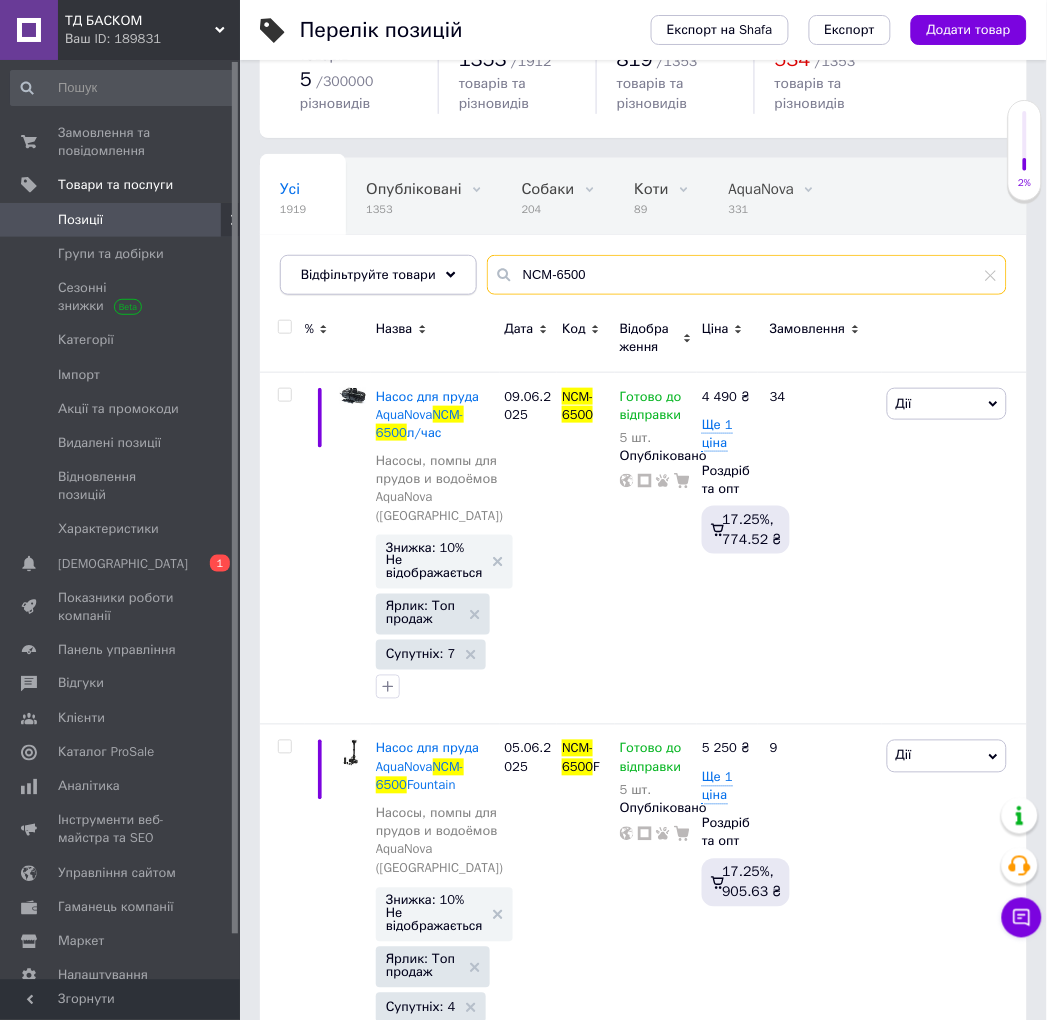 drag, startPoint x: 570, startPoint y: 278, endPoint x: 442, endPoint y: 274, distance: 128.06248 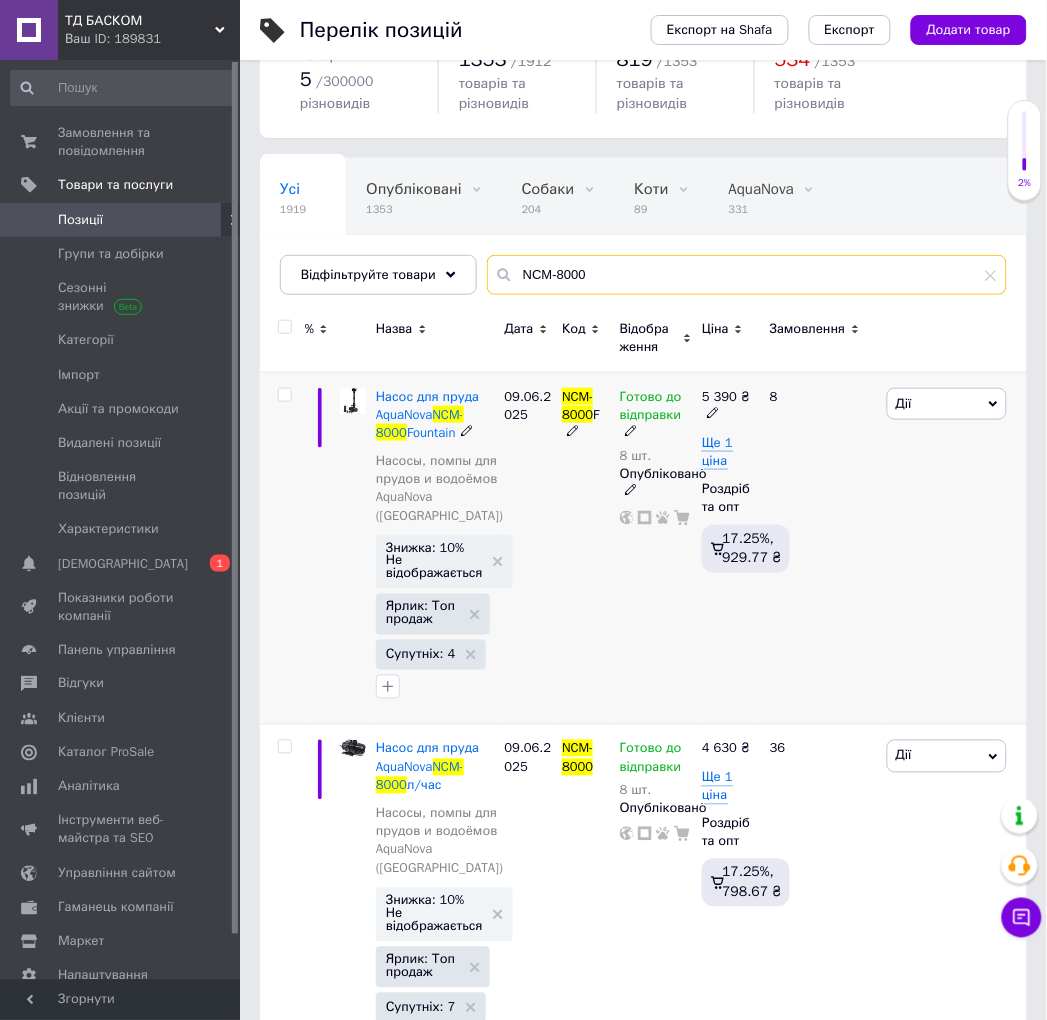 type on "NCM-8000" 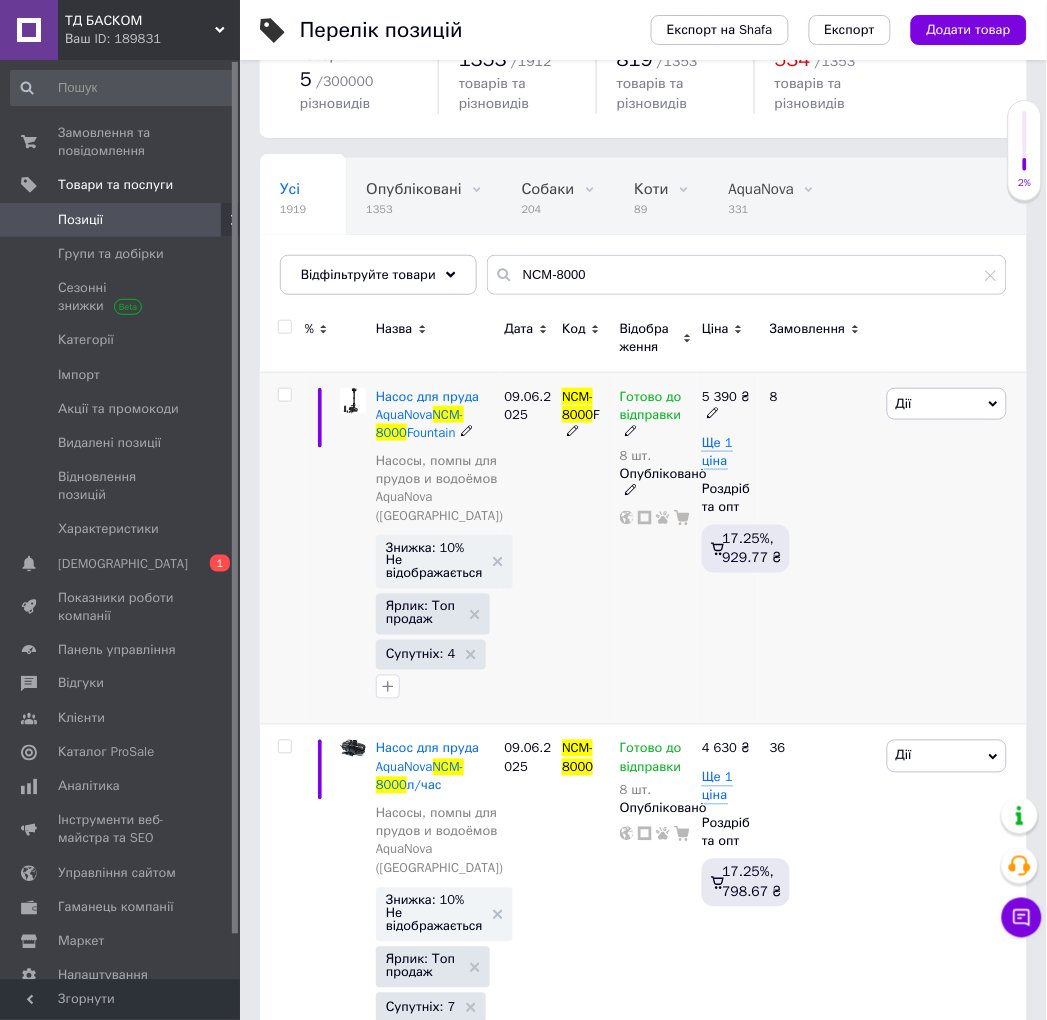 click 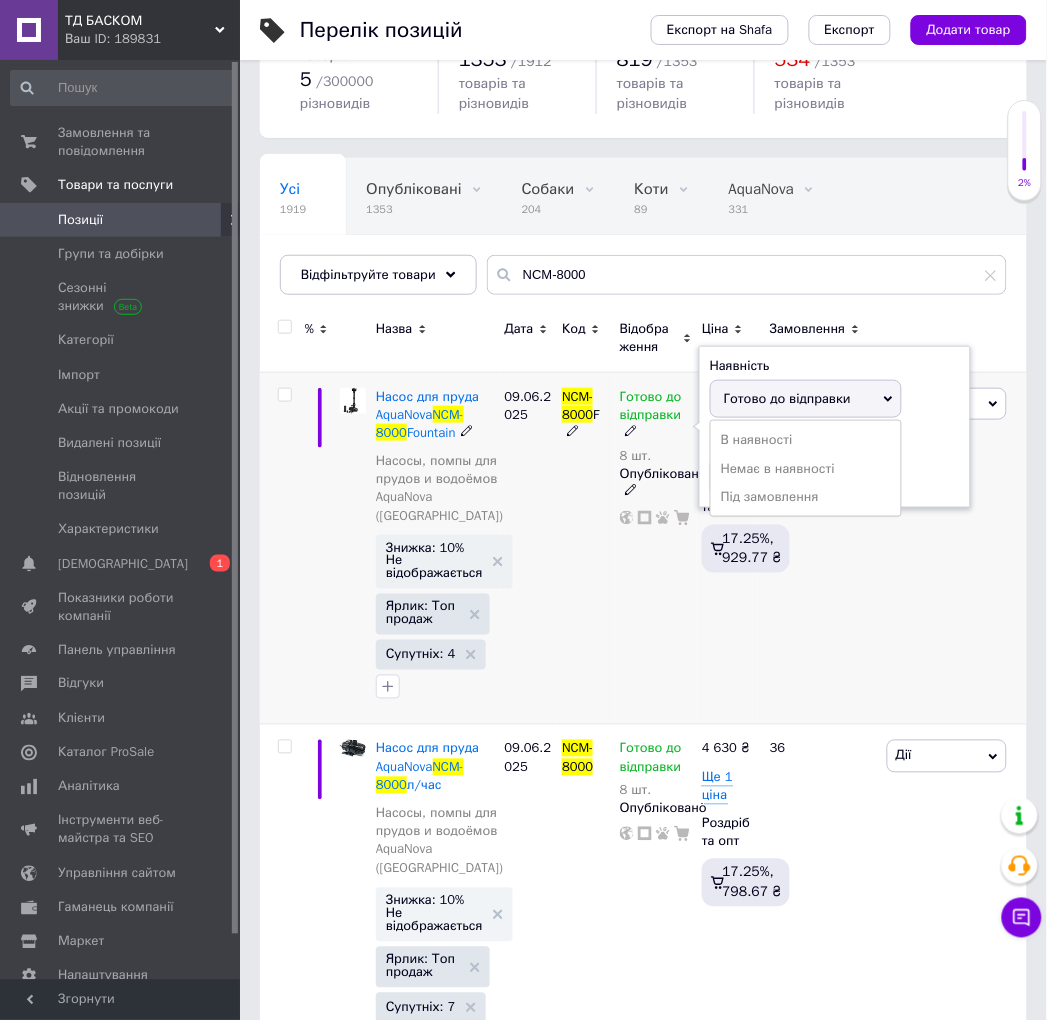 click on "Готово до відправки" at bounding box center (806, 399) 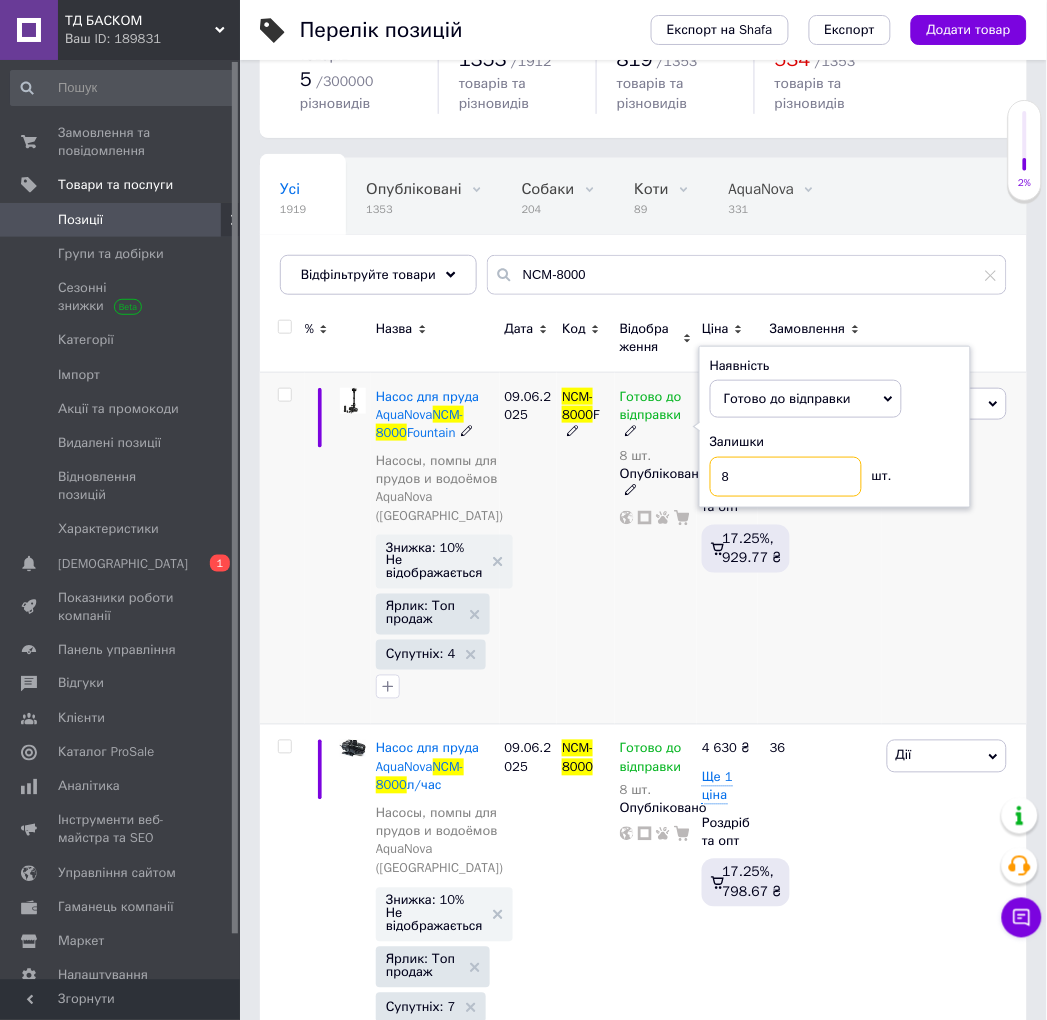 drag, startPoint x: 763, startPoint y: 490, endPoint x: 698, endPoint y: 488, distance: 65.03076 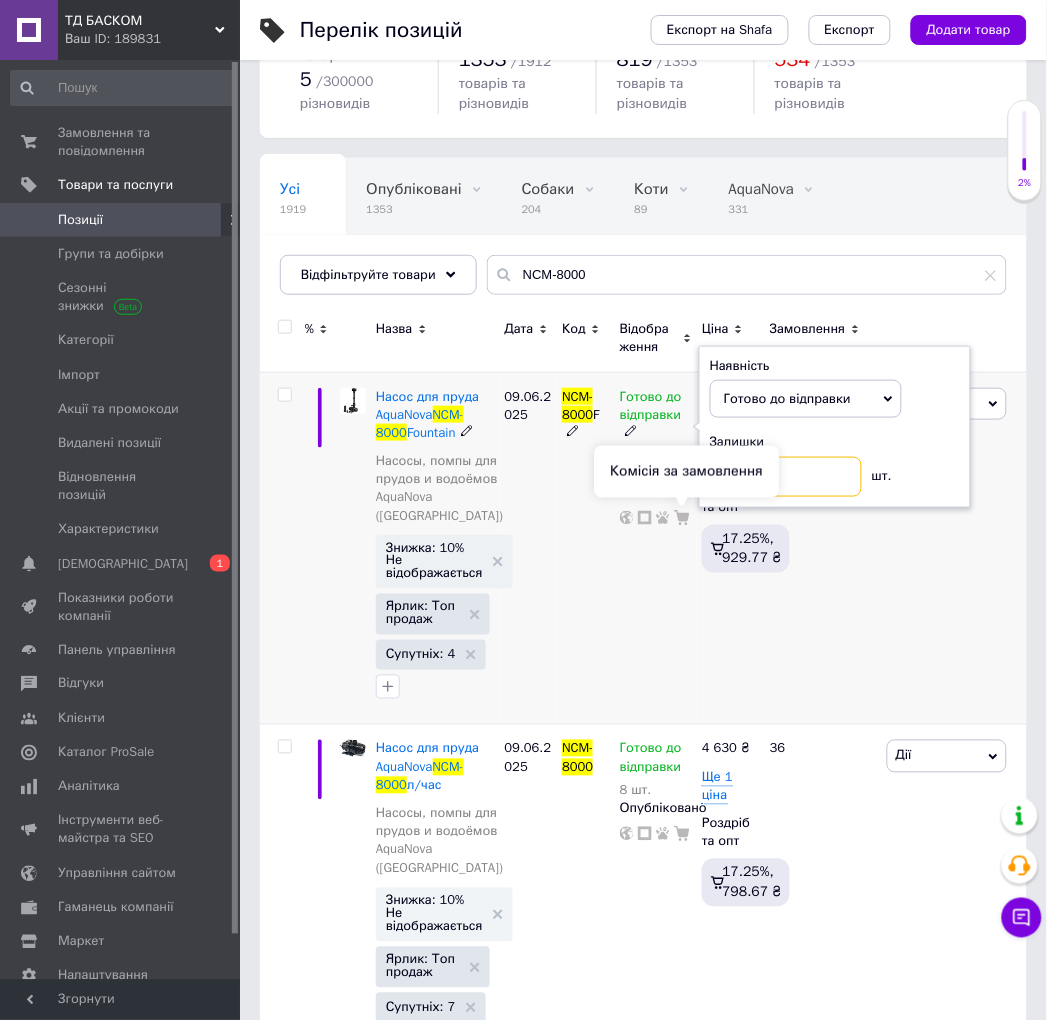 type on "12" 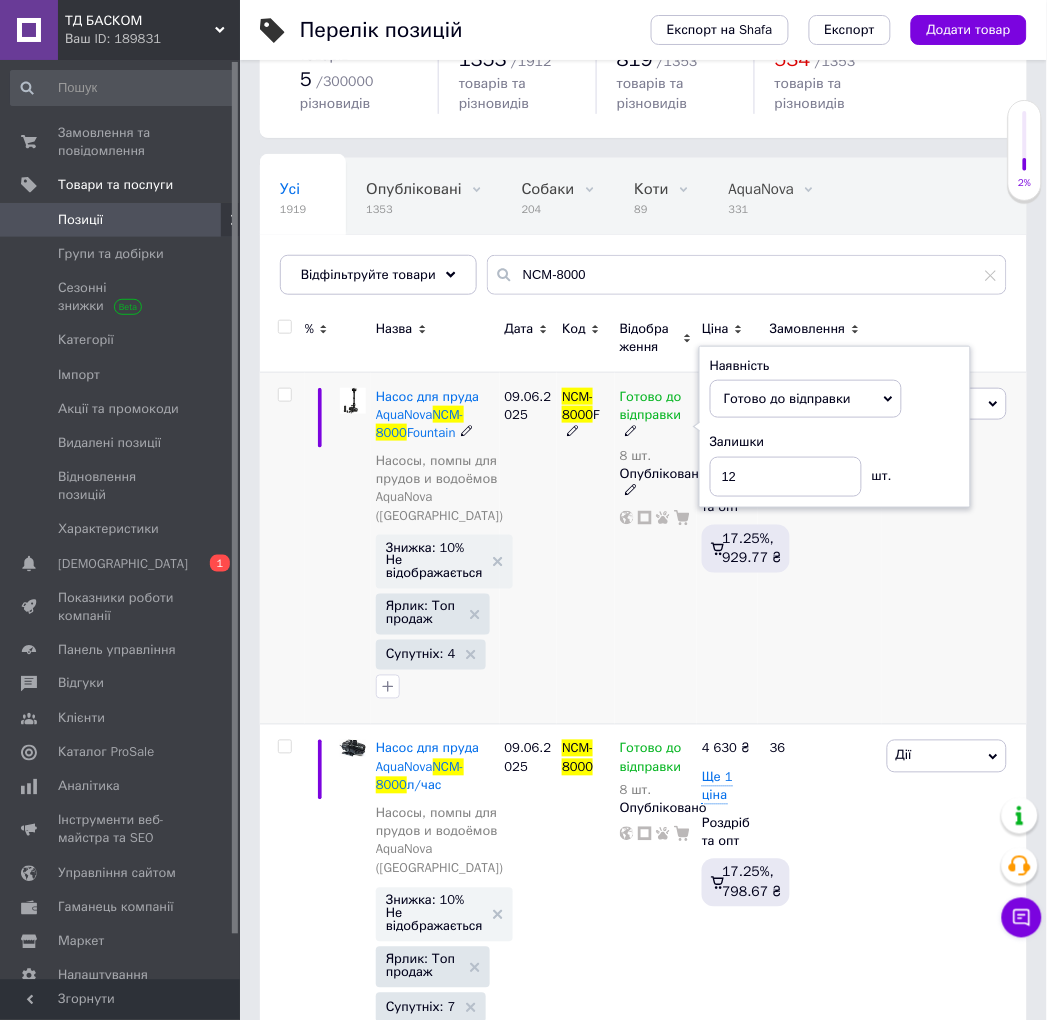 click on "Готово до відправки 8 шт. Наявність [PERSON_NAME] до відправки В наявності Немає в наявності Під замовлення Залишки 12 шт. Опубліковано" at bounding box center [656, 548] 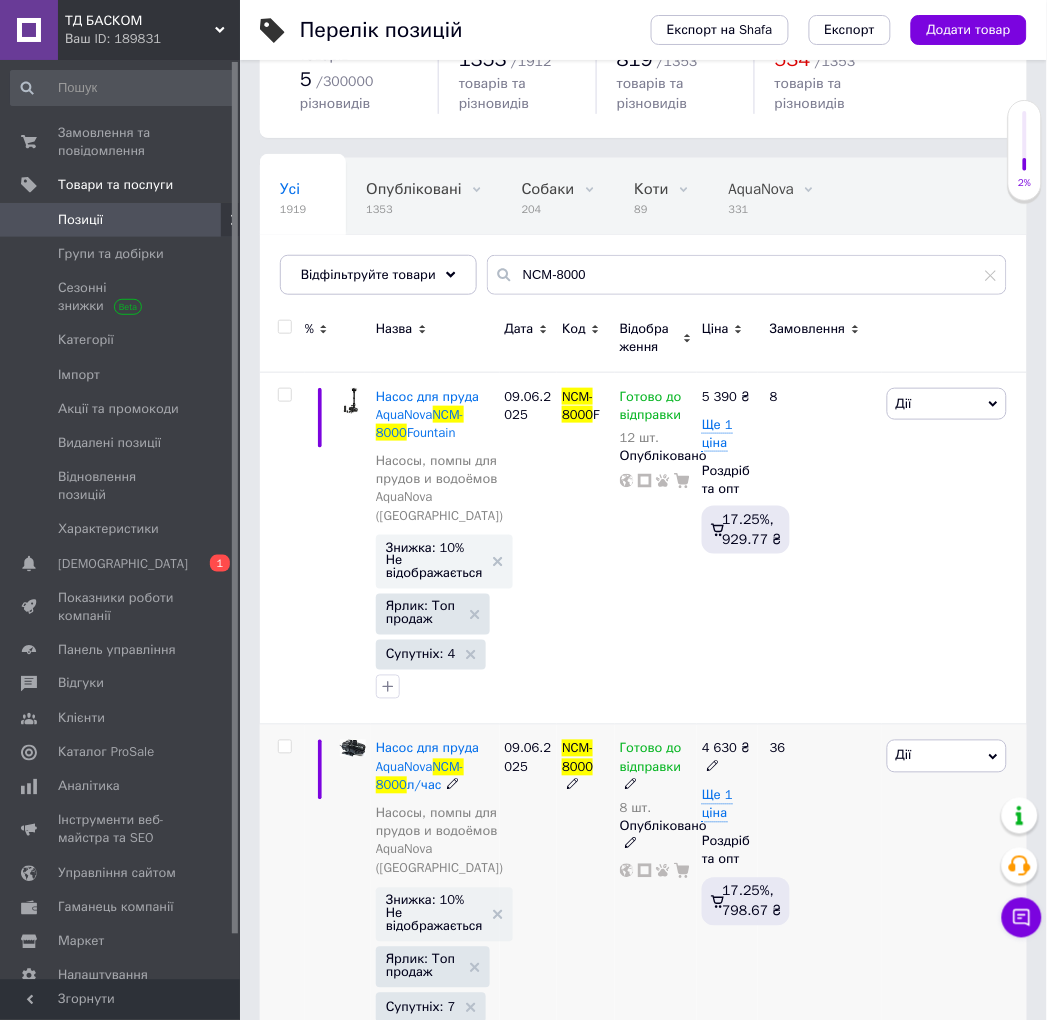 click on "Готово до відправки" at bounding box center (656, 767) 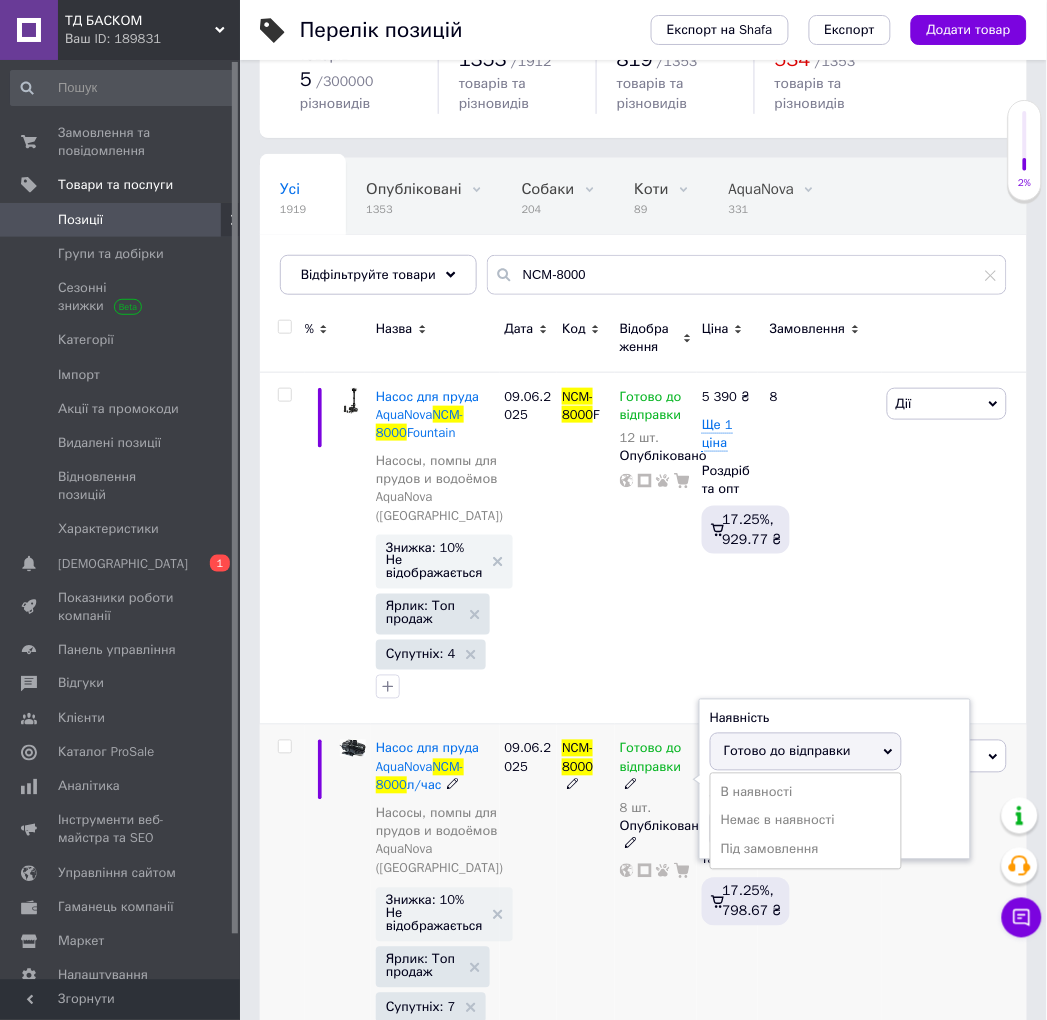 click on "Готово до відправки" at bounding box center [806, 752] 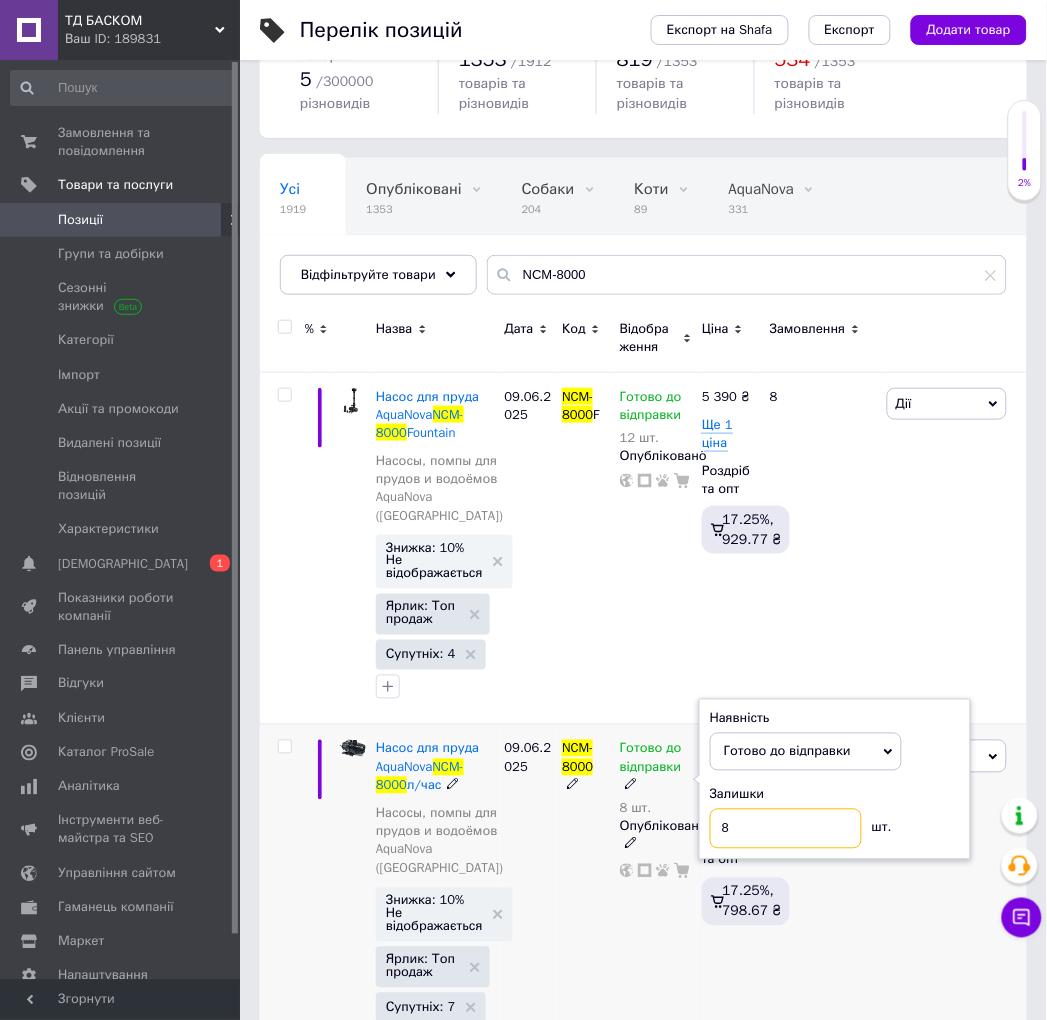 drag, startPoint x: 731, startPoint y: 797, endPoint x: 695, endPoint y: 807, distance: 37.363083 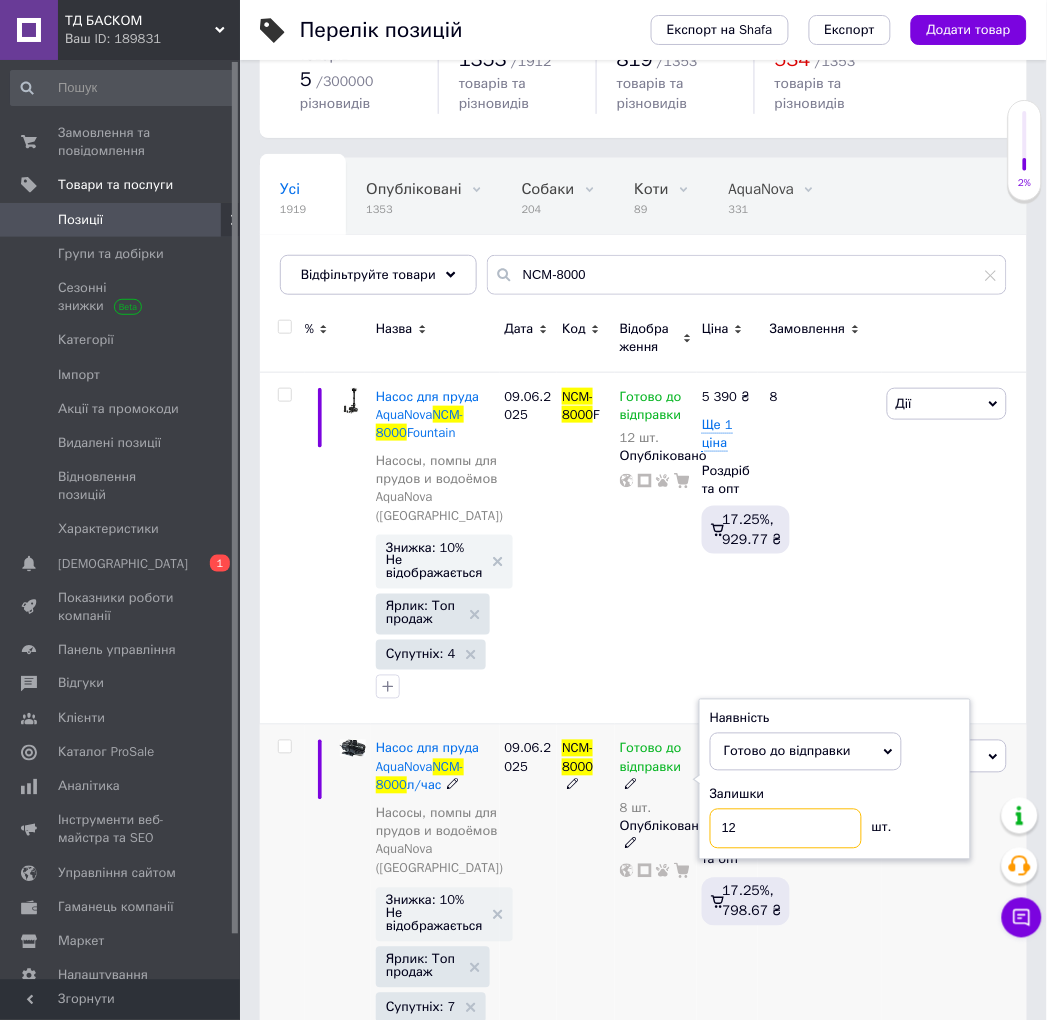 type on "12" 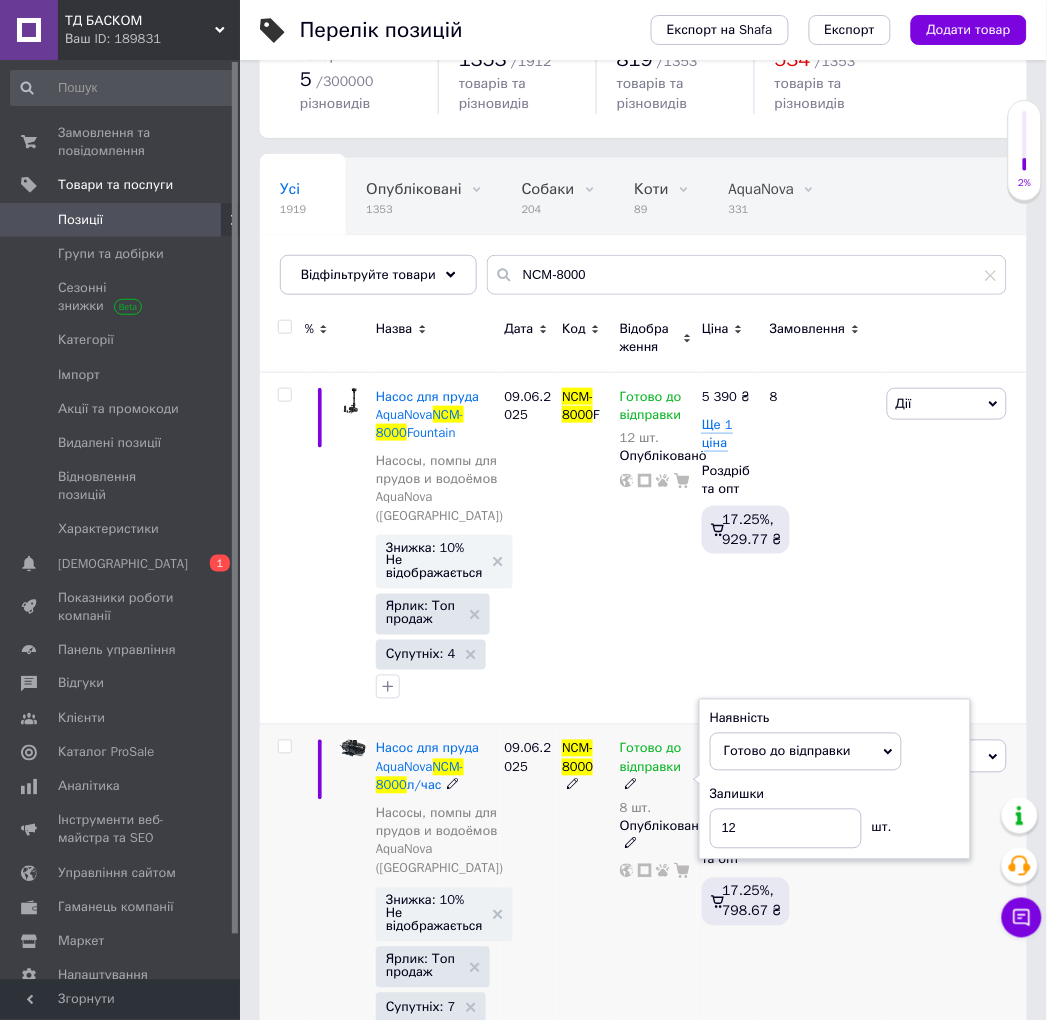 click on "NCM-8000" at bounding box center [586, 901] 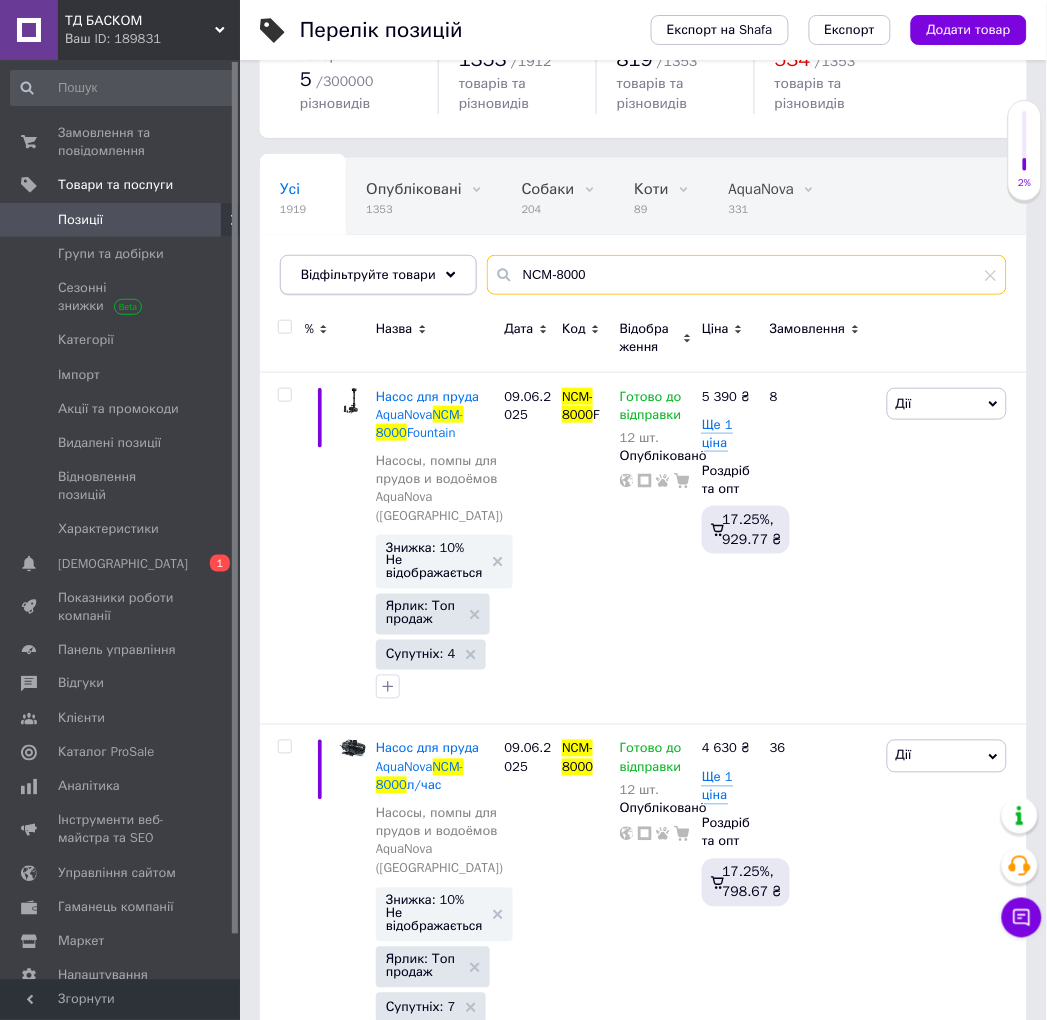 drag, startPoint x: 593, startPoint y: 277, endPoint x: 403, endPoint y: 276, distance: 190.00262 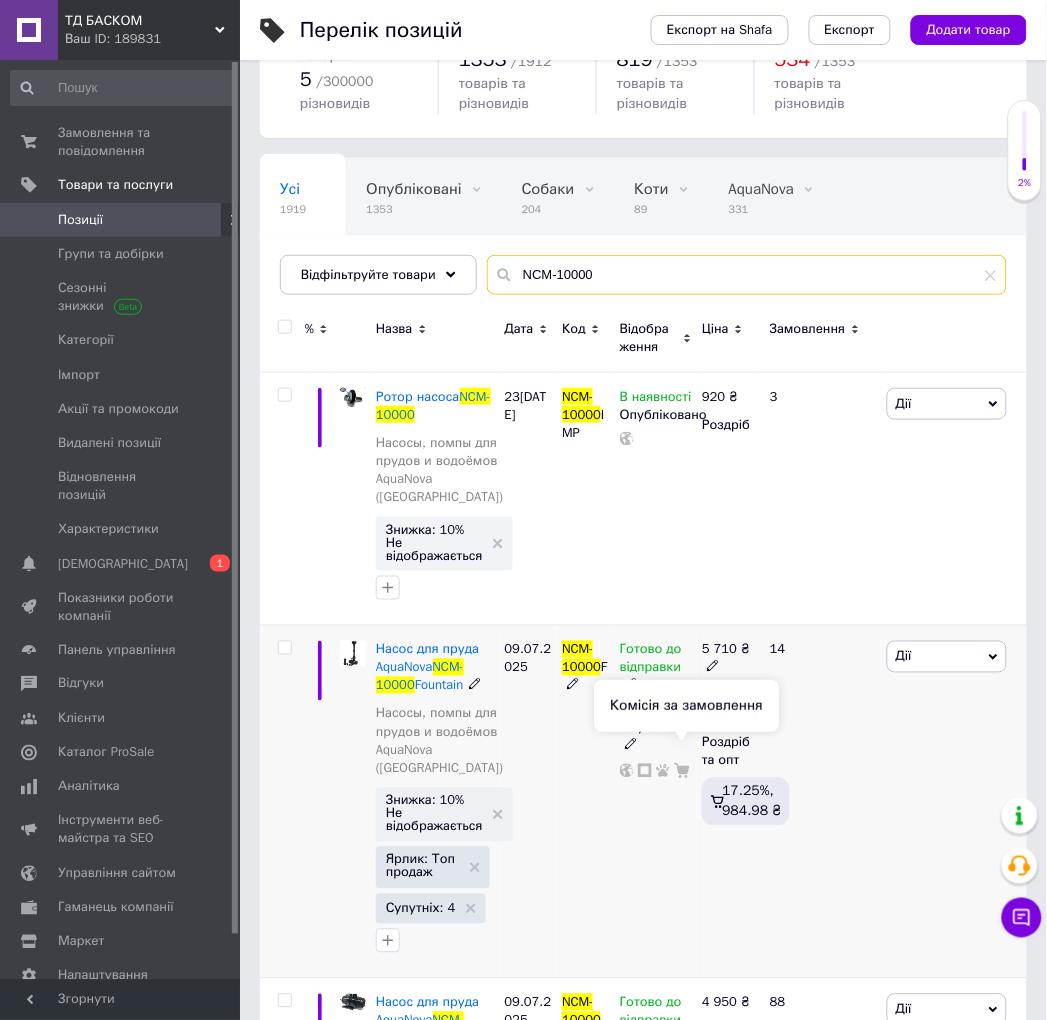 scroll, scrollTop: 222, scrollLeft: 0, axis: vertical 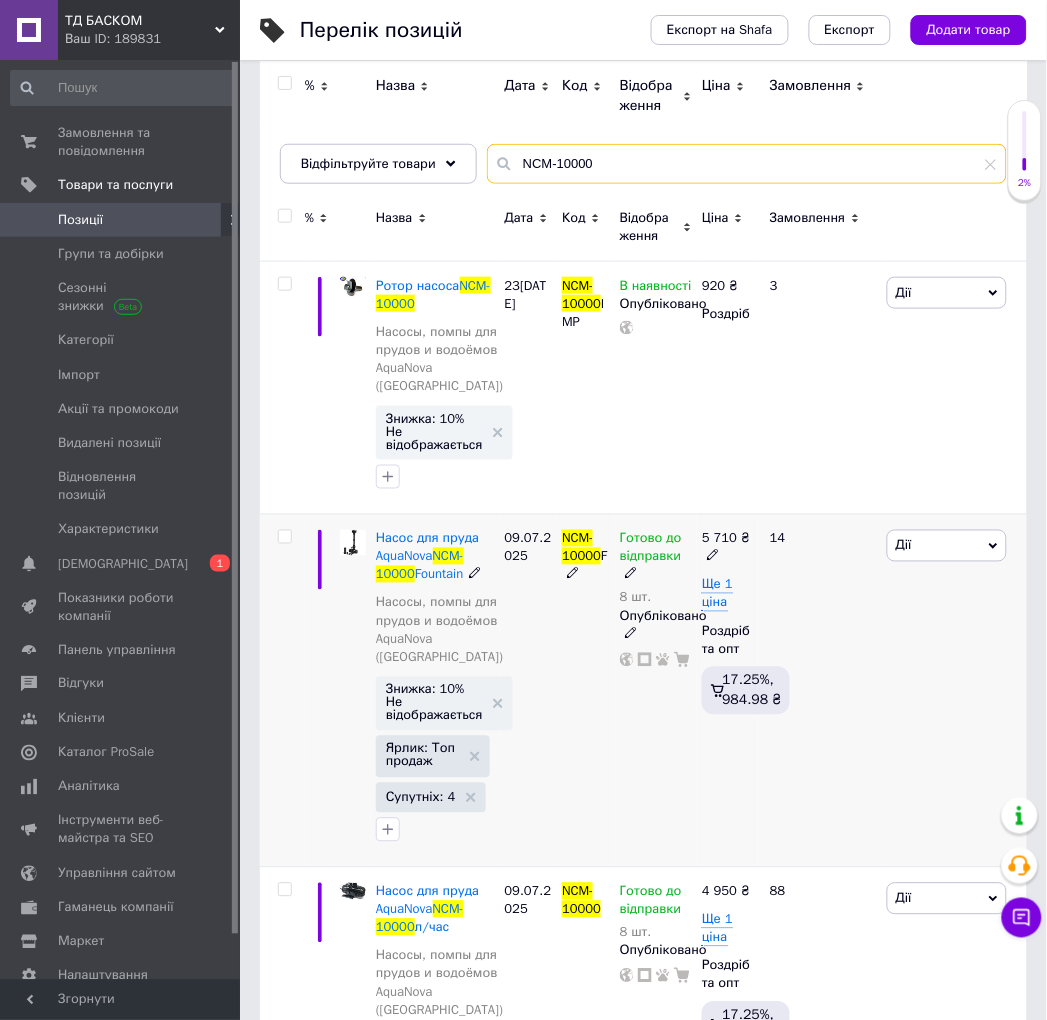 type on "NCM-10000" 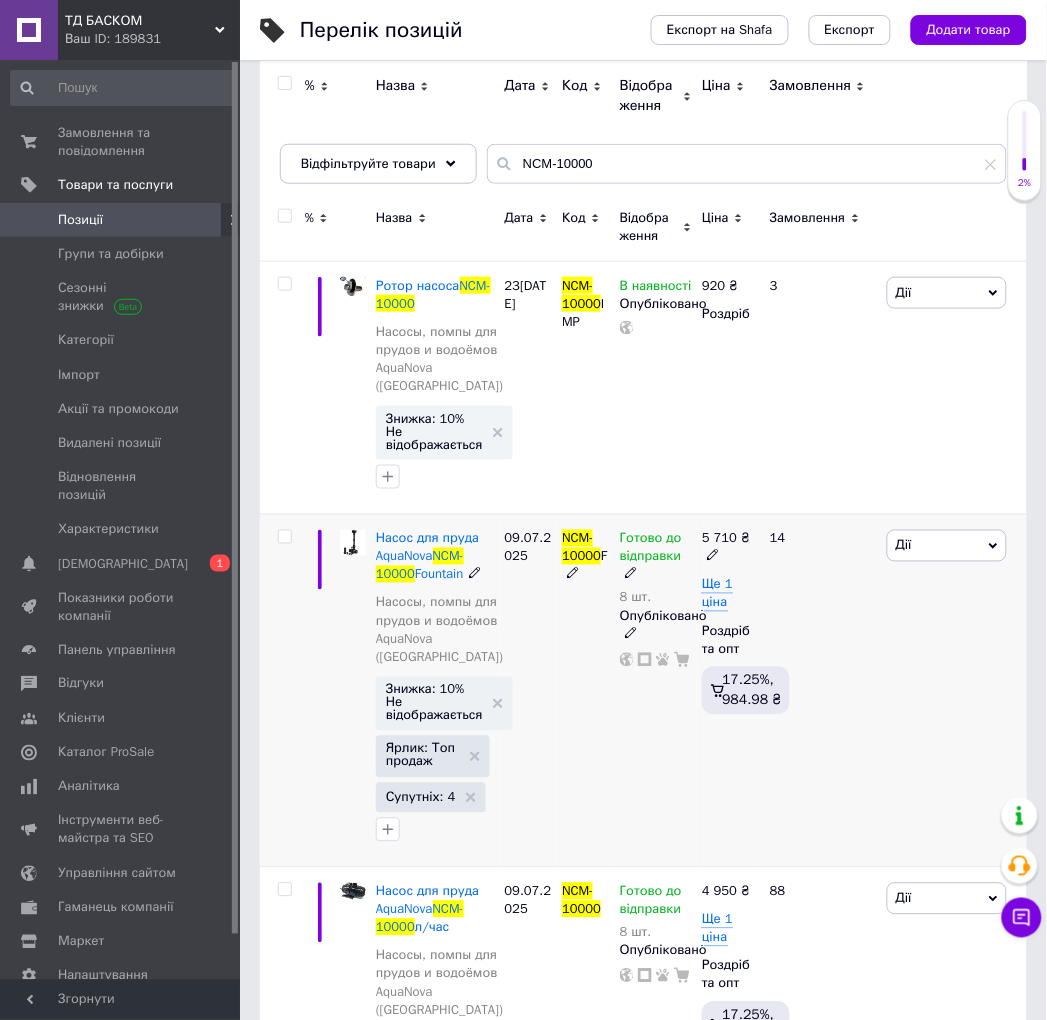click 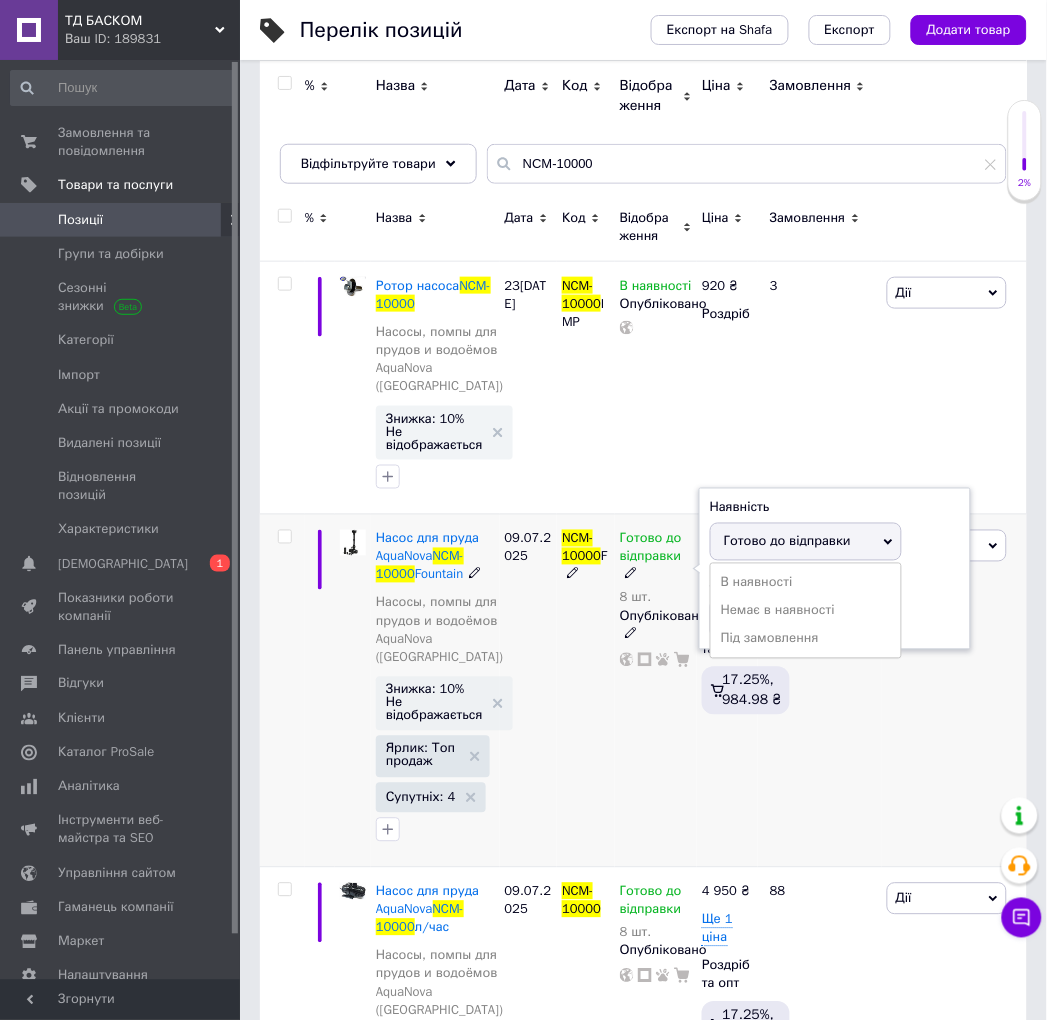 click on "Готово до відправки" at bounding box center (787, 541) 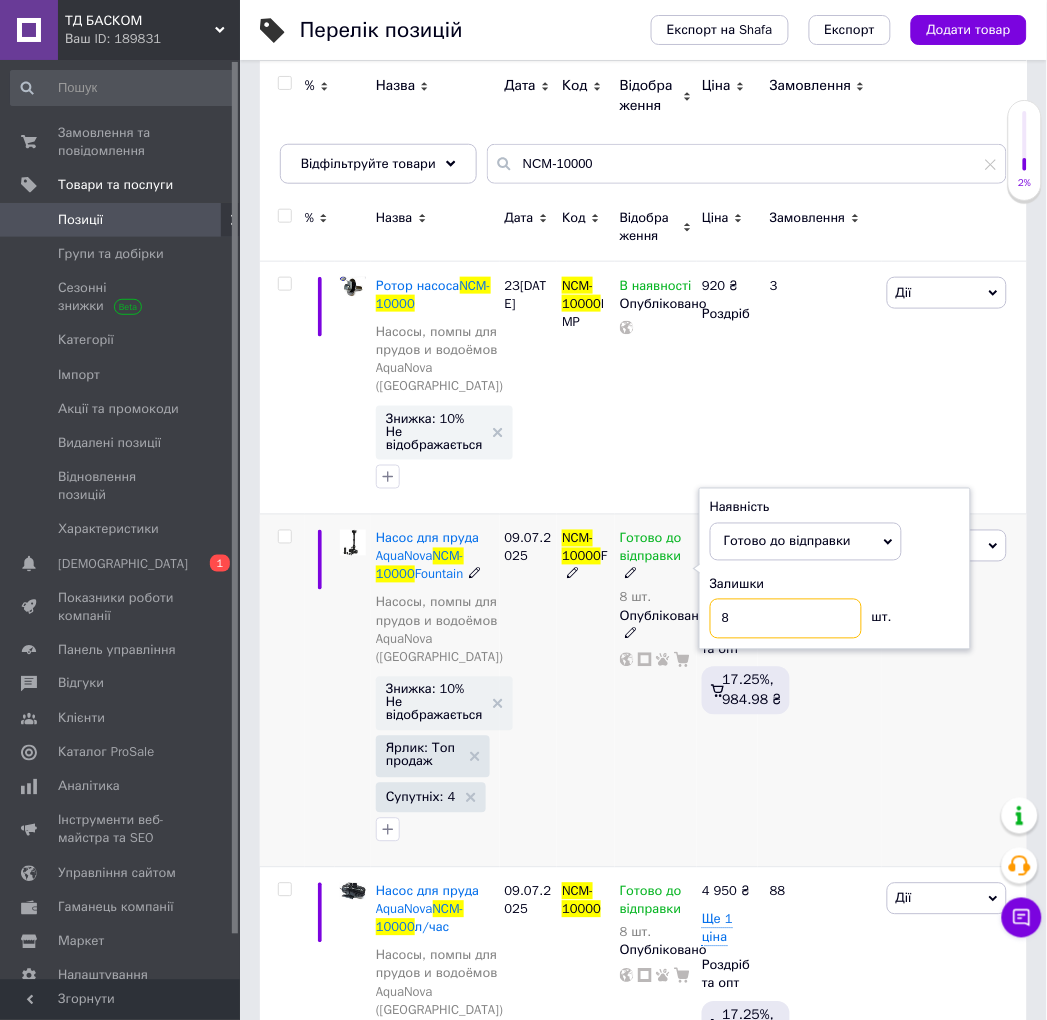 drag, startPoint x: 740, startPoint y: 604, endPoint x: 697, endPoint y: 604, distance: 43 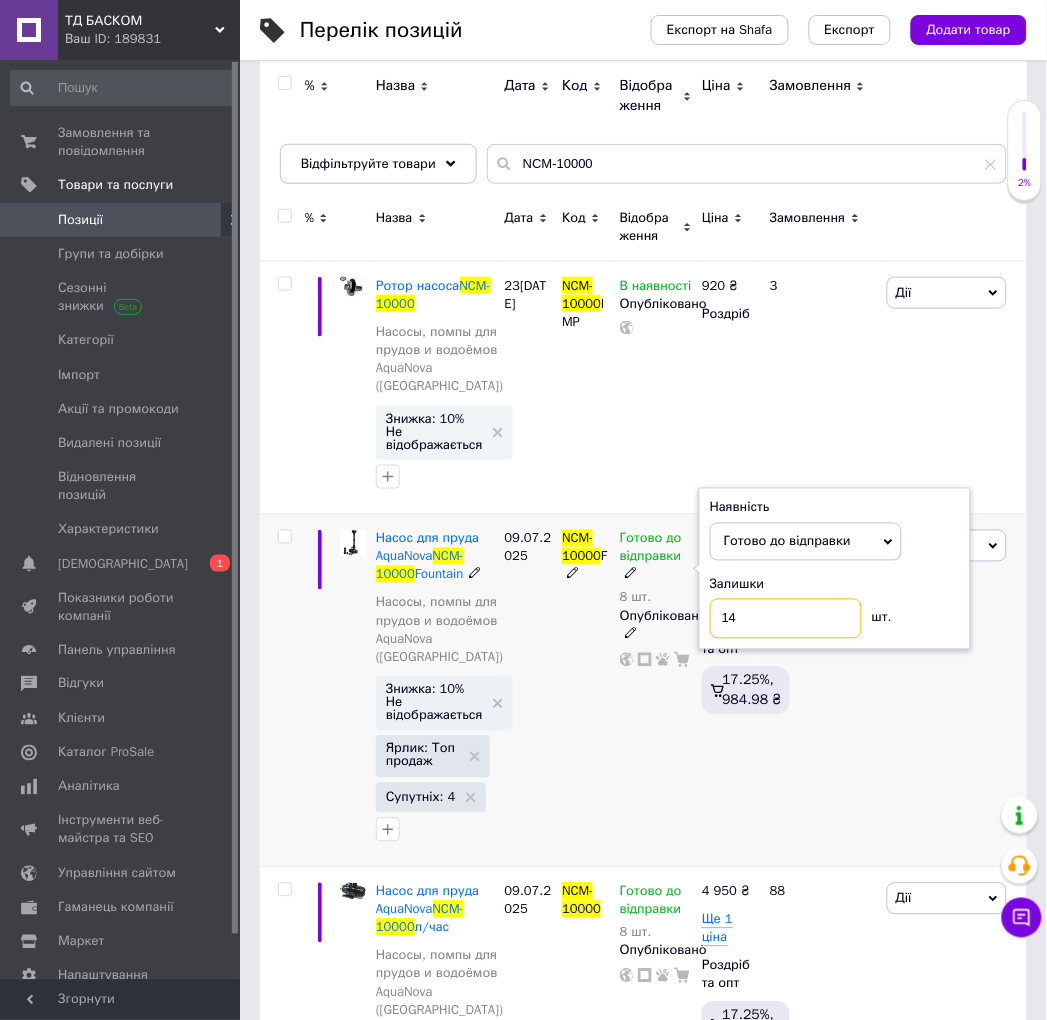 type on "14" 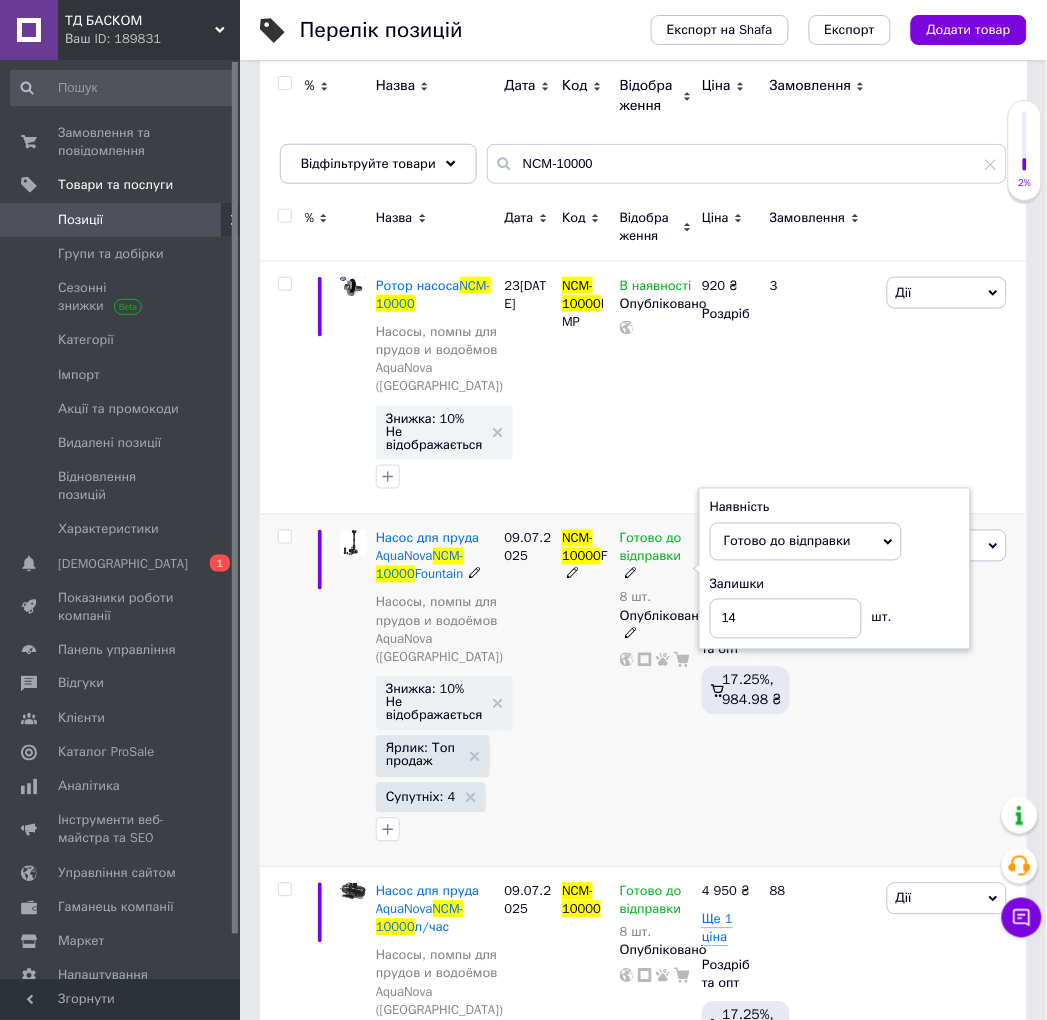 click on "NCM-10000 F" at bounding box center (586, 690) 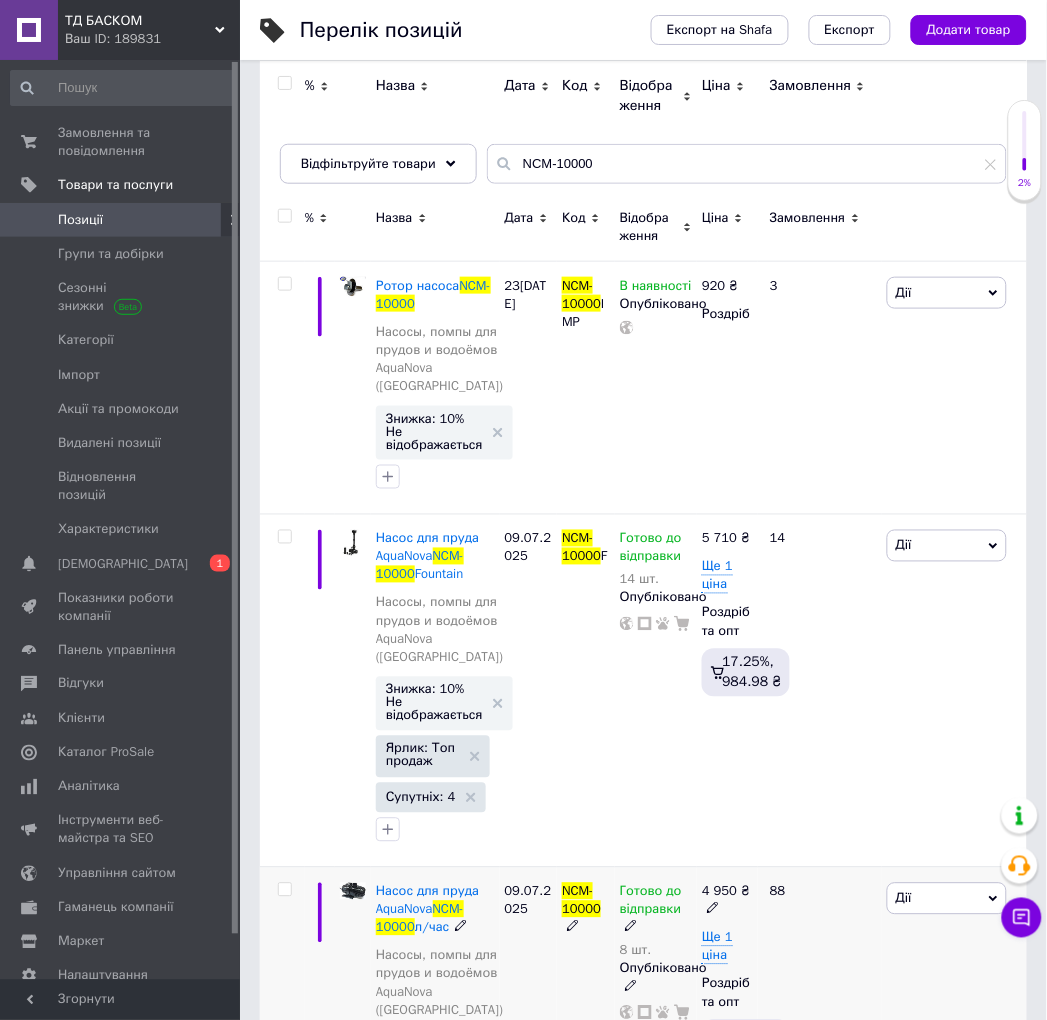 scroll, scrollTop: 333, scrollLeft: 0, axis: vertical 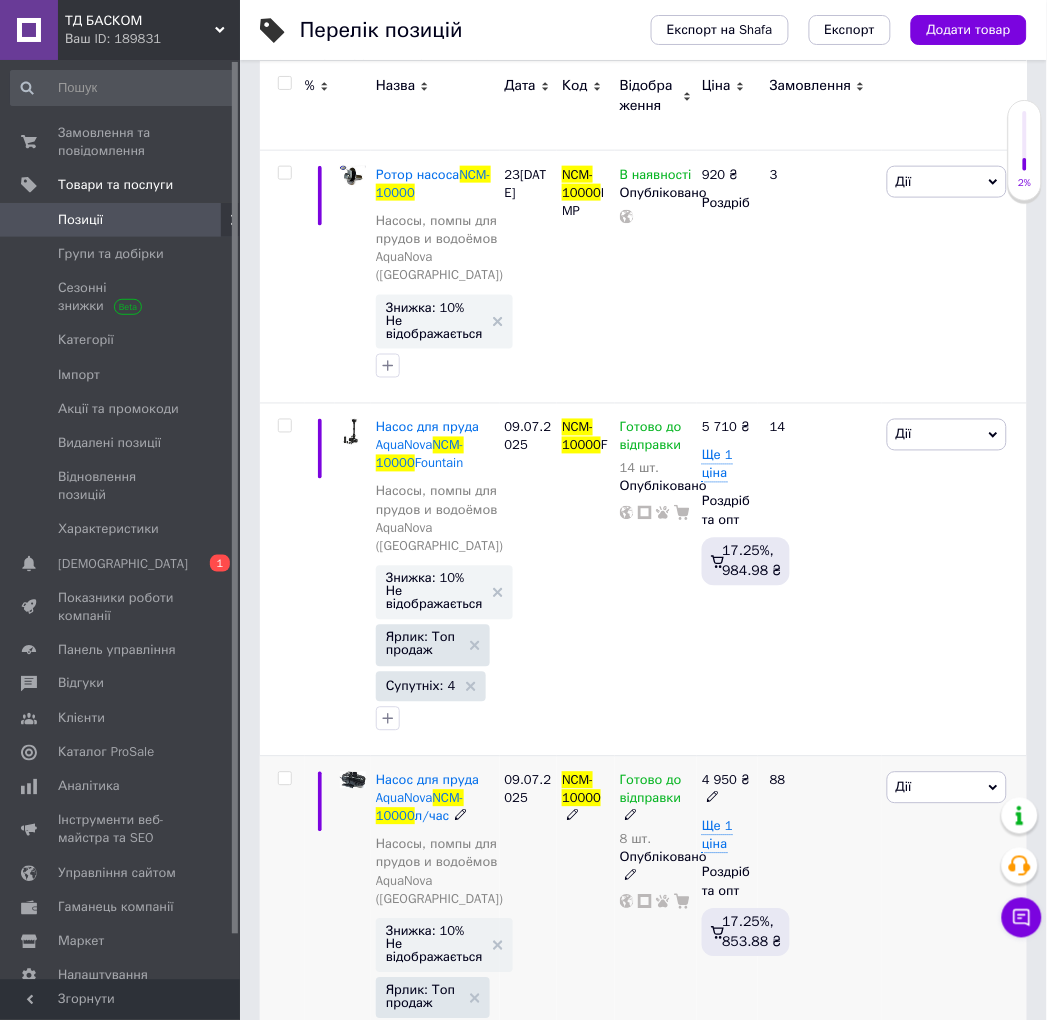 click 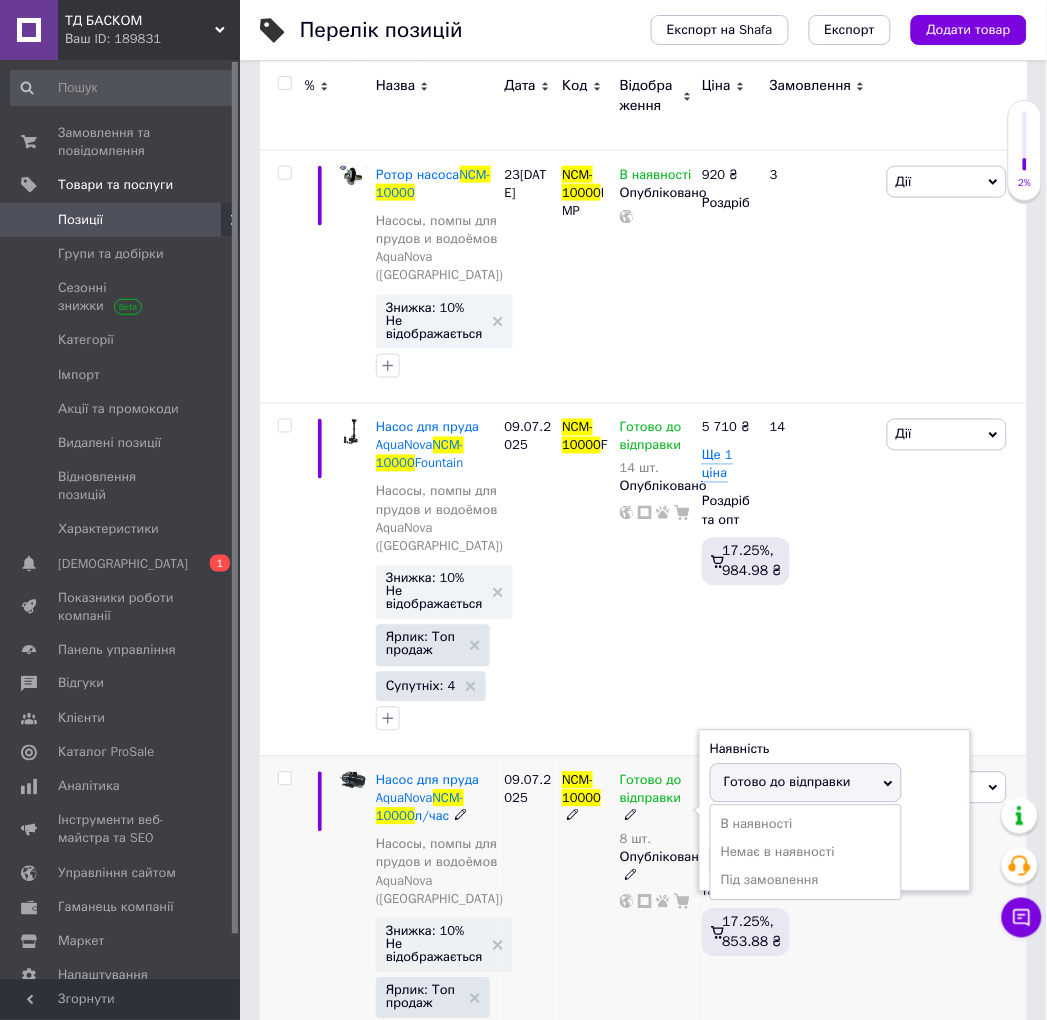click on "Готово до відправки" at bounding box center [787, 782] 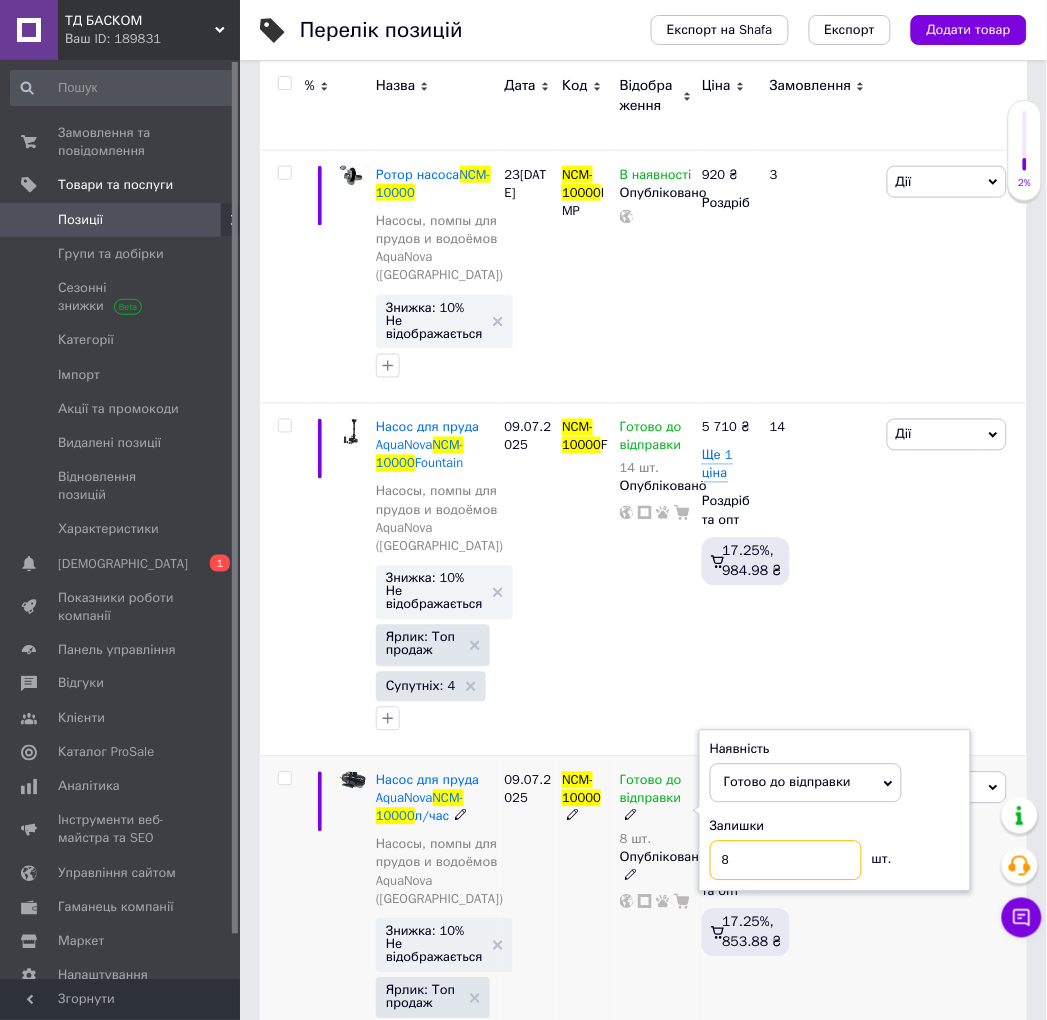 drag, startPoint x: 747, startPoint y: 821, endPoint x: 696, endPoint y: 826, distance: 51.24451 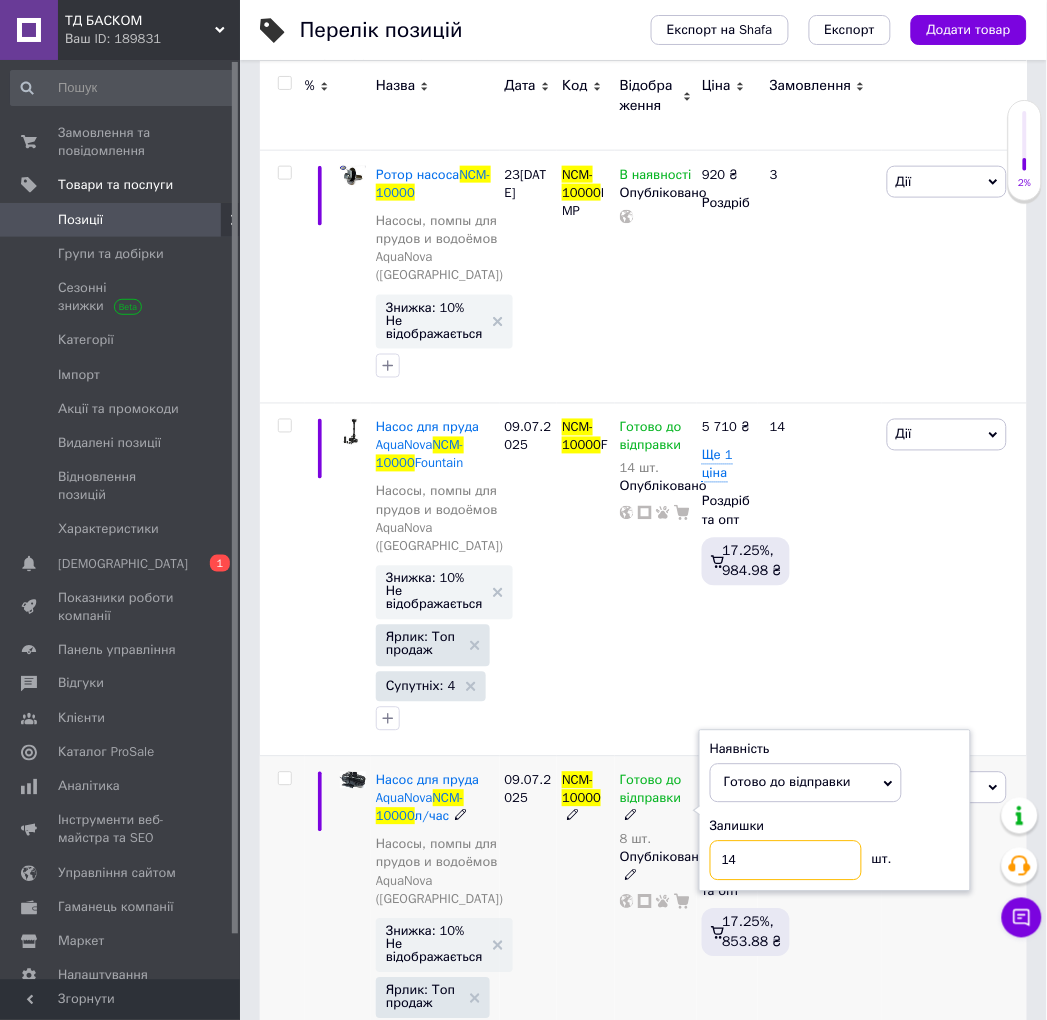 type on "14" 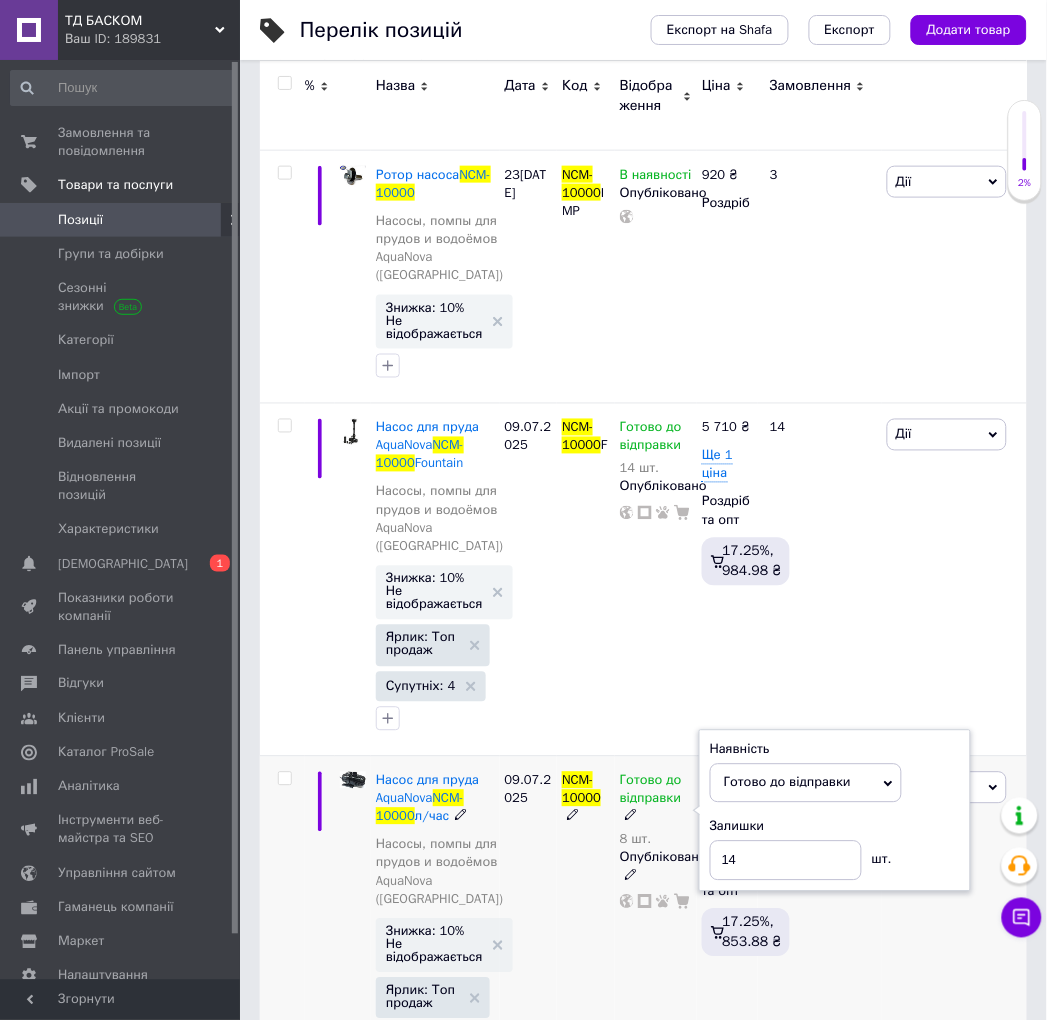 click on "Готово до відправки 8 шт. Наявність [PERSON_NAME] до відправки В наявності Немає в наявності Під замовлення Залишки 14 шт. Опубліковано" at bounding box center [656, 948] 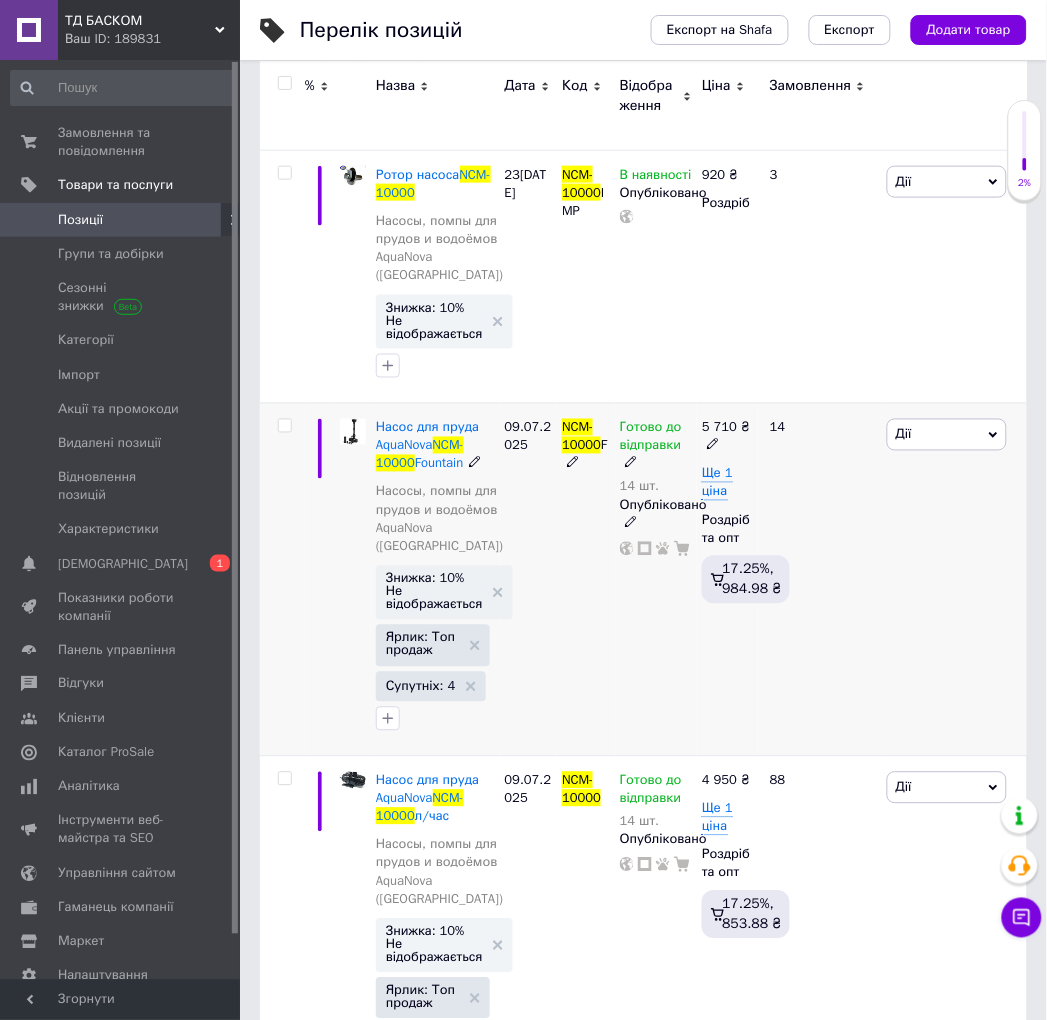 click on "[PERSON_NAME] Підняти на початок групи Копіювати Знижка Подарунок Супутні Приховати Ярлик Додати на вітрину Додати в кампанію Каталог ProSale Видалити" at bounding box center [954, 579] 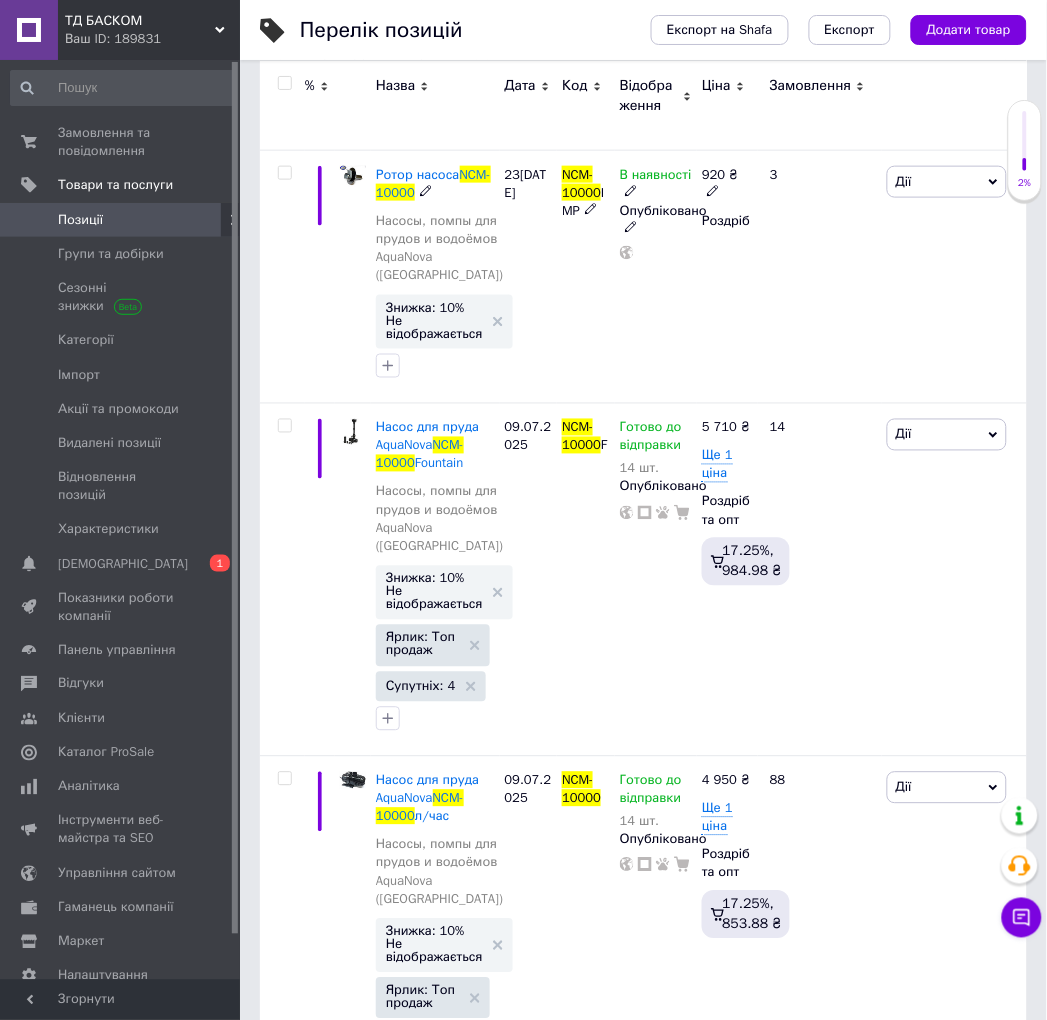 scroll, scrollTop: 0, scrollLeft: 0, axis: both 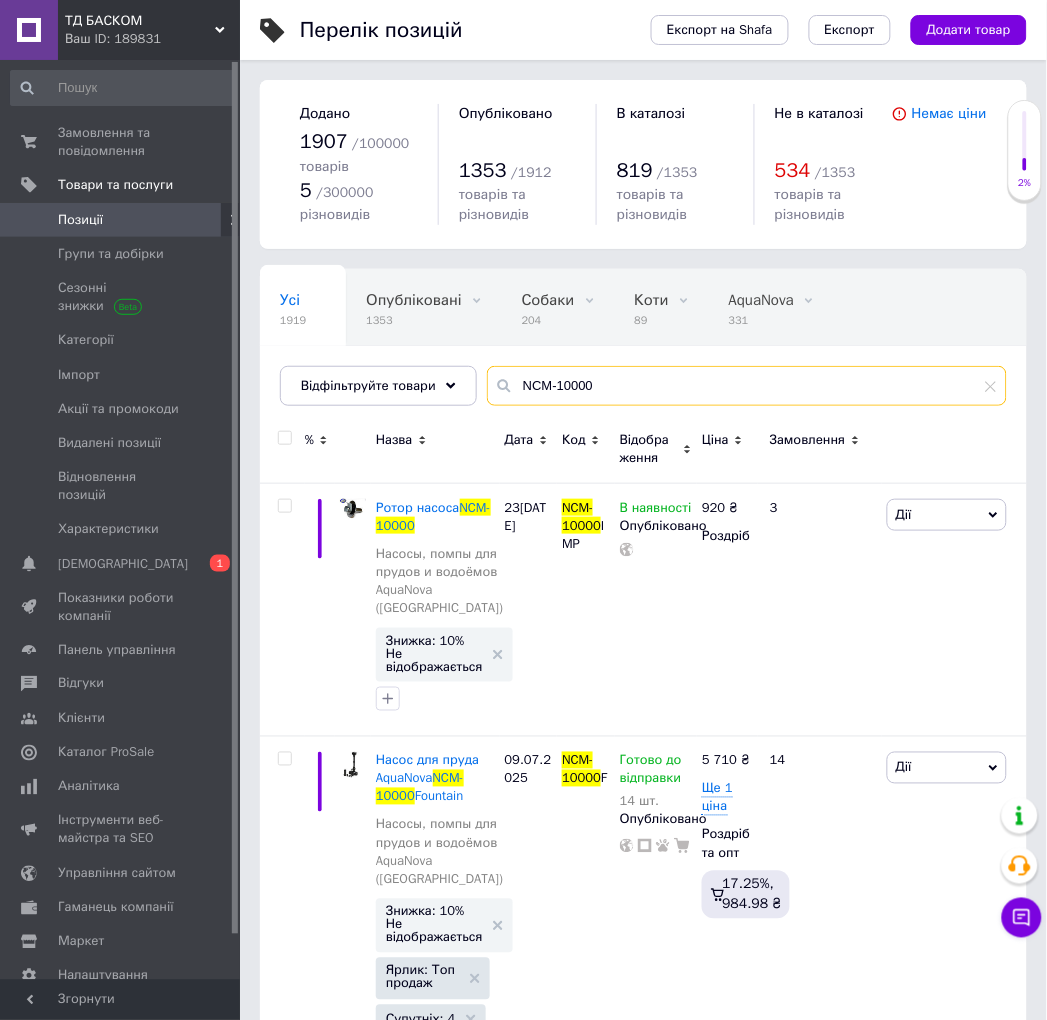 drag, startPoint x: 640, startPoint y: 371, endPoint x: 468, endPoint y: 360, distance: 172.35138 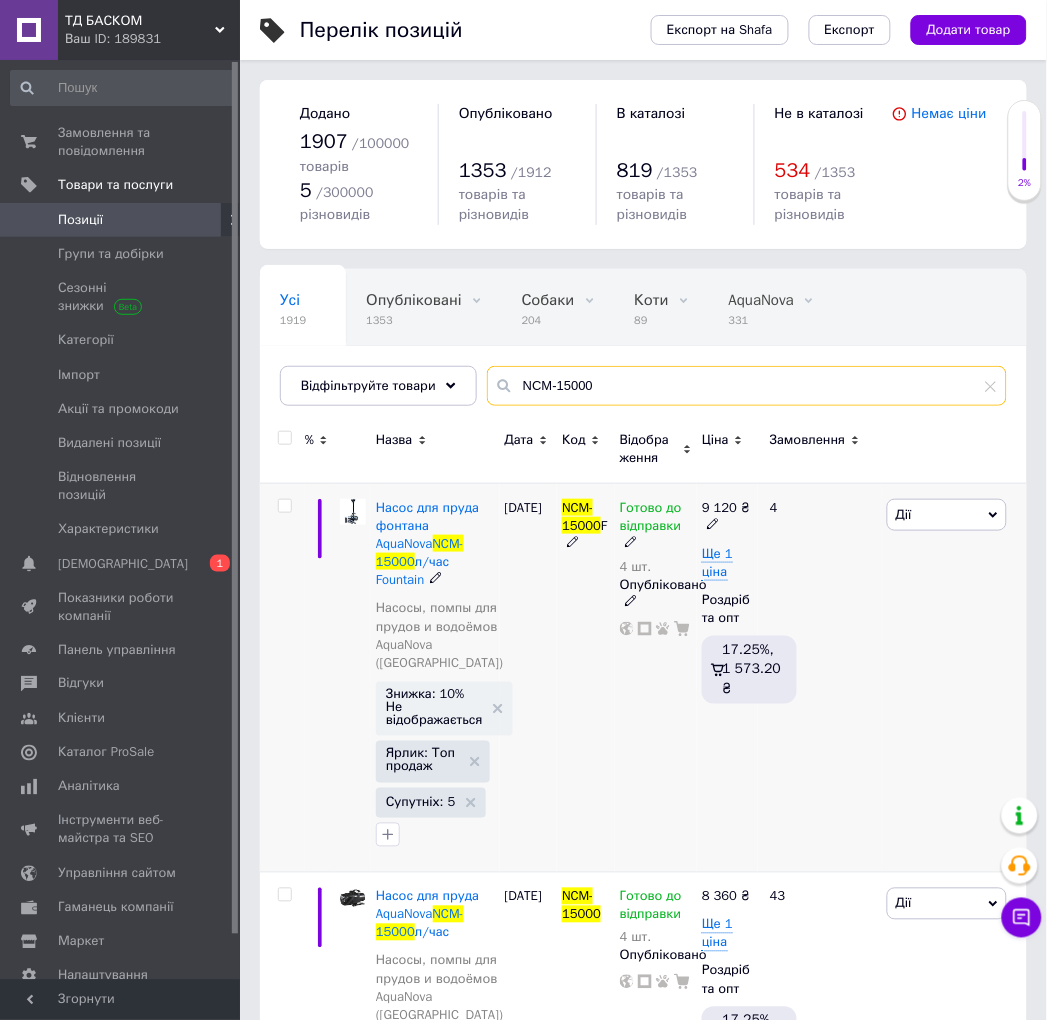 type on "NCM-15000" 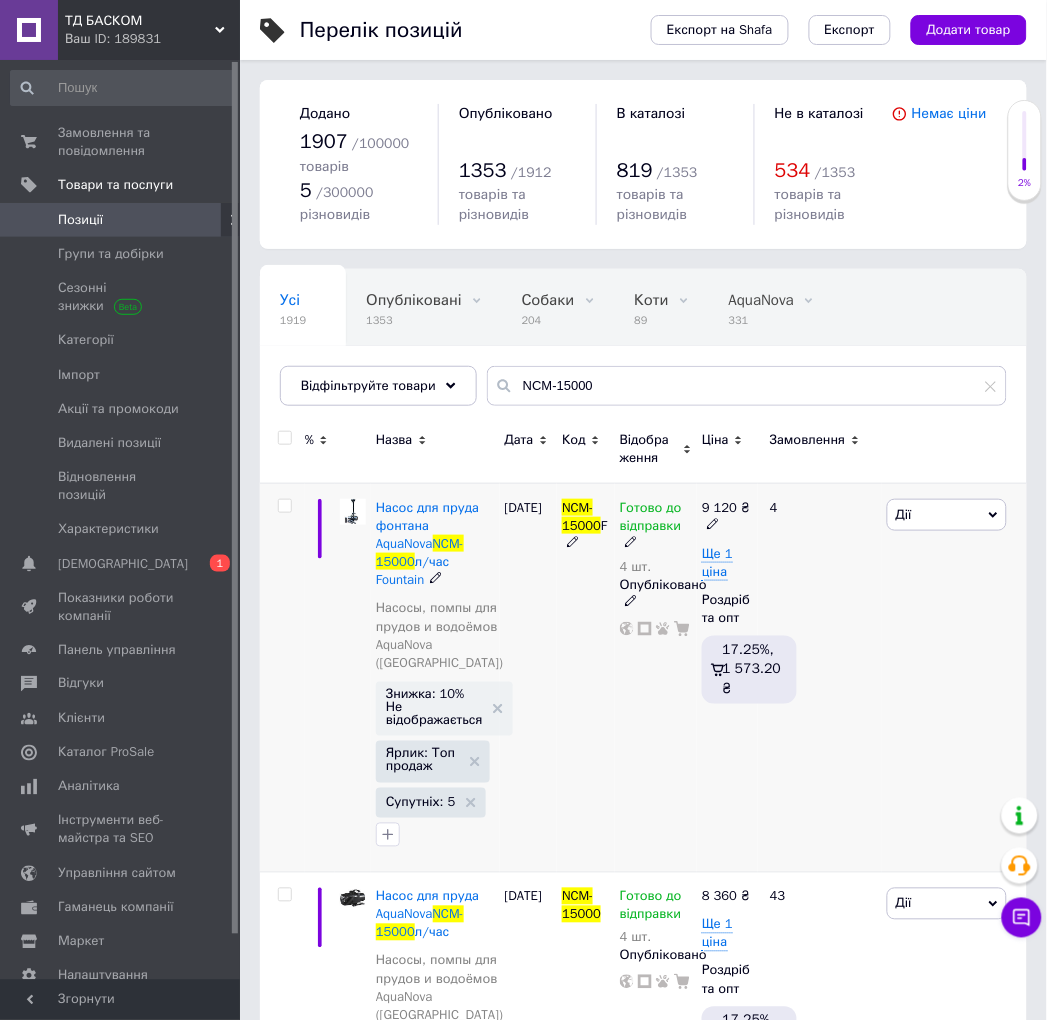 click on "4 шт." at bounding box center [656, 567] 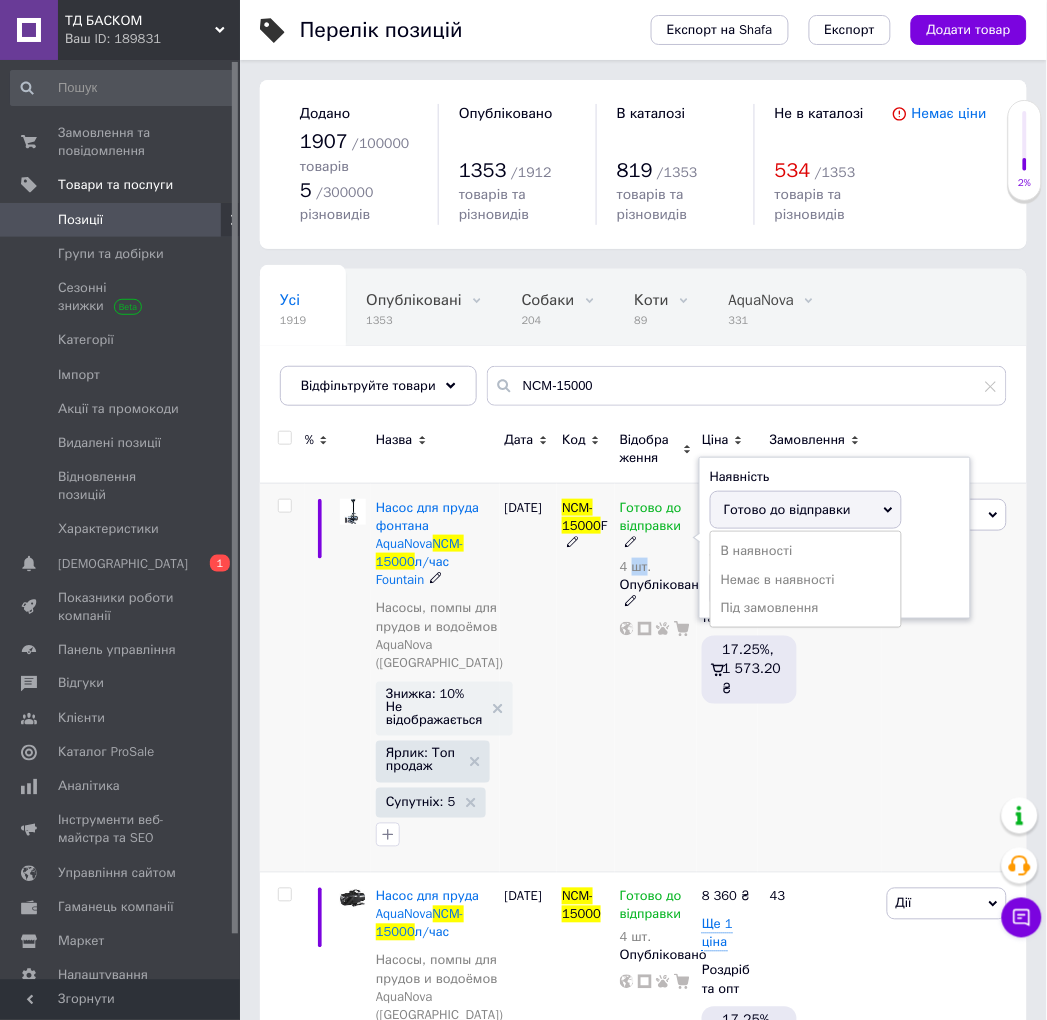 click on "4 шт." at bounding box center (656, 567) 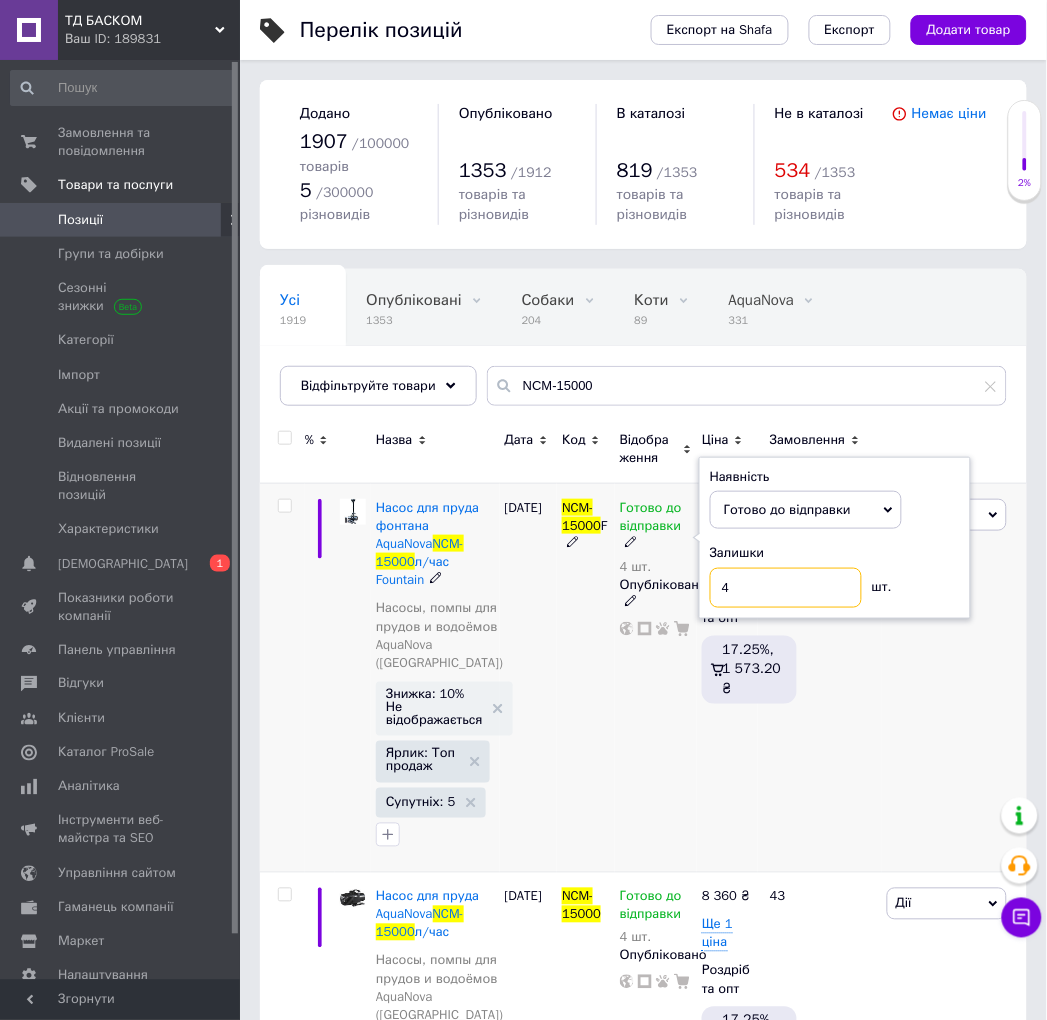 drag, startPoint x: 768, startPoint y: 590, endPoint x: 717, endPoint y: 586, distance: 51.156624 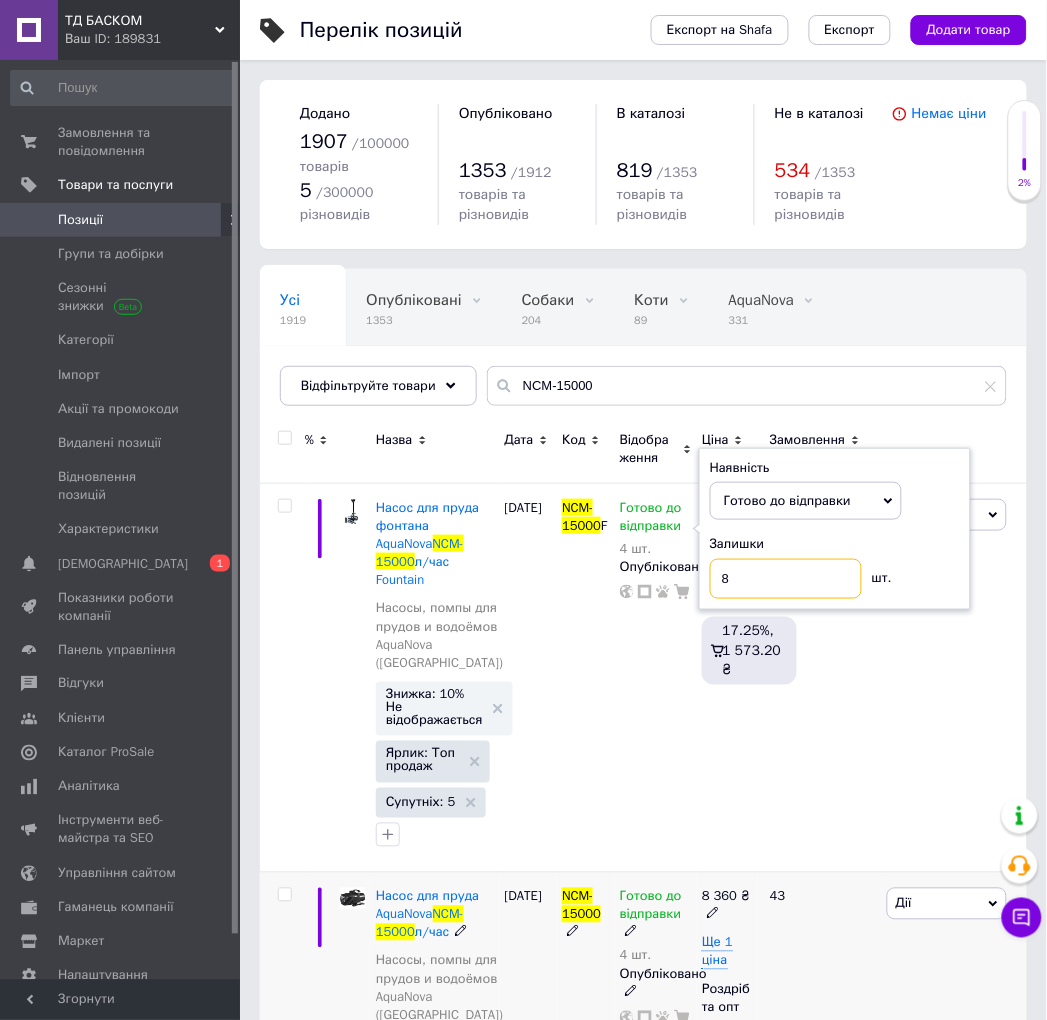 type on "8" 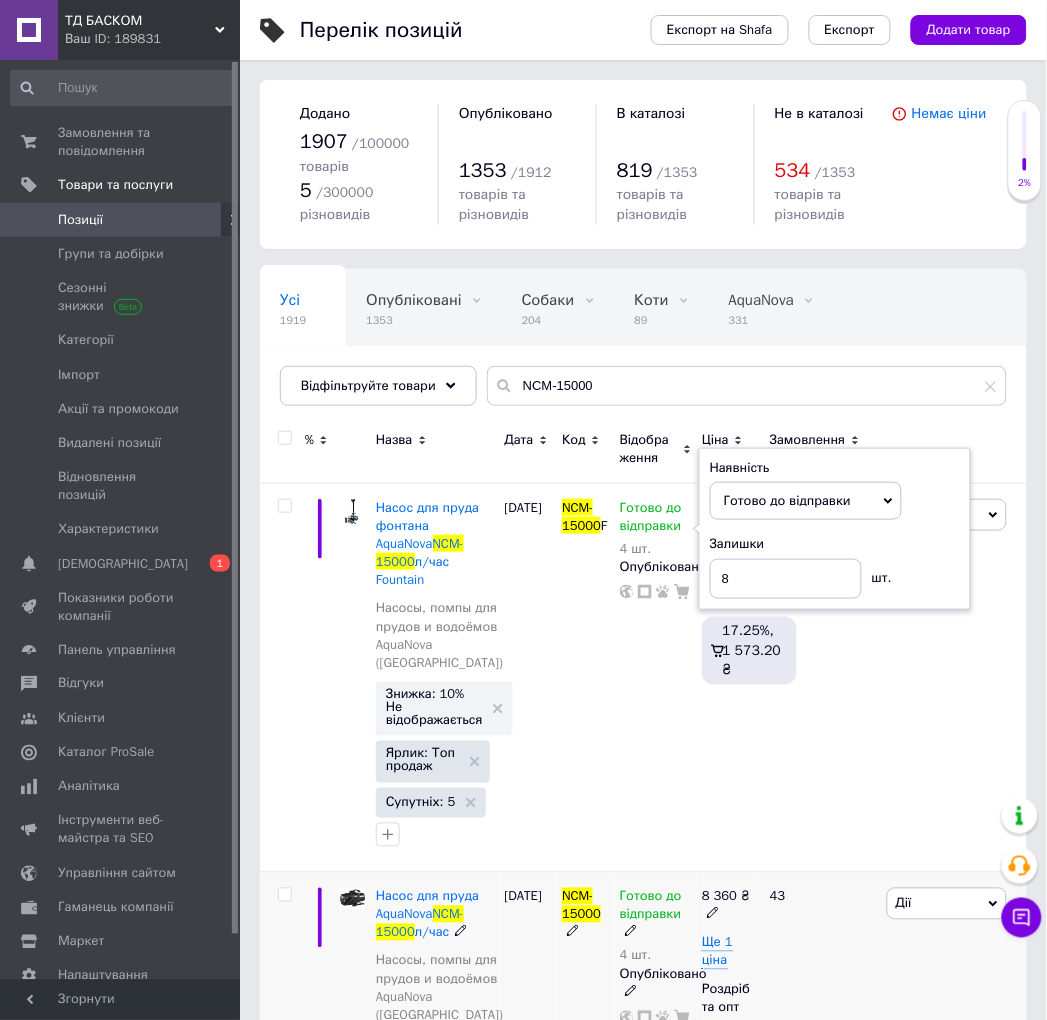 click on "4 шт." at bounding box center (656, 956) 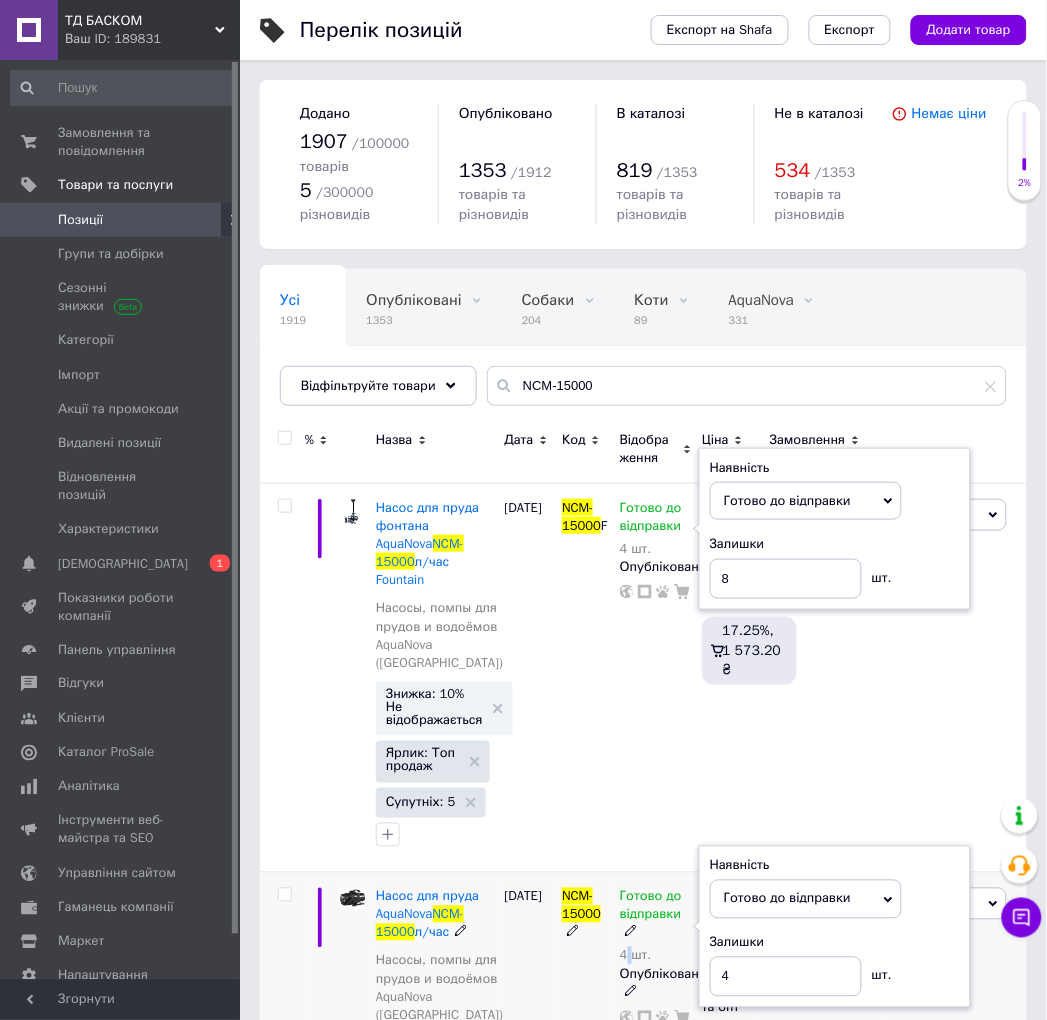 click on "4 шт." at bounding box center (656, 956) 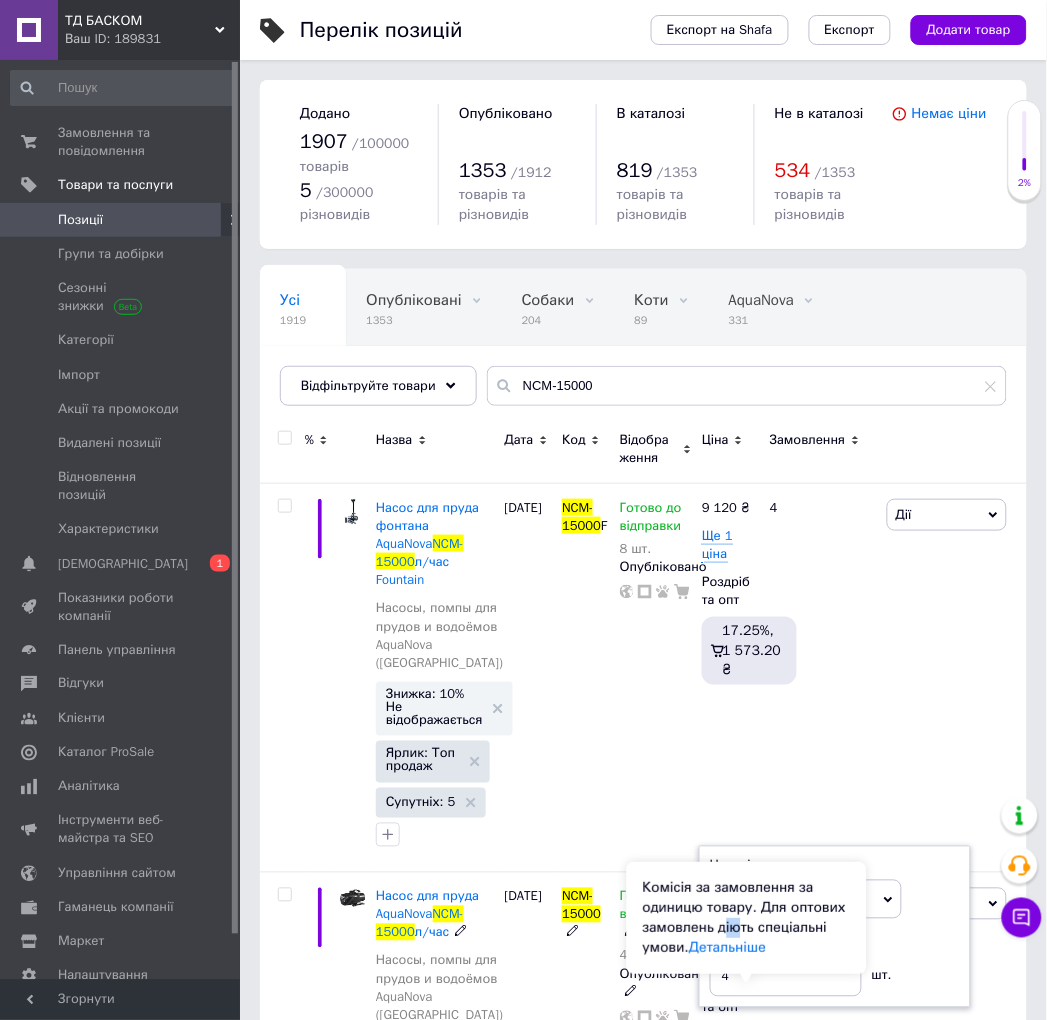 drag, startPoint x: 736, startPoint y: 936, endPoint x: 724, endPoint y: 936, distance: 12 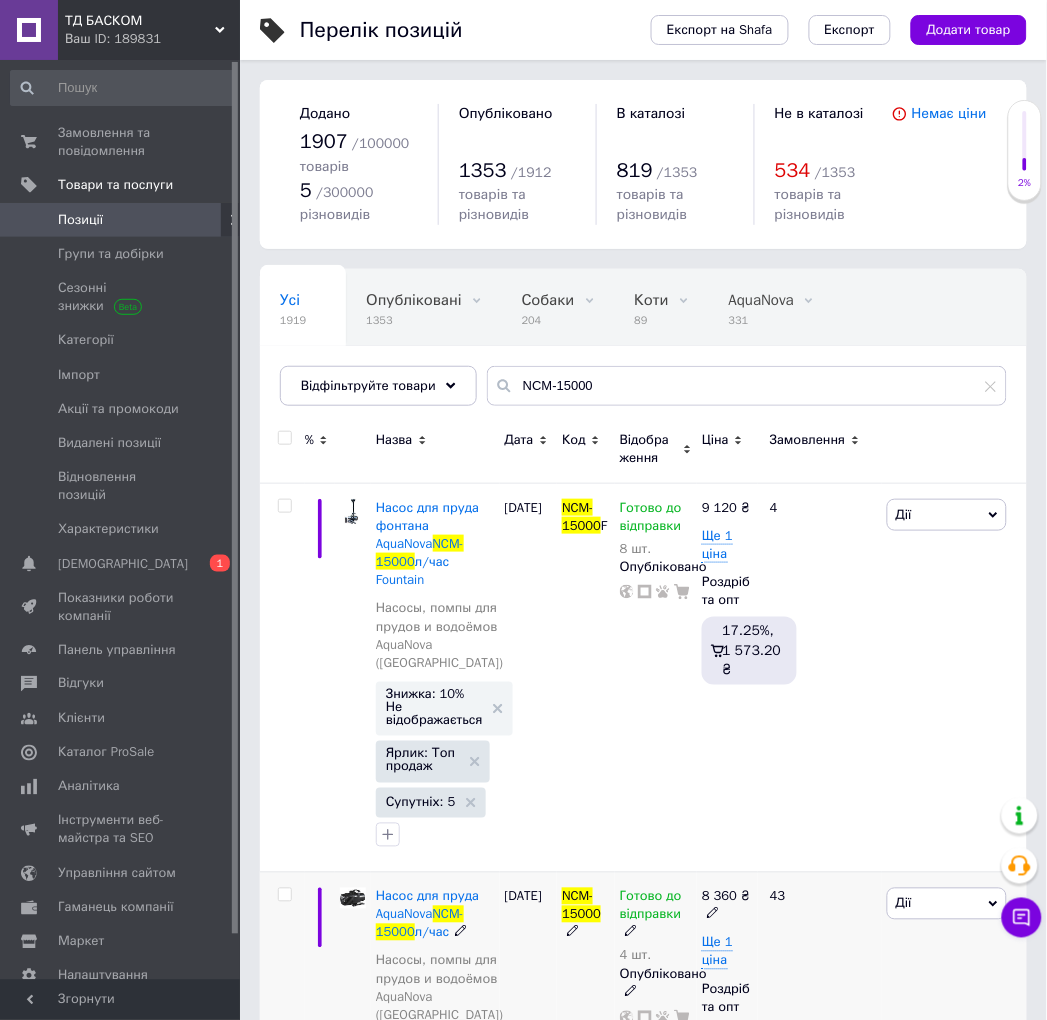 click on "[PERSON_NAME] Підняти на початок групи Копіювати Знижка Подарунок Супутні Приховати Ярлик Додати на вітрину Додати в кампанію Каталог ProSale Видалити" at bounding box center (954, 996) 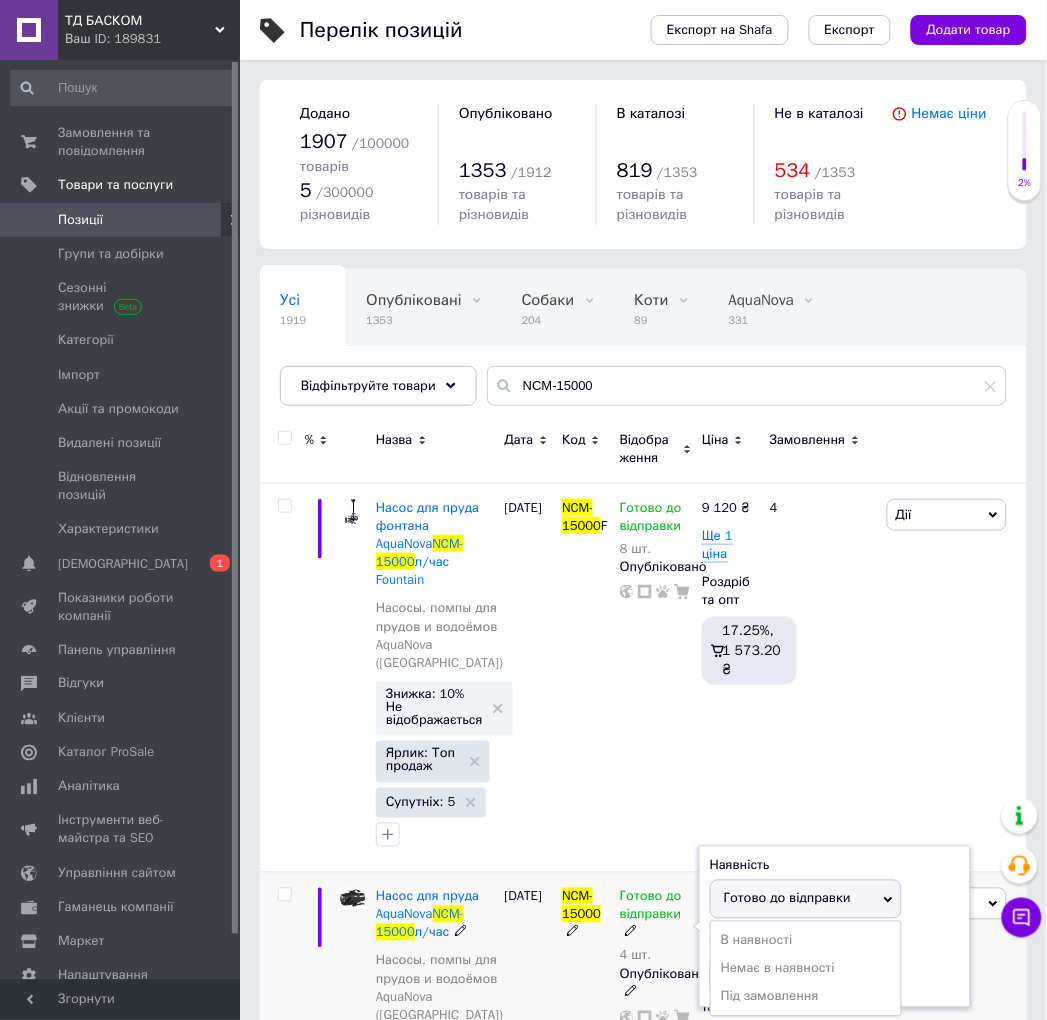 click on "4 шт." at bounding box center [656, 956] 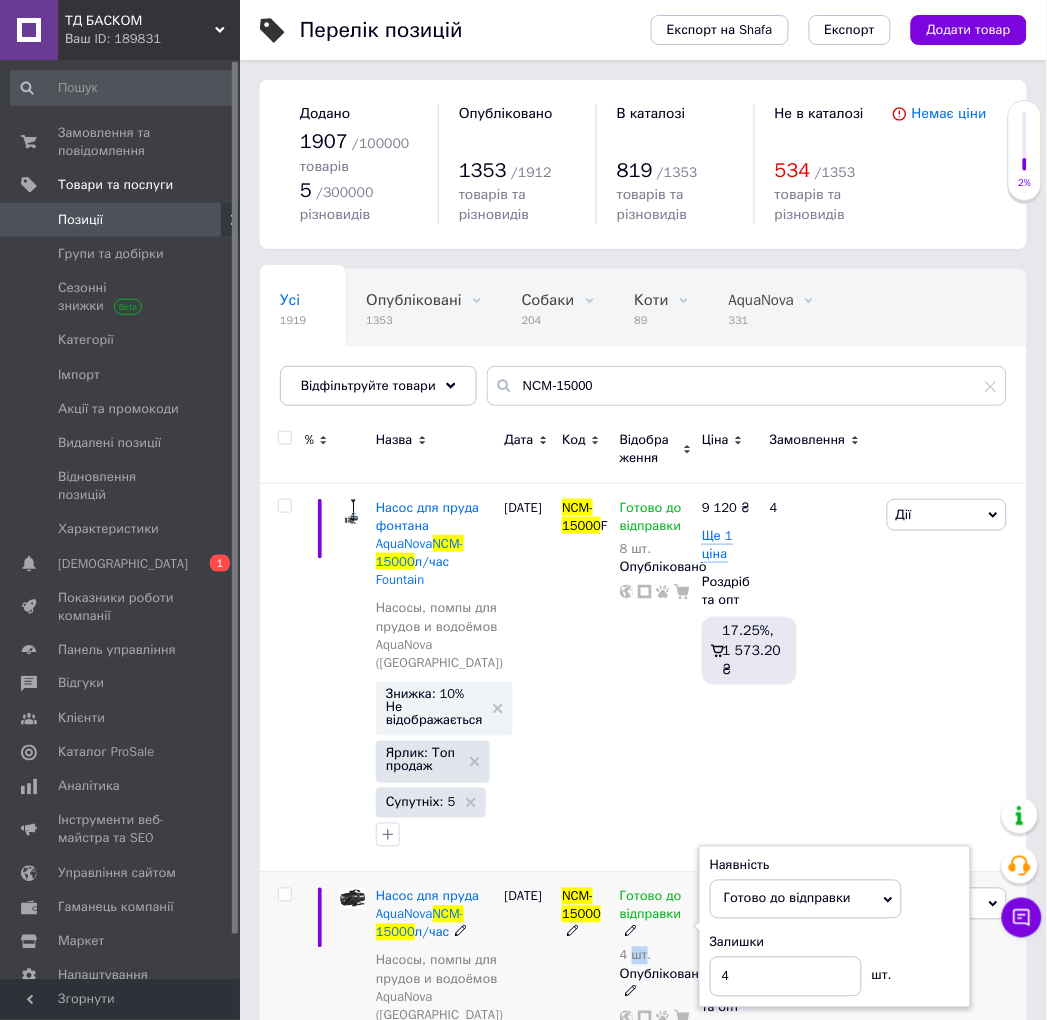 click on "4 шт." at bounding box center (656, 956) 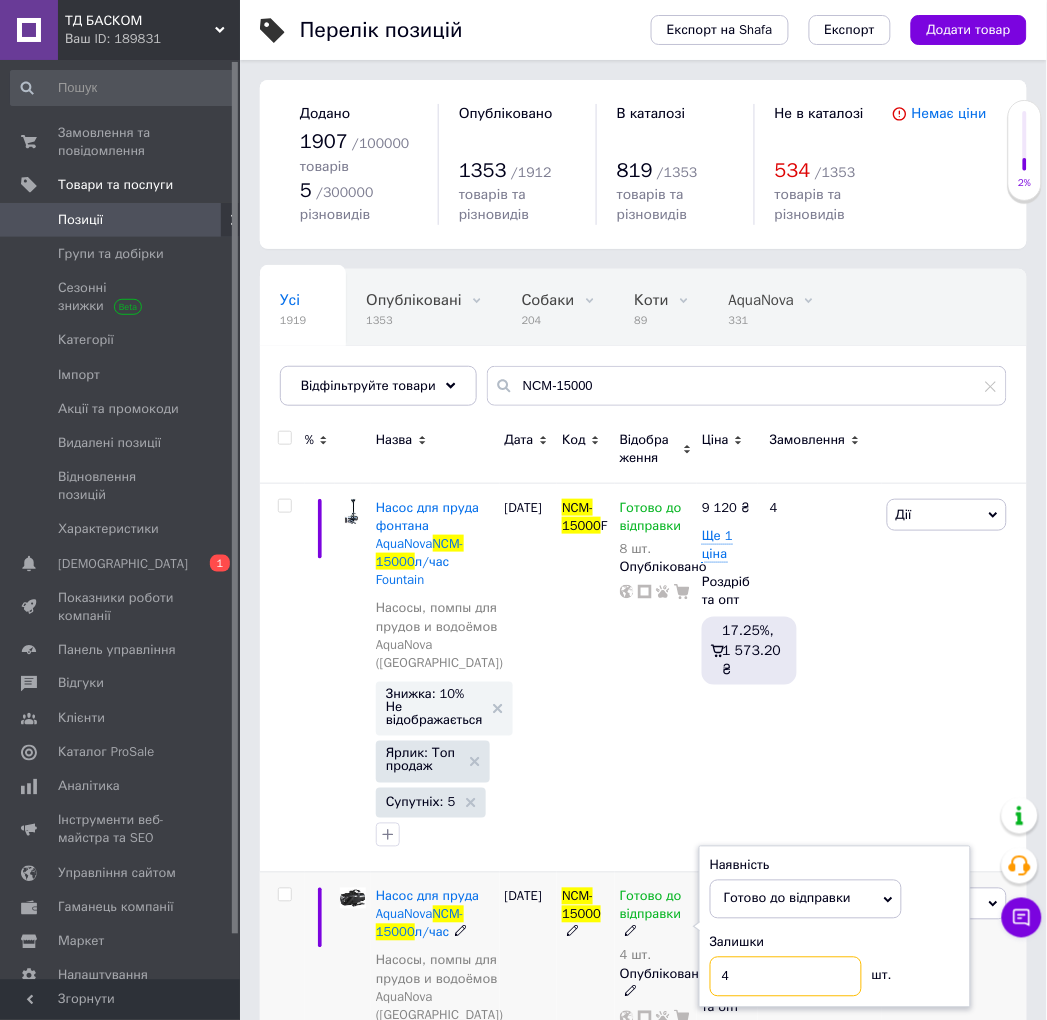 drag, startPoint x: 740, startPoint y: 935, endPoint x: 698, endPoint y: 940, distance: 42.296574 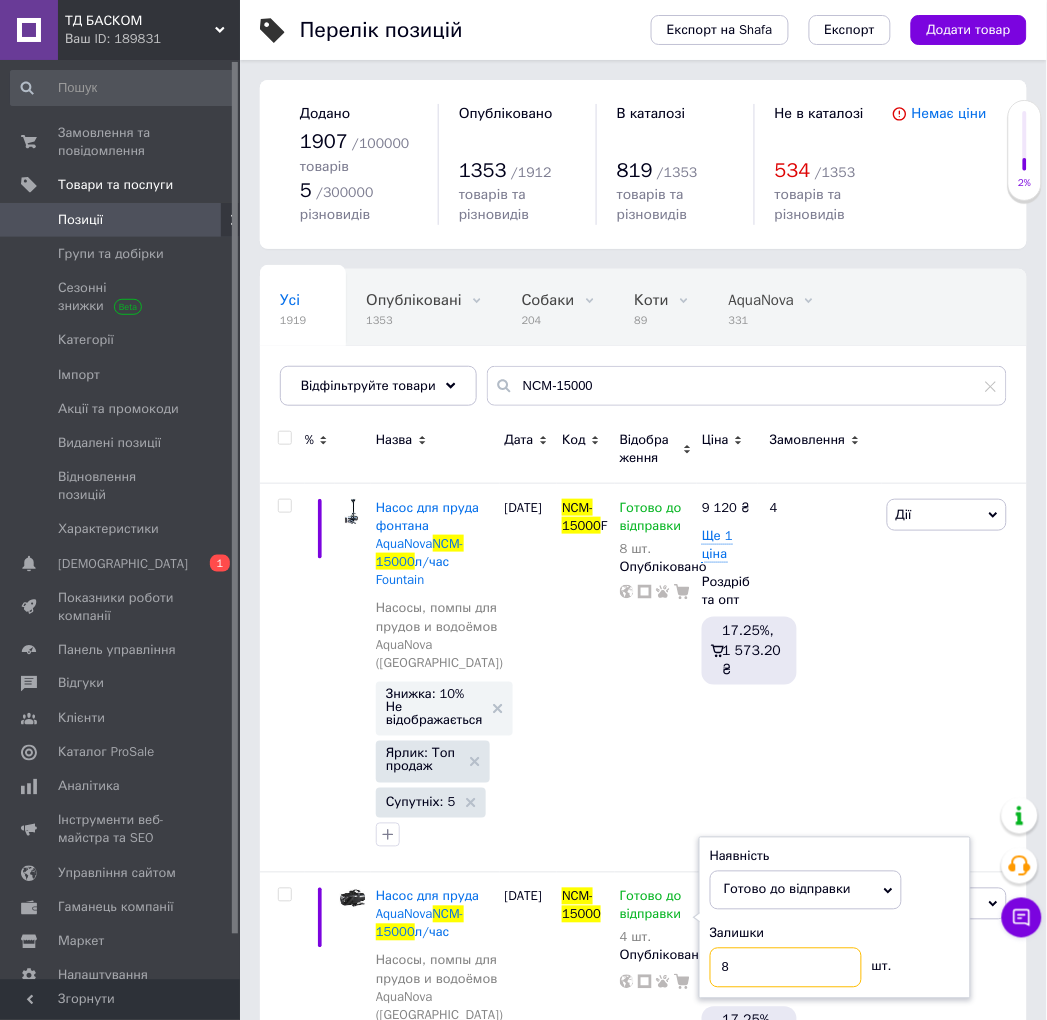 type on "8" 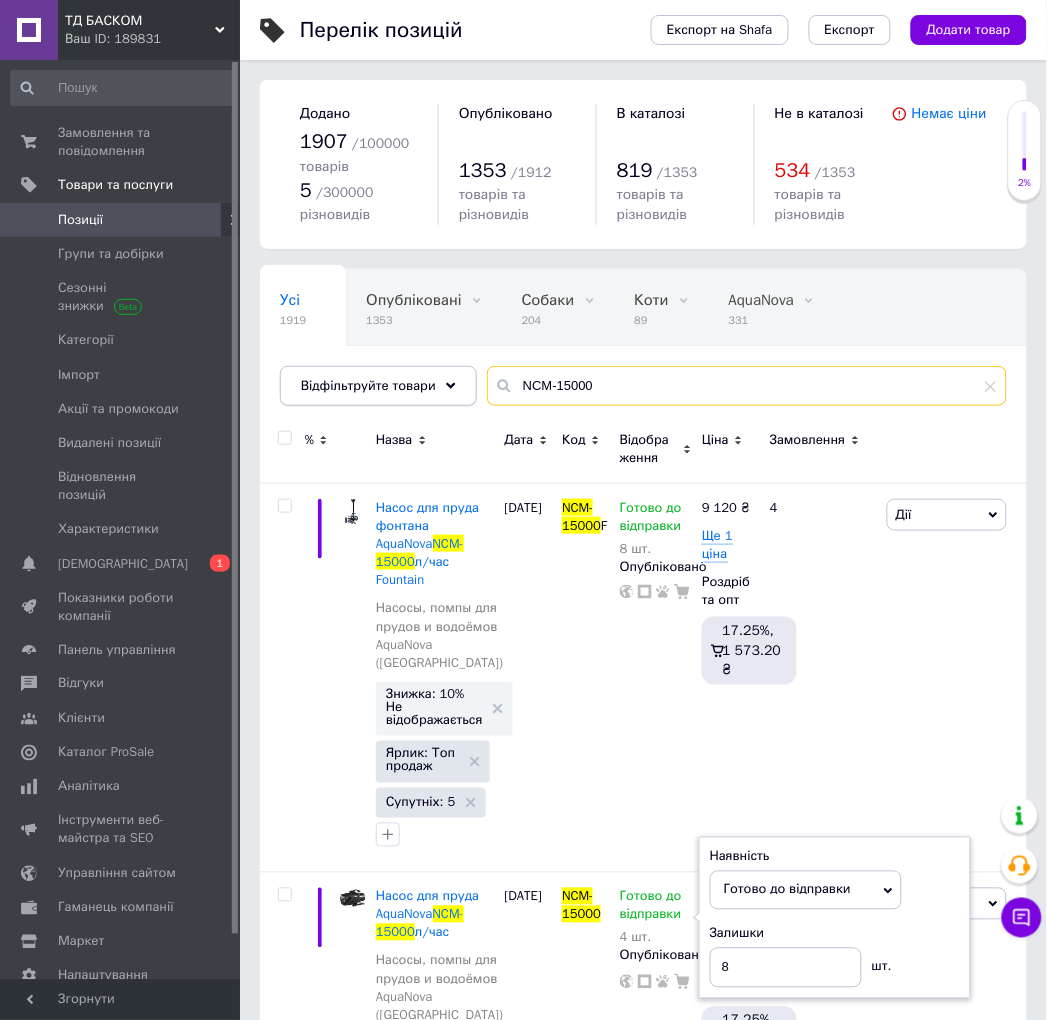 drag, startPoint x: 585, startPoint y: 392, endPoint x: 374, endPoint y: 368, distance: 212.36055 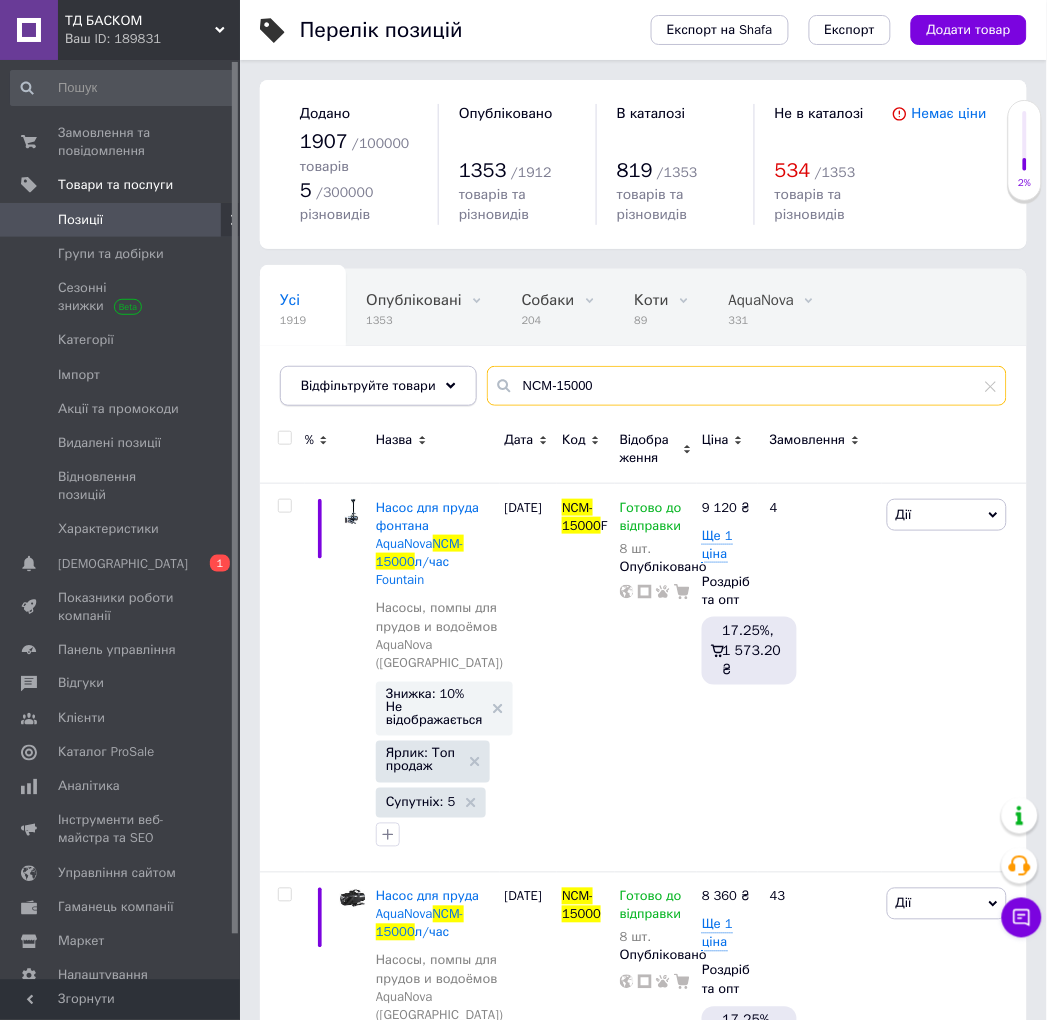paste on "20" 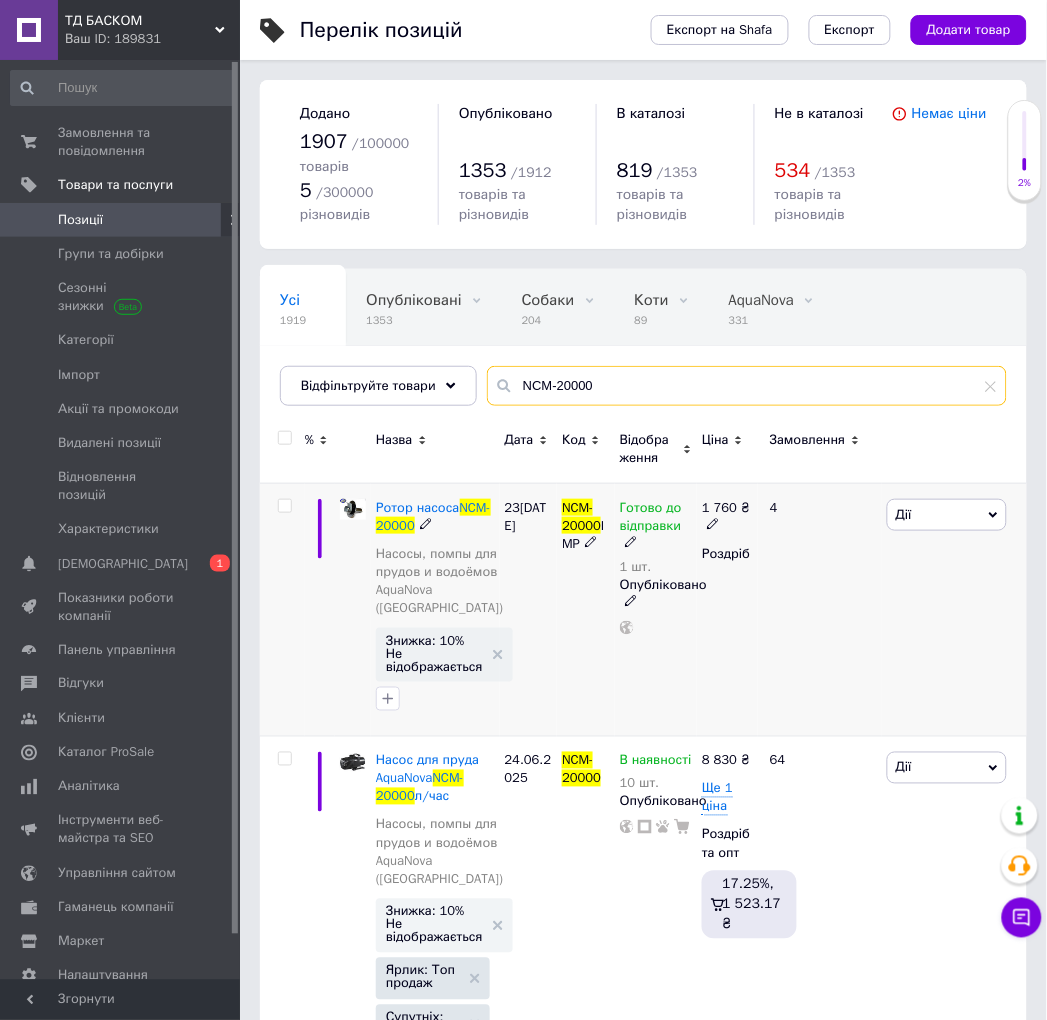 scroll, scrollTop: 222, scrollLeft: 0, axis: vertical 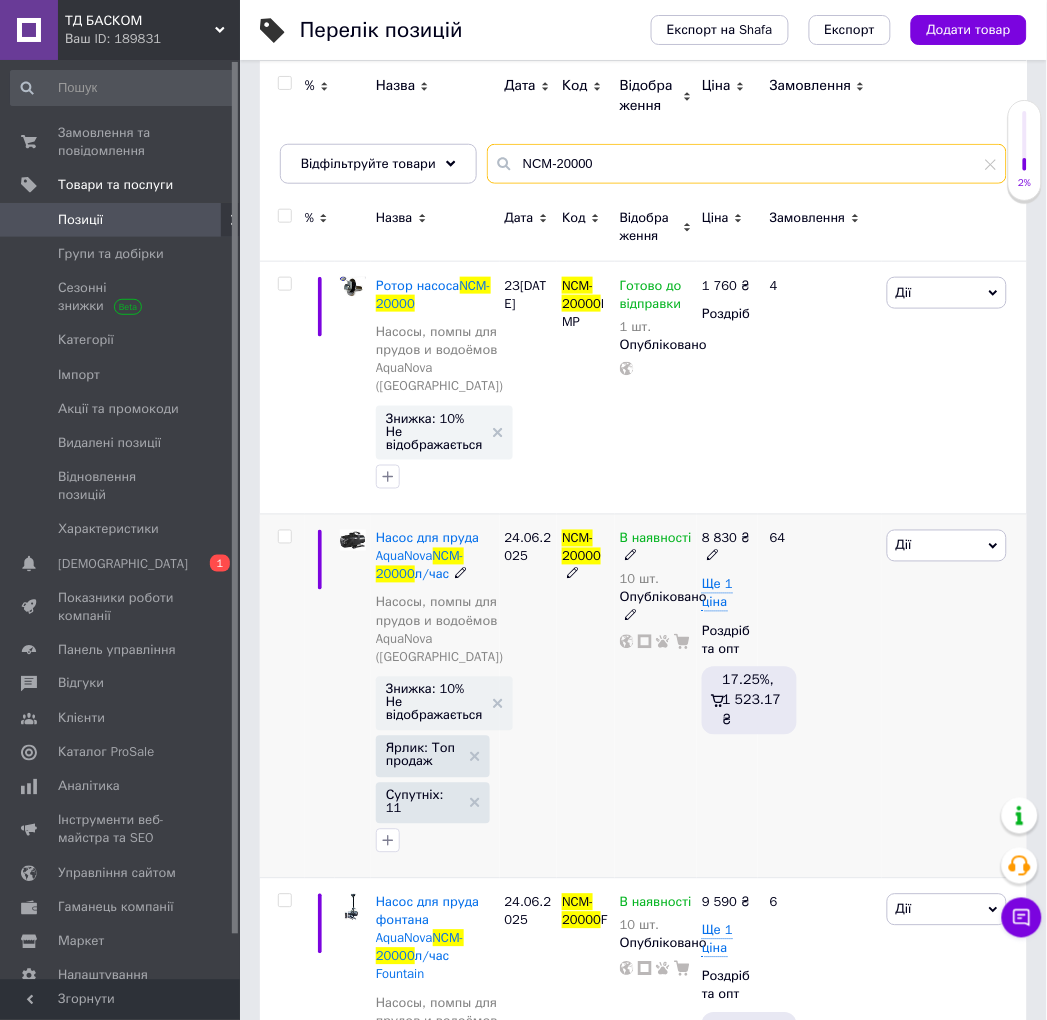 type on "NCM-20000" 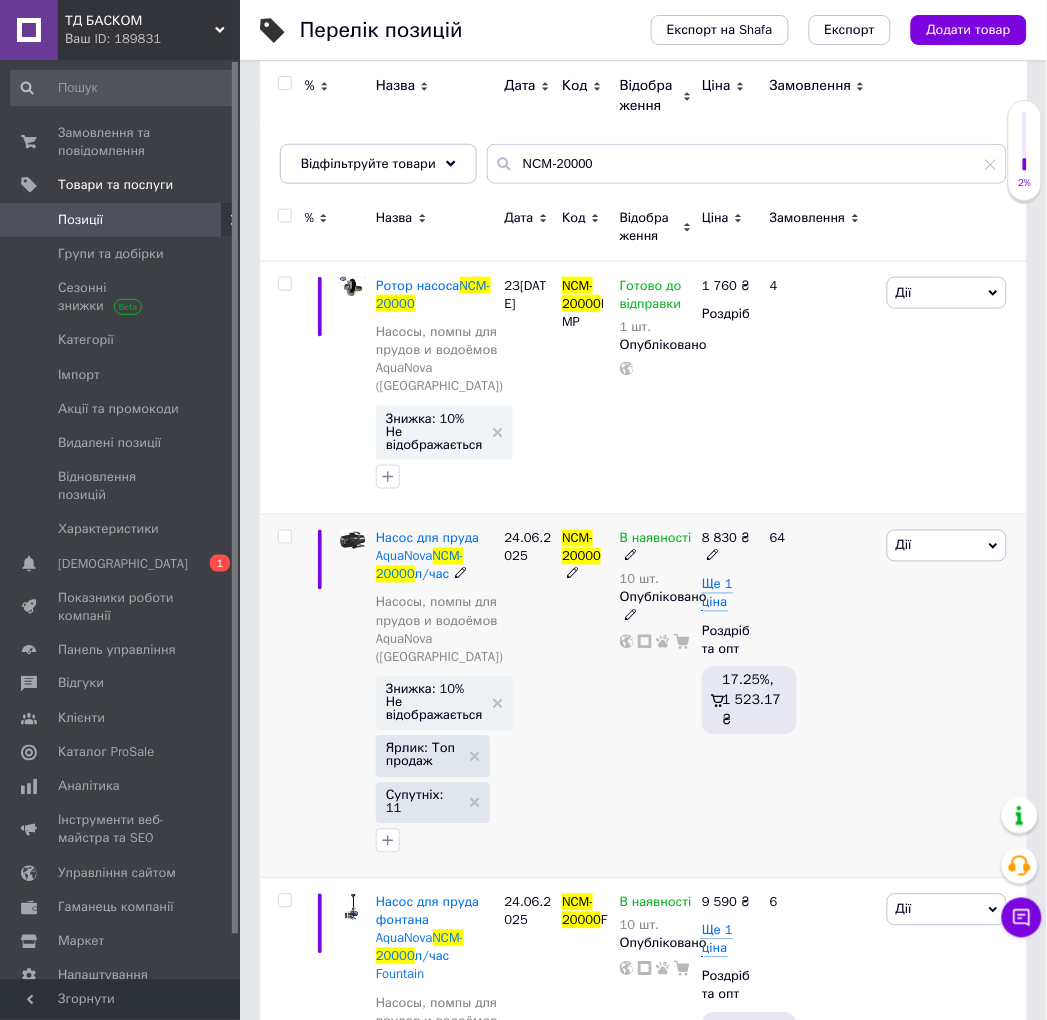 click on "10 шт." at bounding box center [656, 580] 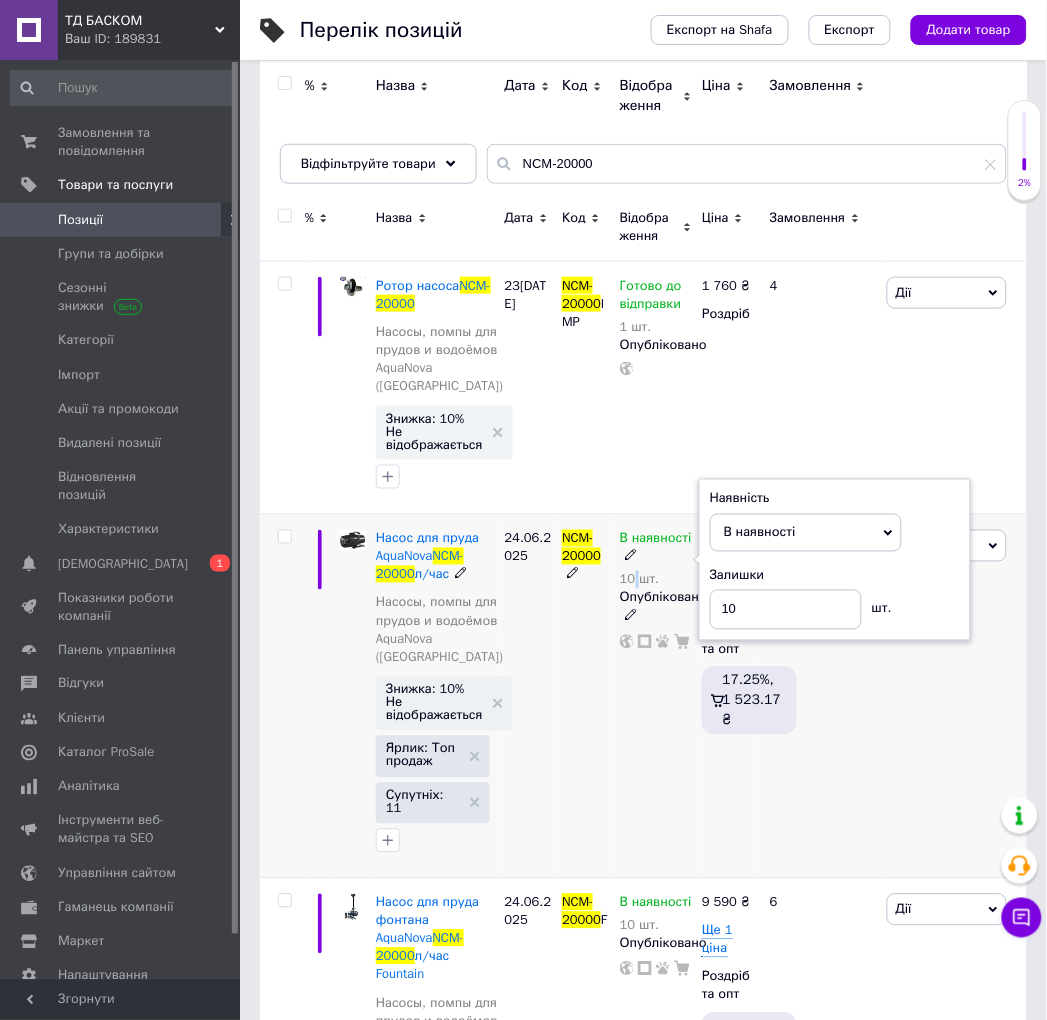 click on "10 шт." at bounding box center [656, 580] 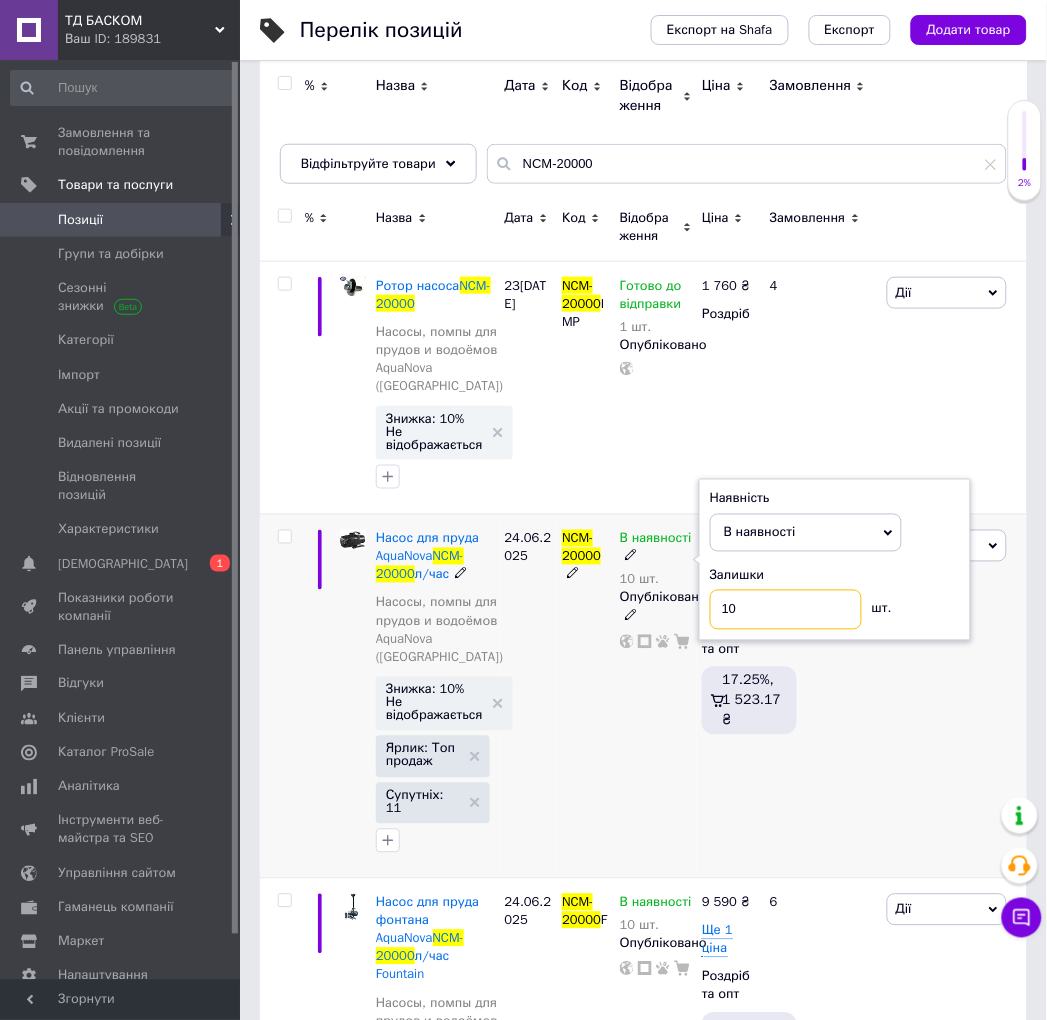 drag, startPoint x: 753, startPoint y: 586, endPoint x: 712, endPoint y: 591, distance: 41.303753 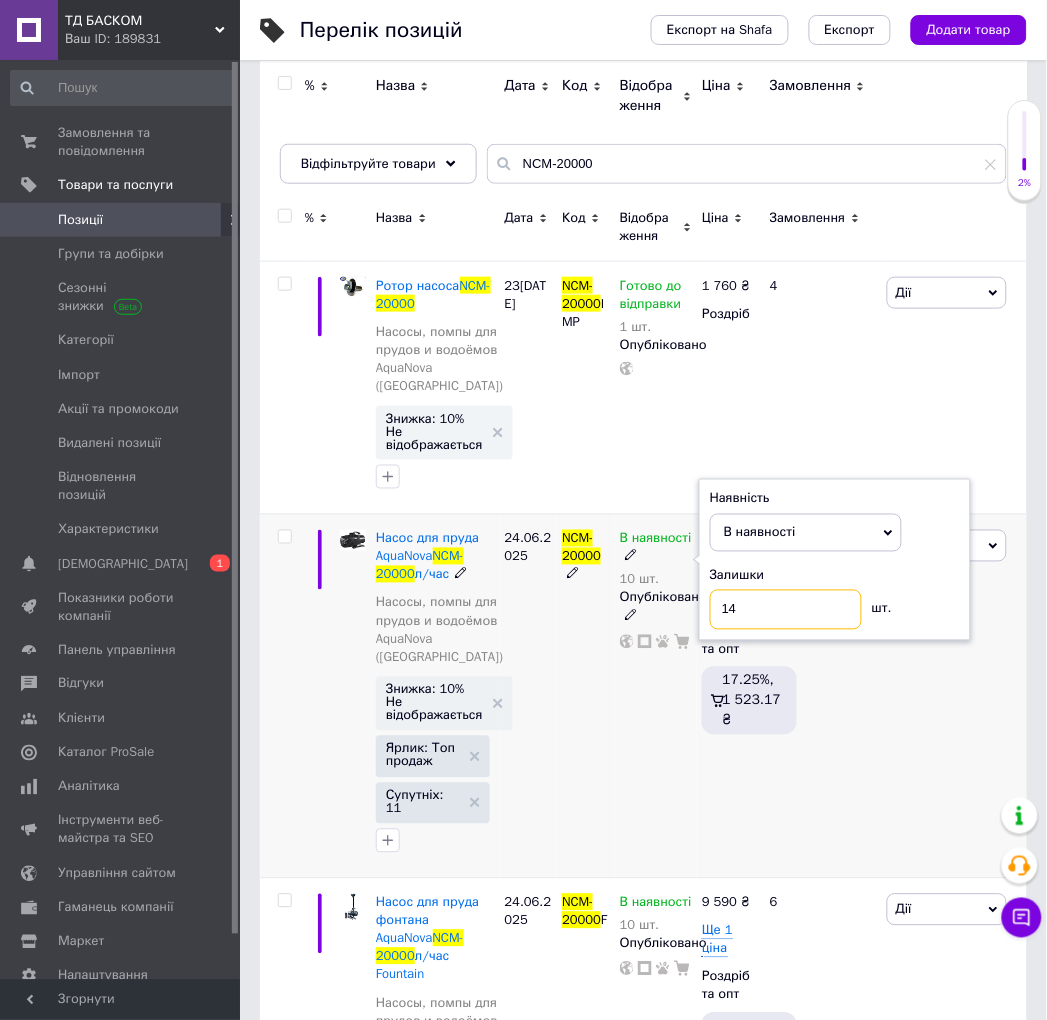 type on "14" 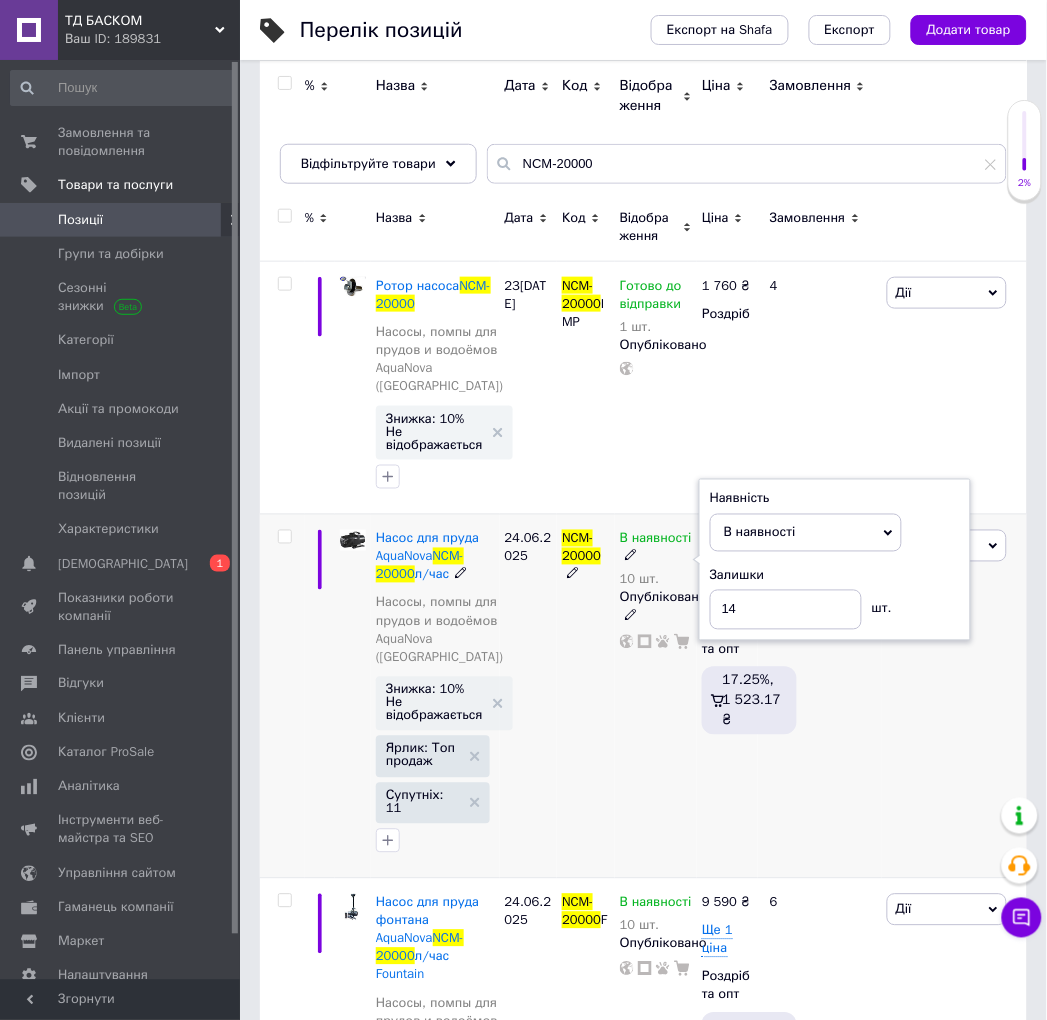 click on "NCM-20000" at bounding box center (586, 696) 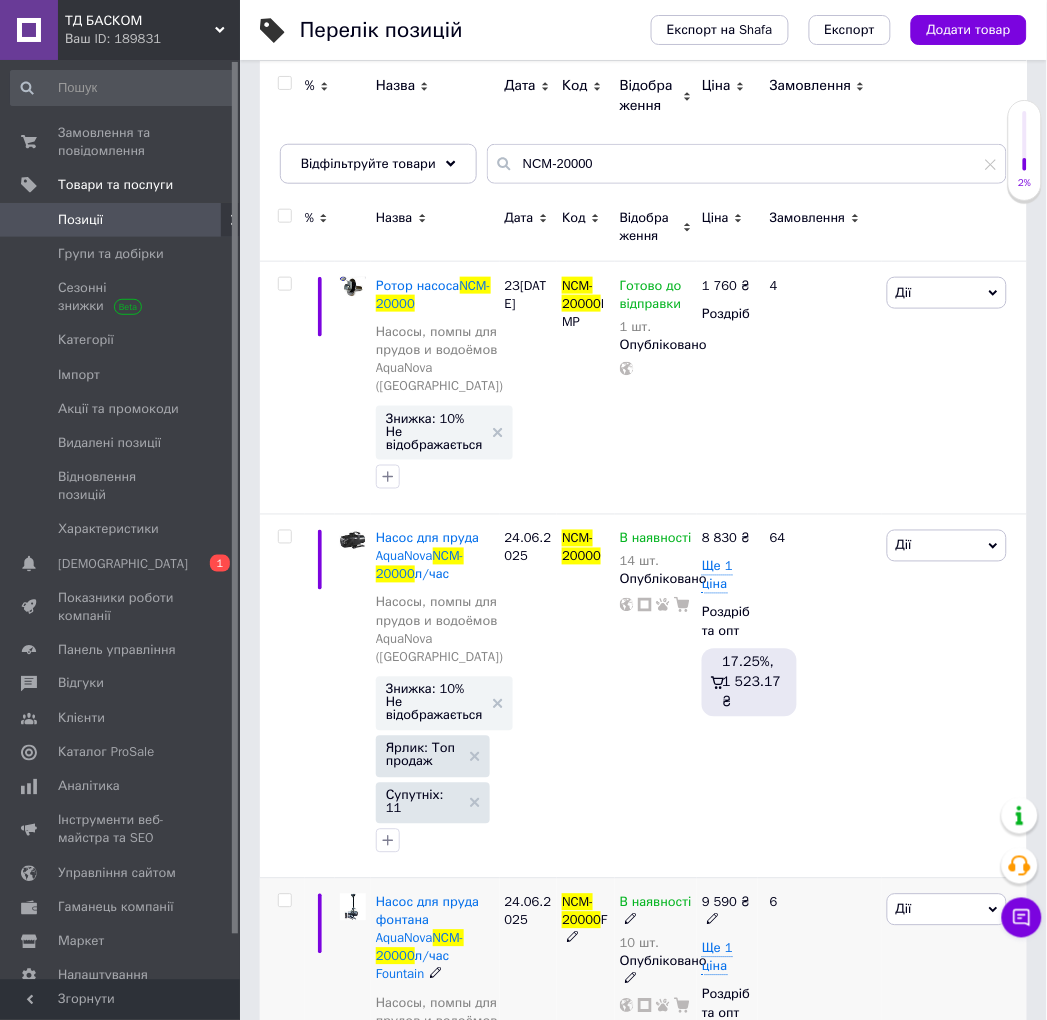 click on "10 шт." at bounding box center (656, 944) 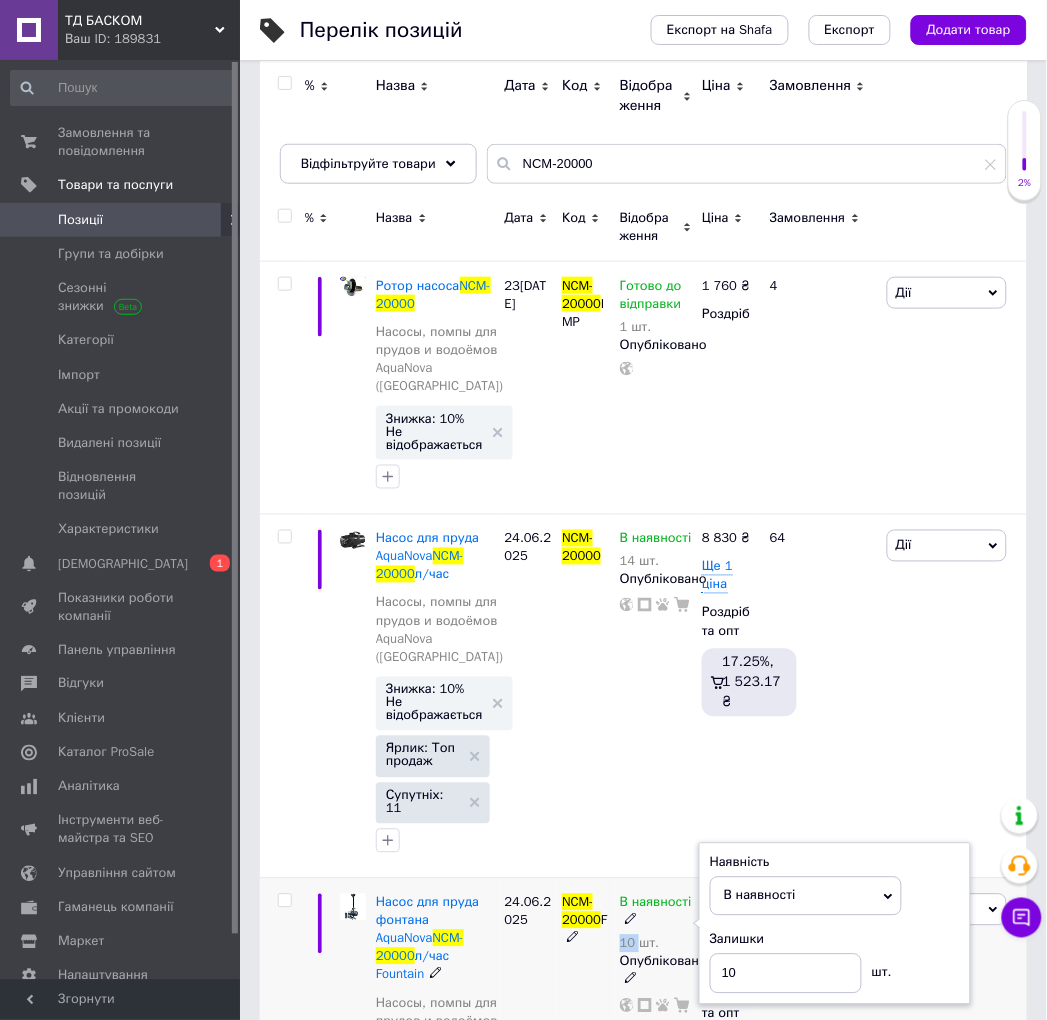 click on "10 шт." at bounding box center (656, 944) 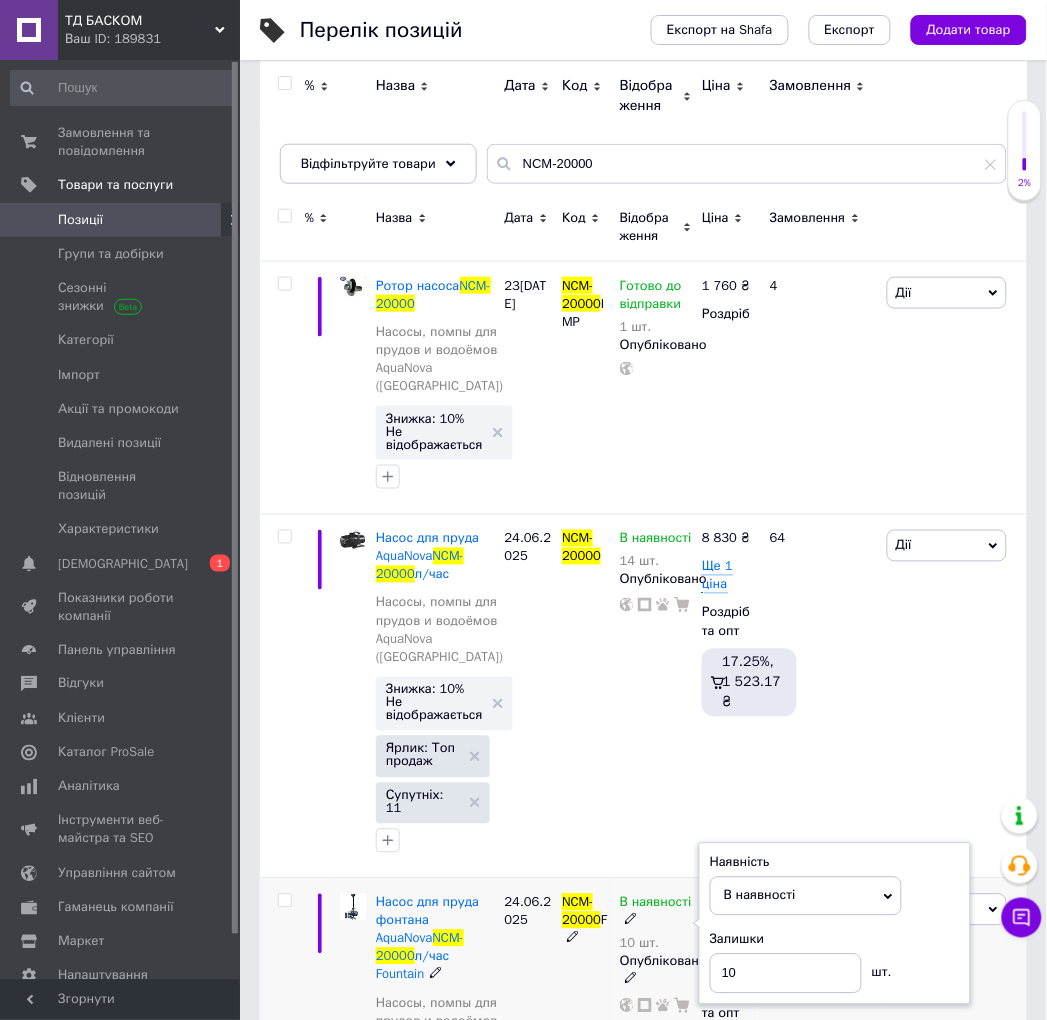 click on "24.06.2025" at bounding box center (529, 1072) 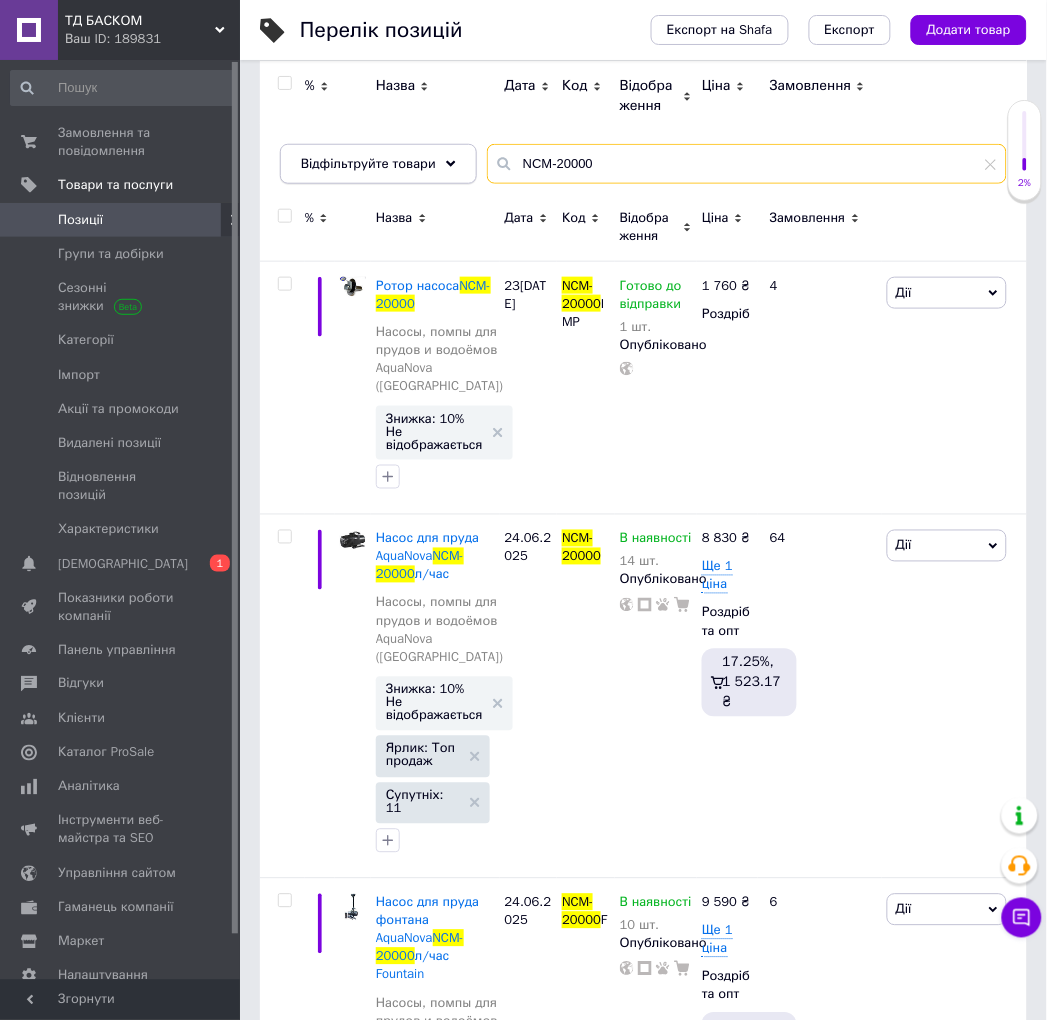 drag, startPoint x: 568, startPoint y: 170, endPoint x: 368, endPoint y: 143, distance: 201.81427 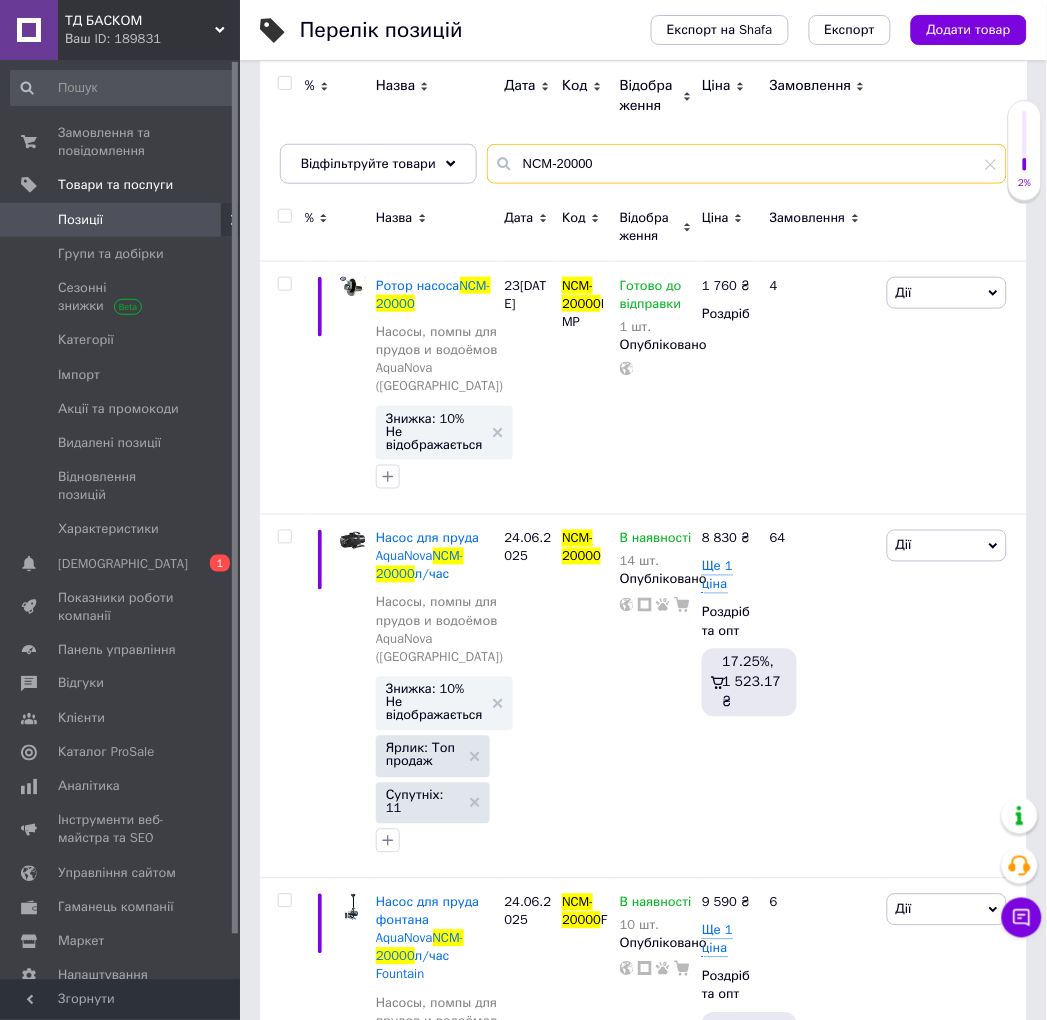 paste on "FPX-8" 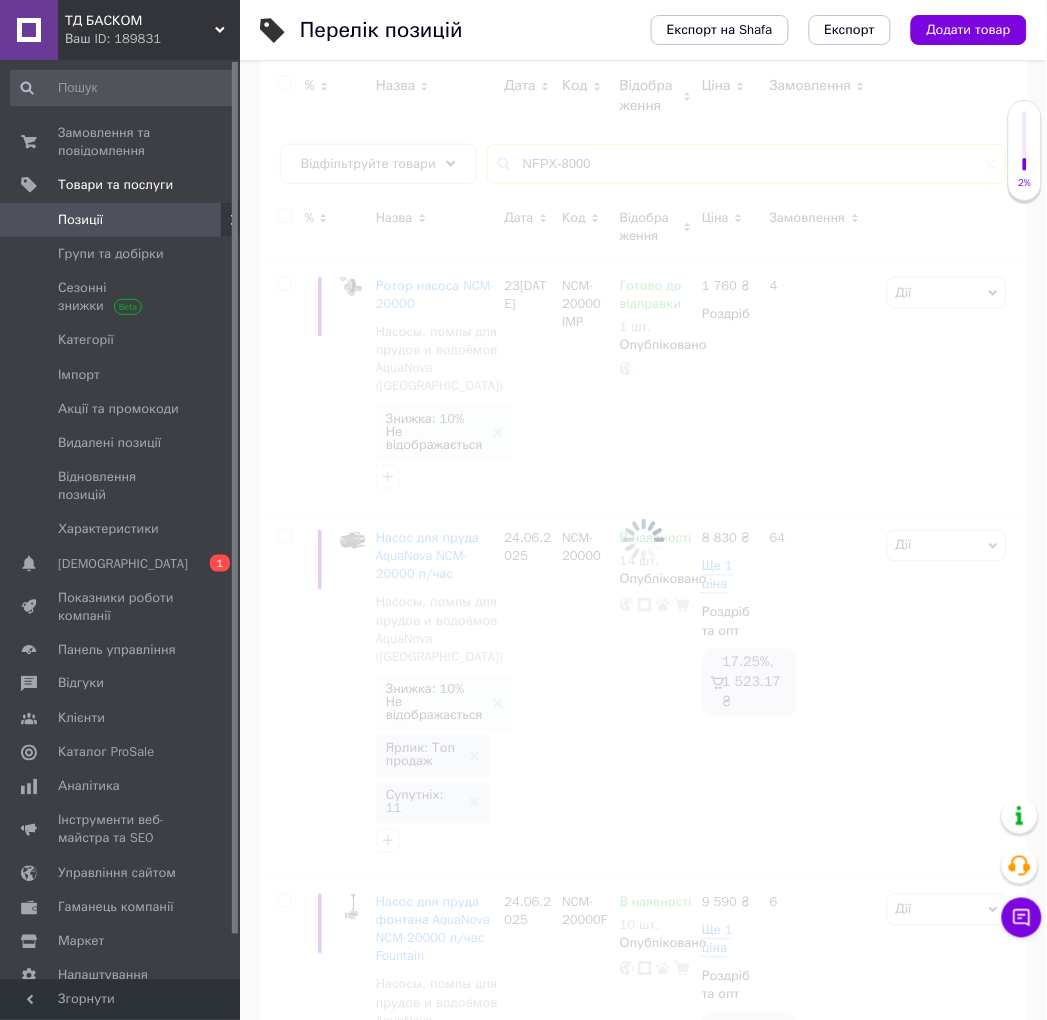 scroll, scrollTop: 50, scrollLeft: 0, axis: vertical 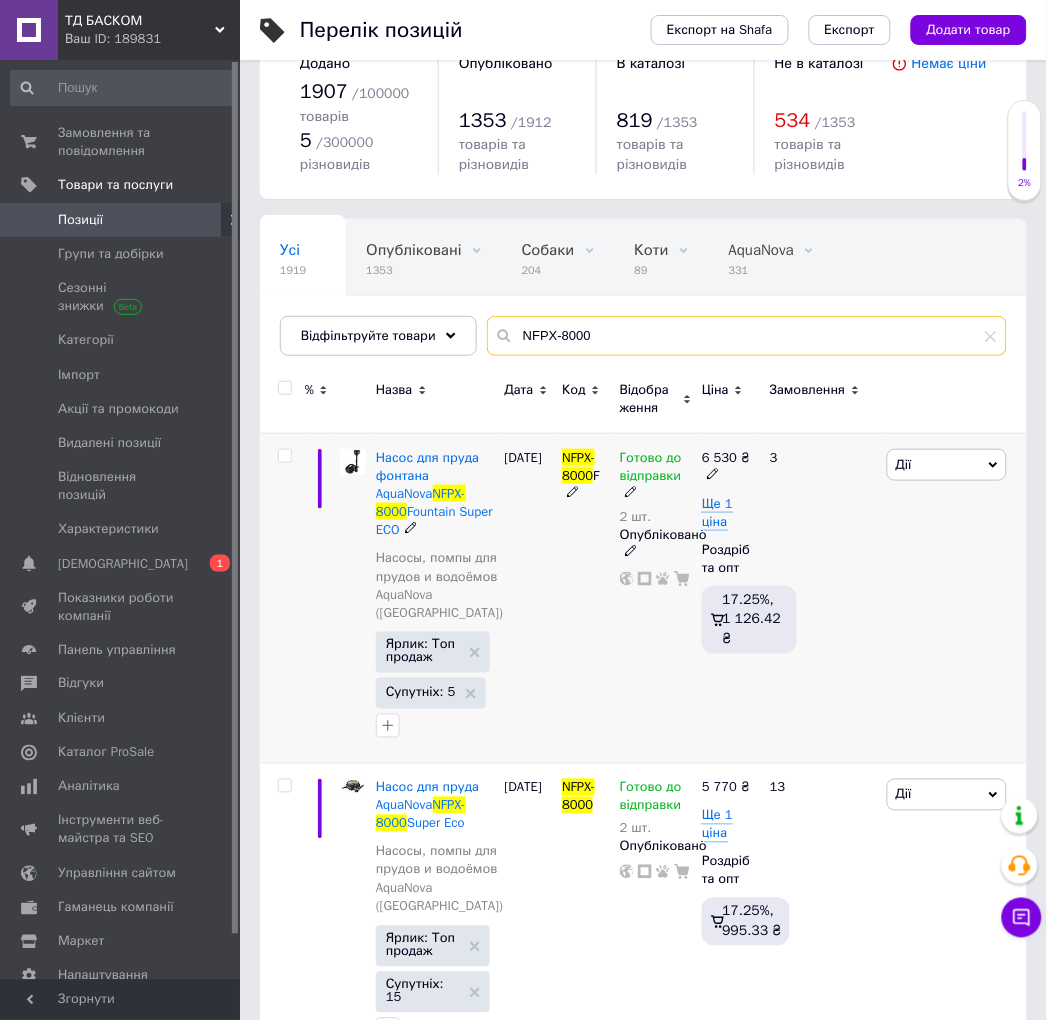 type on "NFPX-8000" 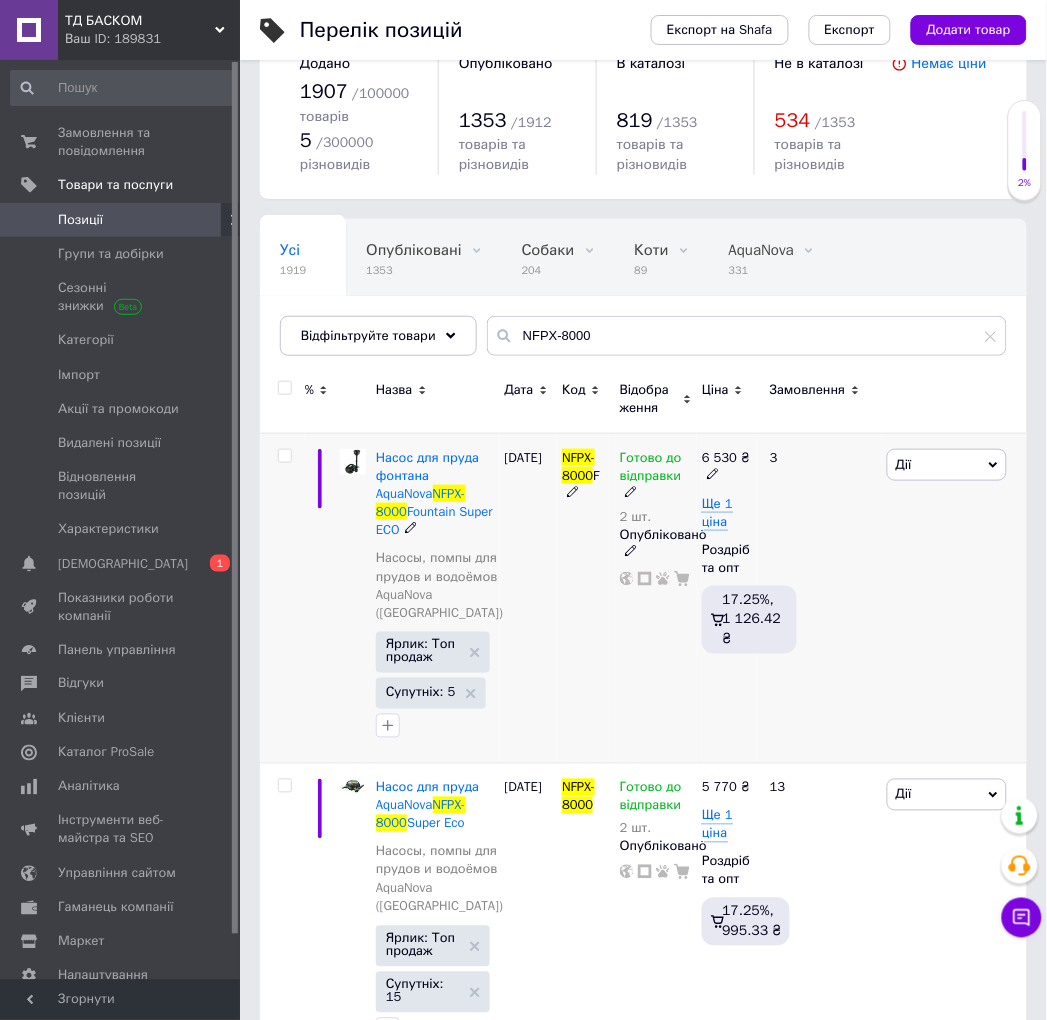click on "2 шт." at bounding box center (656, 517) 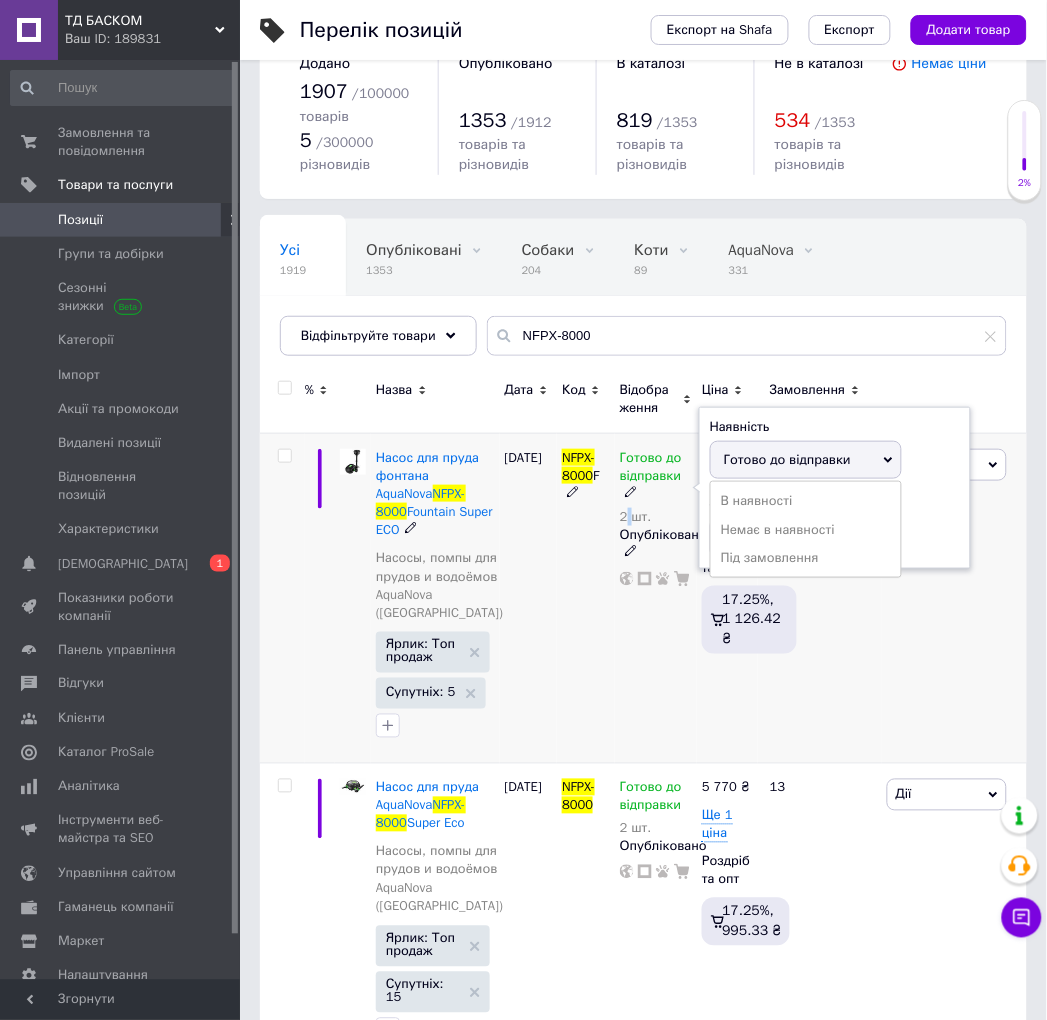 click on "2 шт." at bounding box center (656, 517) 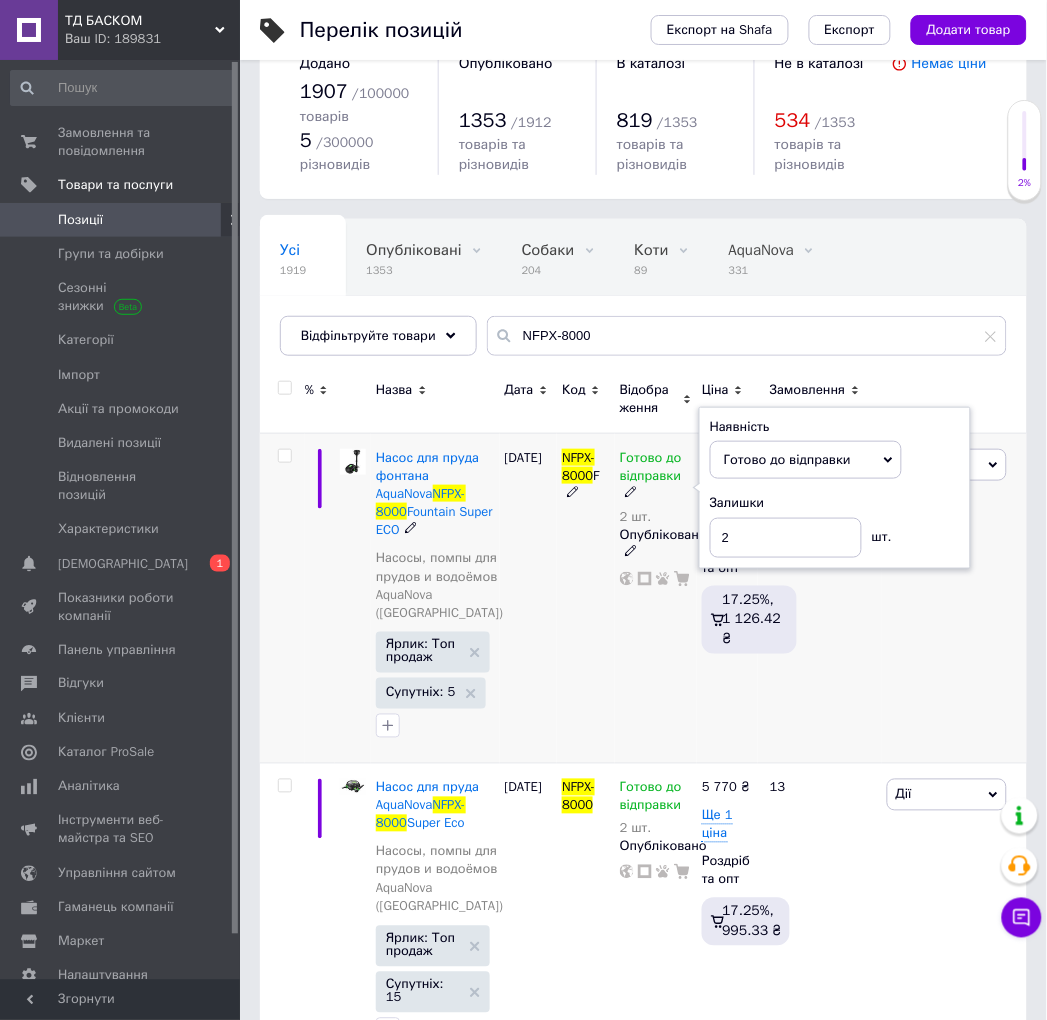 click on "[PERSON_NAME] Підняти на початок групи Копіювати Знижка Подарунок Супутні Приховати Ярлик Додати на вітрину Додати в кампанію Каталог ProSale Видалити" at bounding box center [954, 598] 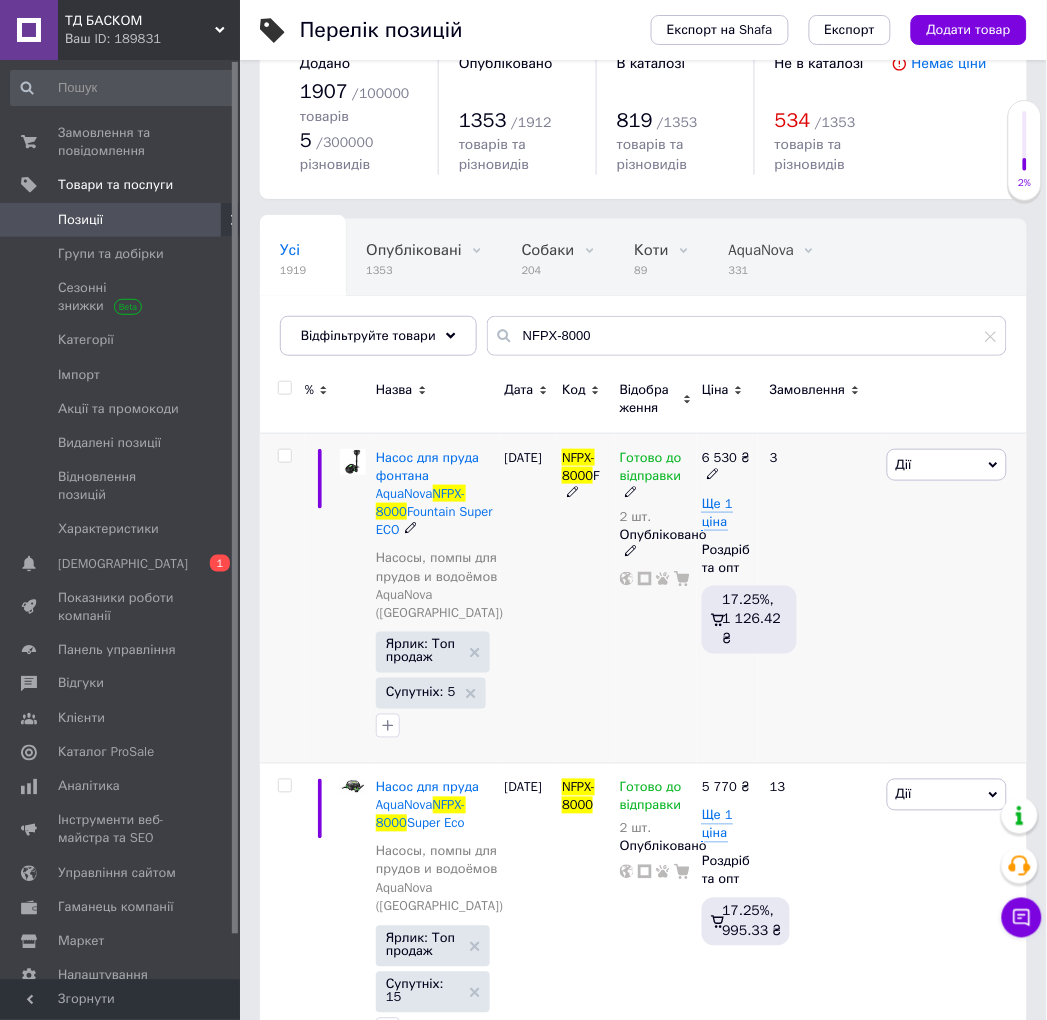 click on "2 шт." at bounding box center [656, 517] 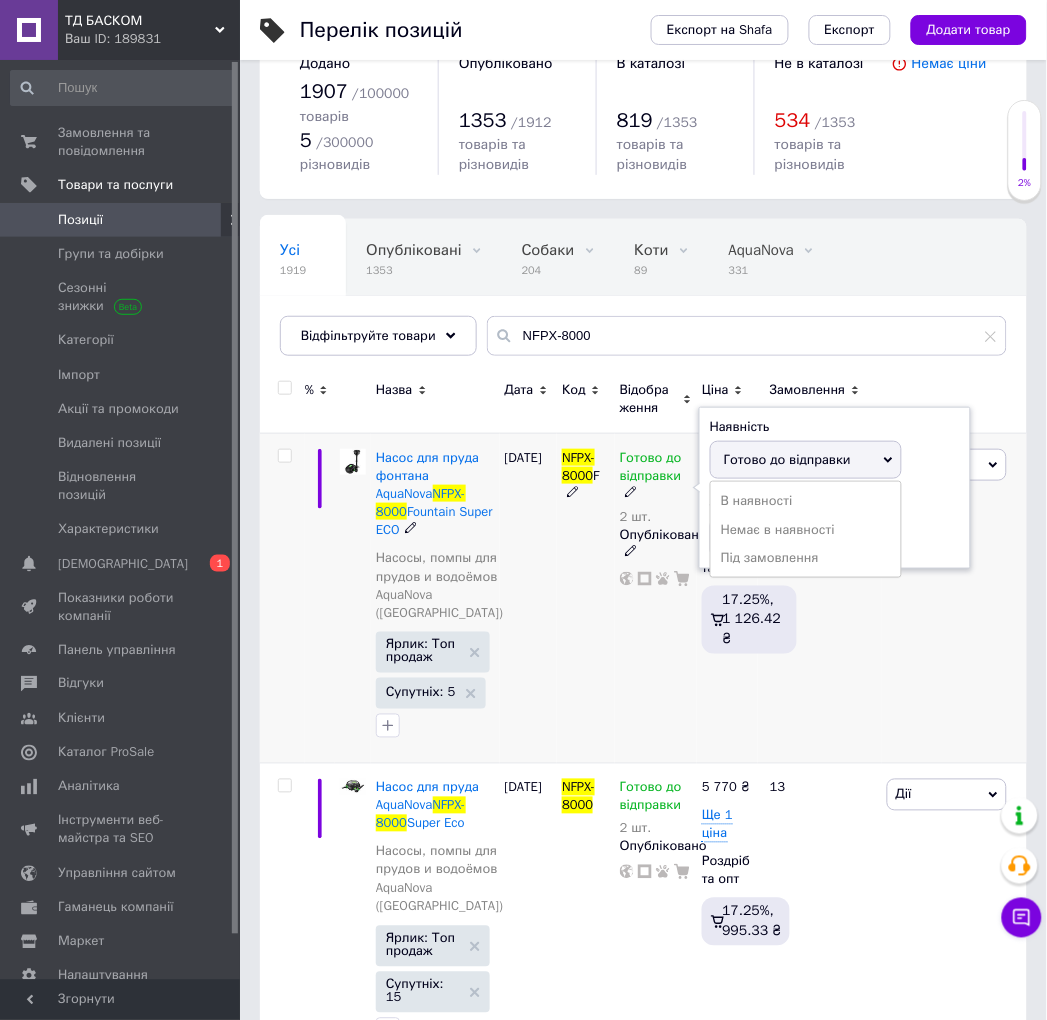 click on "Готово до відправки" at bounding box center [787, 459] 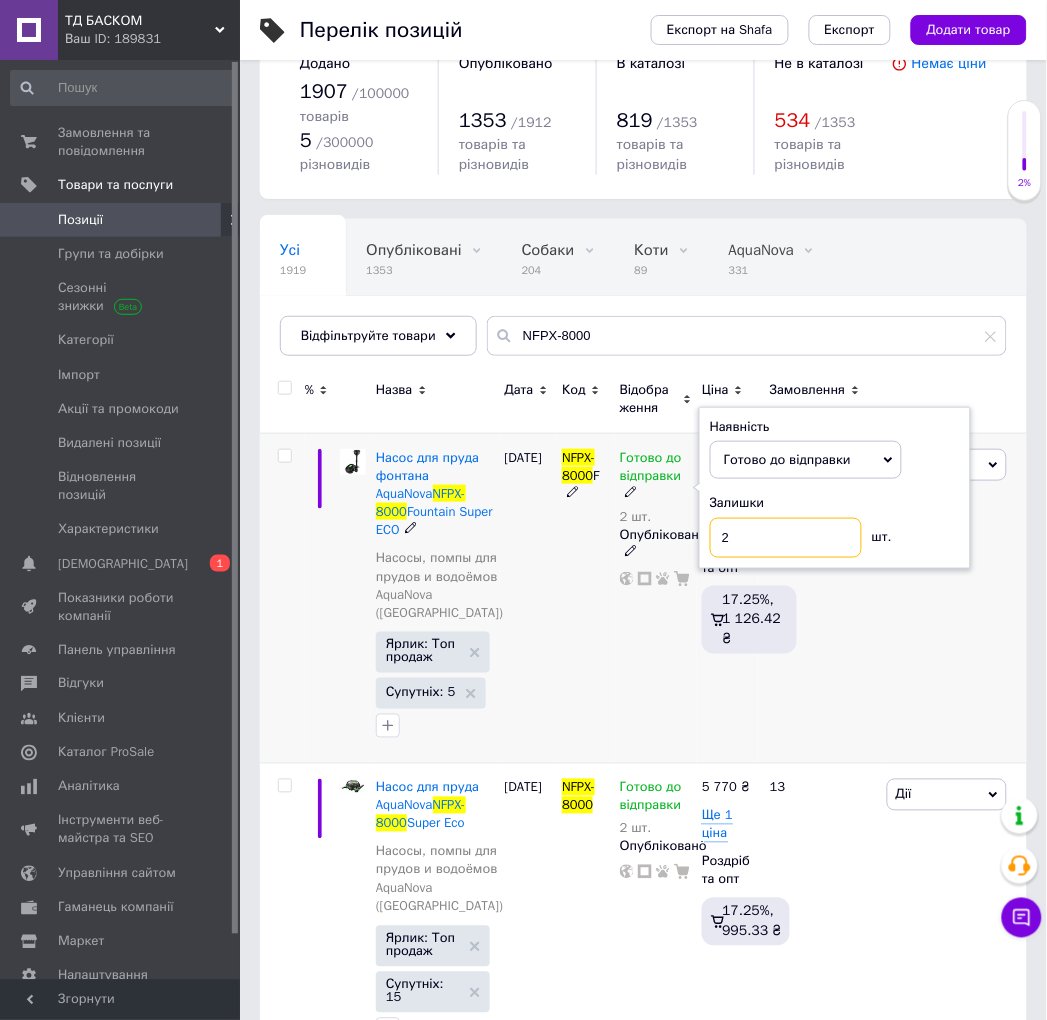 drag, startPoint x: 777, startPoint y: 530, endPoint x: 718, endPoint y: 543, distance: 60.41523 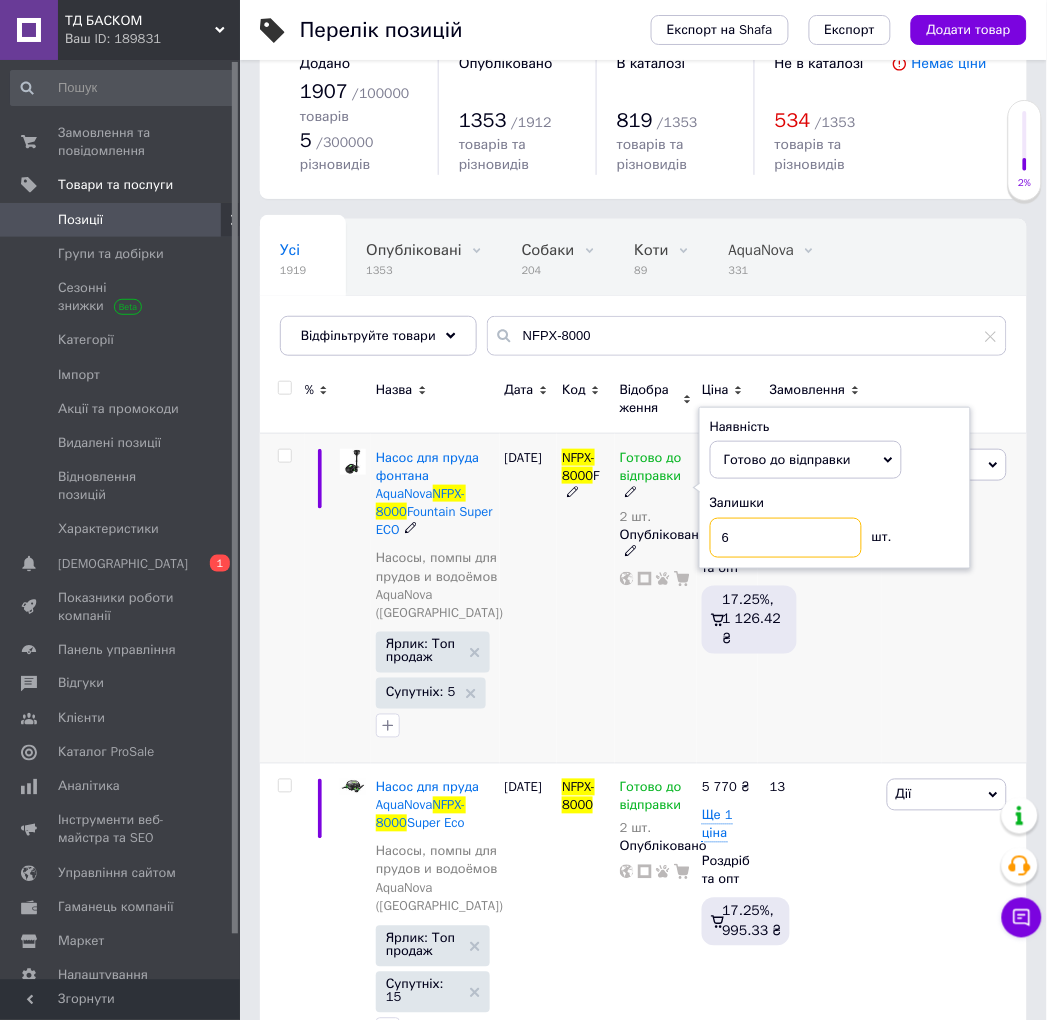 type on "6" 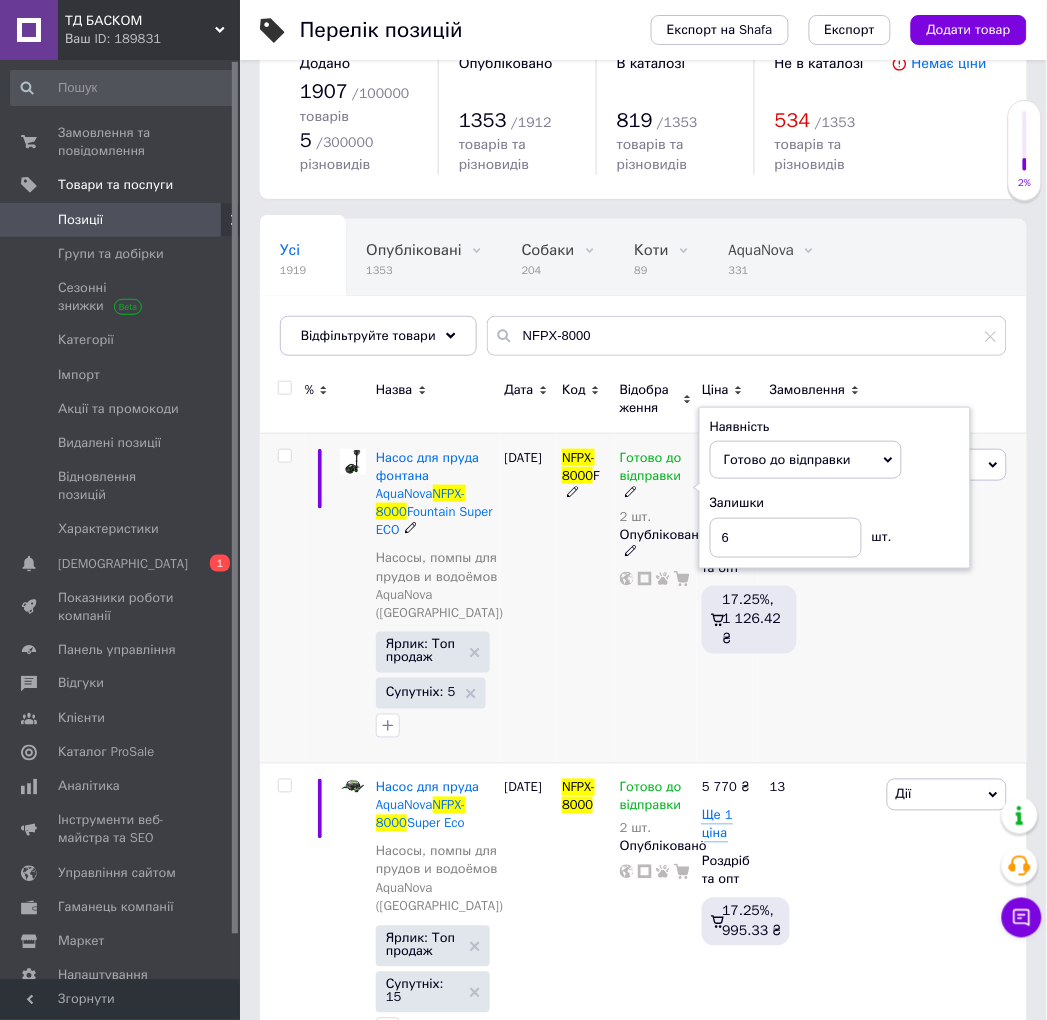click on "[DATE]" at bounding box center [529, 598] 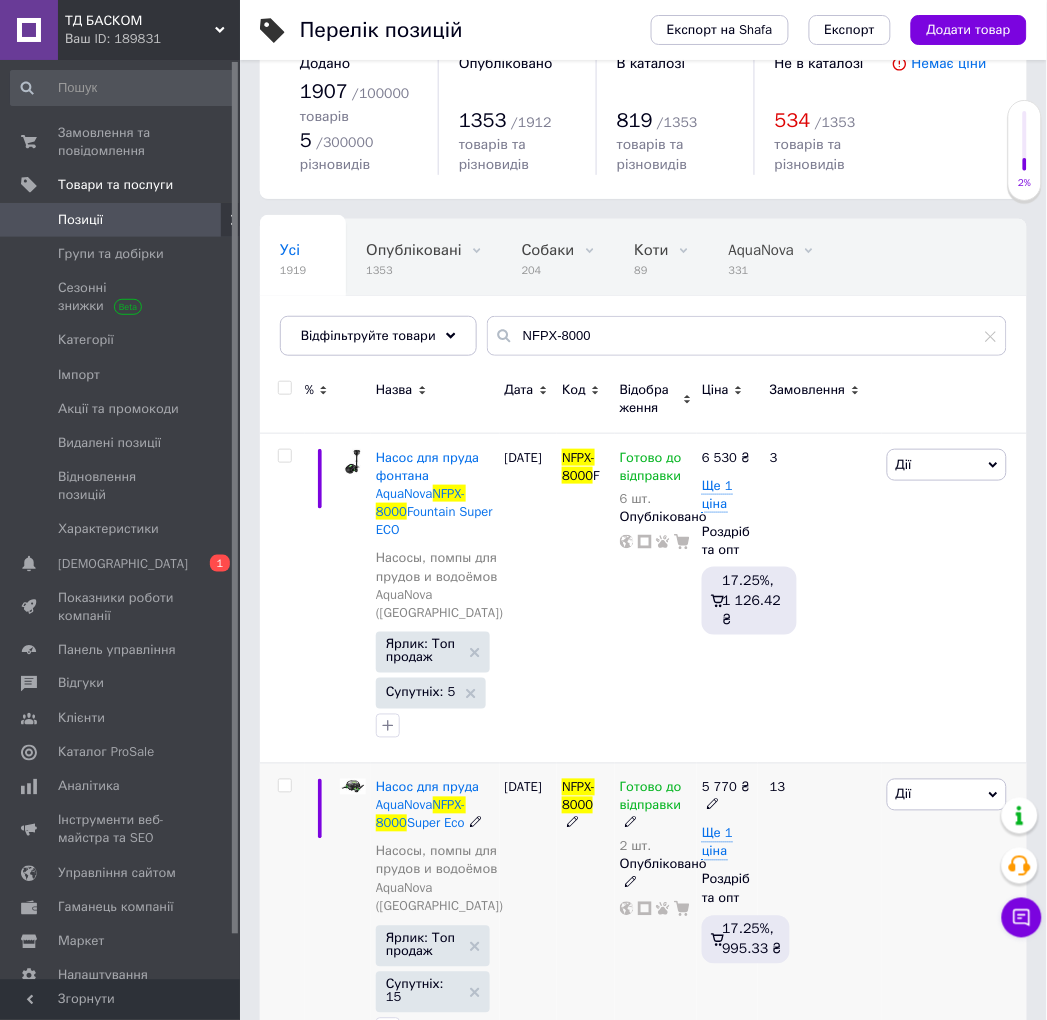 click on "2 шт." at bounding box center [656, 847] 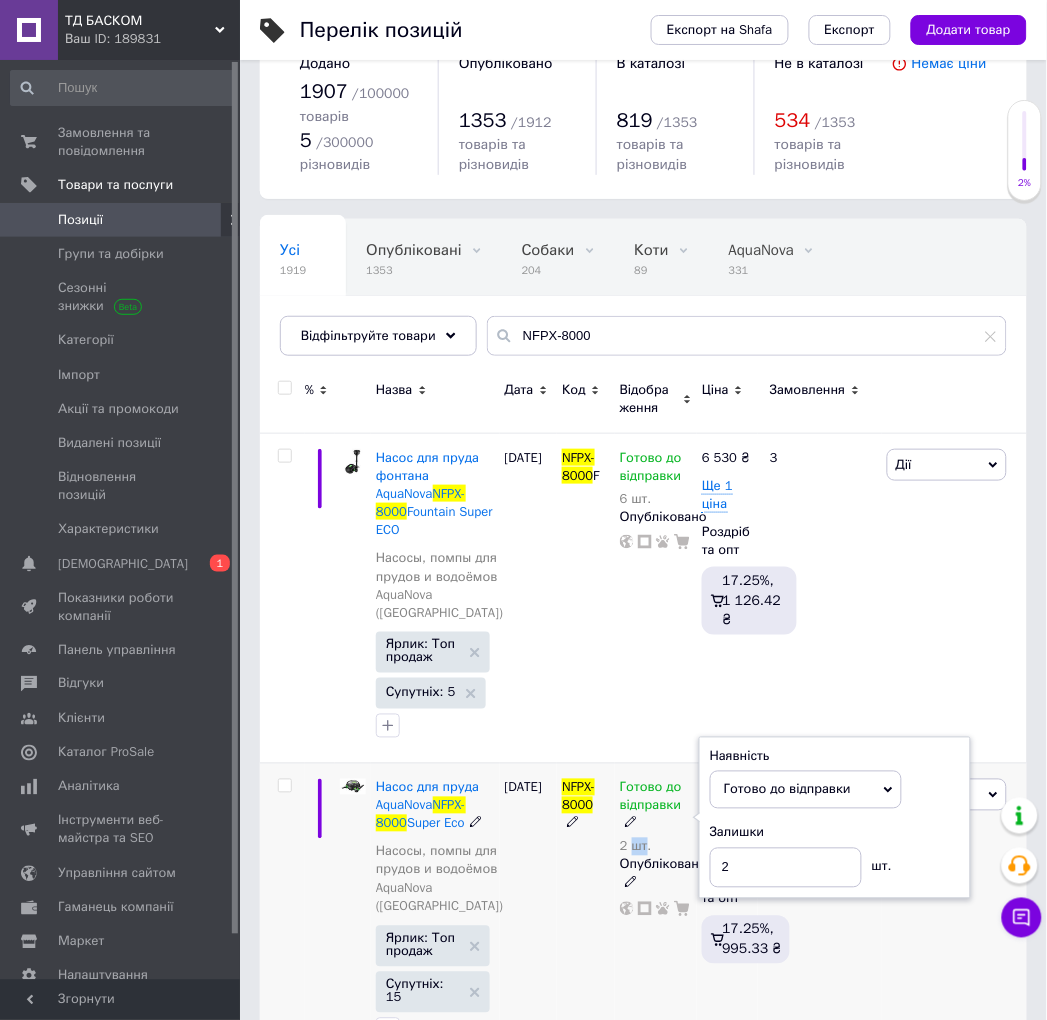 click on "2 шт." at bounding box center (656, 847) 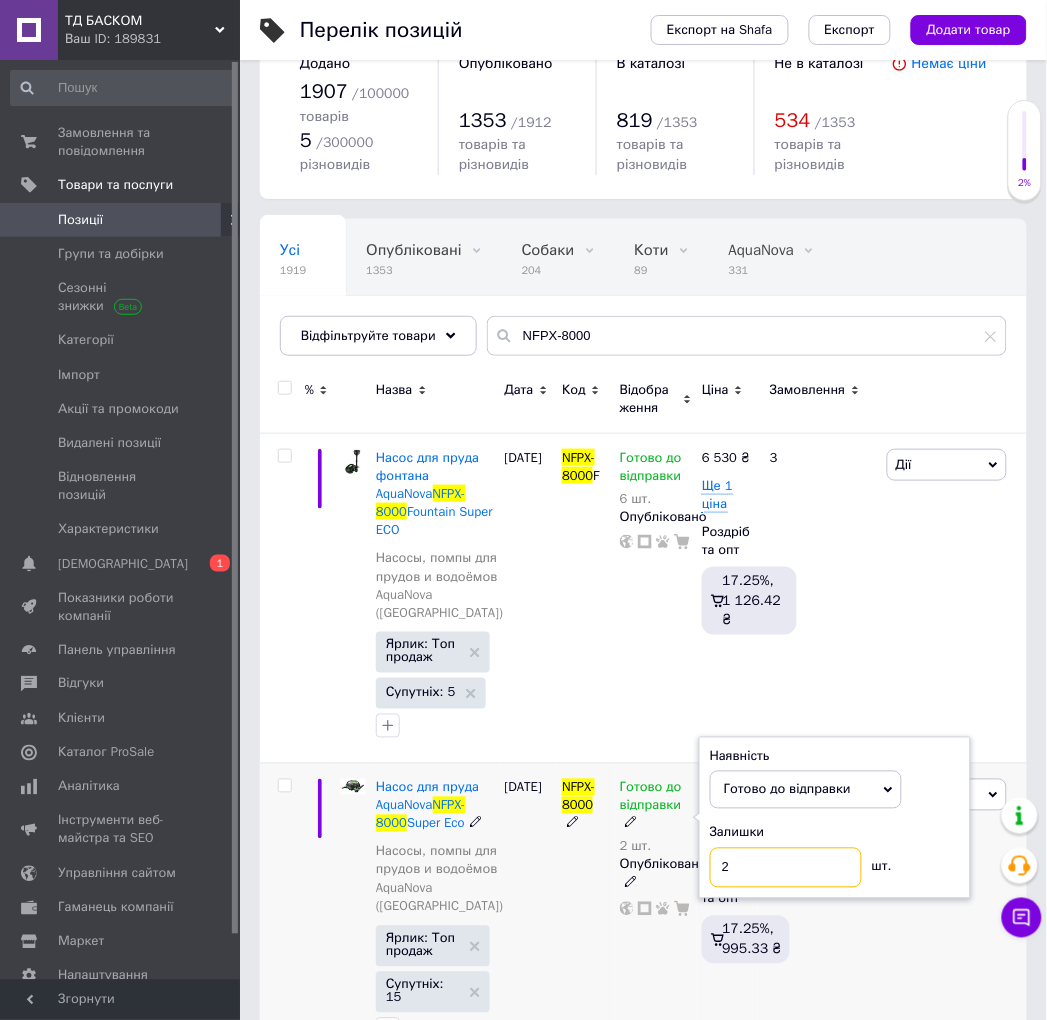 click on "2" at bounding box center [786, 868] 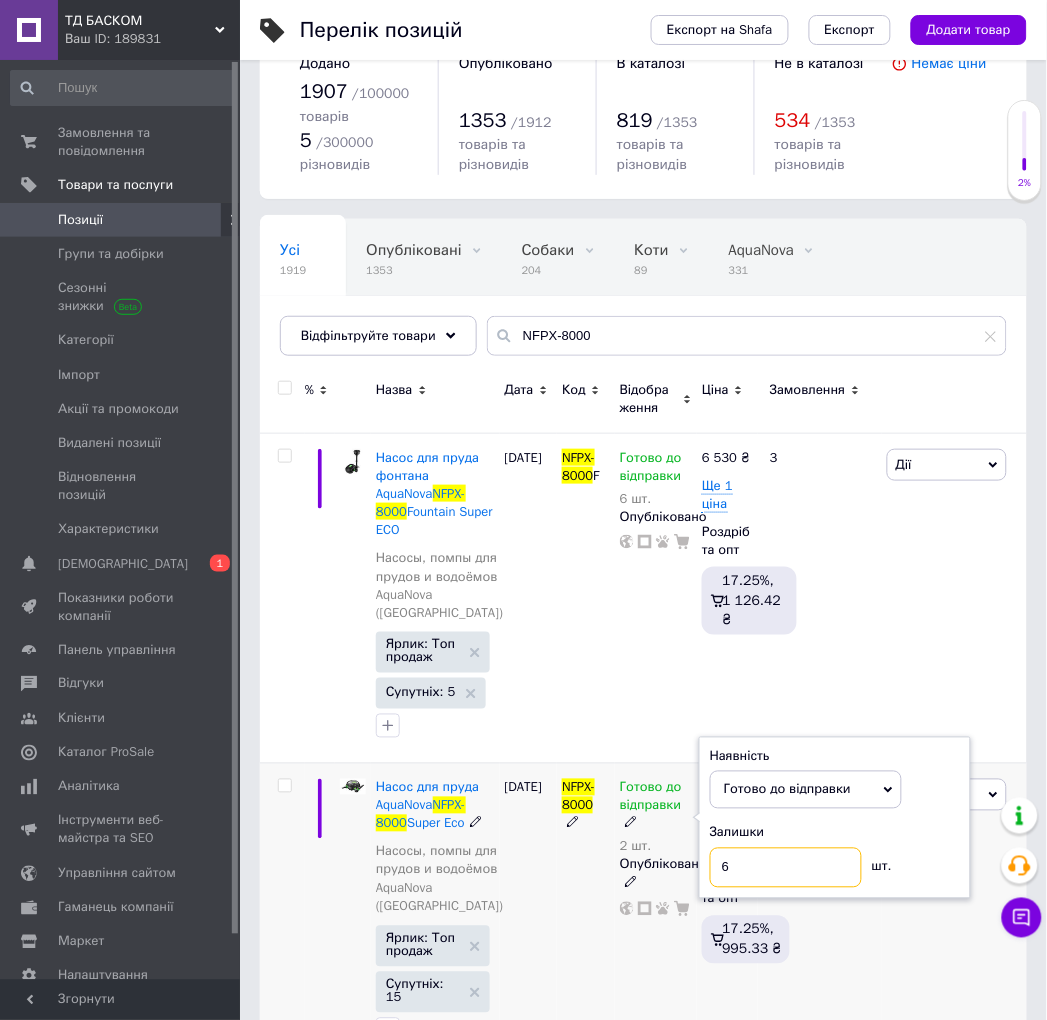 type on "6" 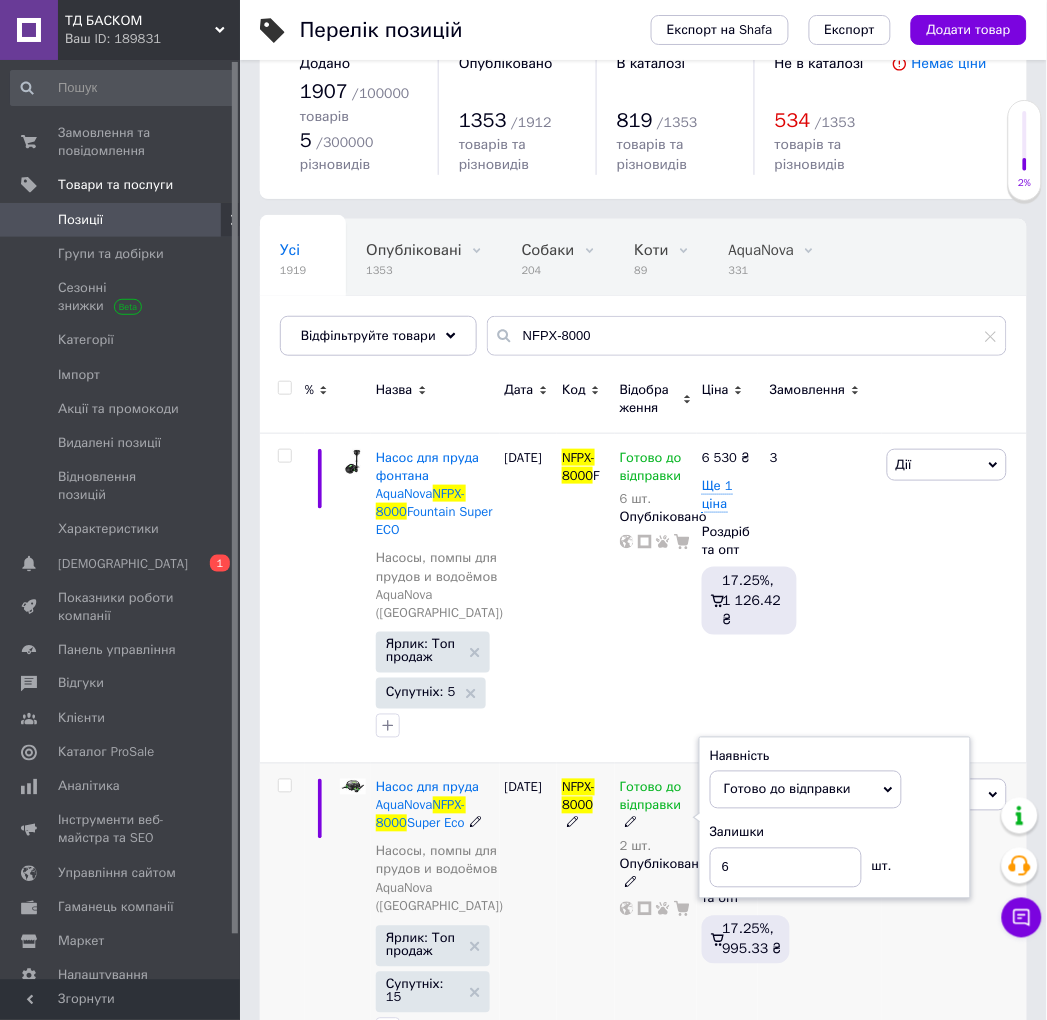 click on "NFPX-8000" at bounding box center [586, 915] 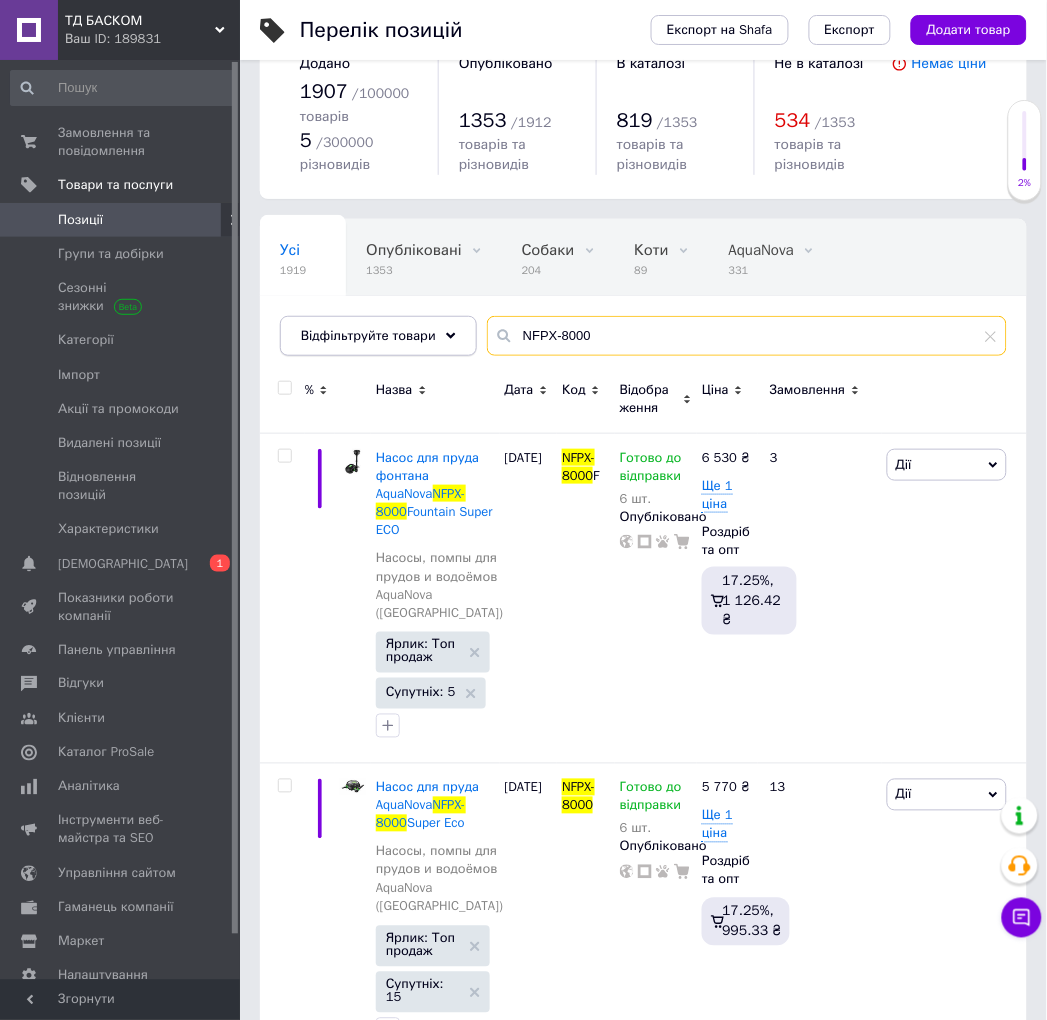 drag, startPoint x: 628, startPoint y: 327, endPoint x: 427, endPoint y: 321, distance: 201.08954 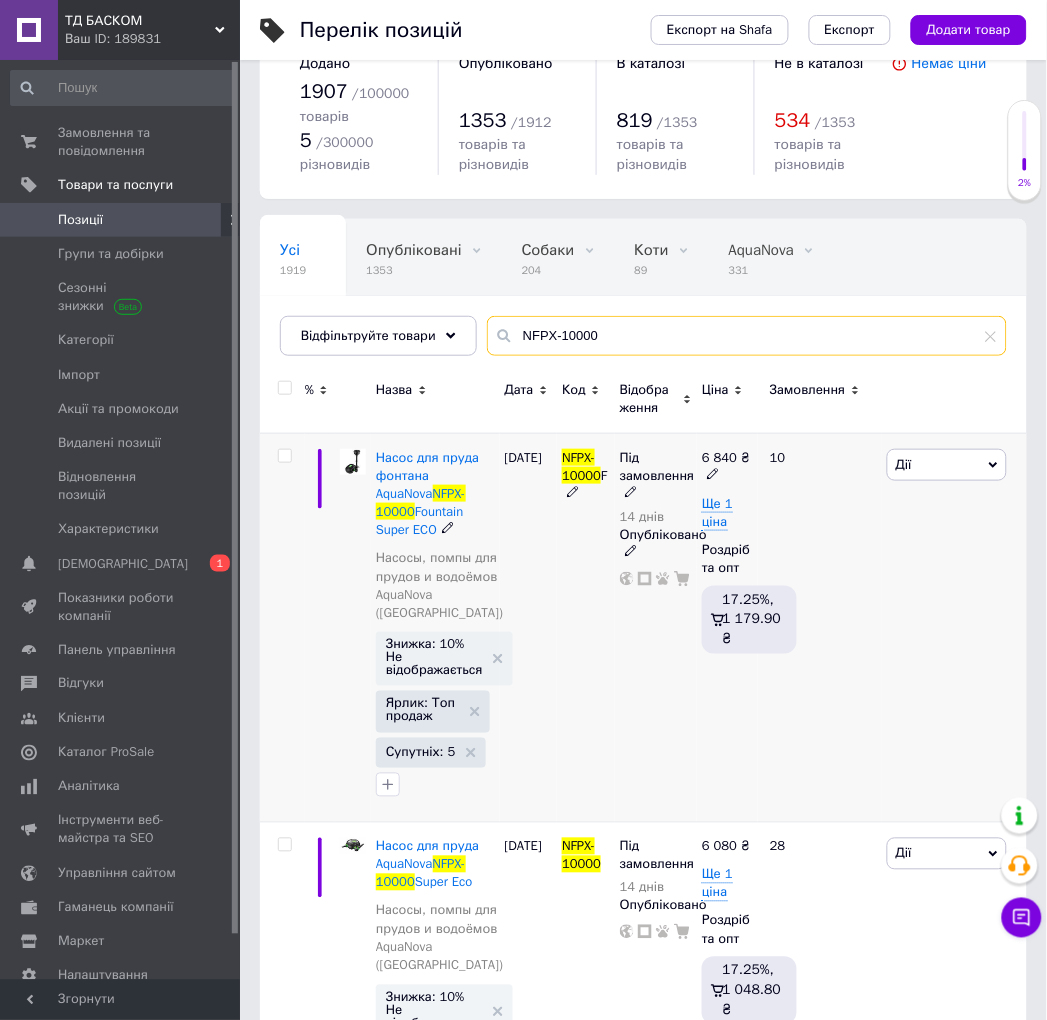 type on "NFPX-10000" 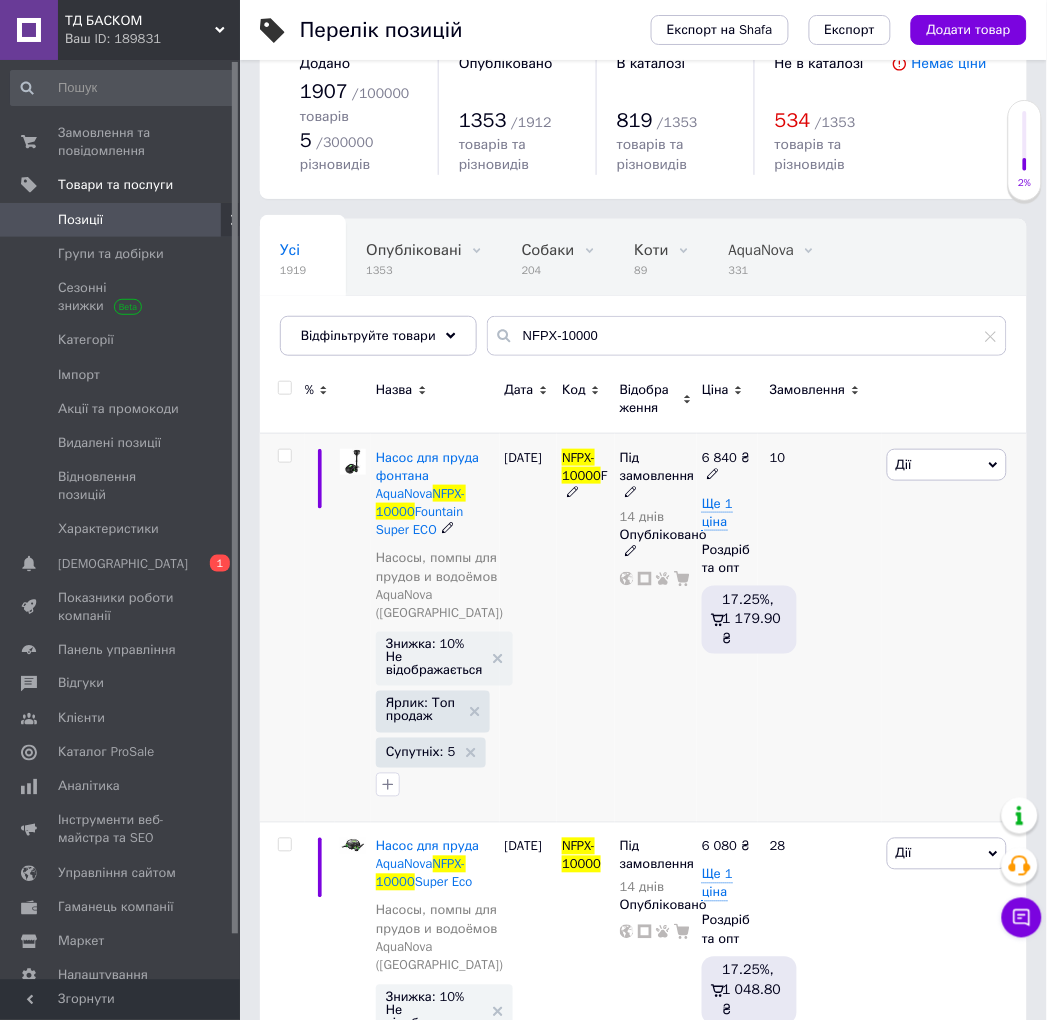 click on "14 днів" at bounding box center [657, 517] 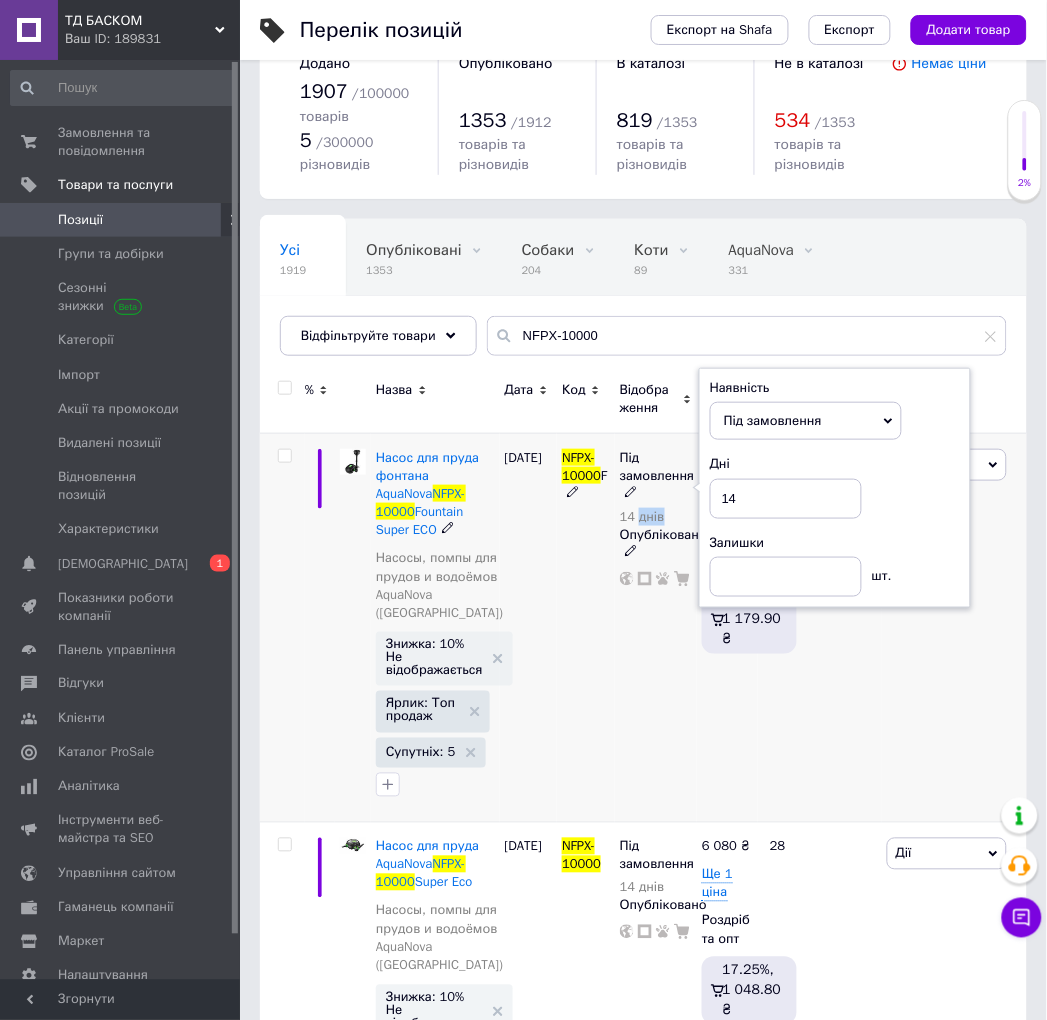click on "14 днів" at bounding box center [657, 517] 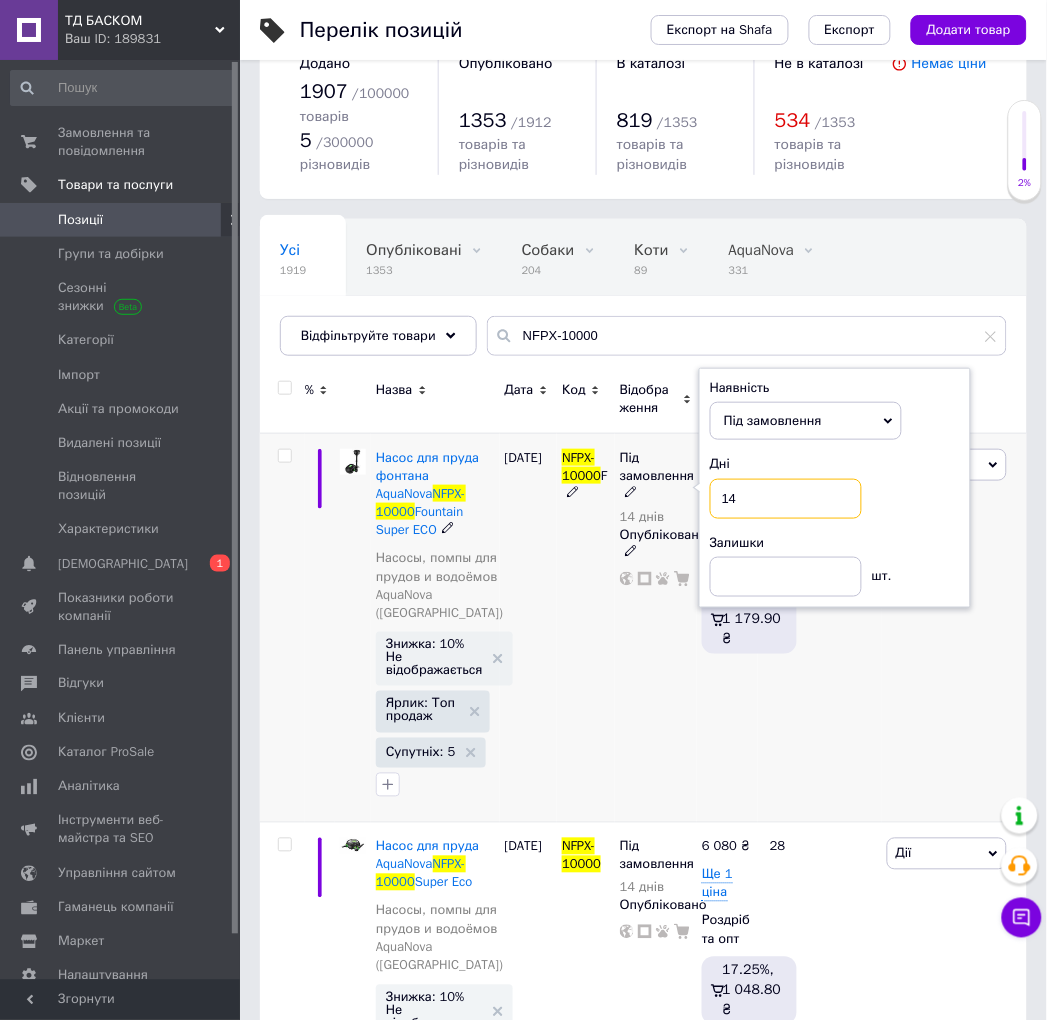 drag, startPoint x: 748, startPoint y: 498, endPoint x: 708, endPoint y: 497, distance: 40.012497 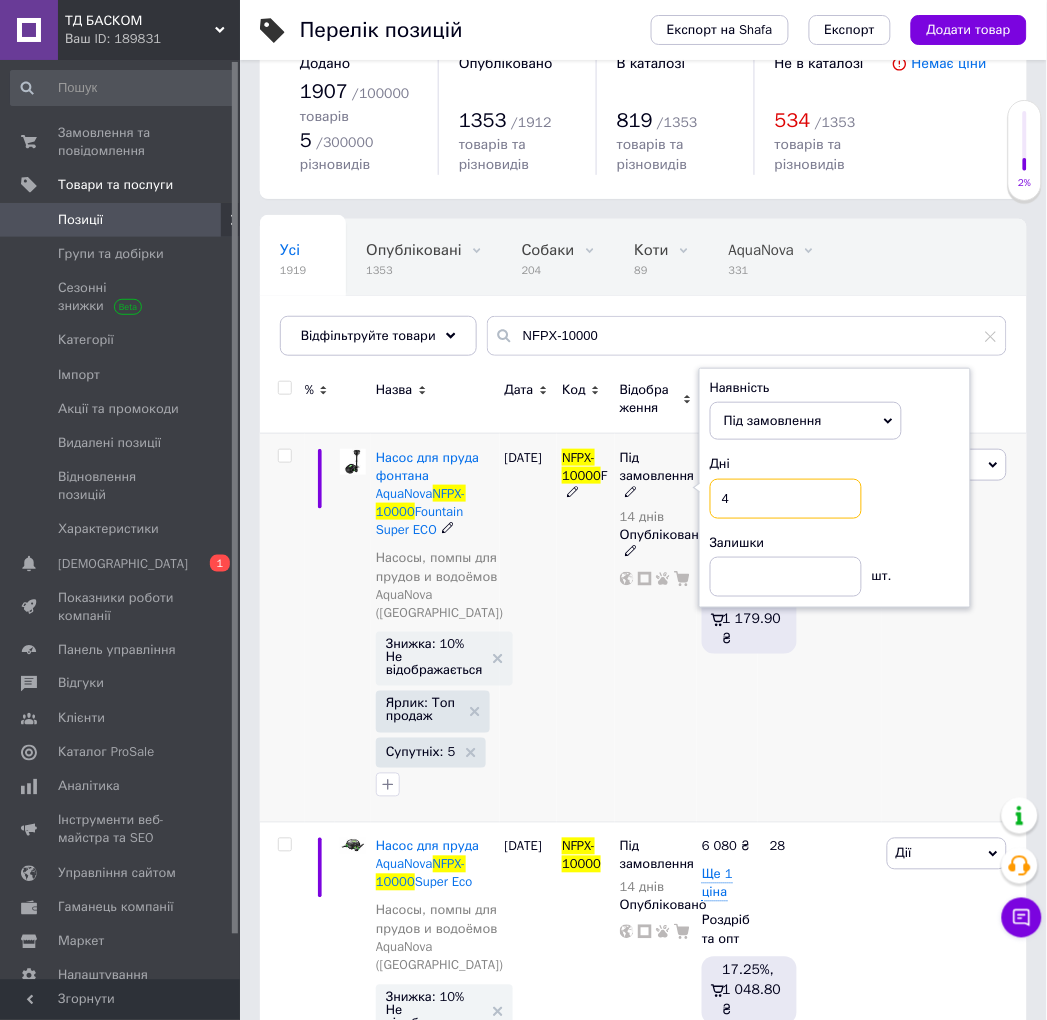 type on "4" 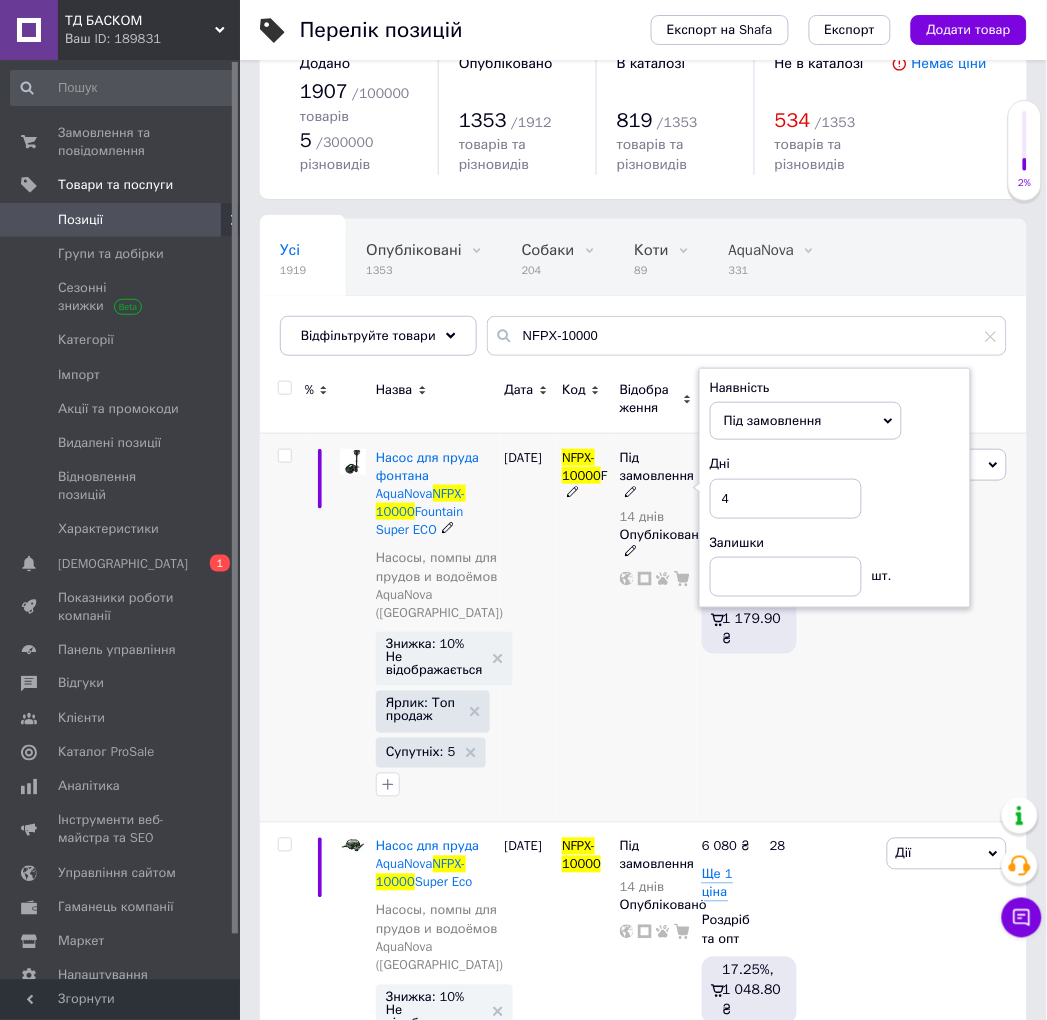 click on "Під замовлення" at bounding box center (773, 420) 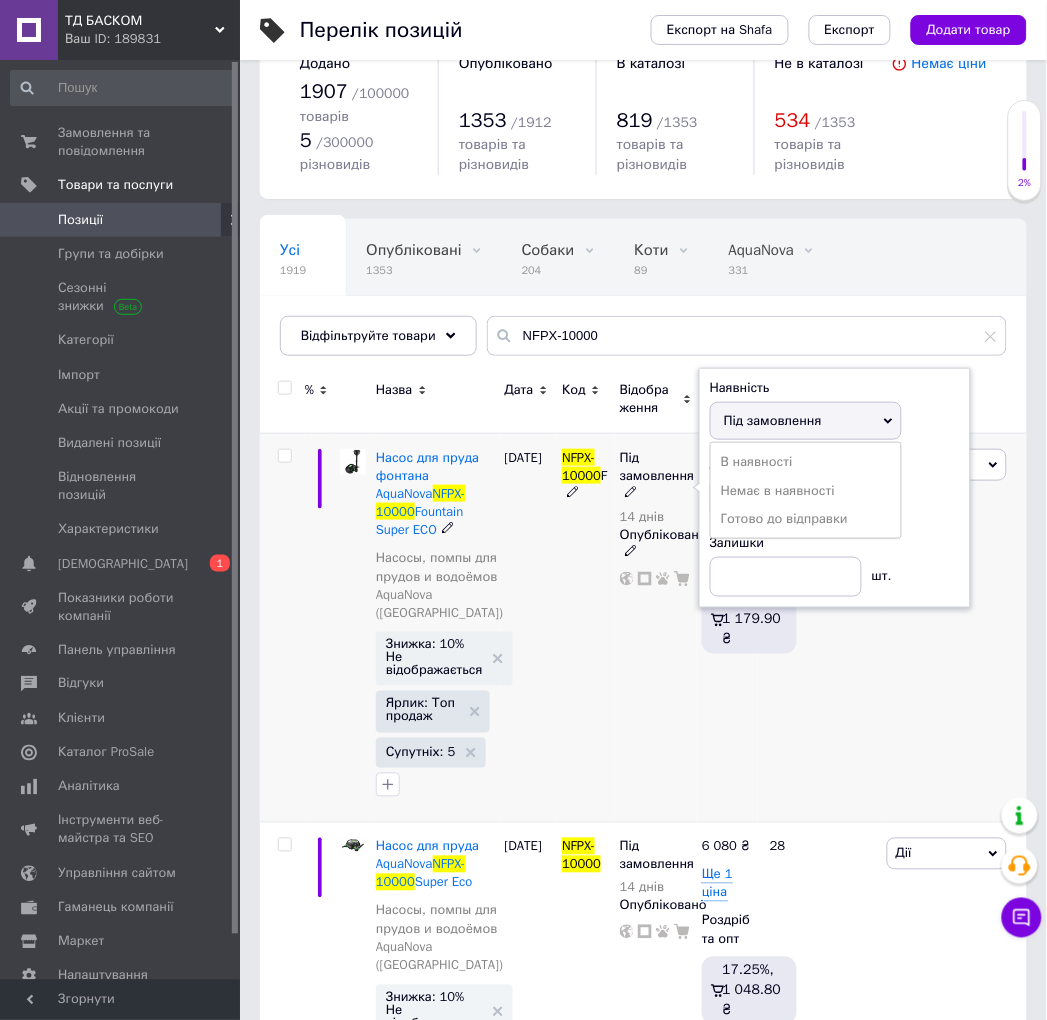 click on "В наявності Немає в наявності [PERSON_NAME] до відправки" at bounding box center (806, 490) 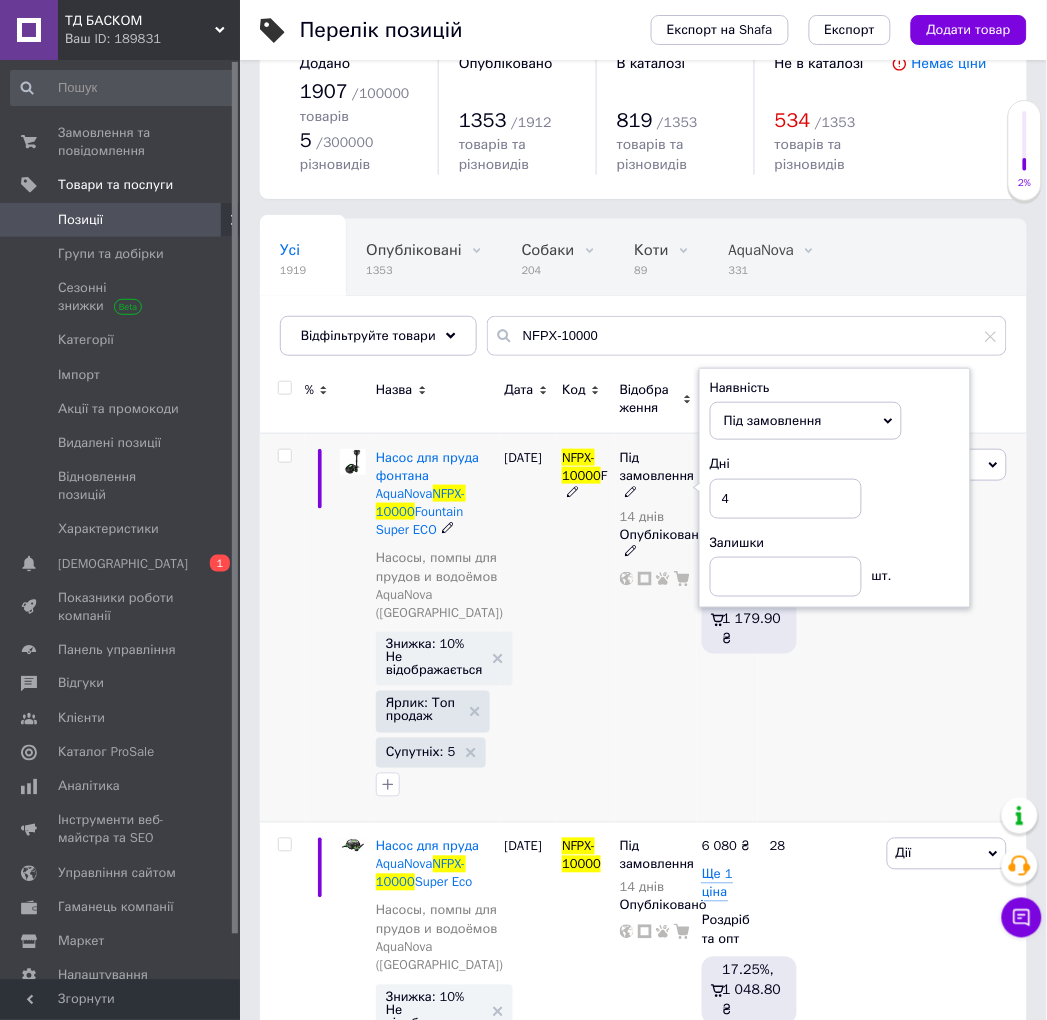 click on "Під замовлення" at bounding box center (773, 420) 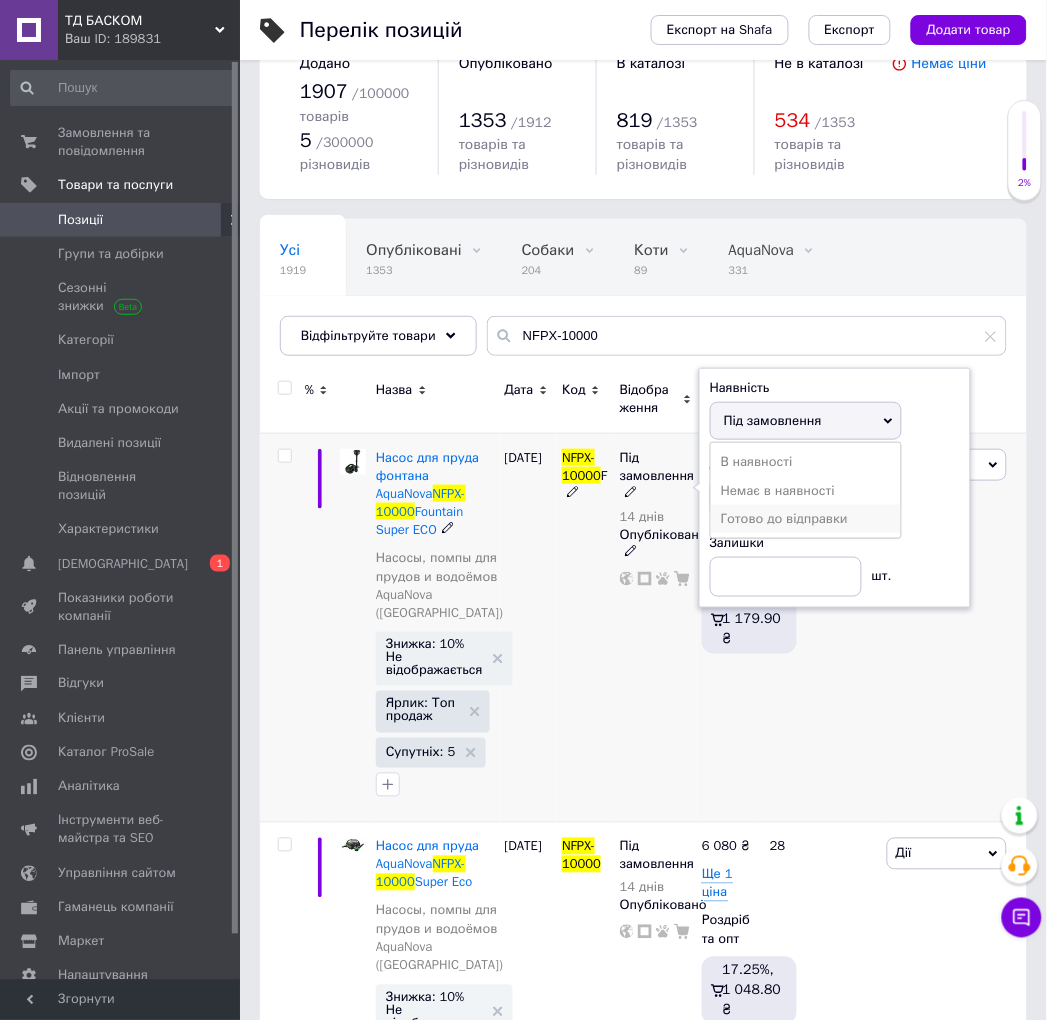 click on "Готово до відправки" at bounding box center [806, 519] 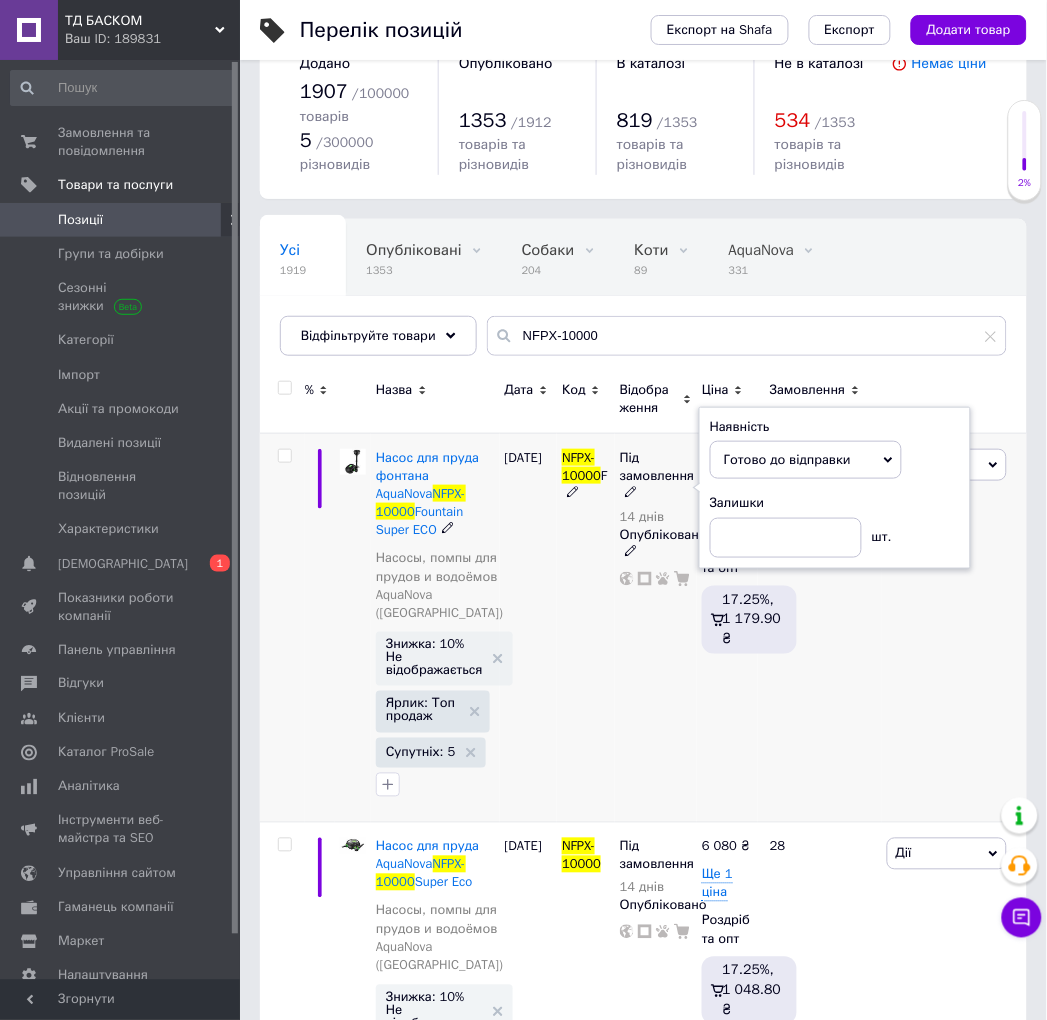 click on "NFPX-10000 F" at bounding box center [586, 627] 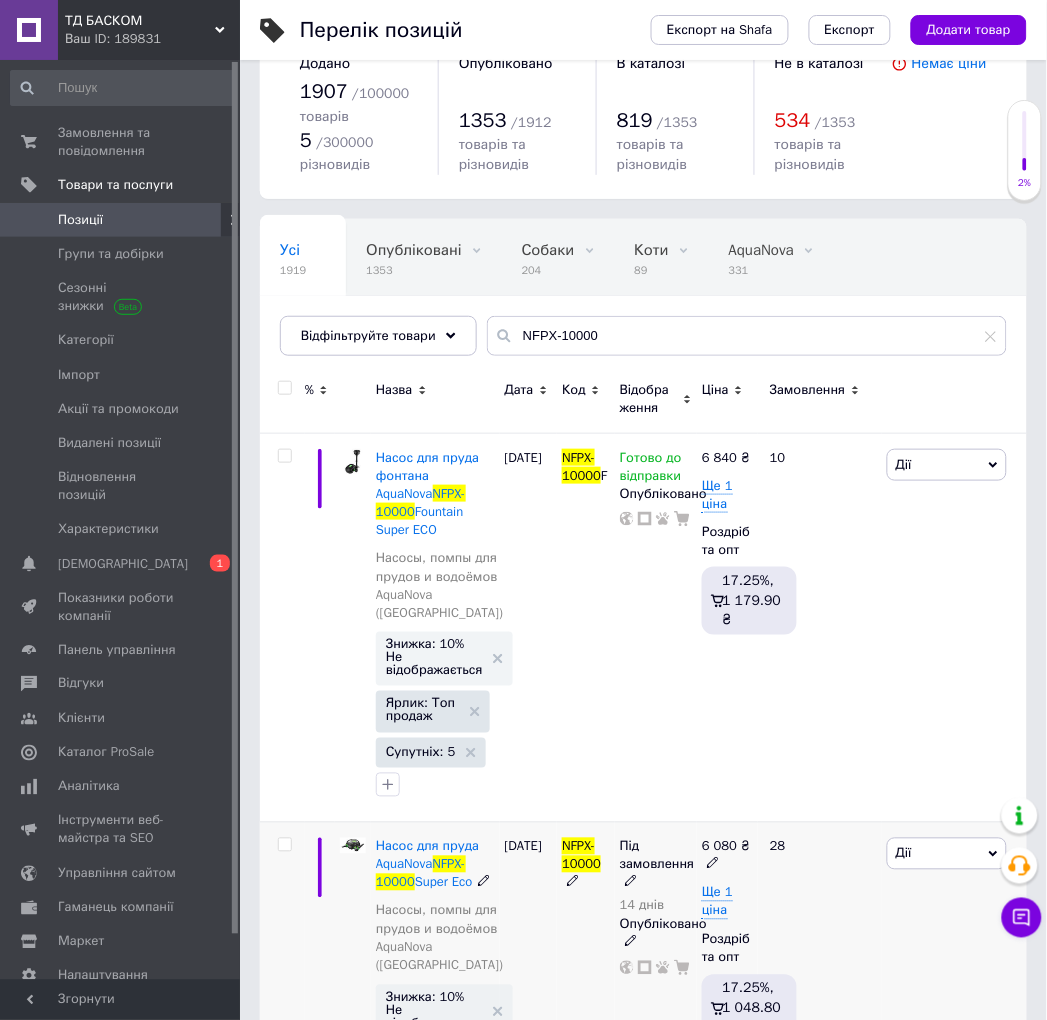 scroll, scrollTop: 161, scrollLeft: 0, axis: vertical 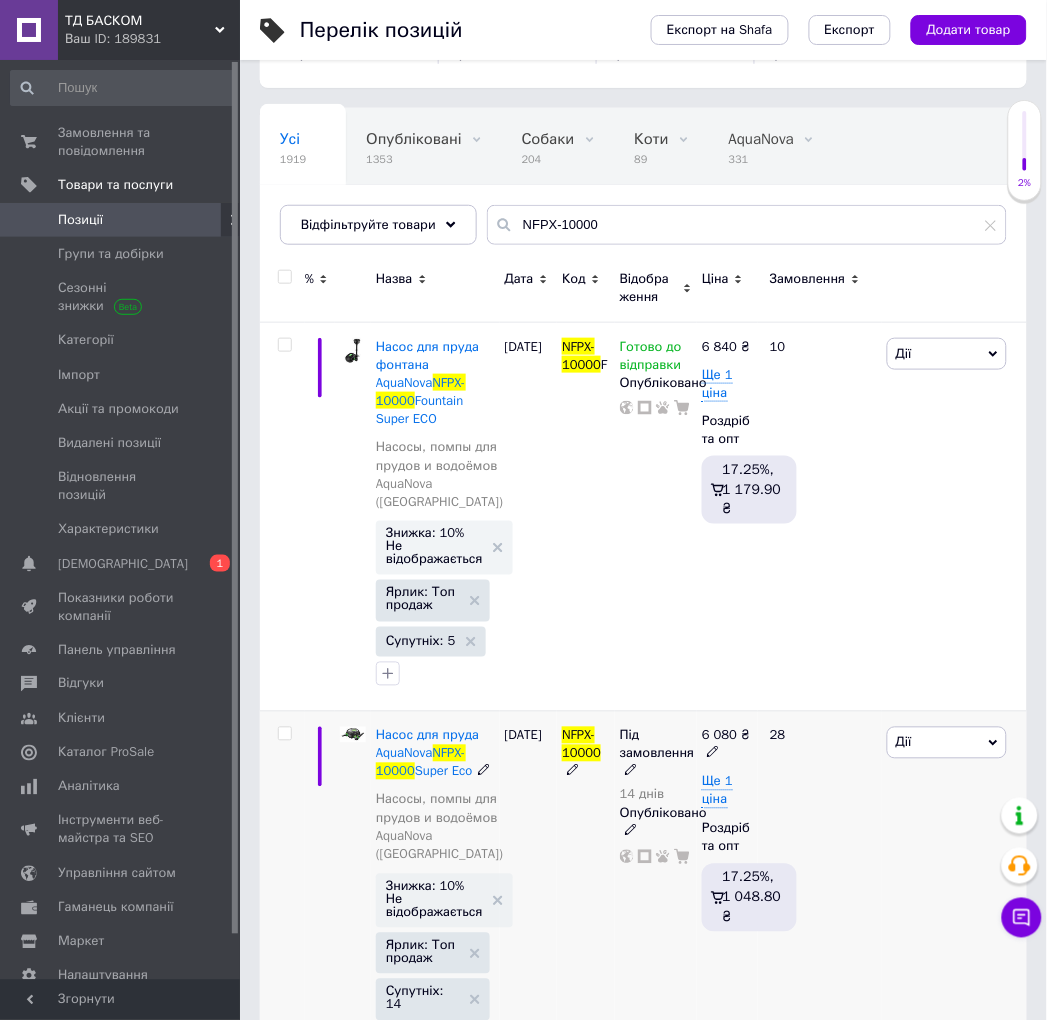 click on "14 днів" at bounding box center [657, 795] 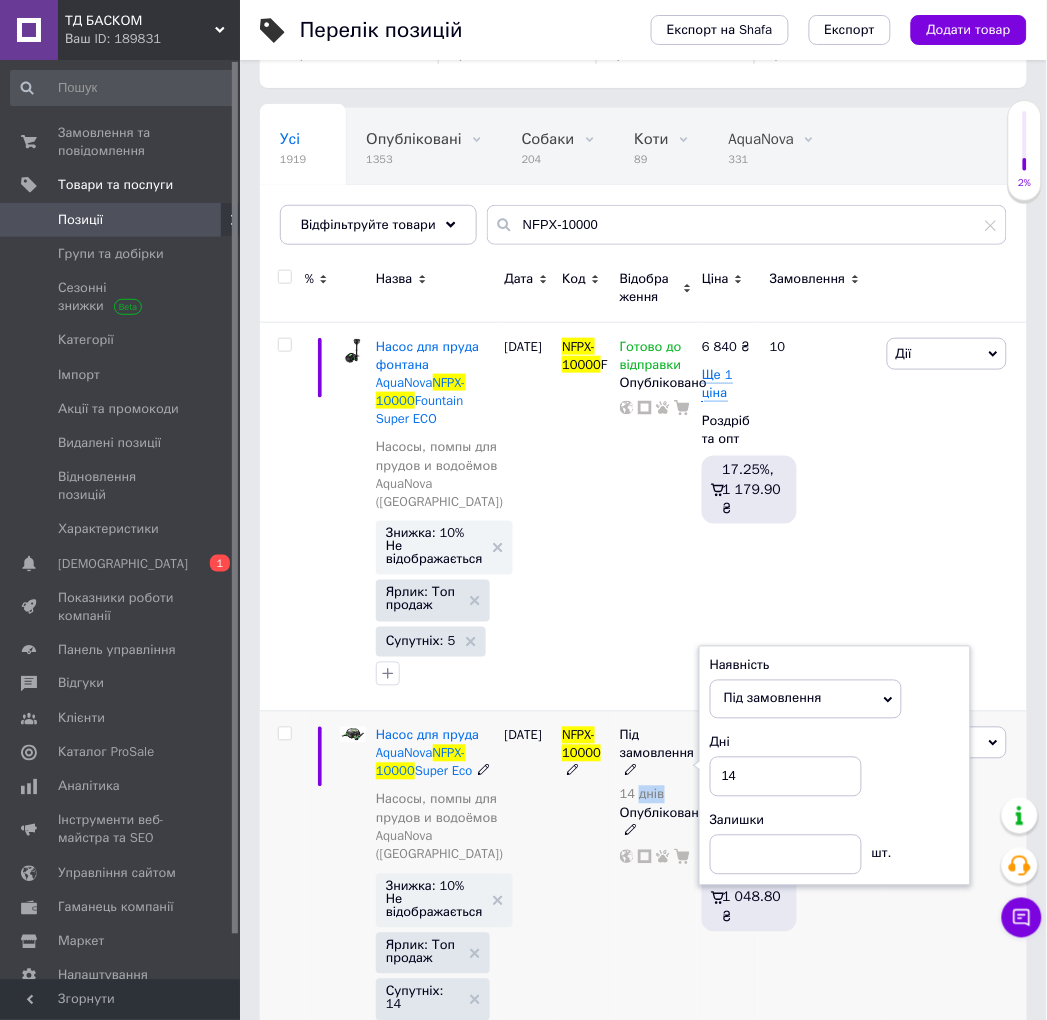click on "14 днів" at bounding box center (657, 795) 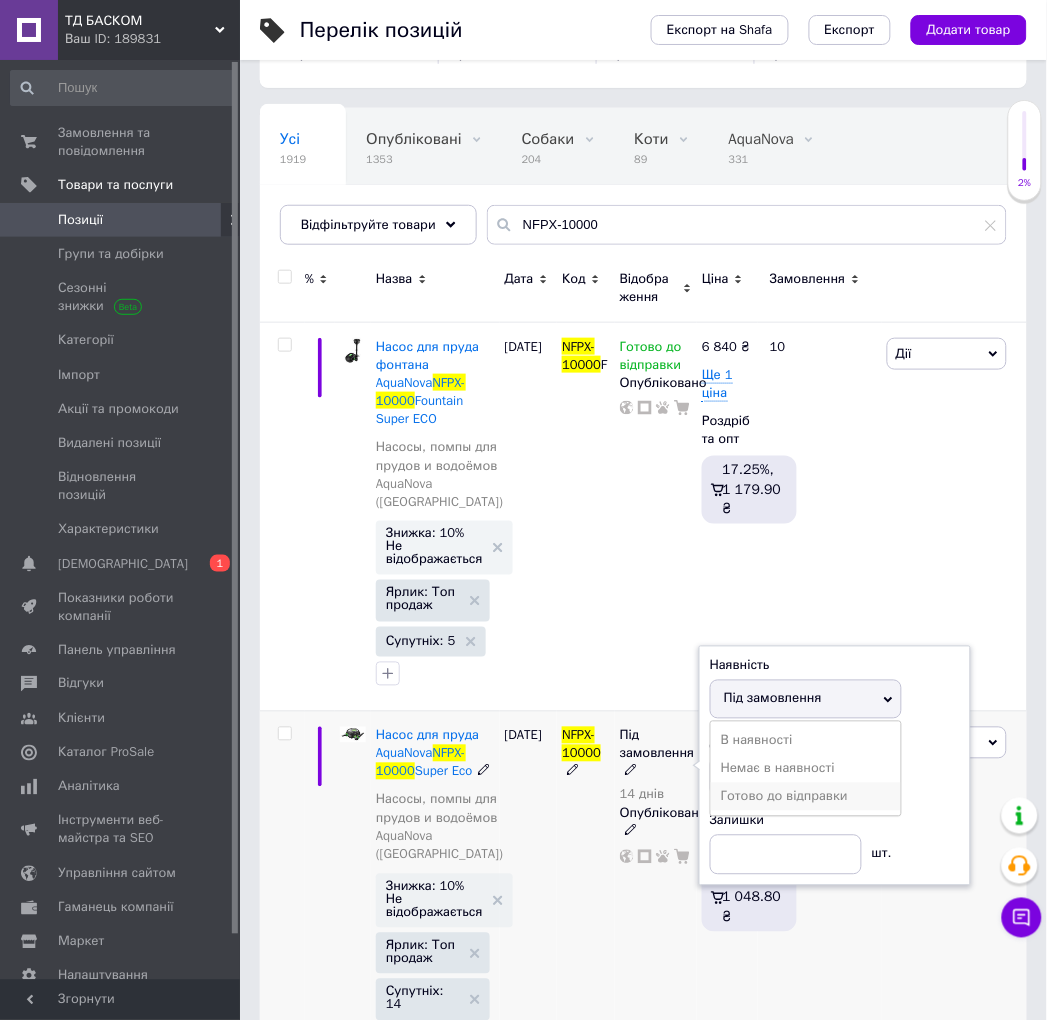 click on "Готово до відправки" at bounding box center [806, 797] 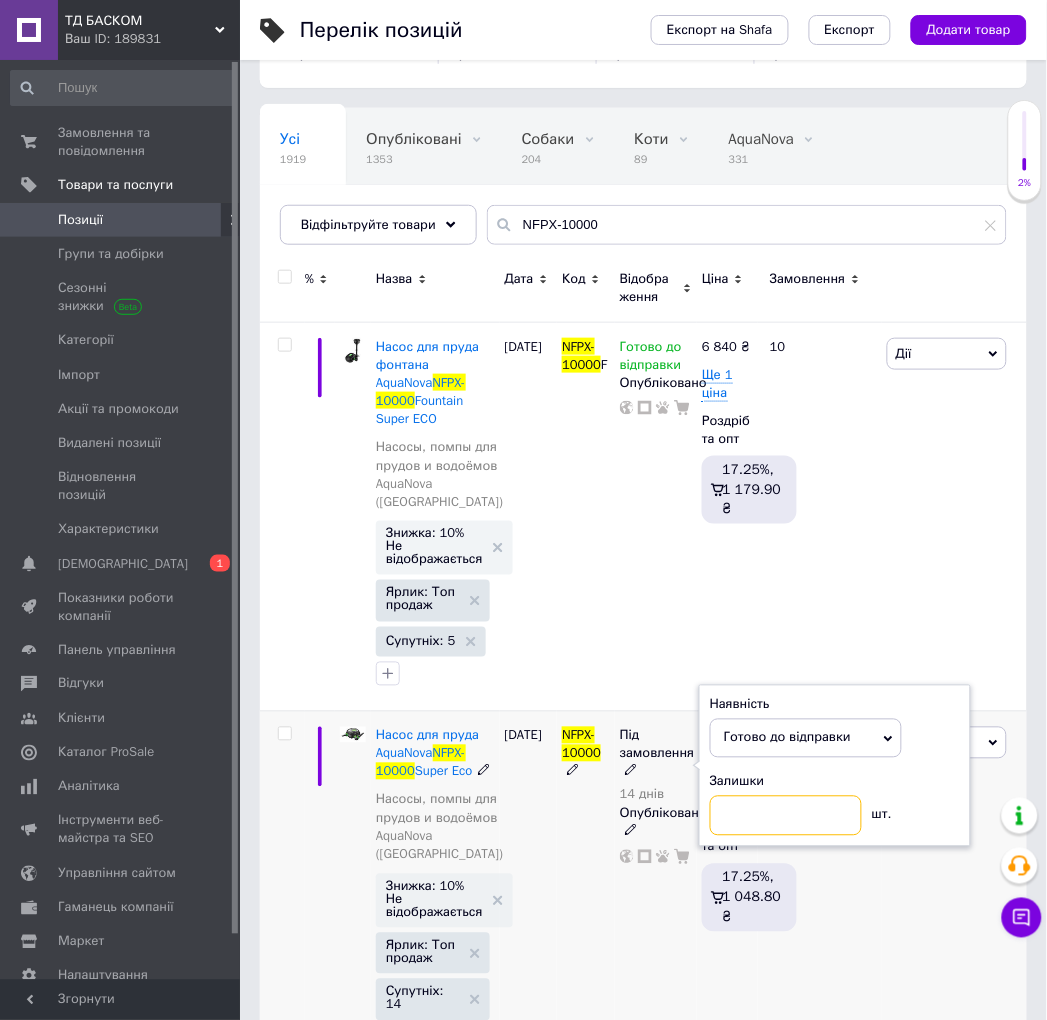 click at bounding box center [786, 816] 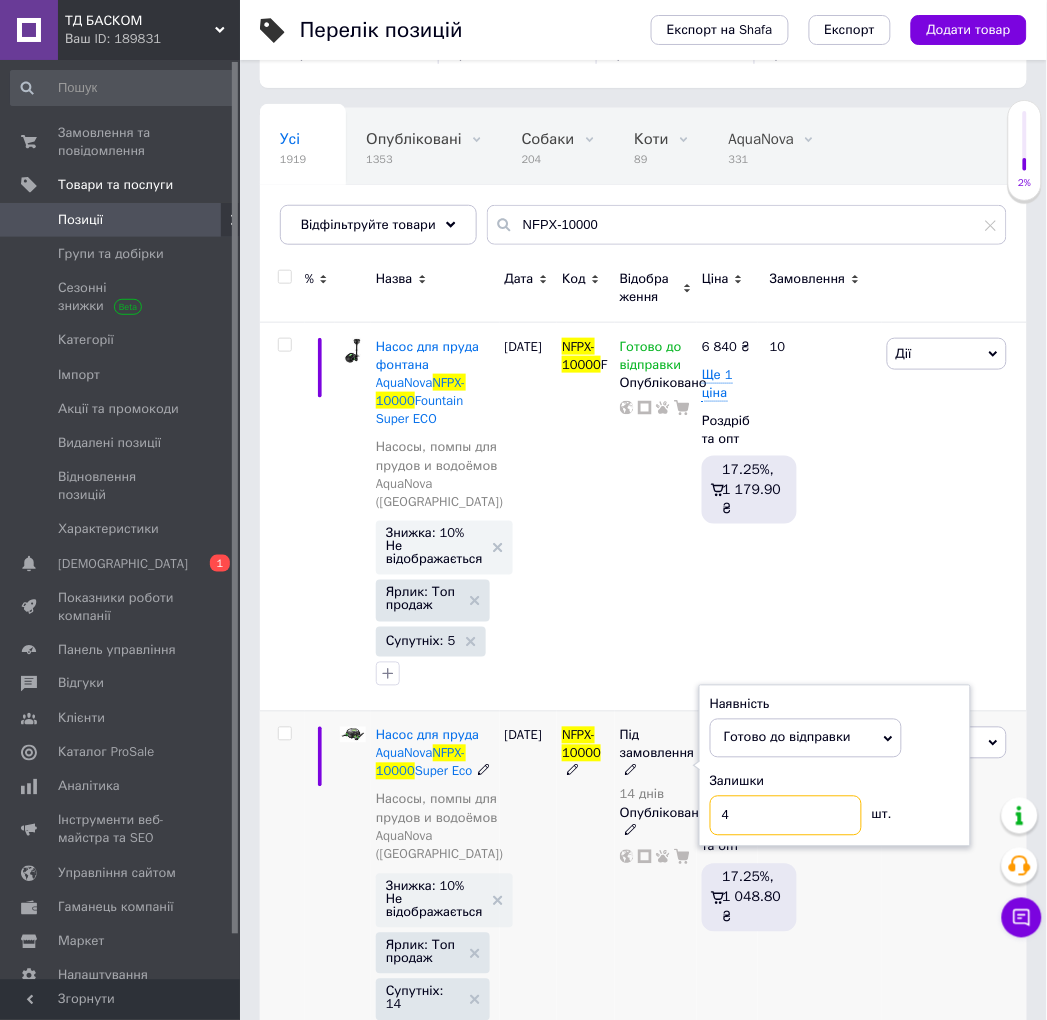 type on "4" 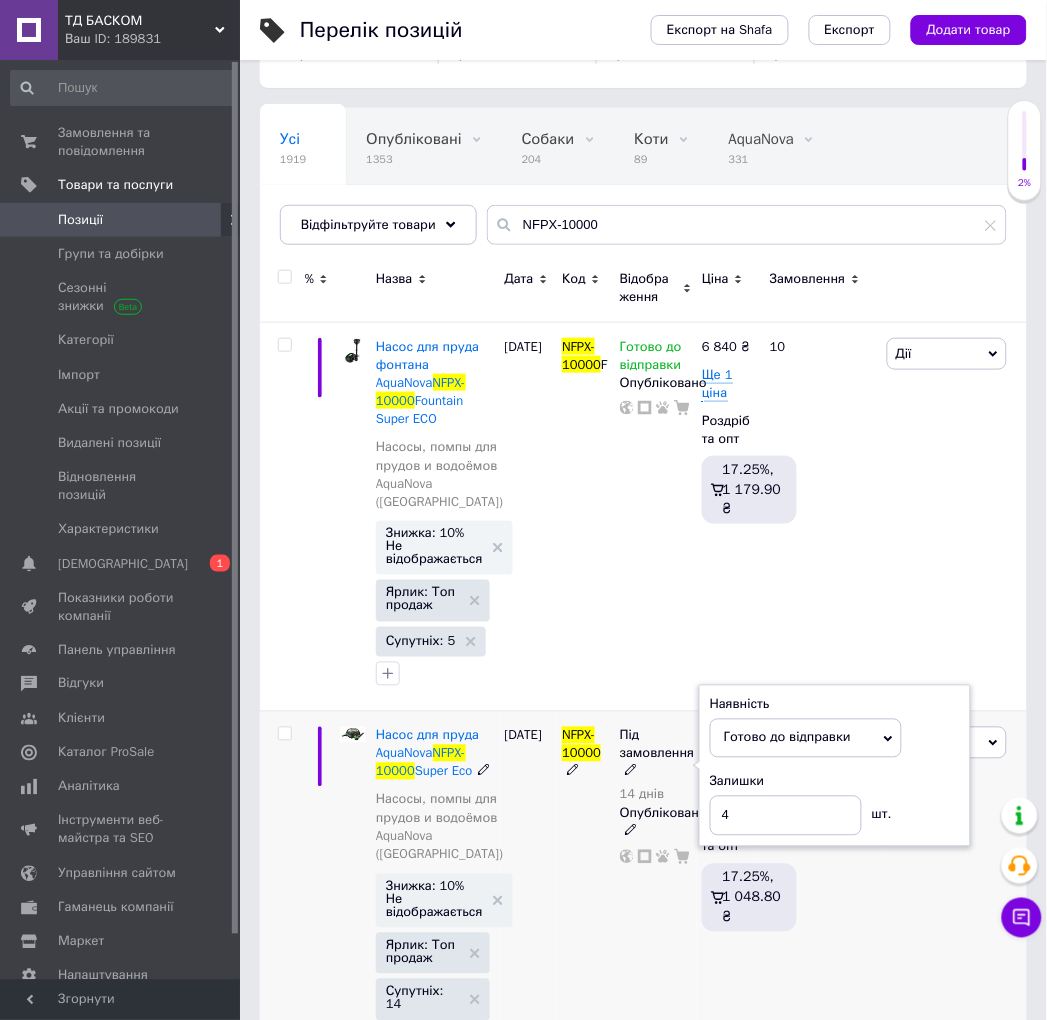 click on "NFPX-10000" at bounding box center (586, 892) 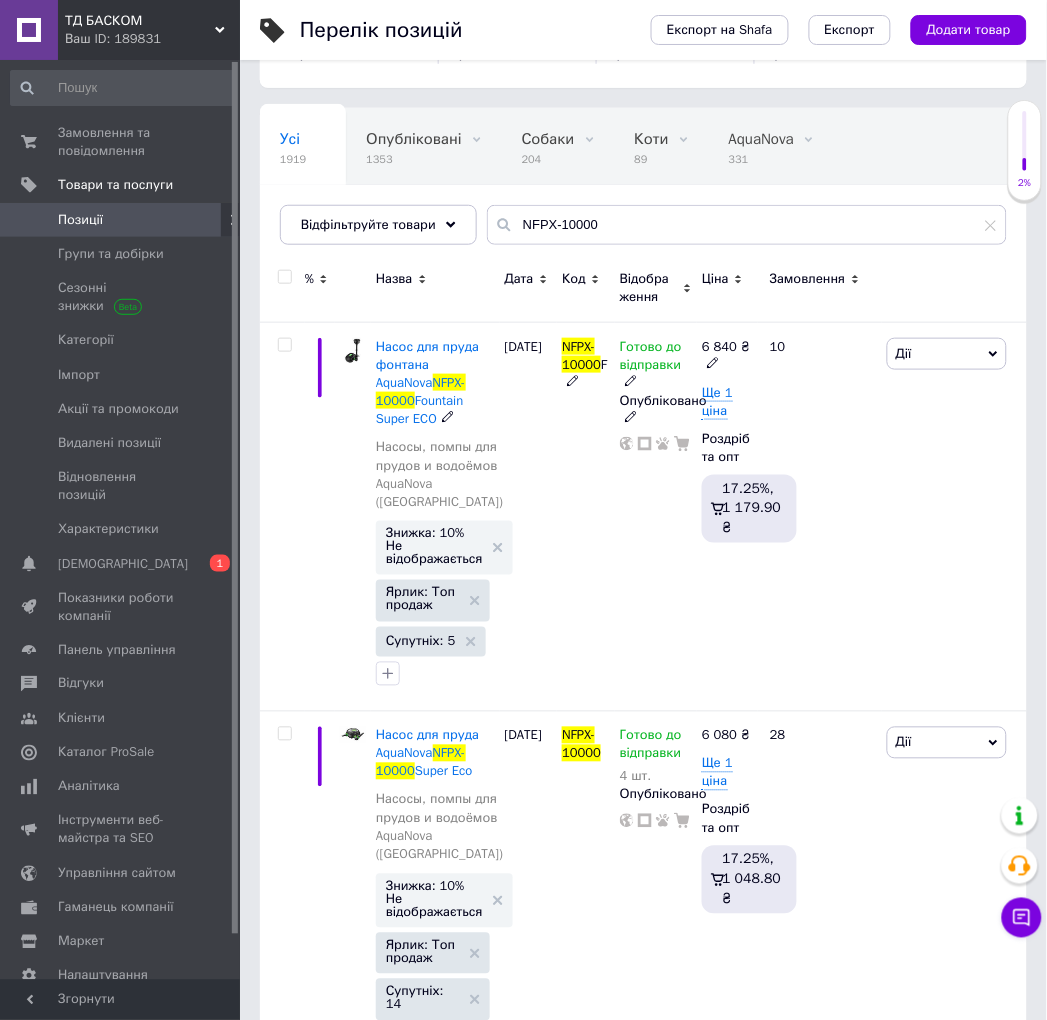 click 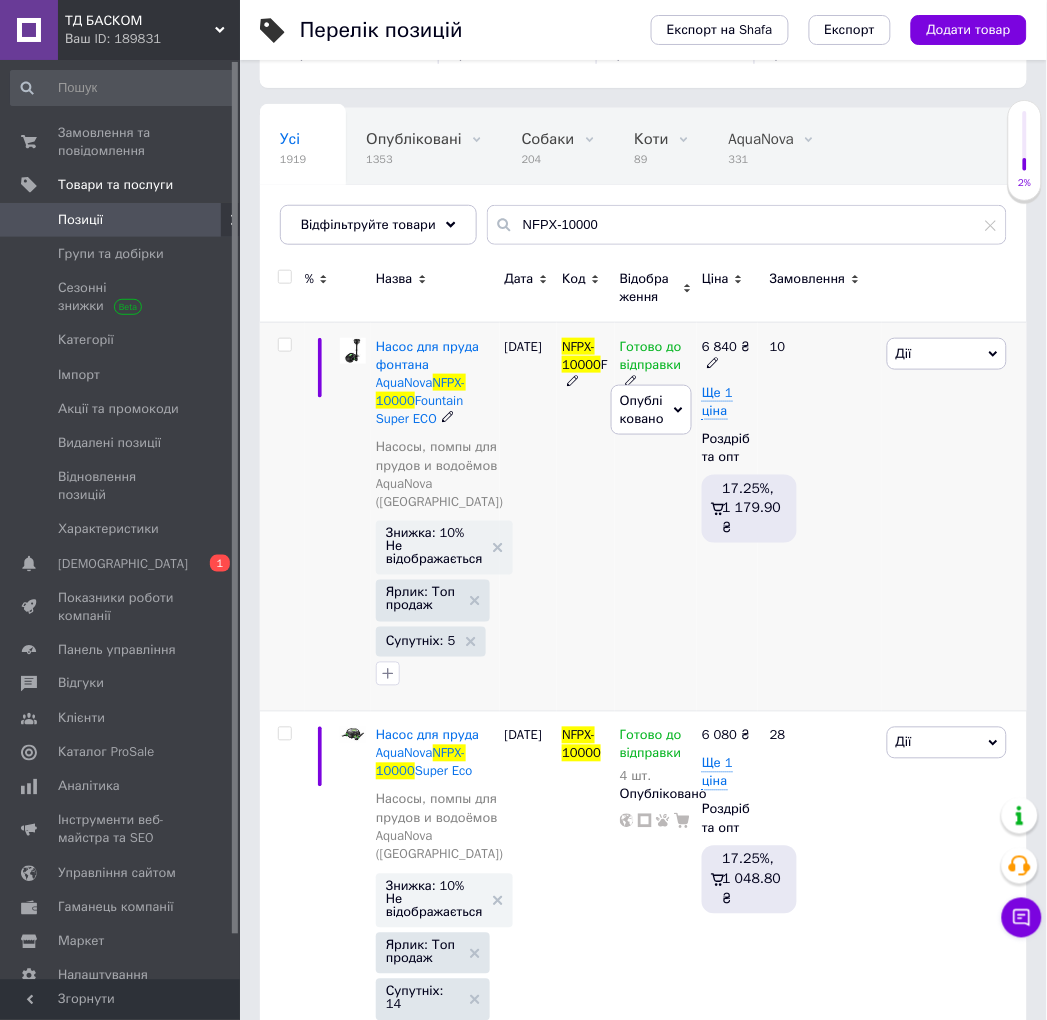 click on "NFPX-10000 F" at bounding box center (586, 516) 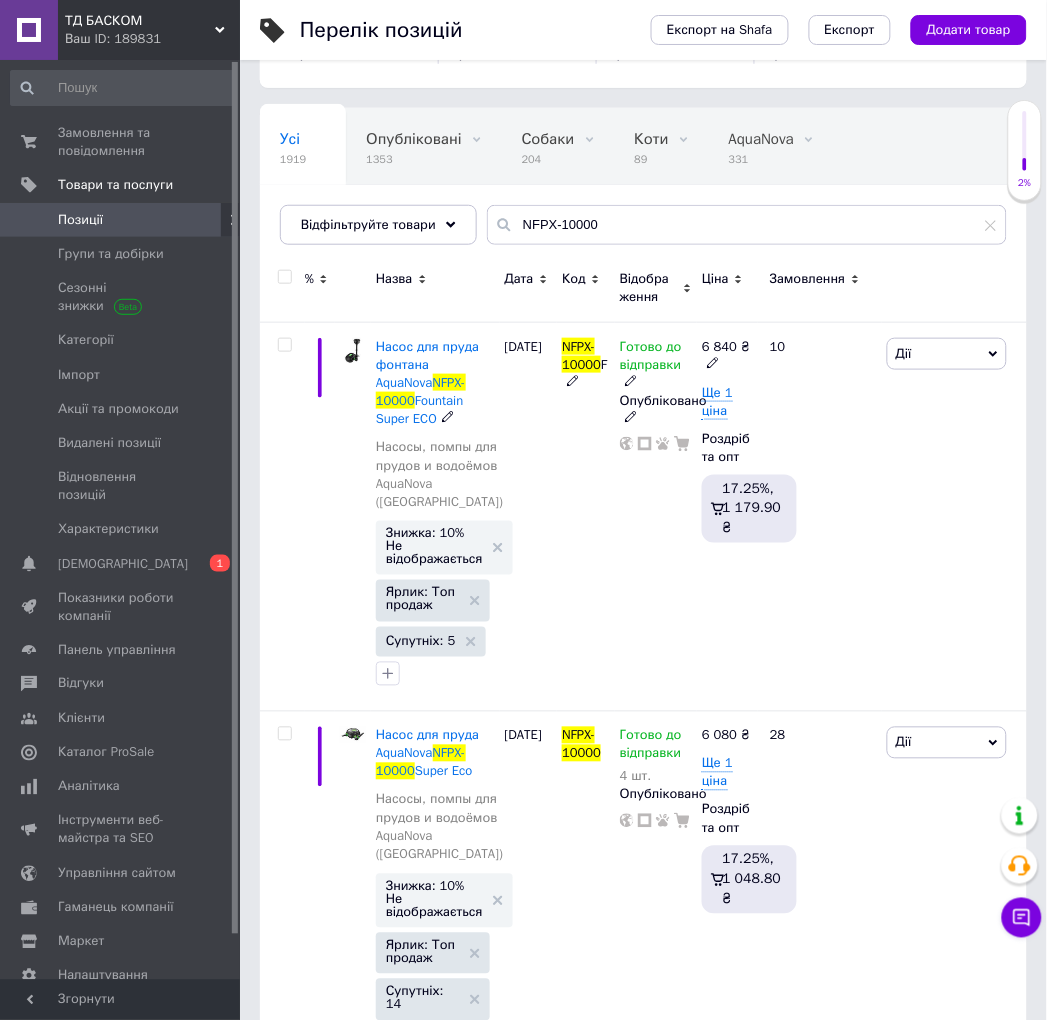 click at bounding box center (631, 380) 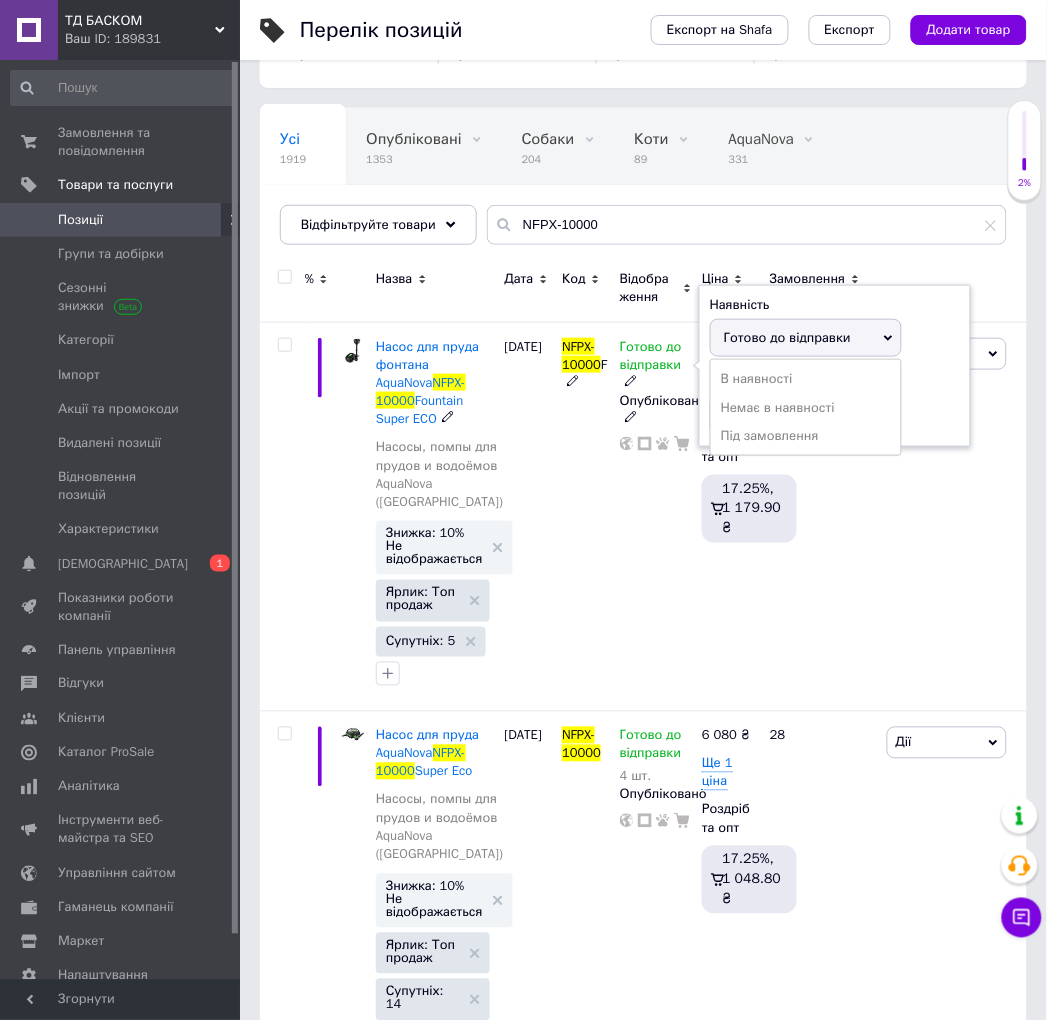 click on "Готово до відправки" at bounding box center [787, 337] 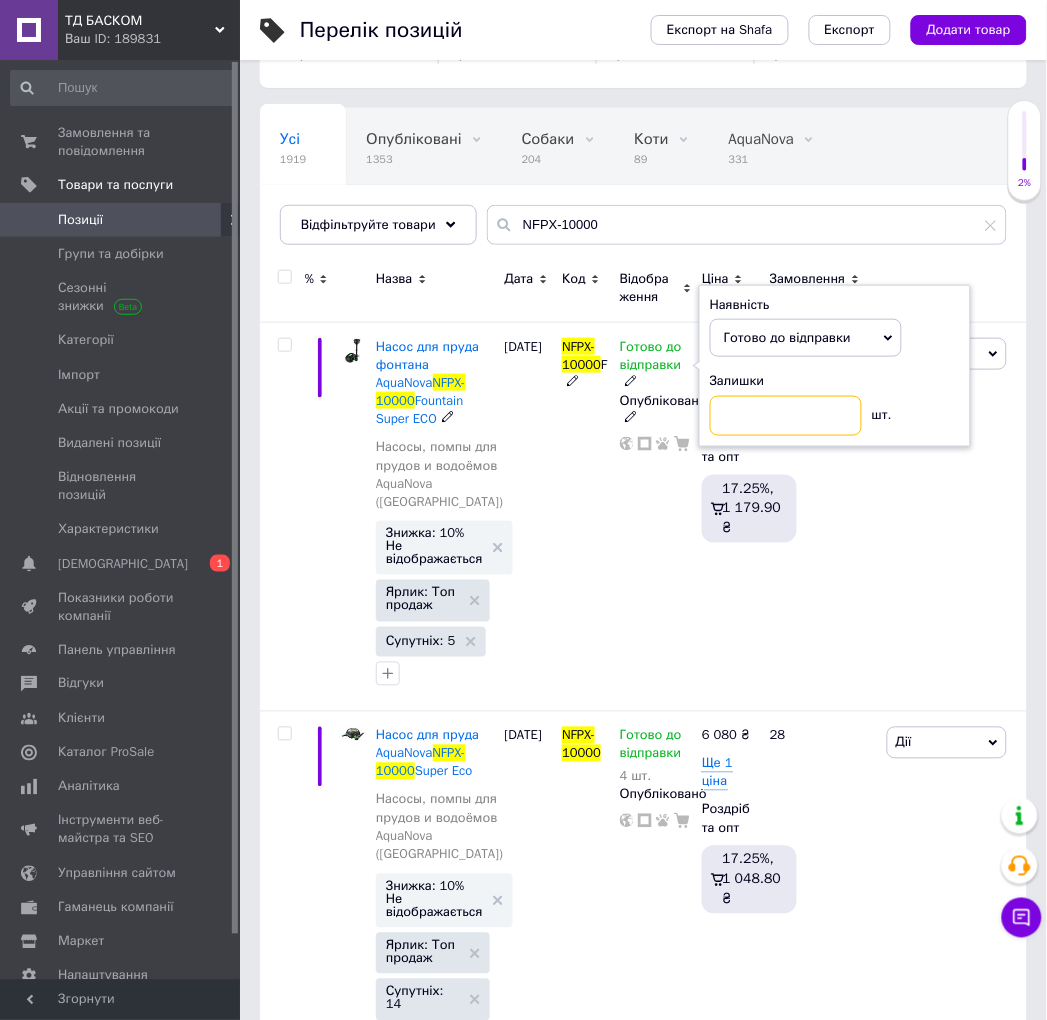 click at bounding box center (786, 416) 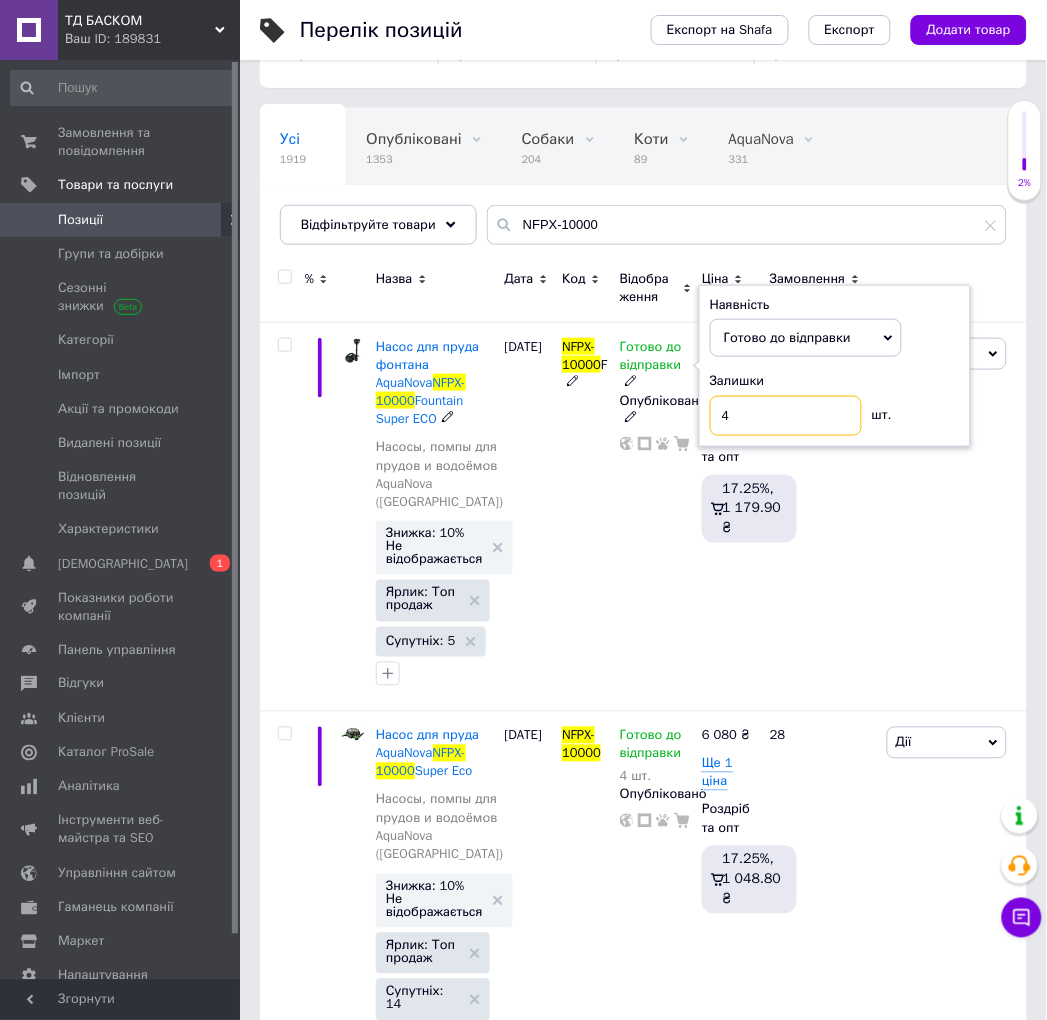 type on "4" 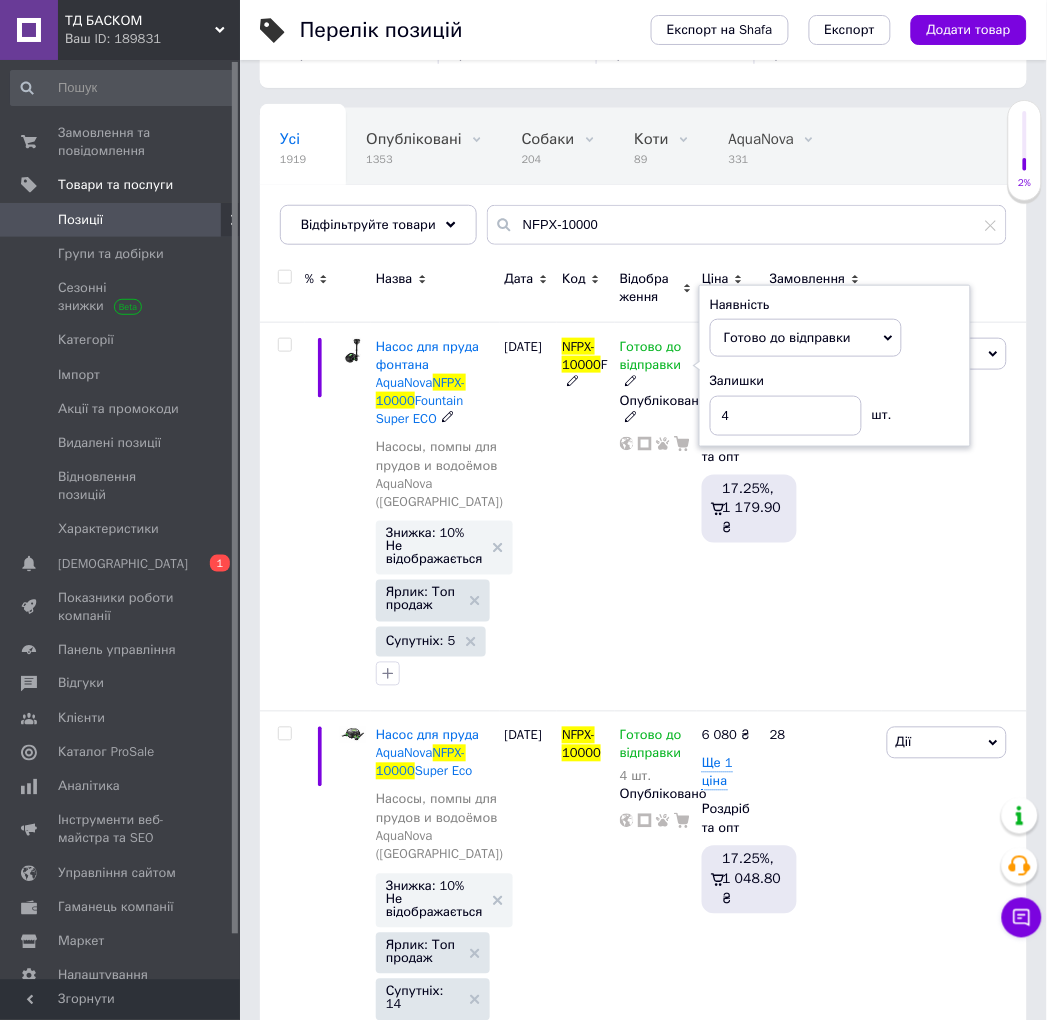 click on "[PERSON_NAME] Підняти на початок групи Копіювати Знижка Подарунок Супутні Приховати Ярлик Додати на вітрину Додати в кампанію Каталог ProSale Видалити" at bounding box center [954, 516] 